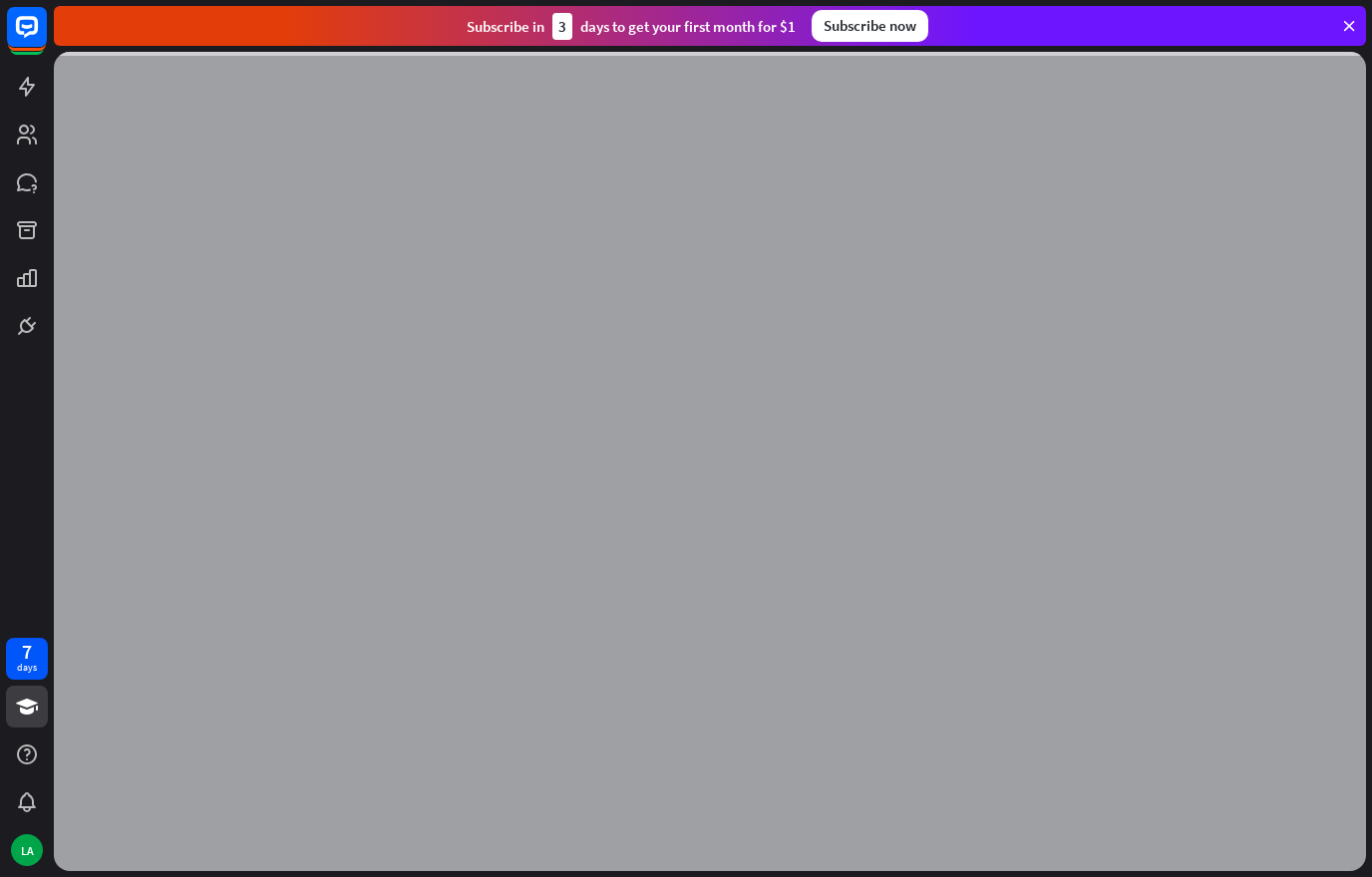 scroll, scrollTop: 0, scrollLeft: 0, axis: both 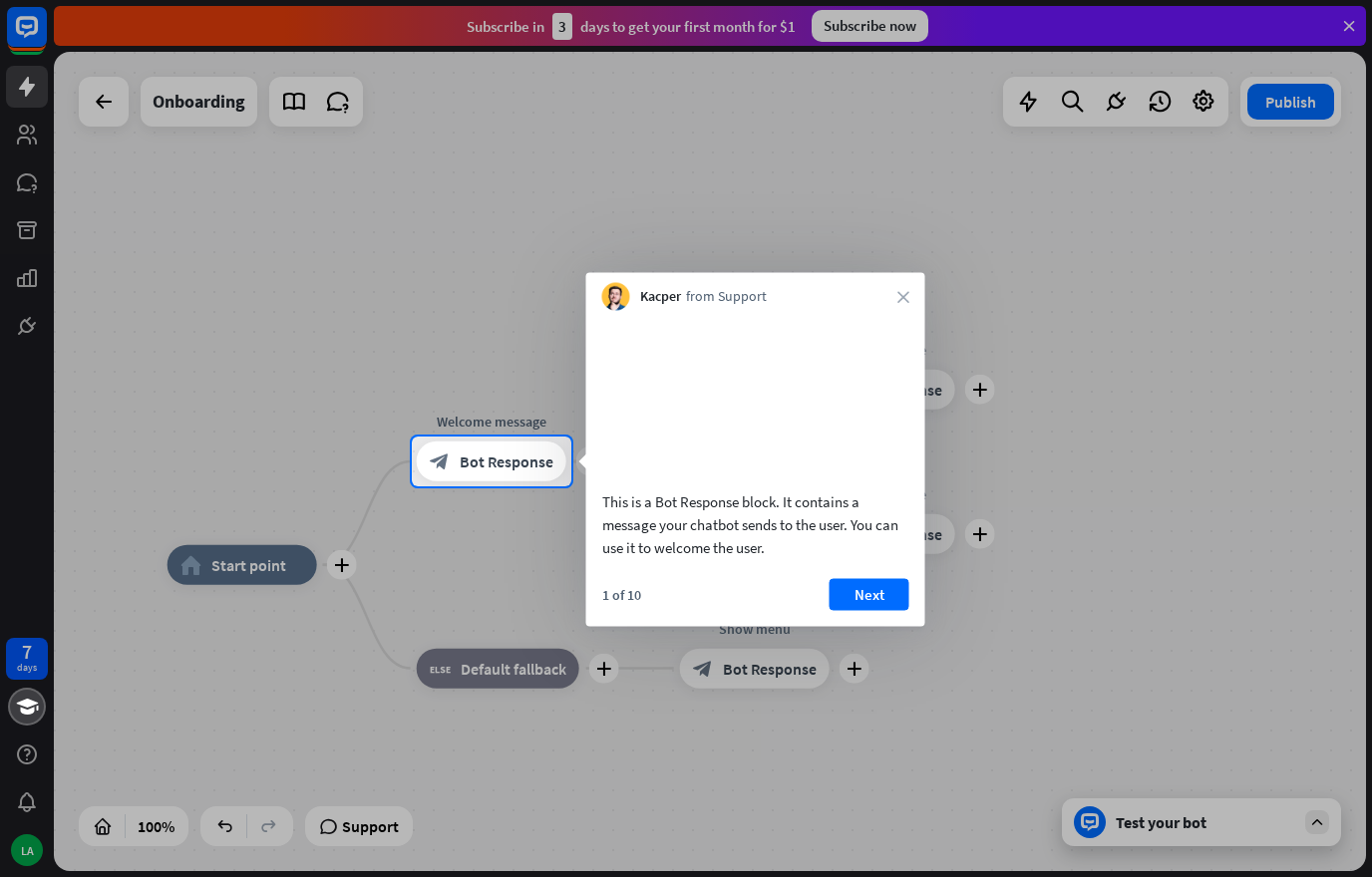 click on "Next" at bounding box center [869, 594] 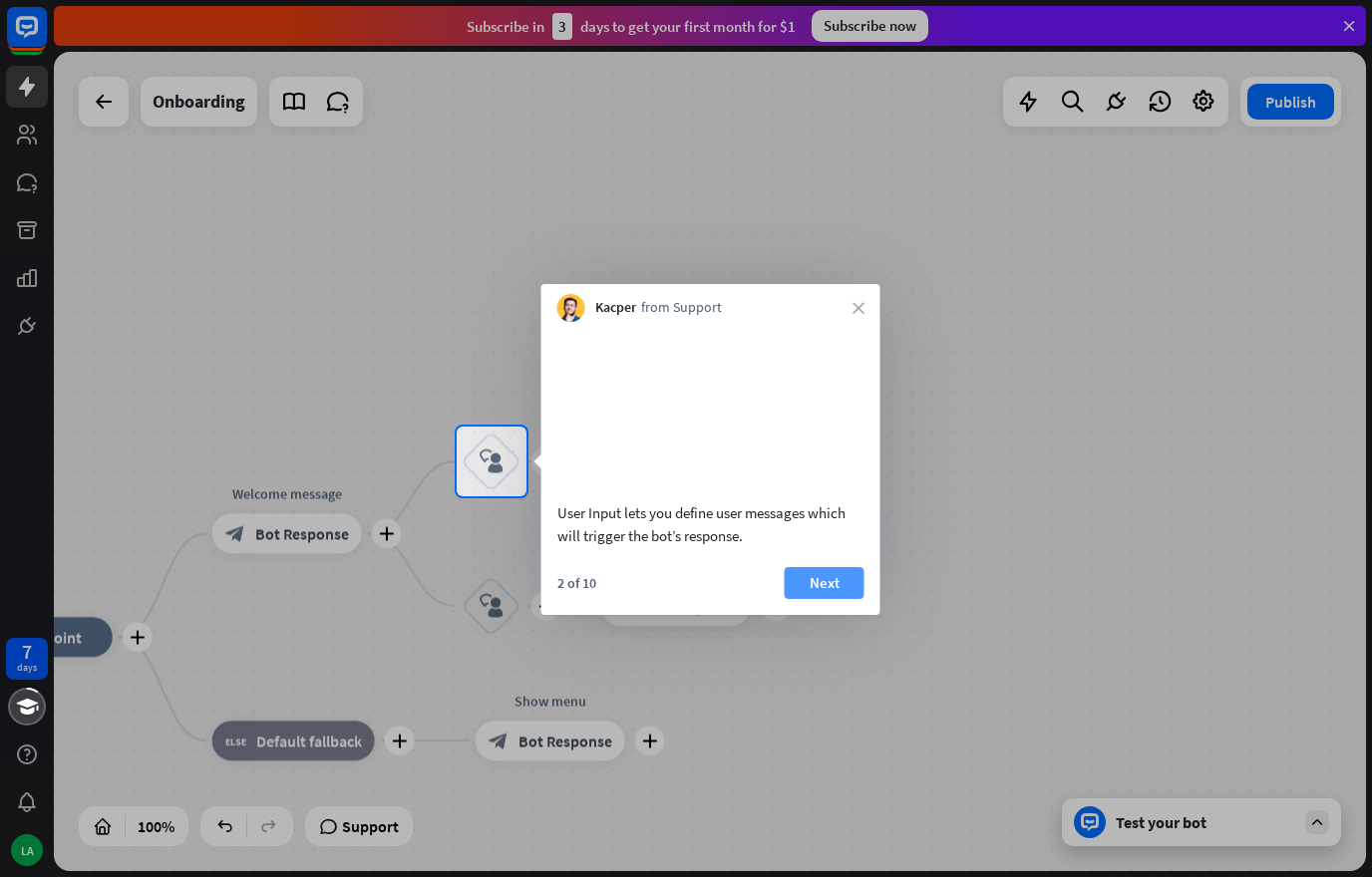 click on "Next" at bounding box center [825, 583] 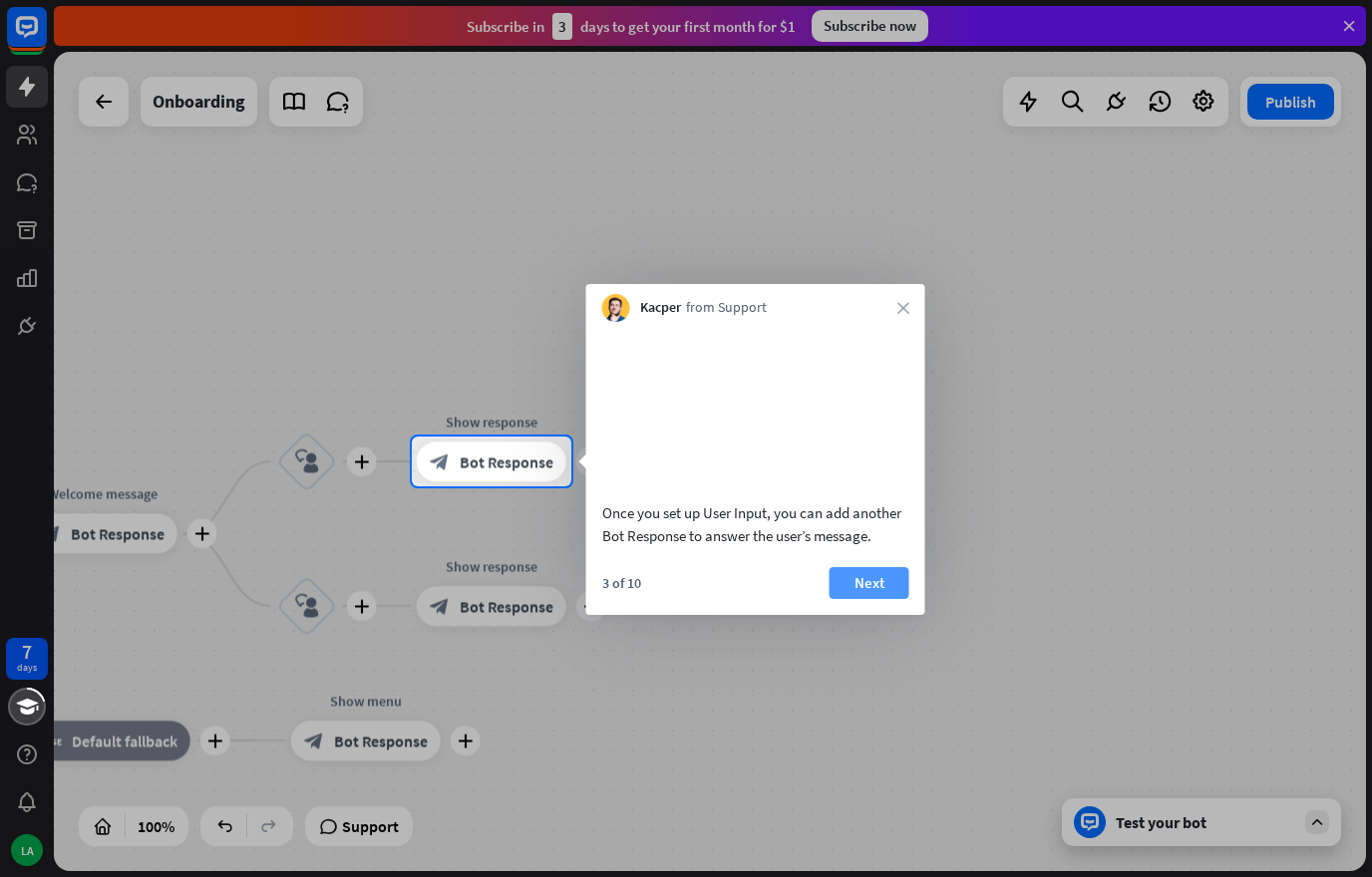 click on "Next" at bounding box center (869, 583) 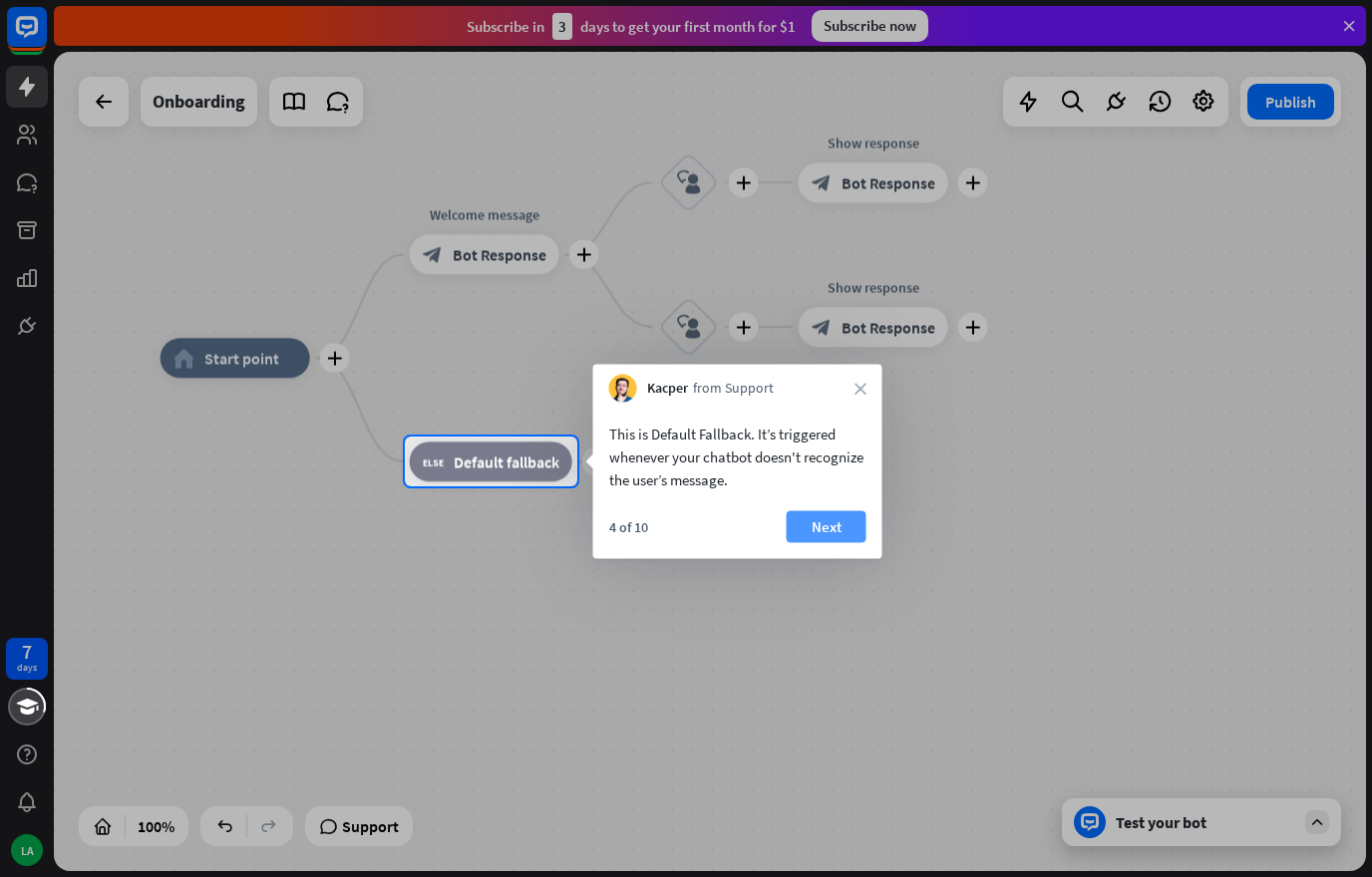 click on "Next" at bounding box center (827, 527) 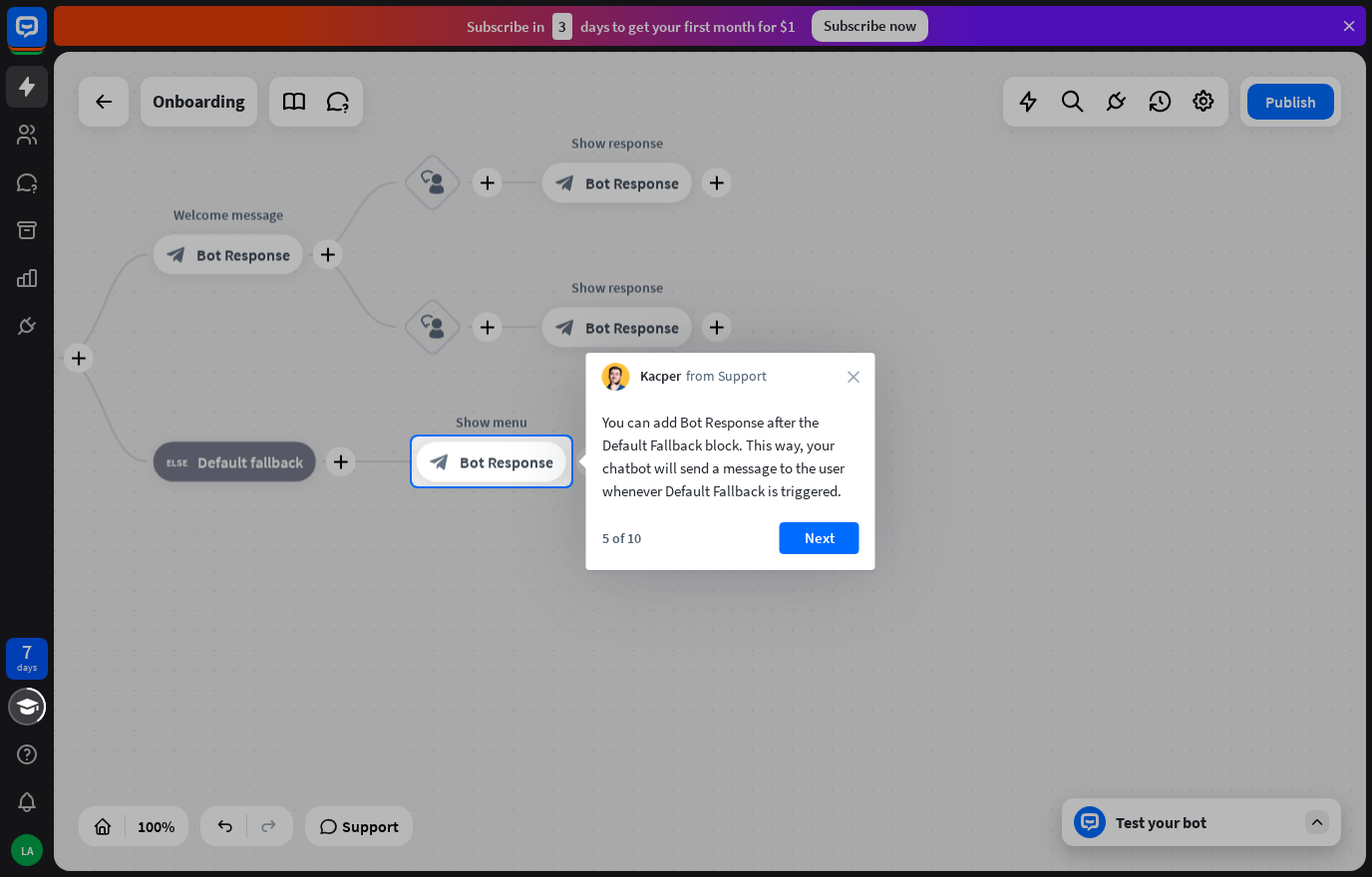 click on "Next" at bounding box center [820, 538] 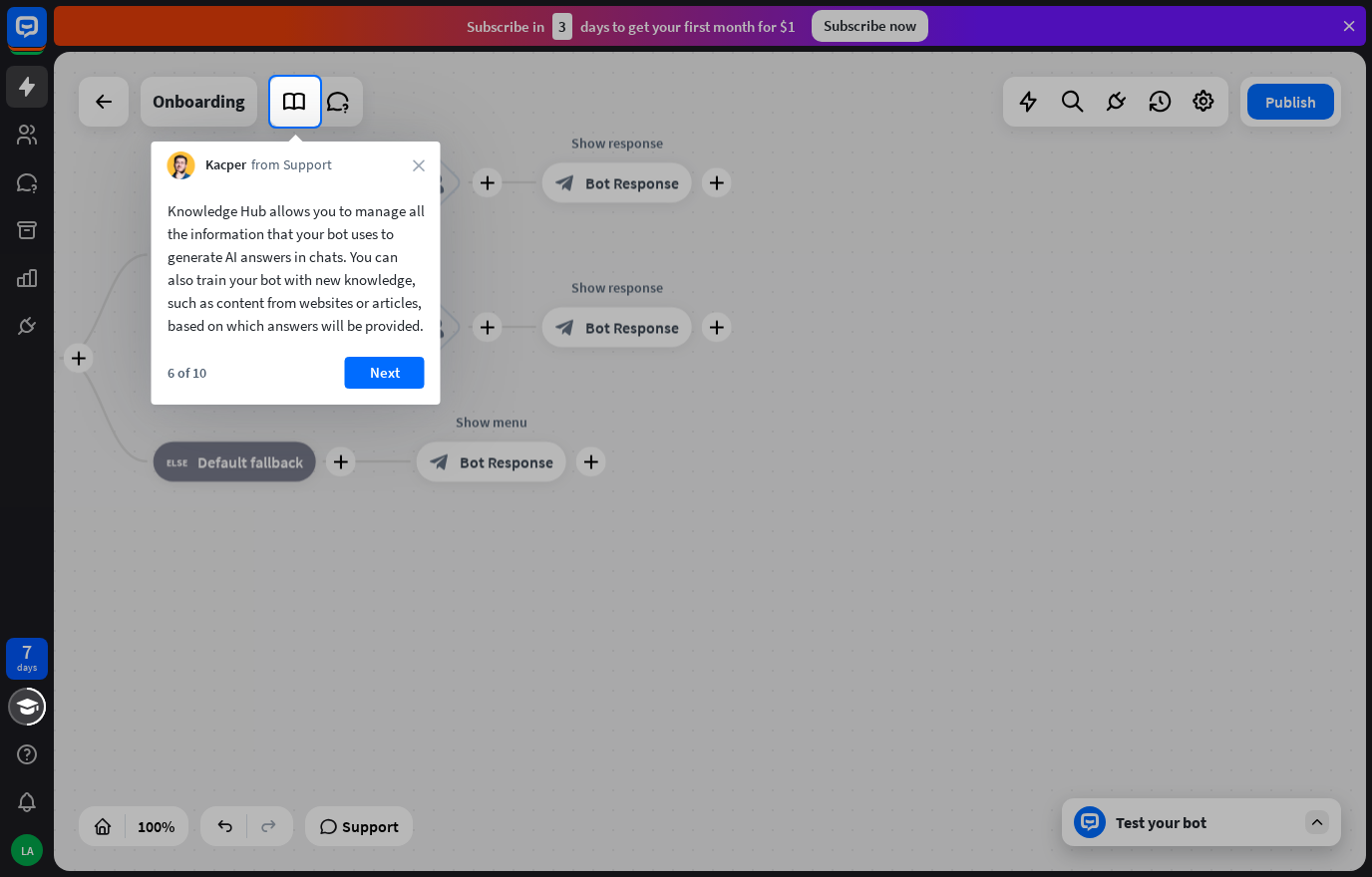 click on "Next" at bounding box center [385, 373] 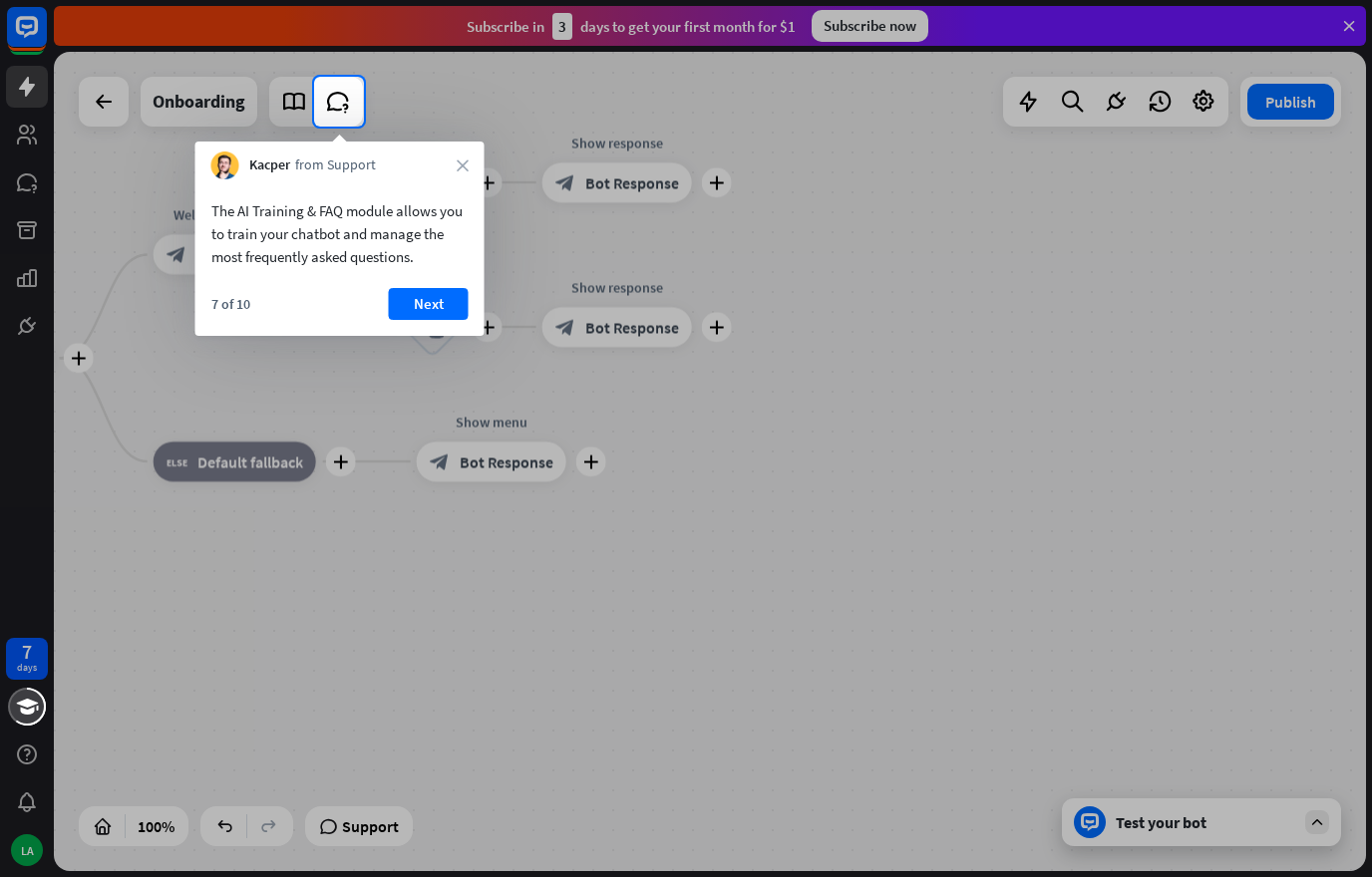click on "Next" at bounding box center (429, 304) 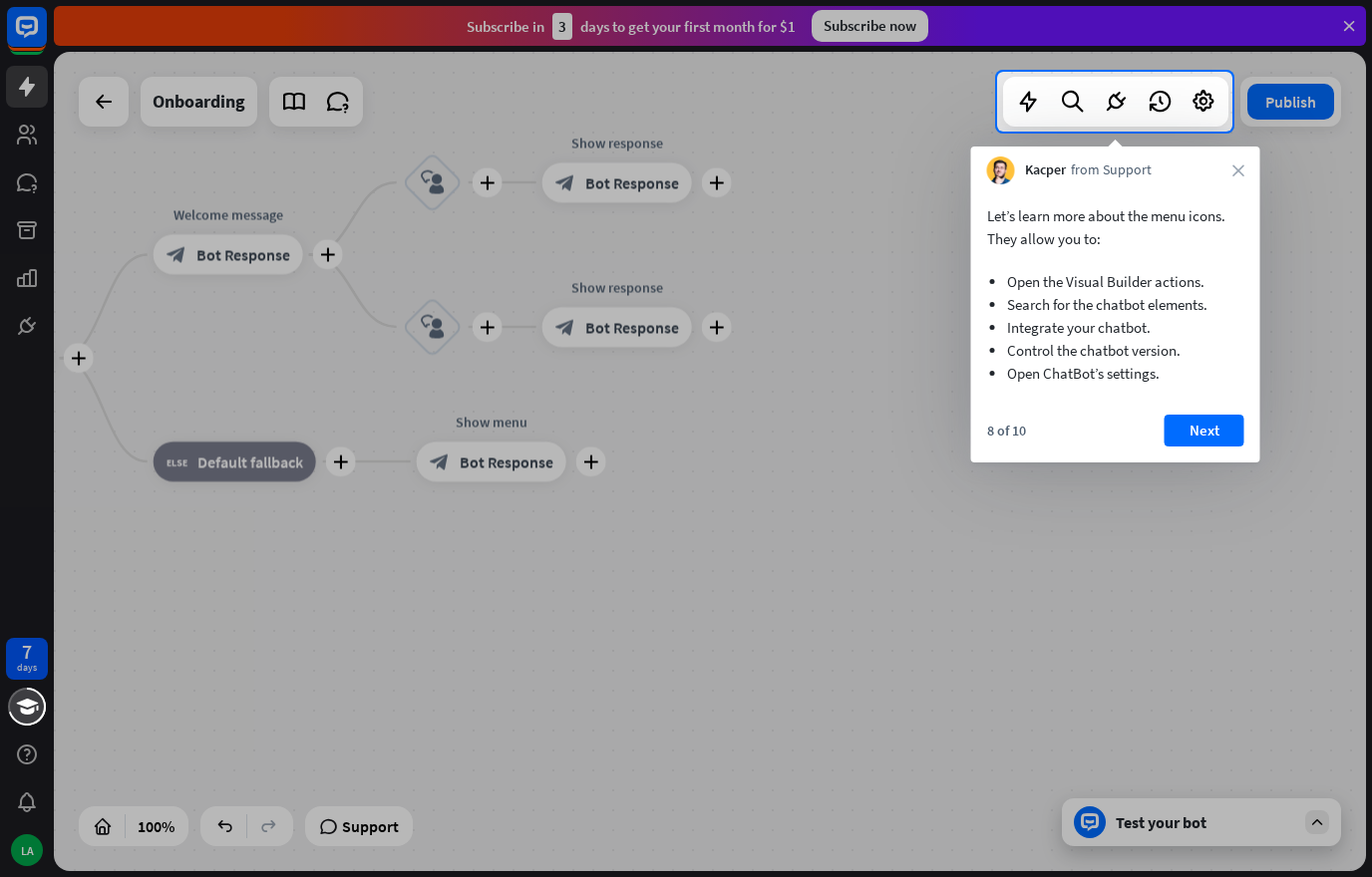 click on "Next" at bounding box center (1204, 431) 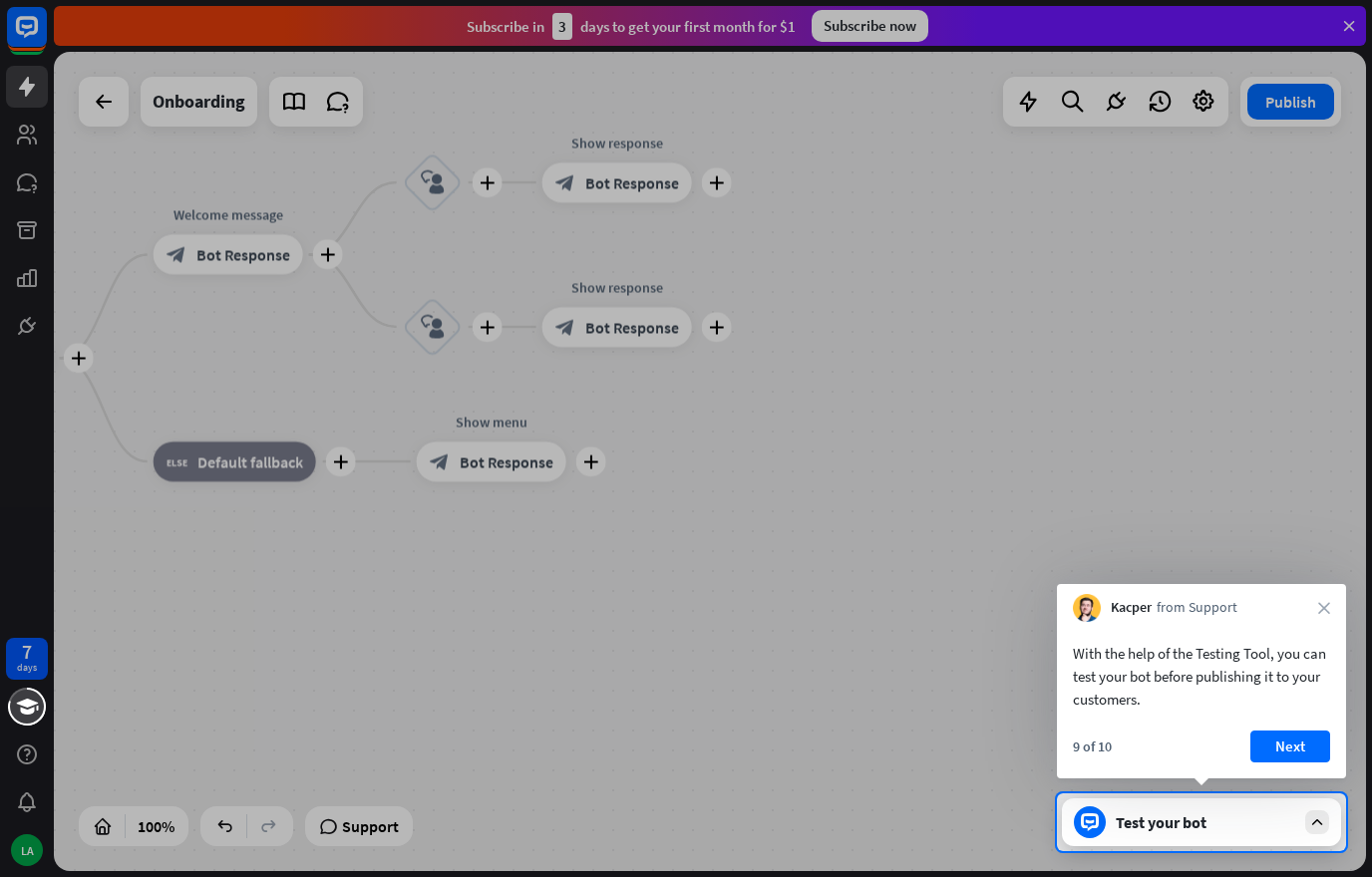 click on "Next" at bounding box center [1290, 746] 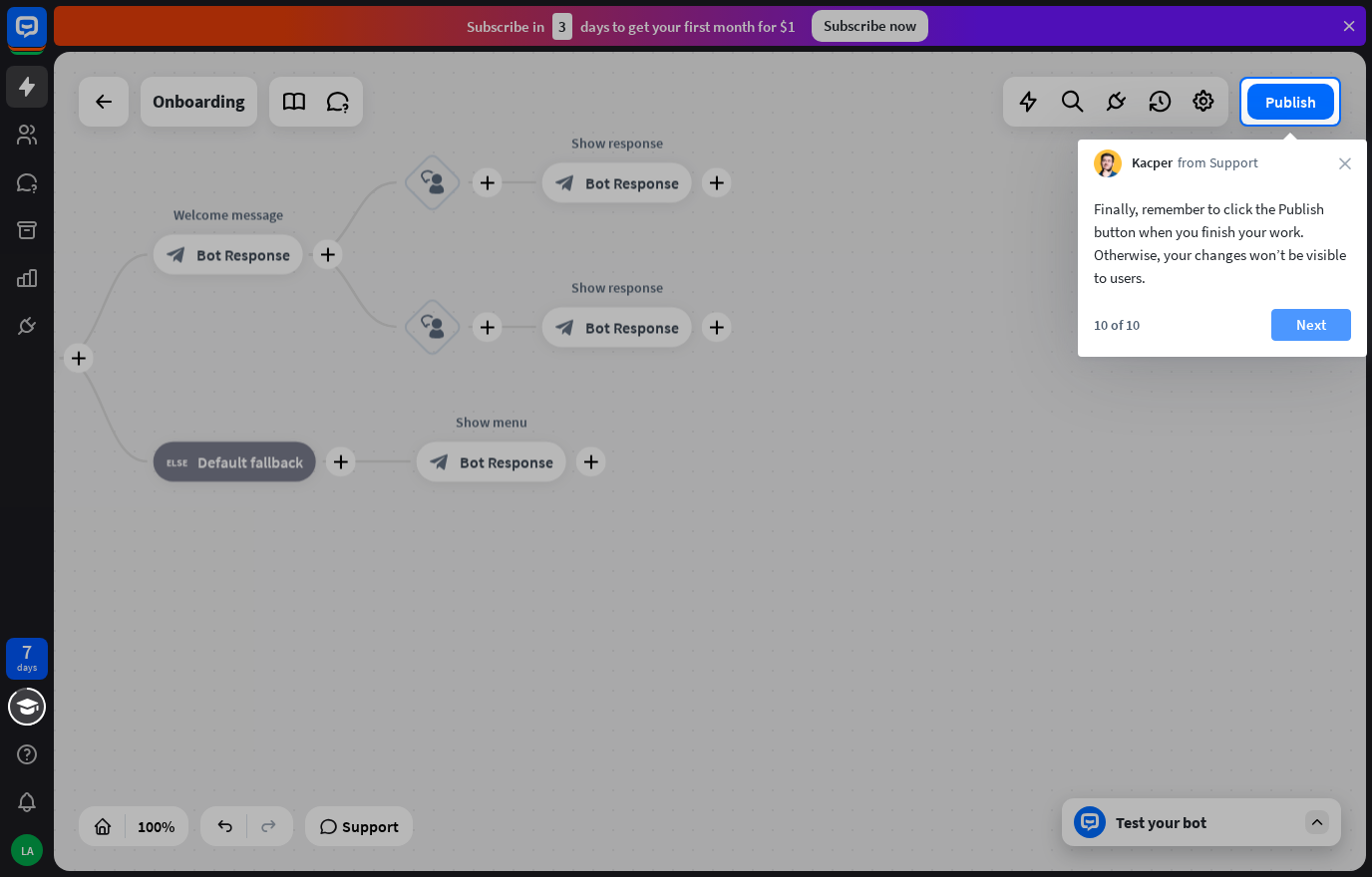 click on "Next" at bounding box center [1311, 325] 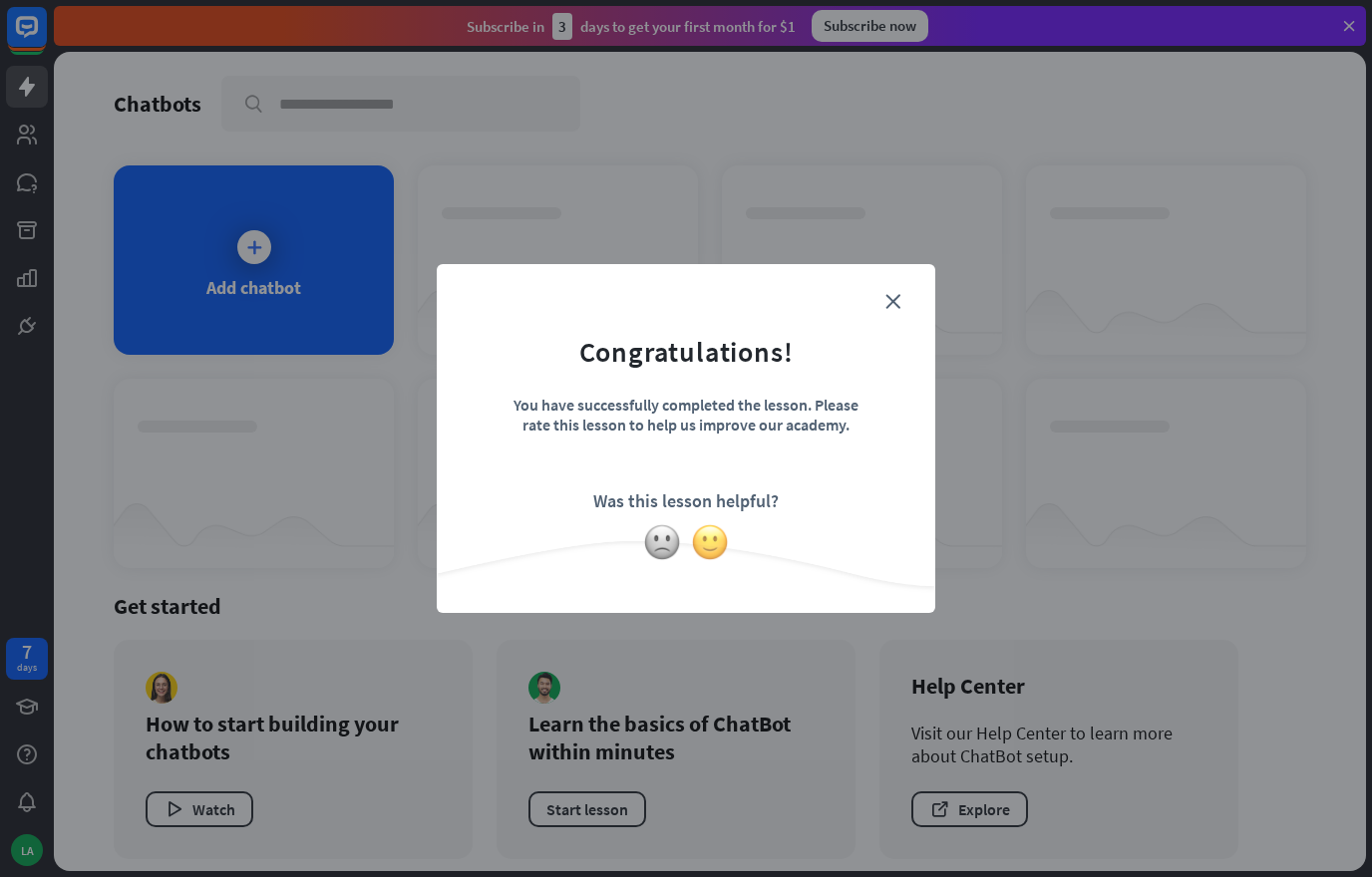 click at bounding box center [710, 542] 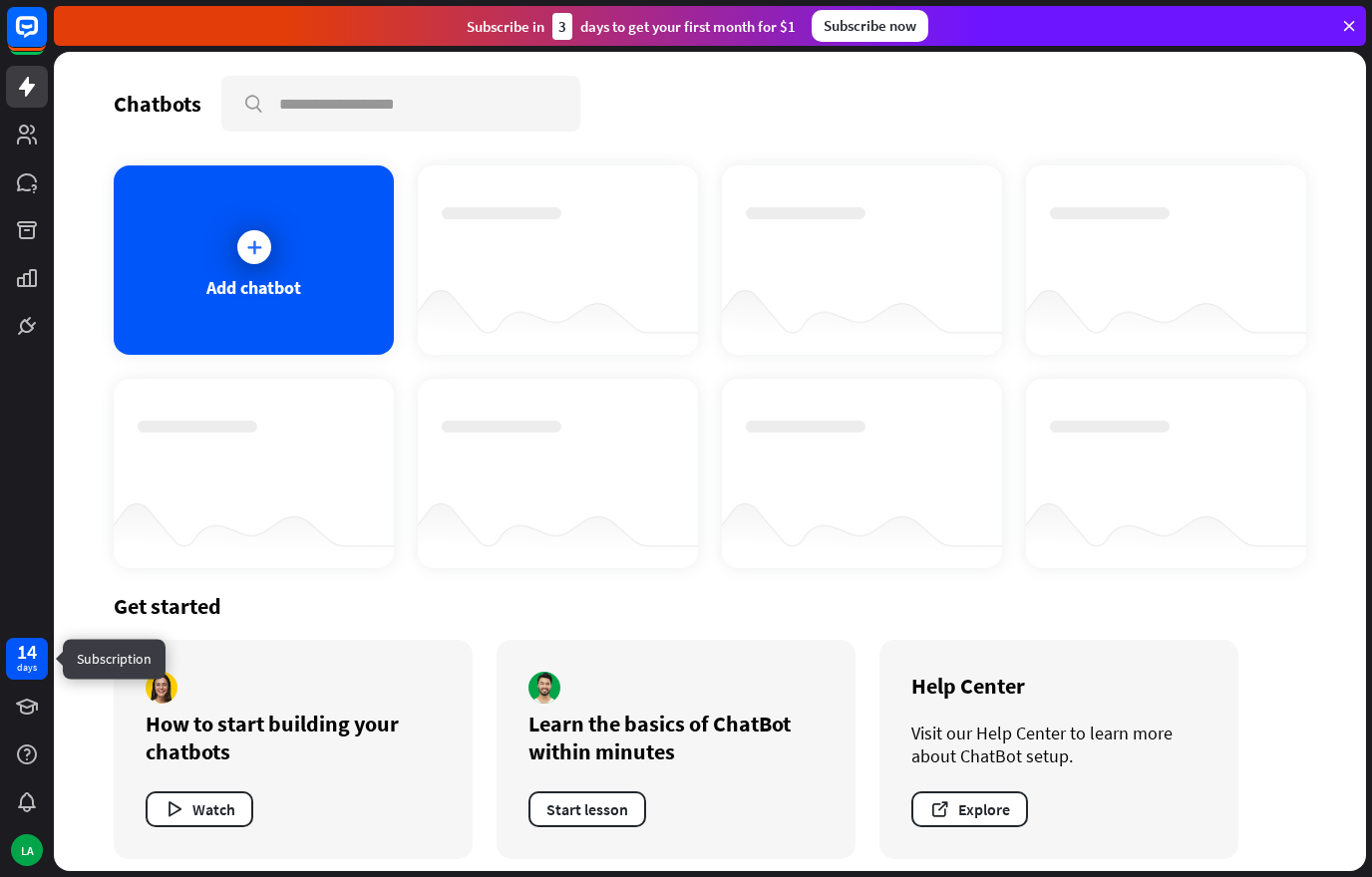 click on "days" at bounding box center [27, 668] 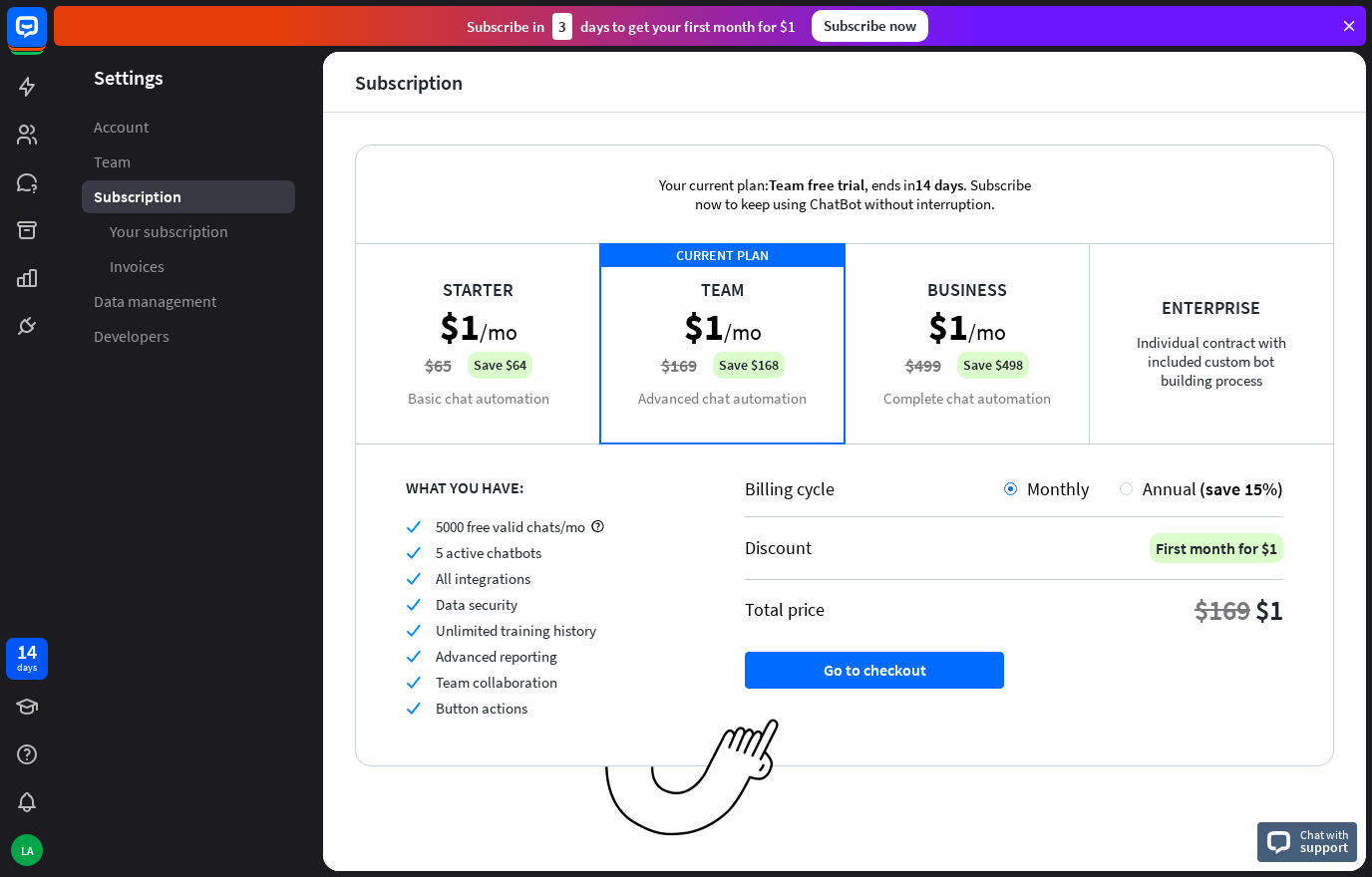 click on "Business
$1   /mo   $499   Save $498
Complete chat automation" at bounding box center [966, 343] 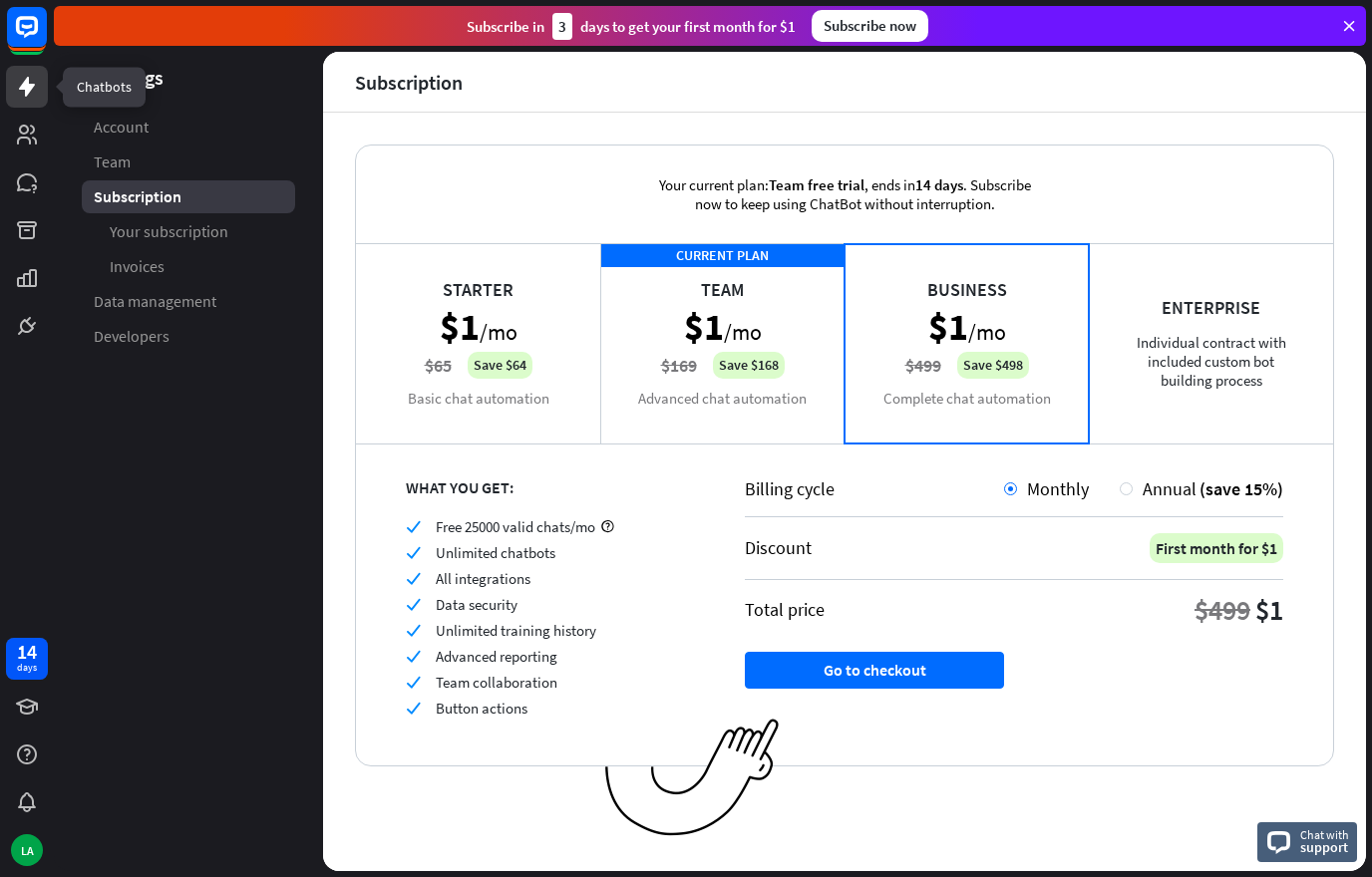 click 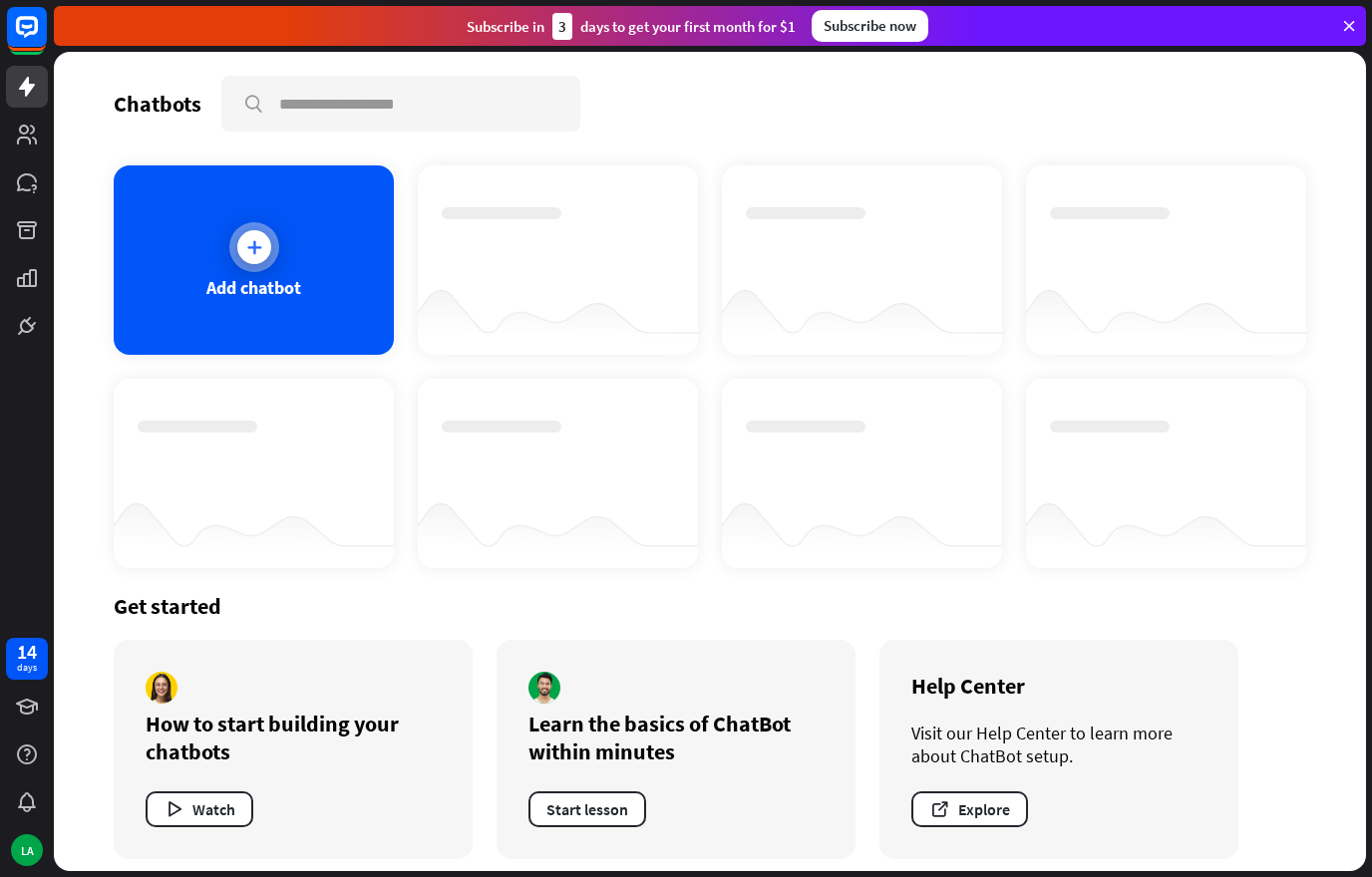 click at bounding box center (254, 247) 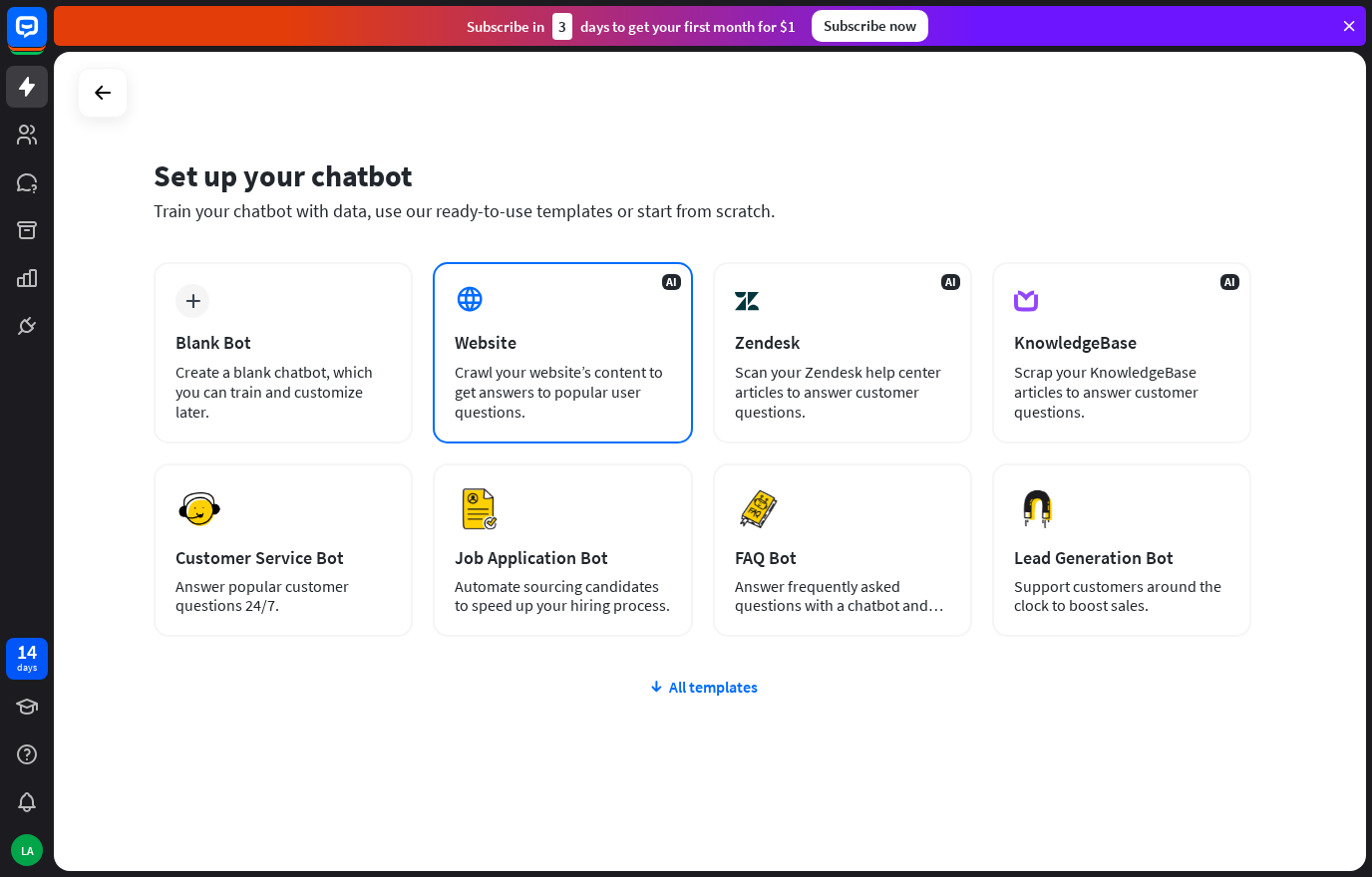 click on "AI     Website
Crawl your website’s content to get answers to
popular user questions." at bounding box center [562, 353] 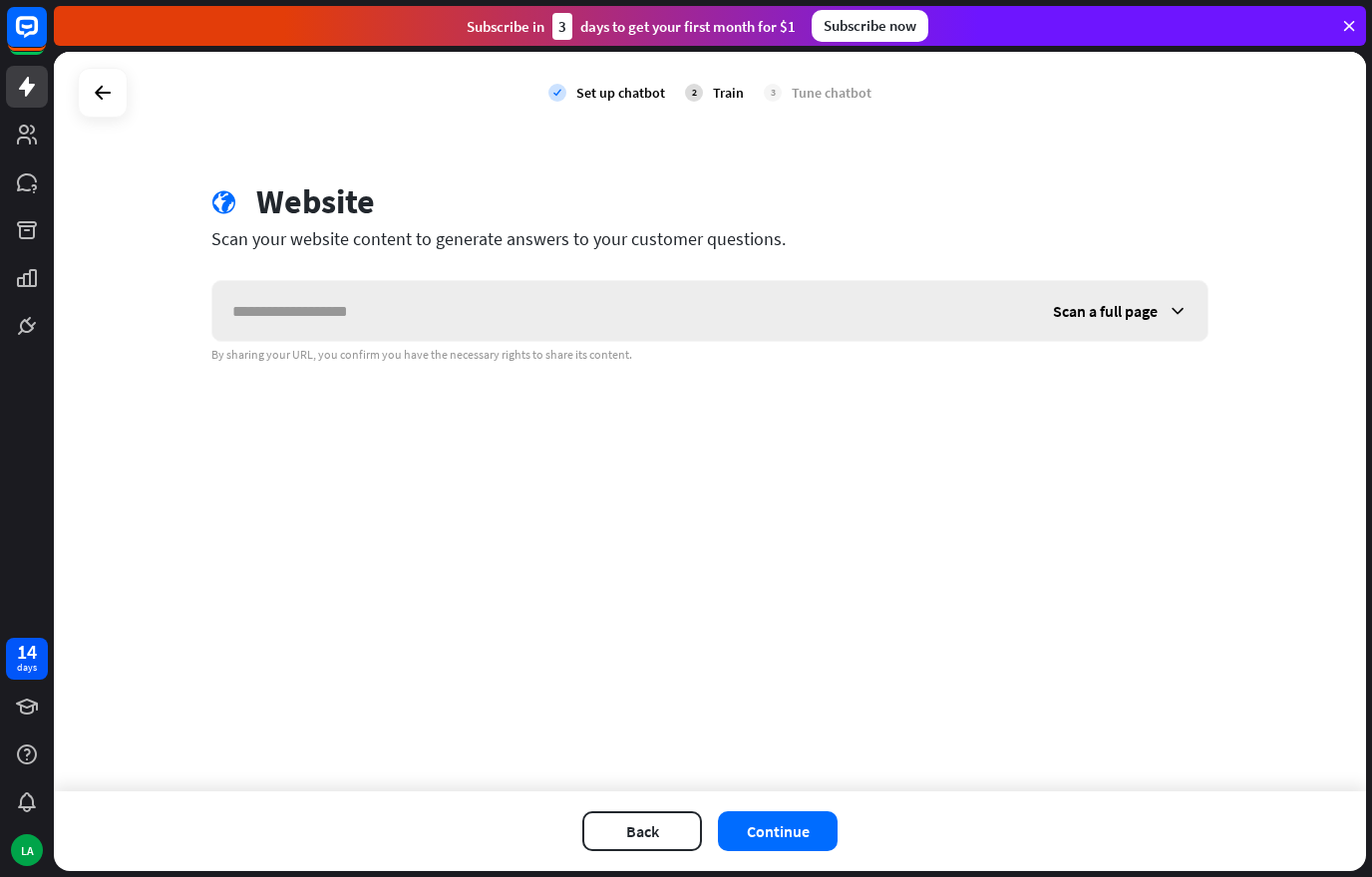 click at bounding box center (622, 311) 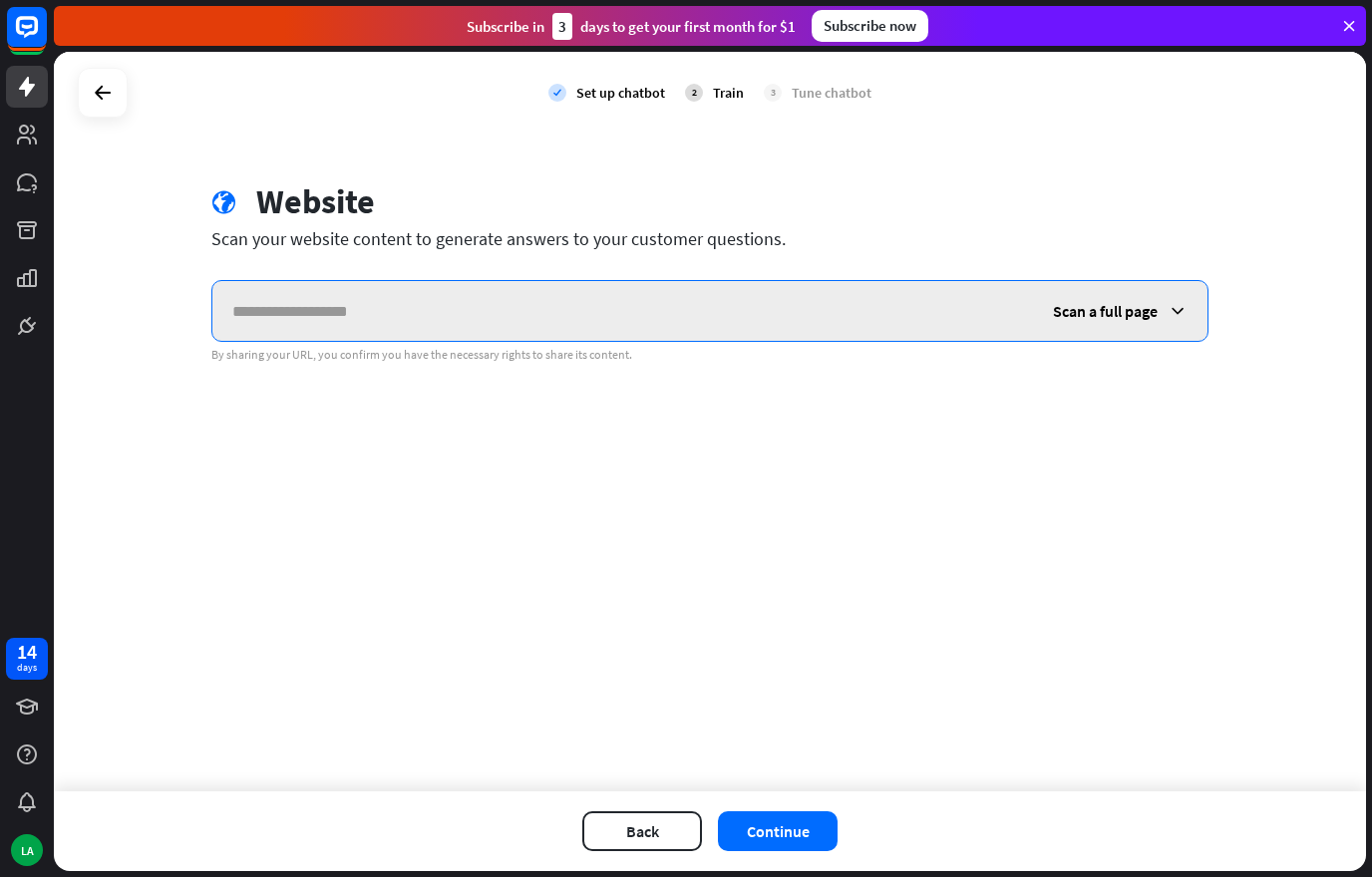 click at bounding box center (622, 311) 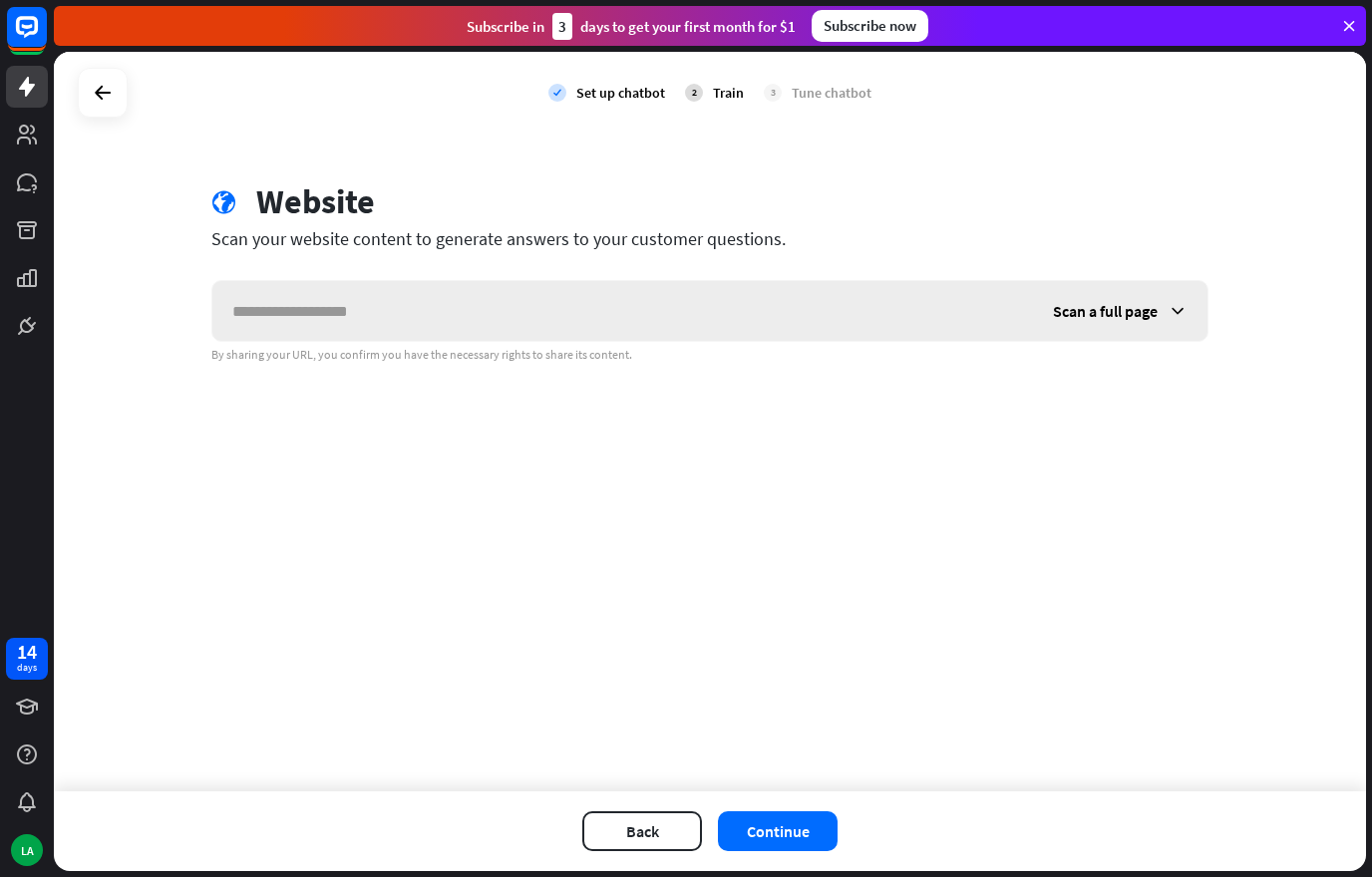 click at bounding box center (1178, 311) 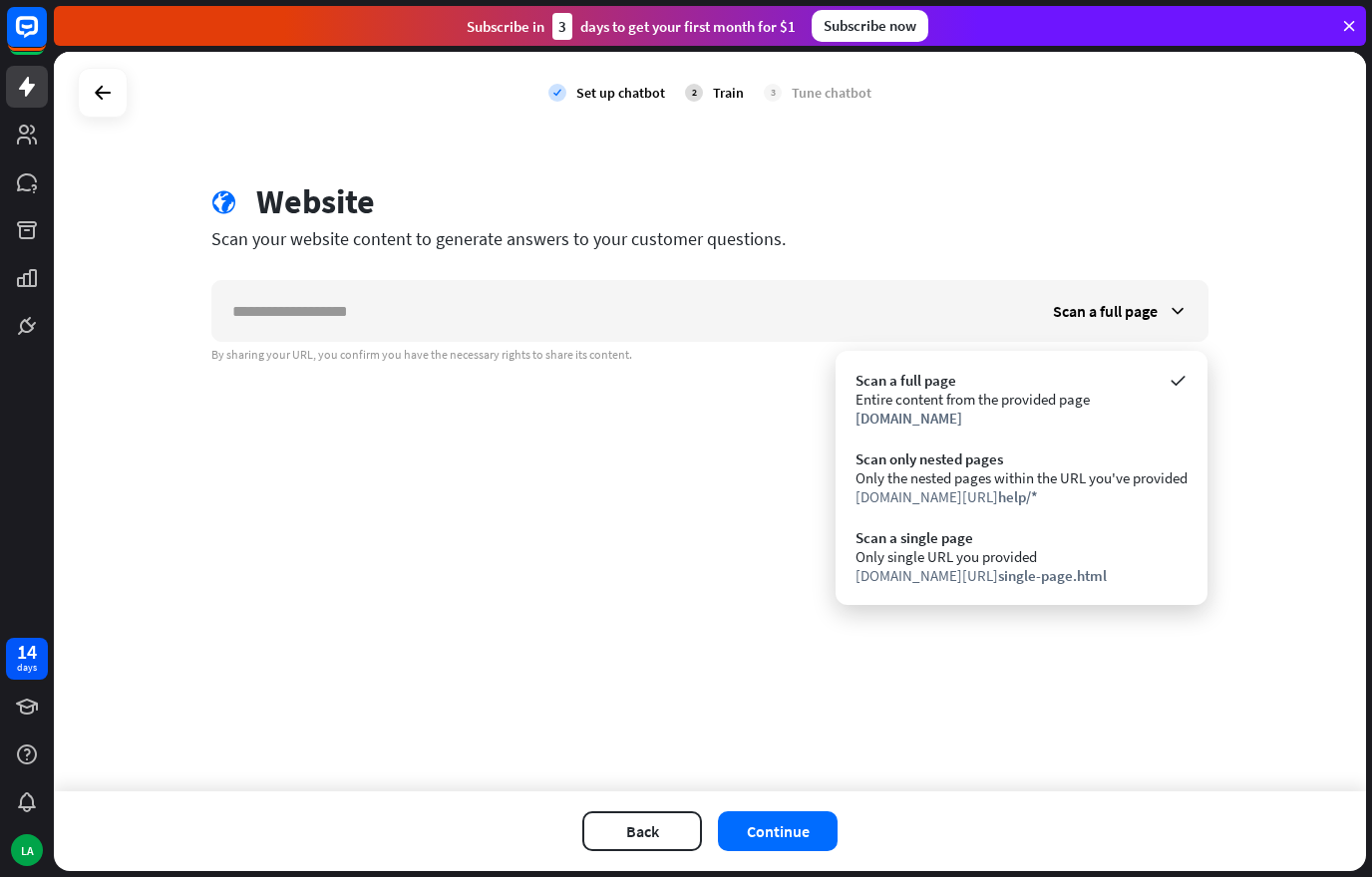 click on "single-page.html" at bounding box center (1052, 575) 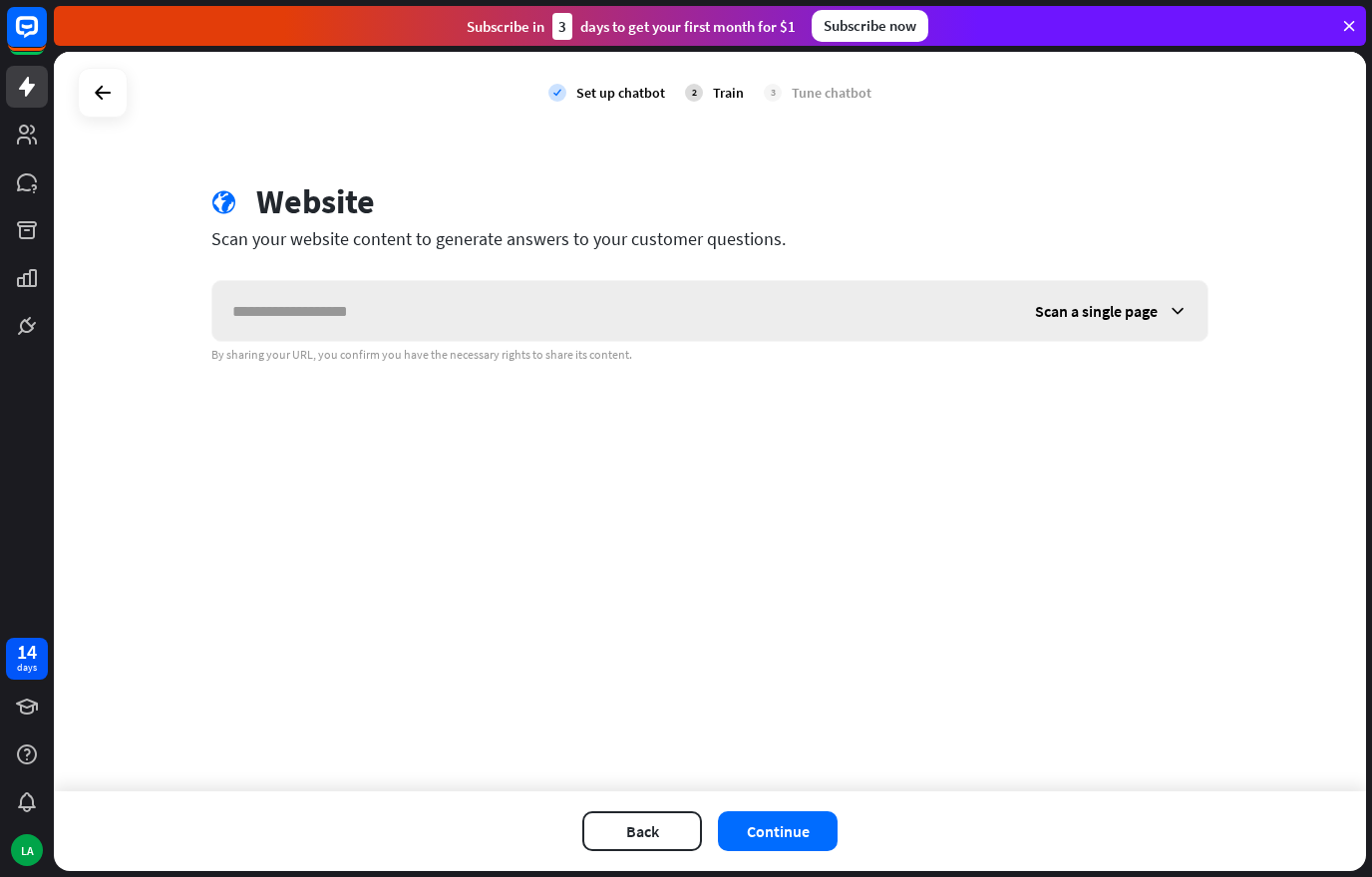 click on "Scan a single page" at bounding box center [1096, 311] 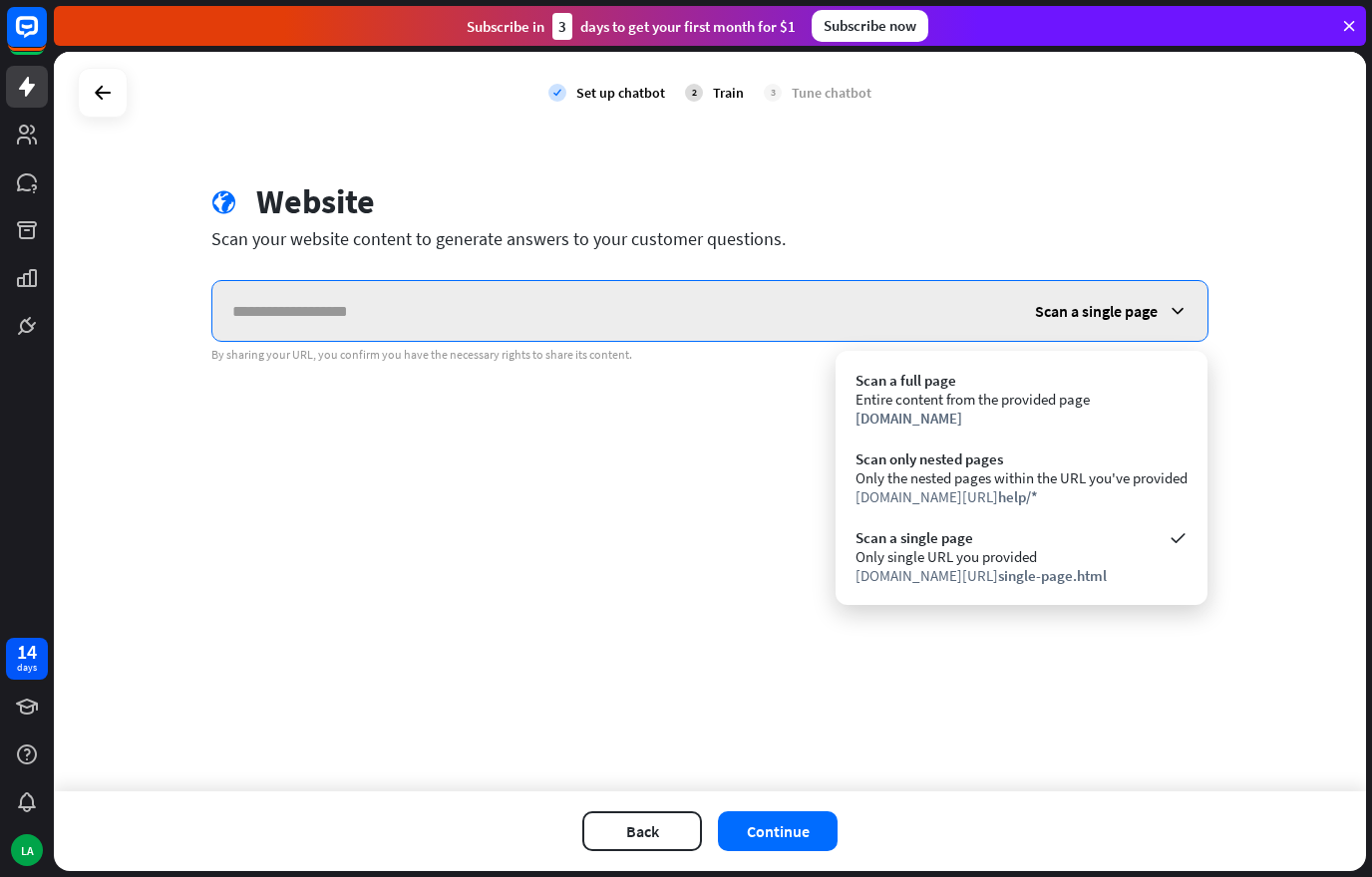 click at bounding box center [613, 311] 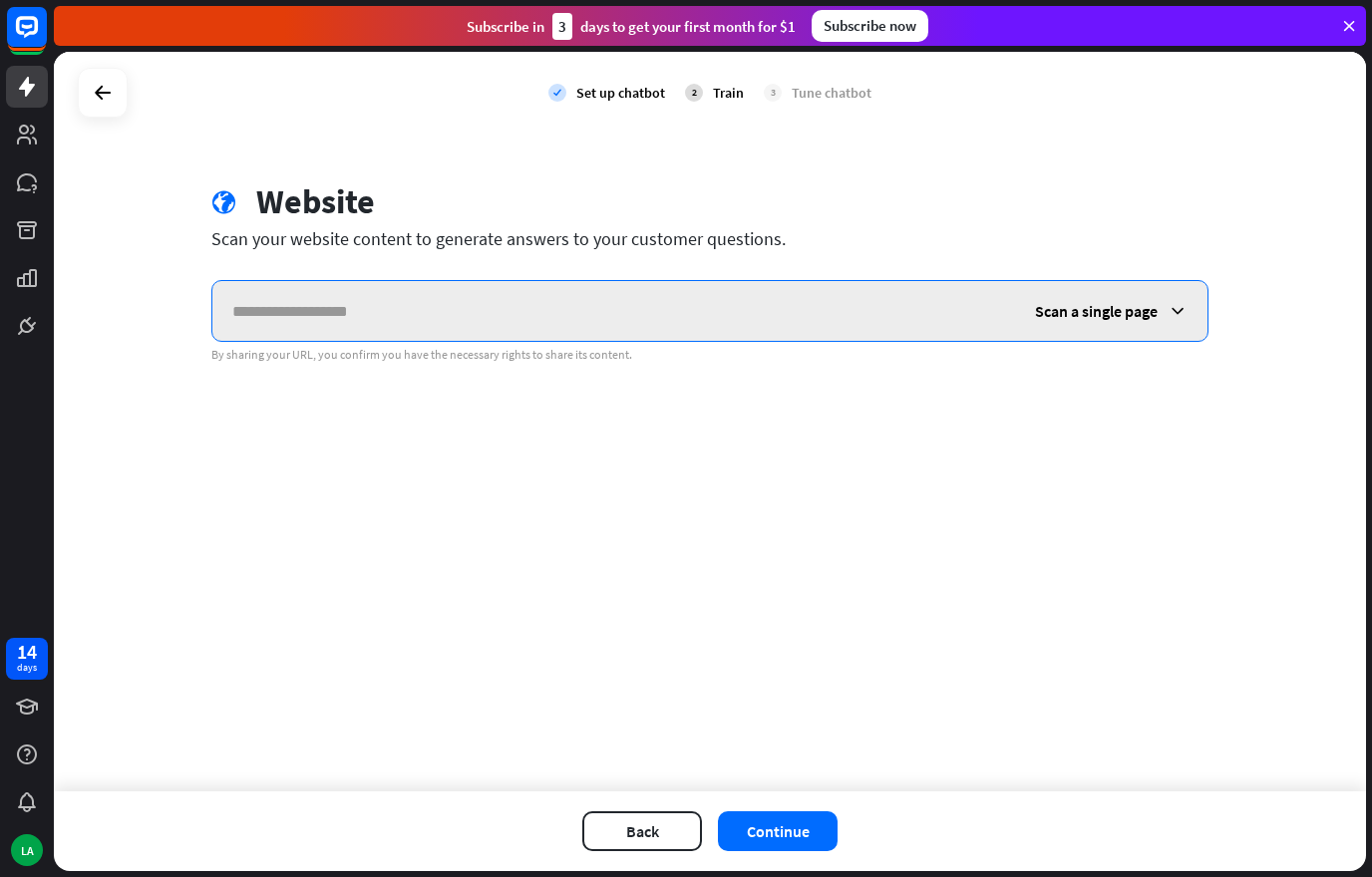 paste on "**********" 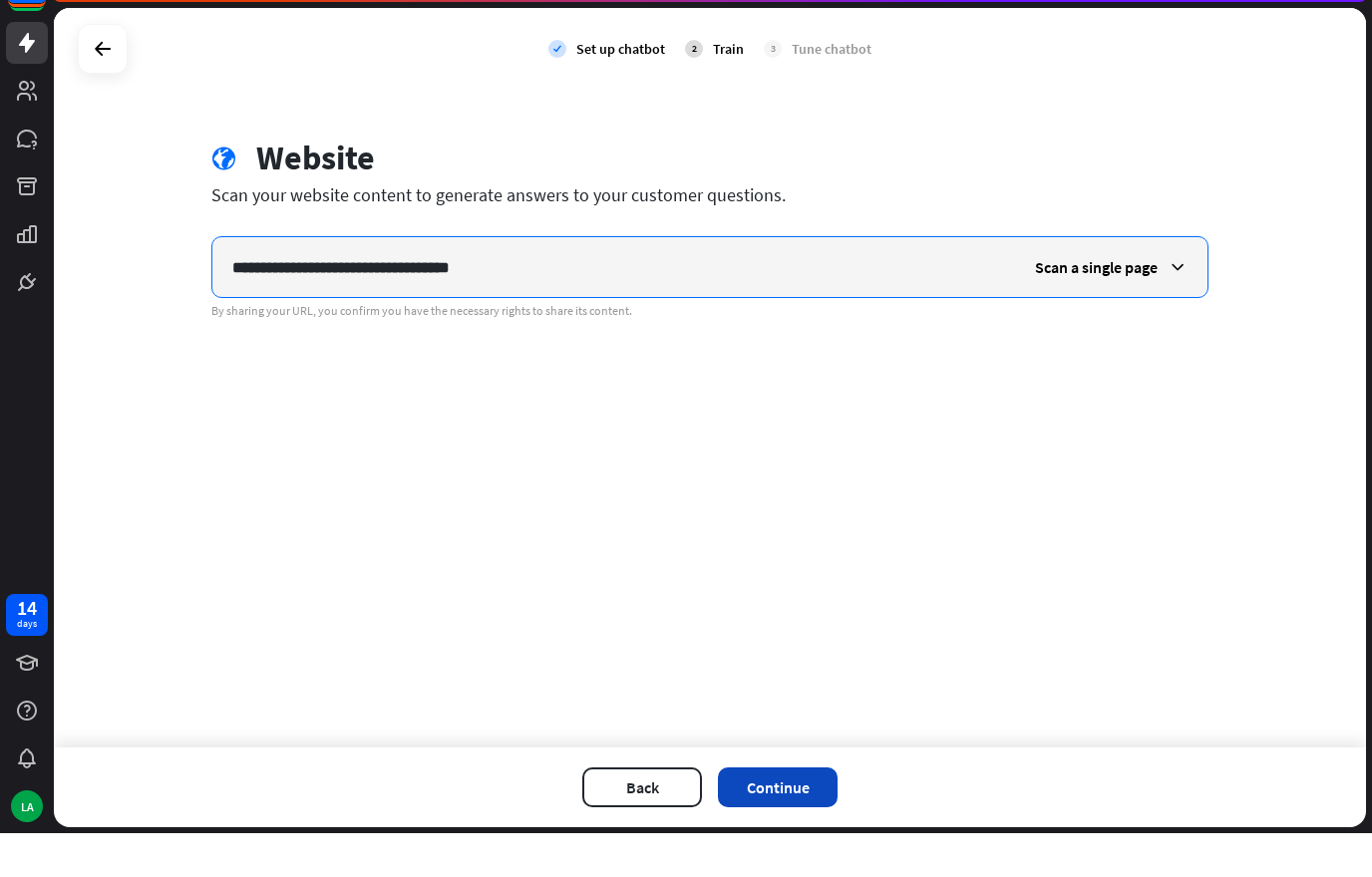 type on "**********" 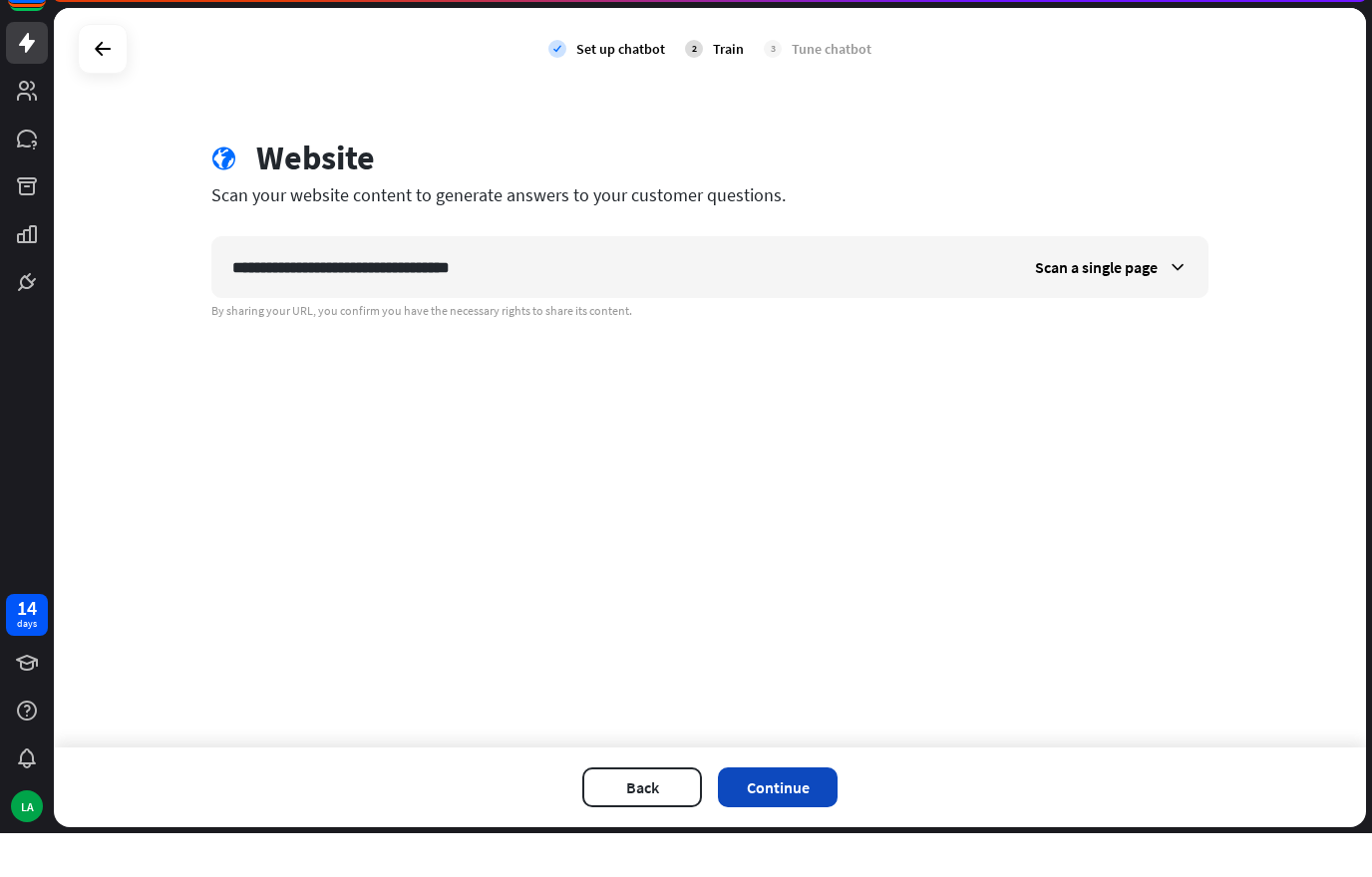 click on "Continue" at bounding box center (778, 831) 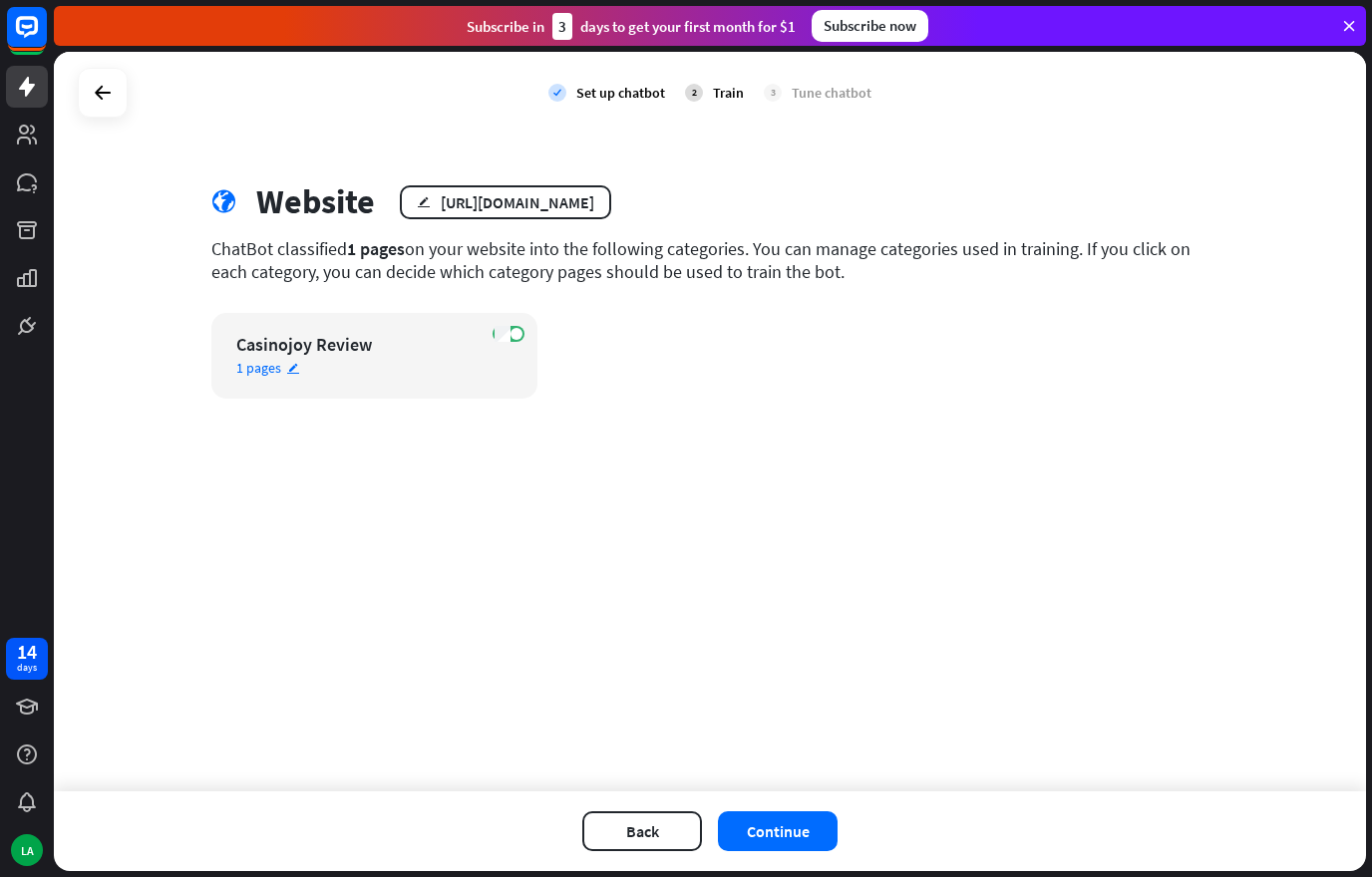 click on "edit" at bounding box center (293, 368) 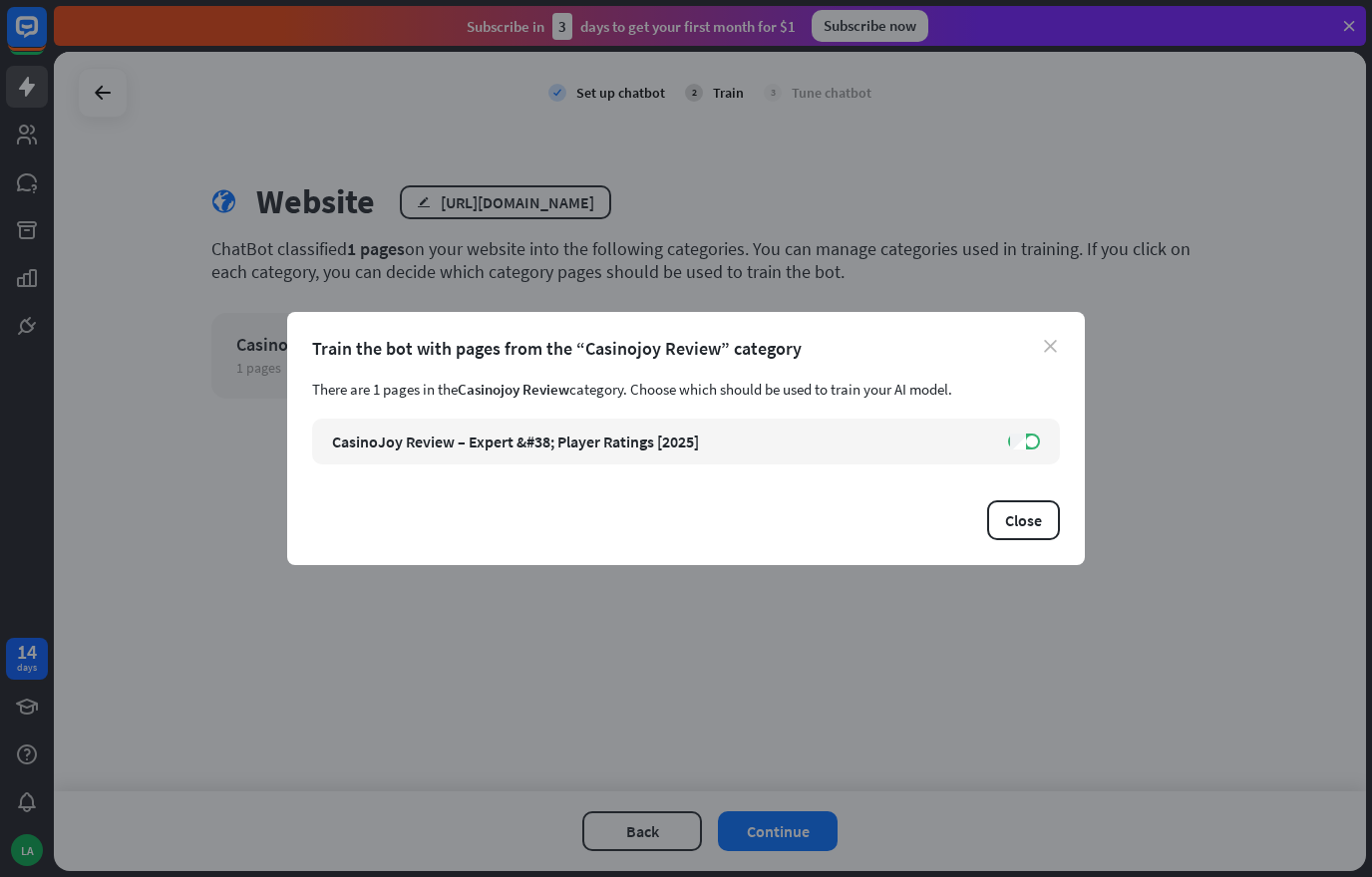 click on "close" at bounding box center [1050, 346] 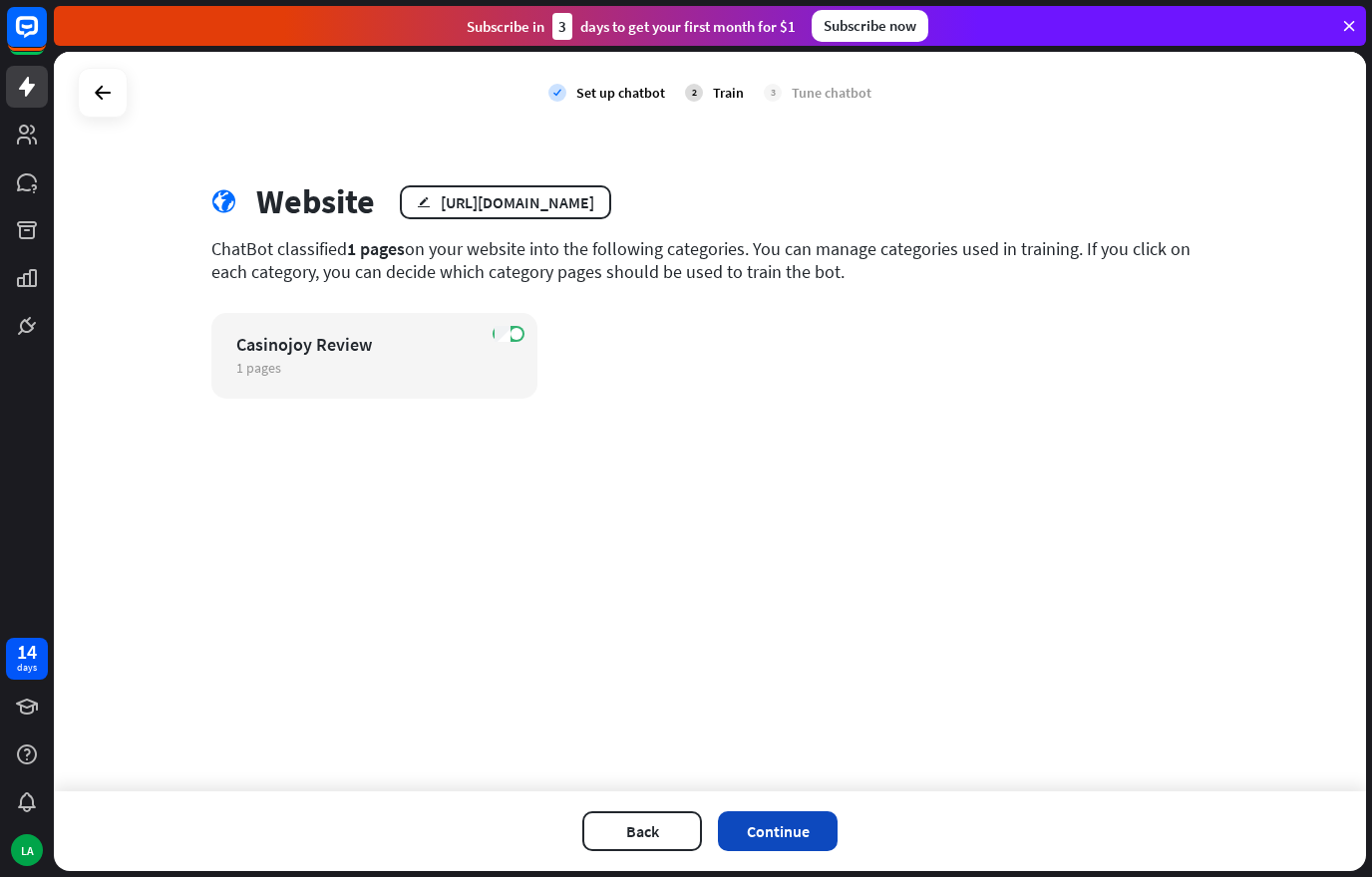 click on "Continue" at bounding box center [778, 831] 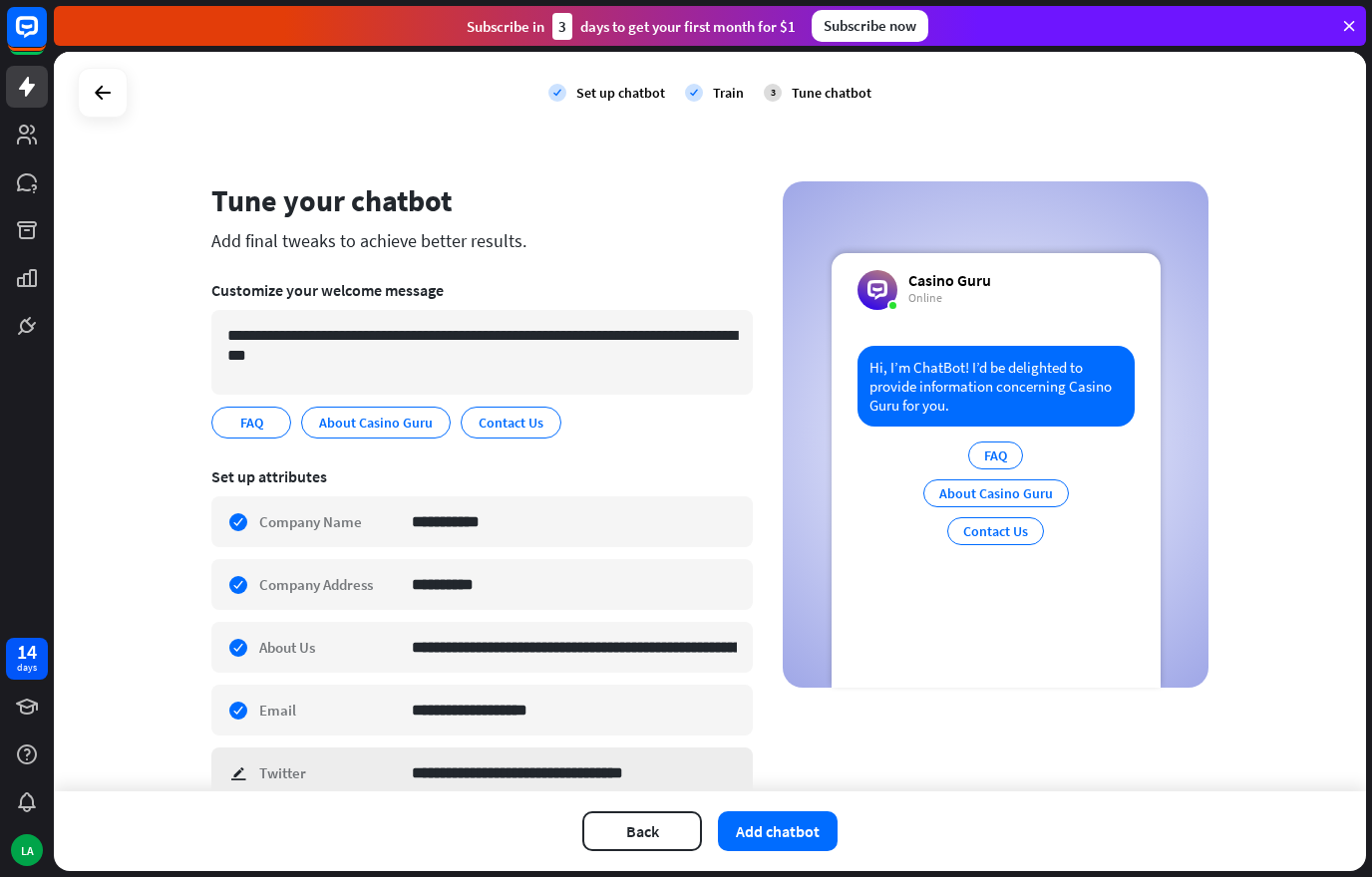 scroll, scrollTop: 0, scrollLeft: 0, axis: both 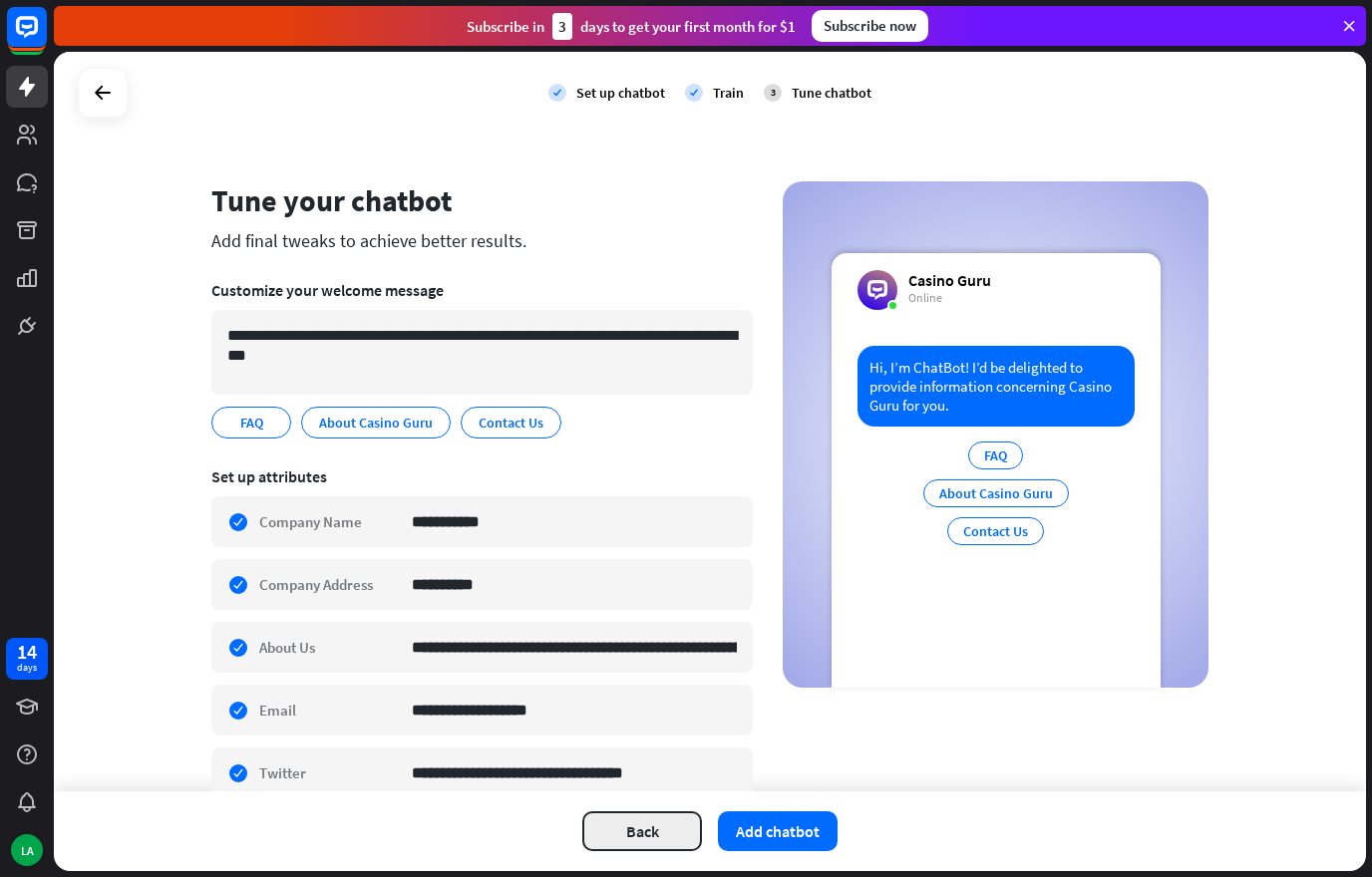 click on "Back" at bounding box center [642, 831] 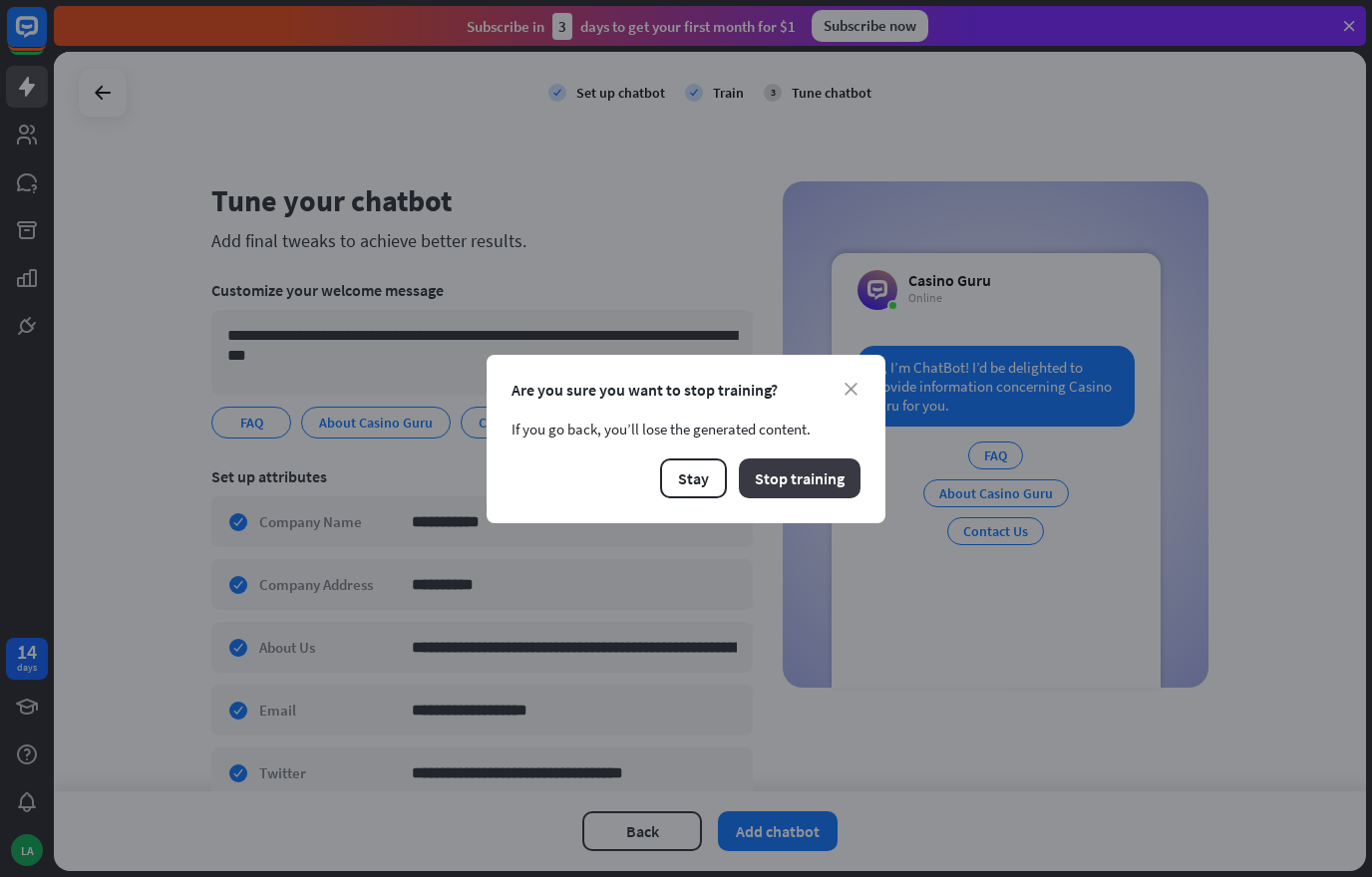click on "Stop training" at bounding box center [800, 478] 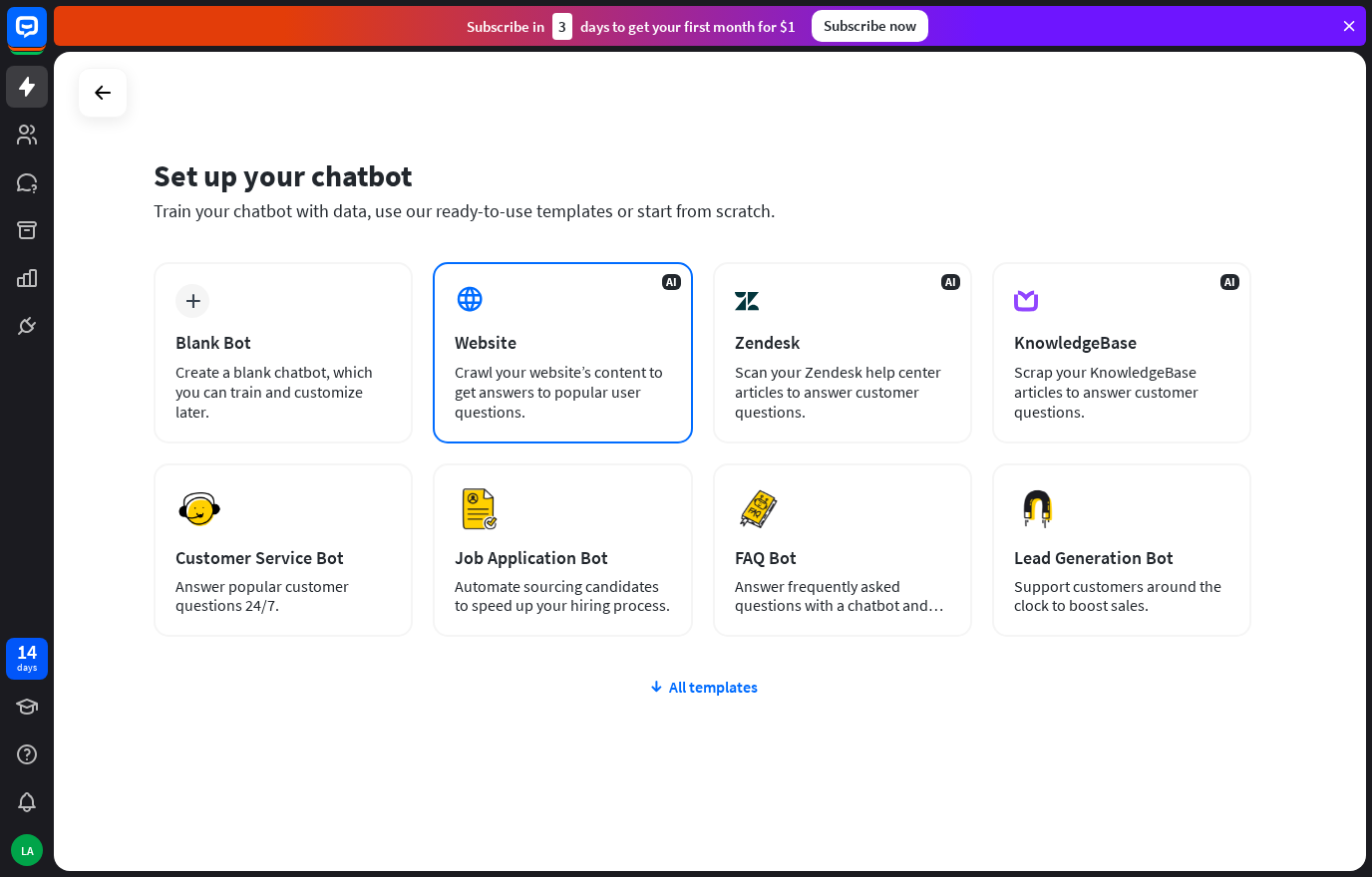 click on "AI     Website
Crawl your website’s content to get answers to
popular user questions." at bounding box center [562, 353] 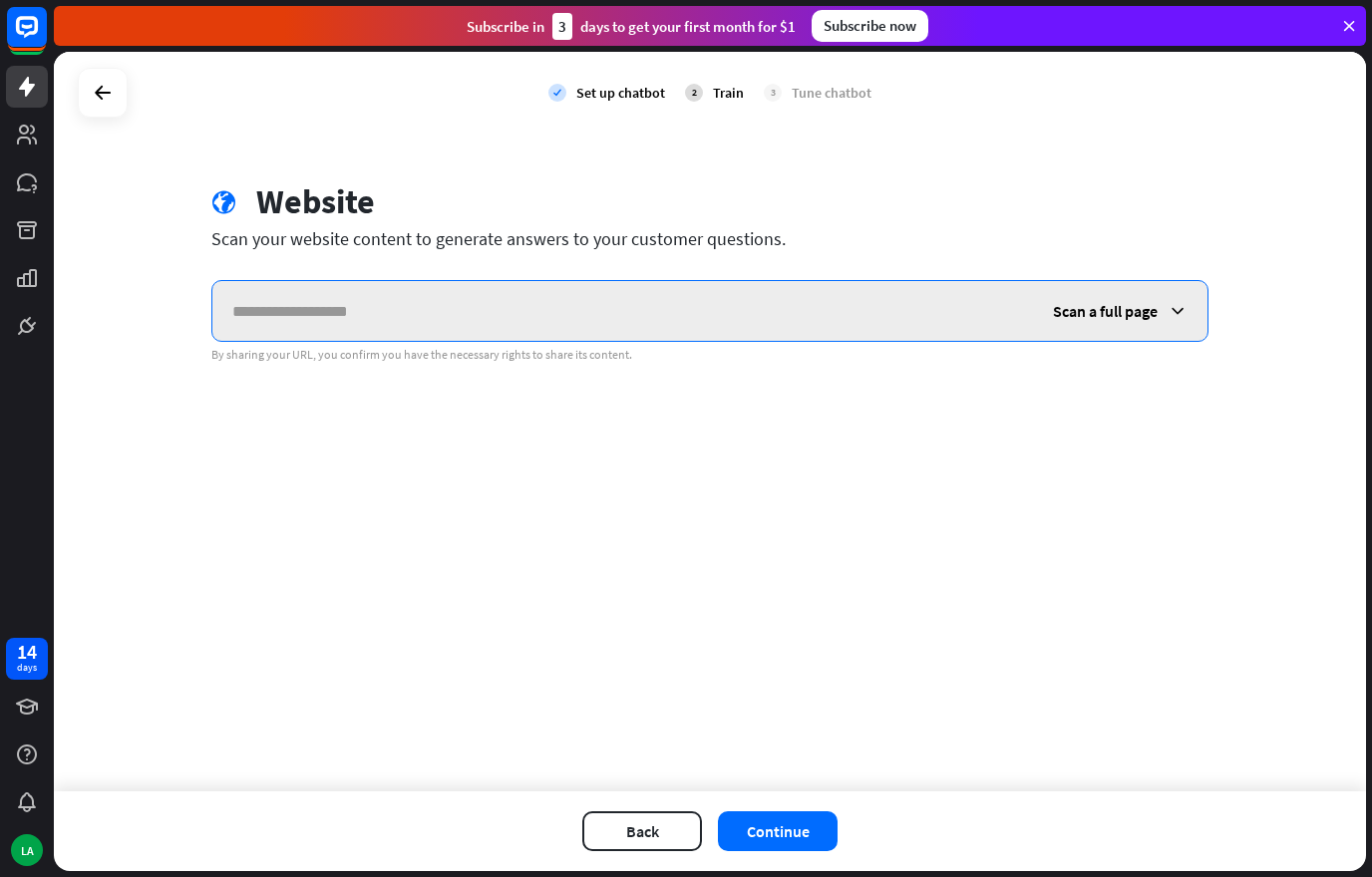 click at bounding box center (622, 311) 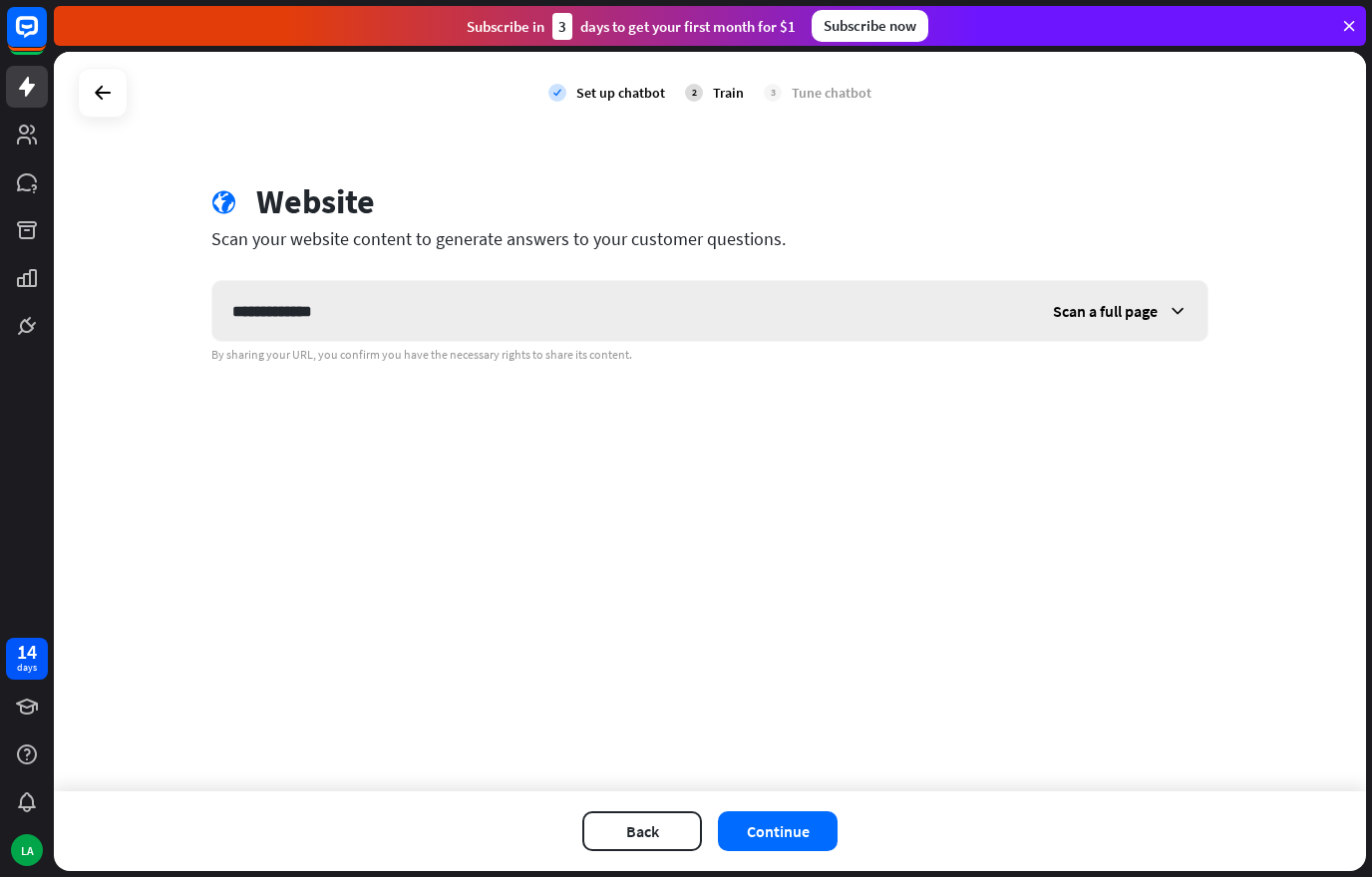 click on "Scan a full page" at bounding box center [1105, 311] 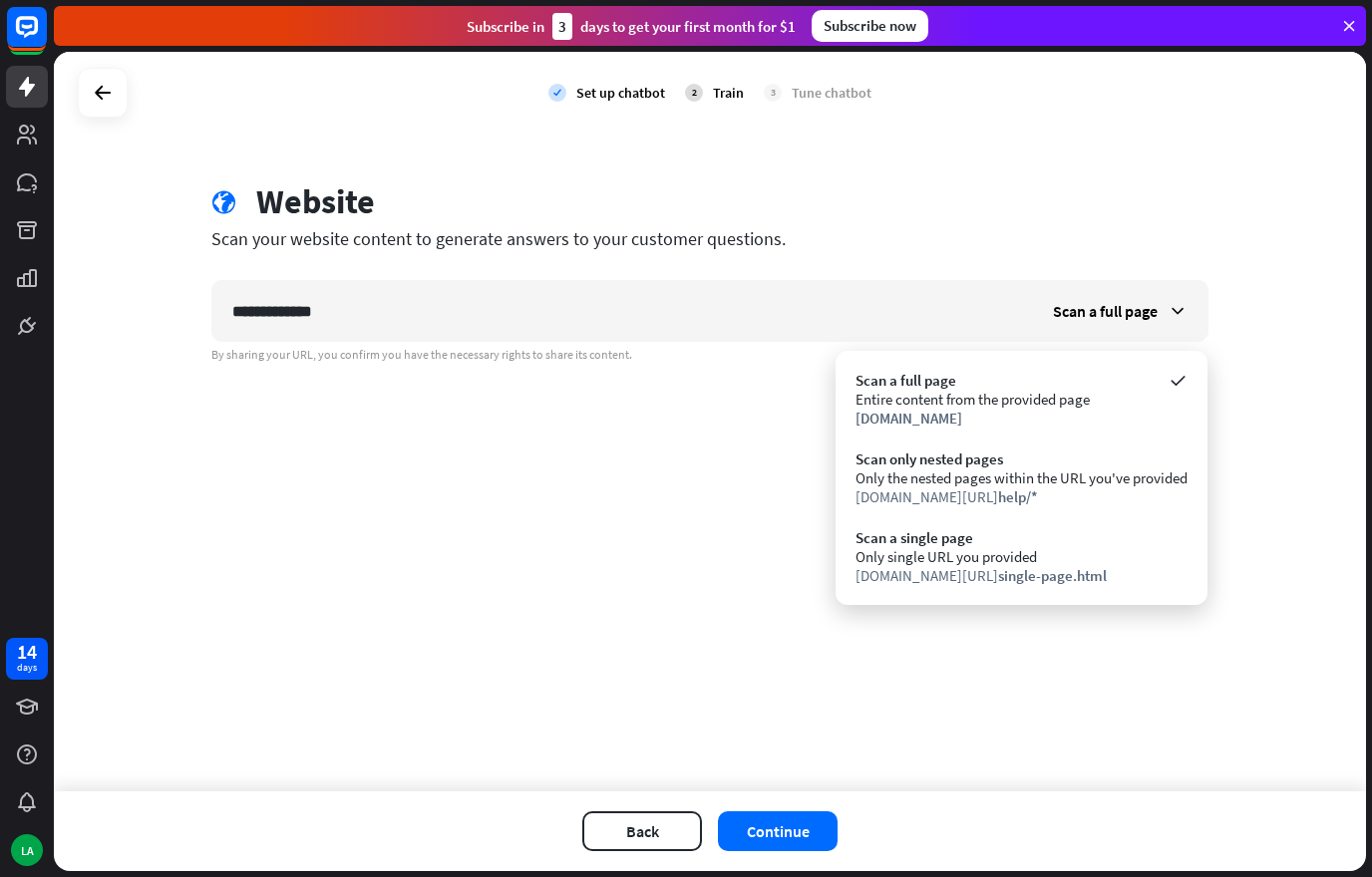 click on "Entire content from the provided page" at bounding box center (1021, 399) 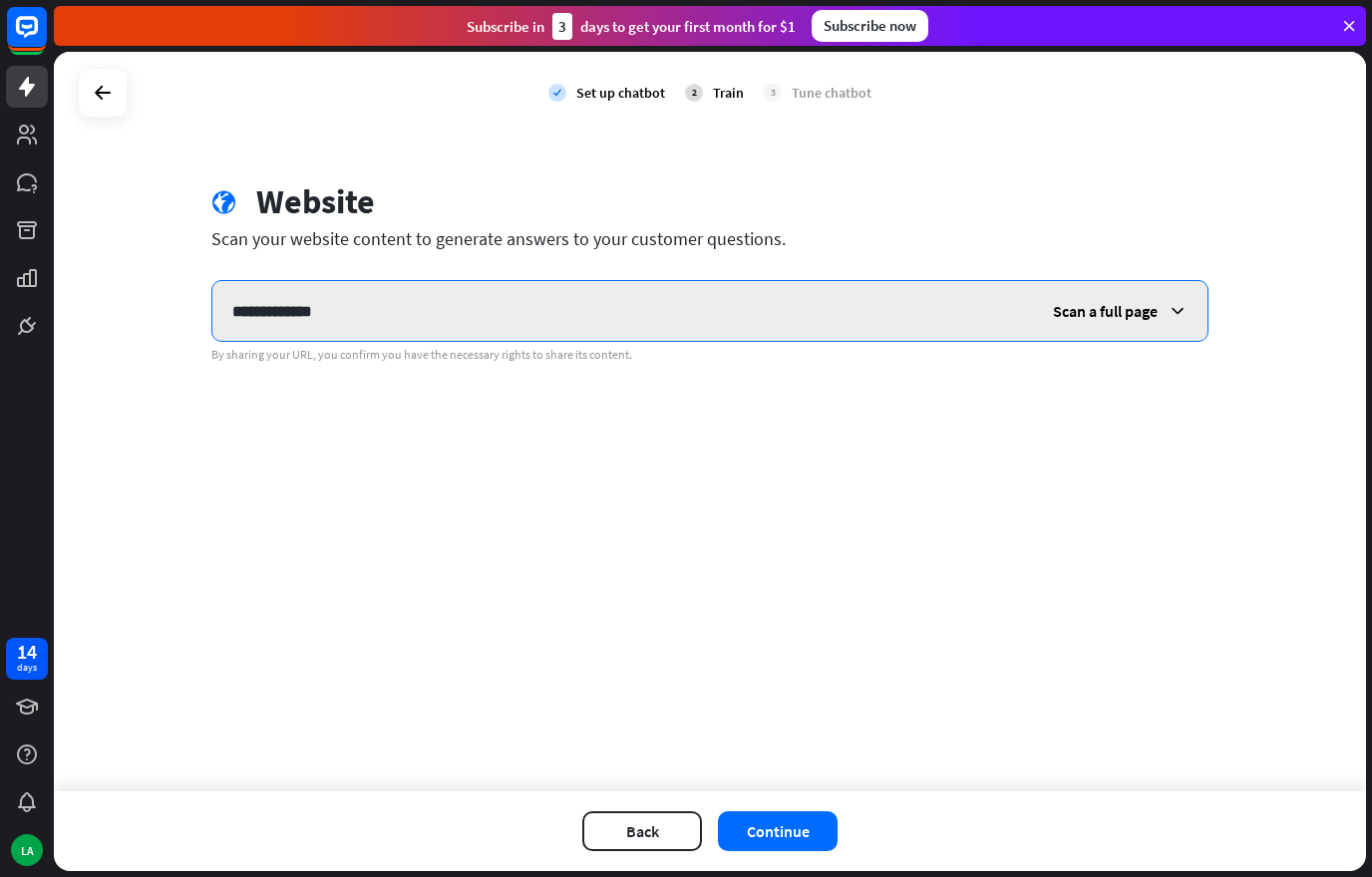 click on "**********" at bounding box center [622, 311] 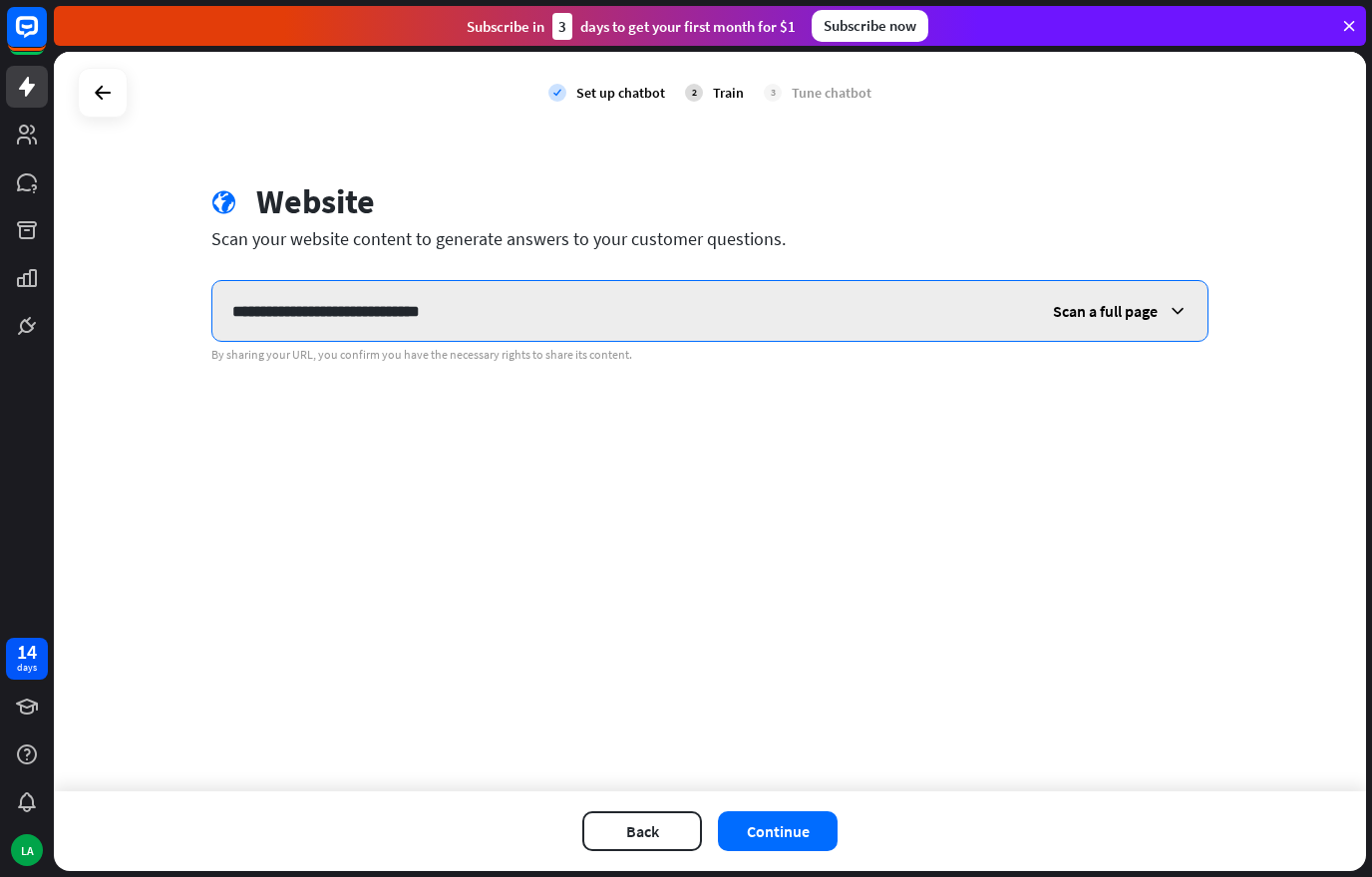 type on "**********" 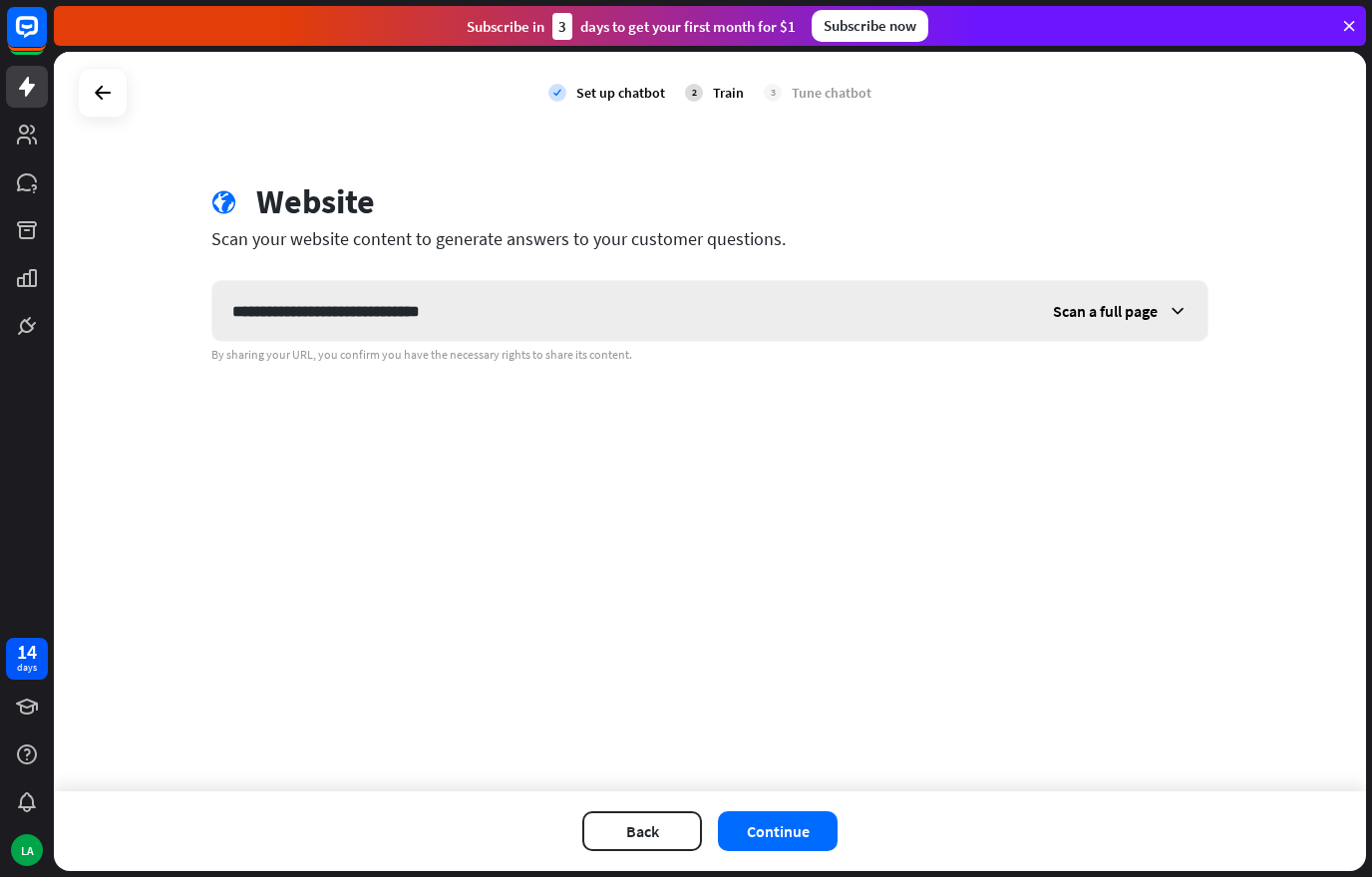 click on "Scan a full page" at bounding box center (1105, 311) 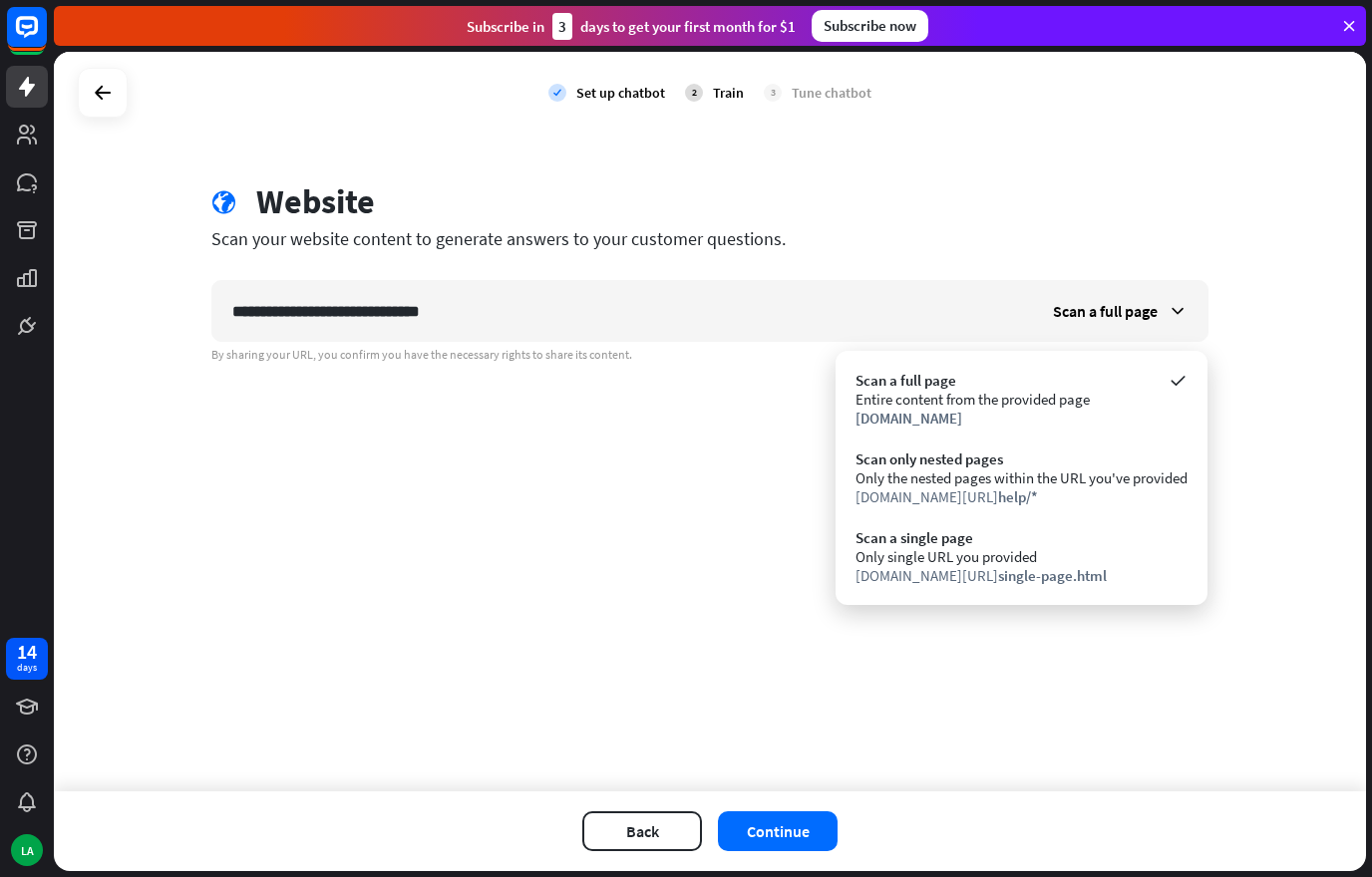click on "Only the nested pages within the URL you've provided" at bounding box center (1021, 477) 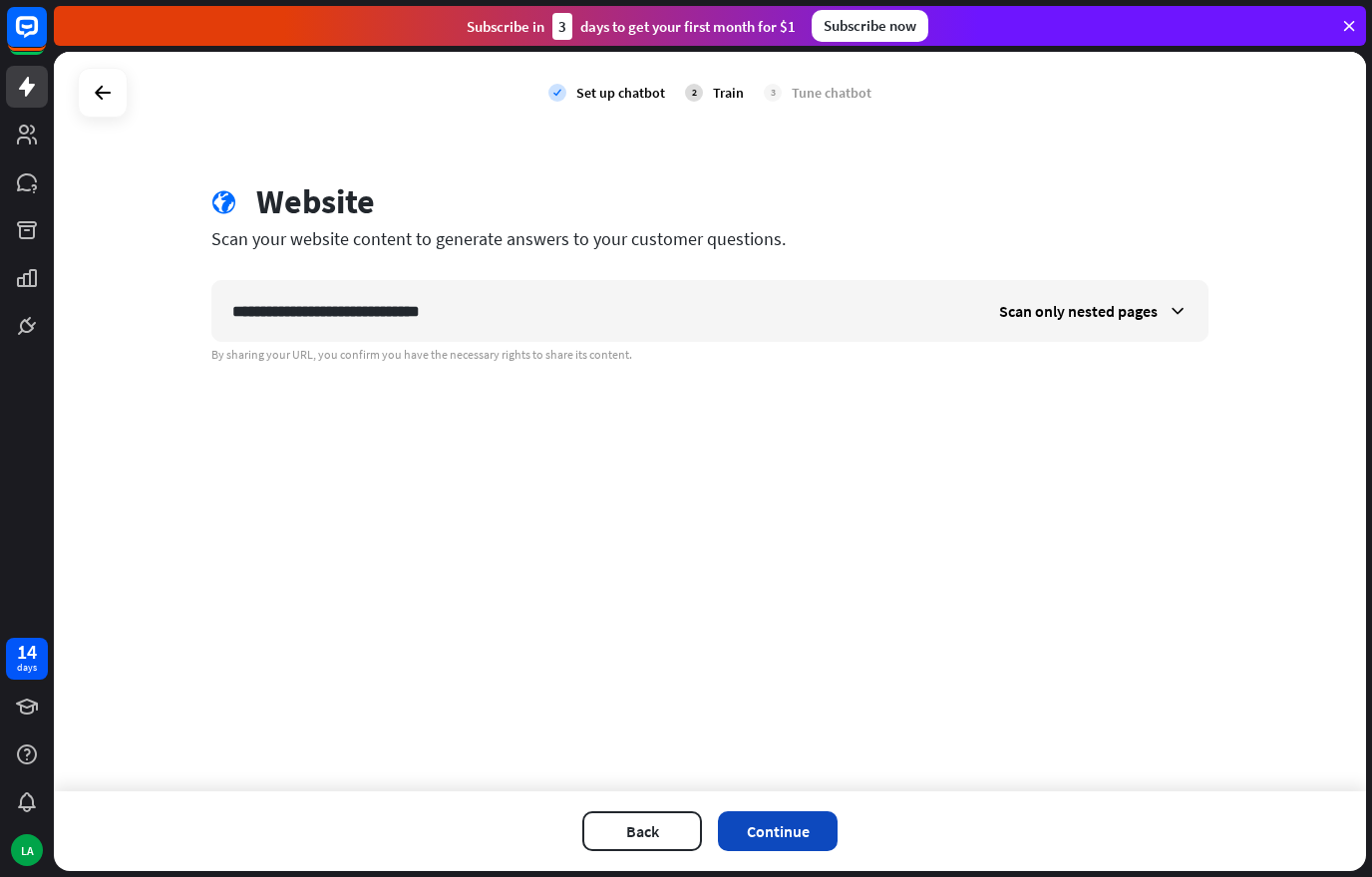 click on "Continue" at bounding box center (778, 831) 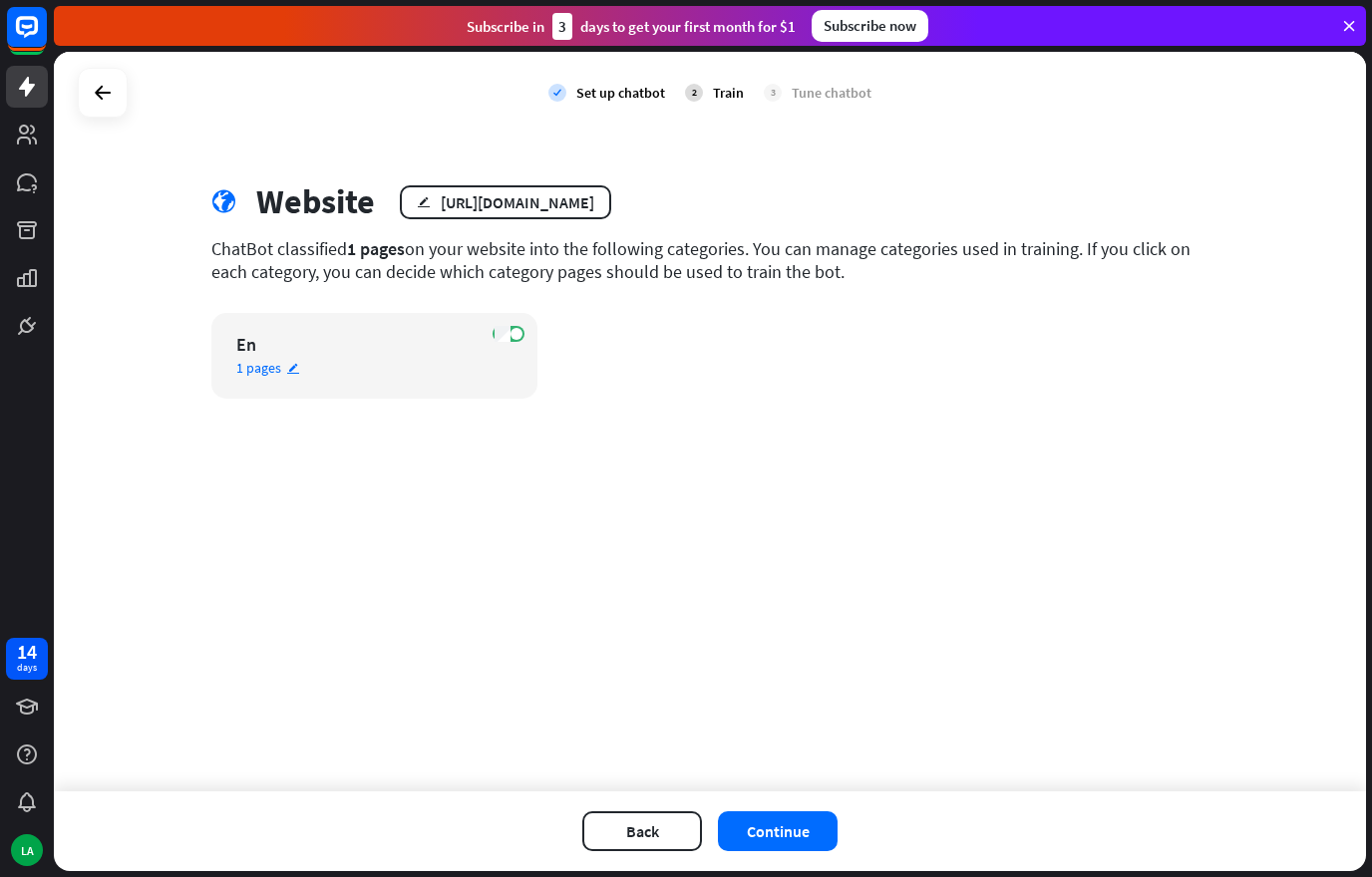 click on "edit" at bounding box center [293, 368] 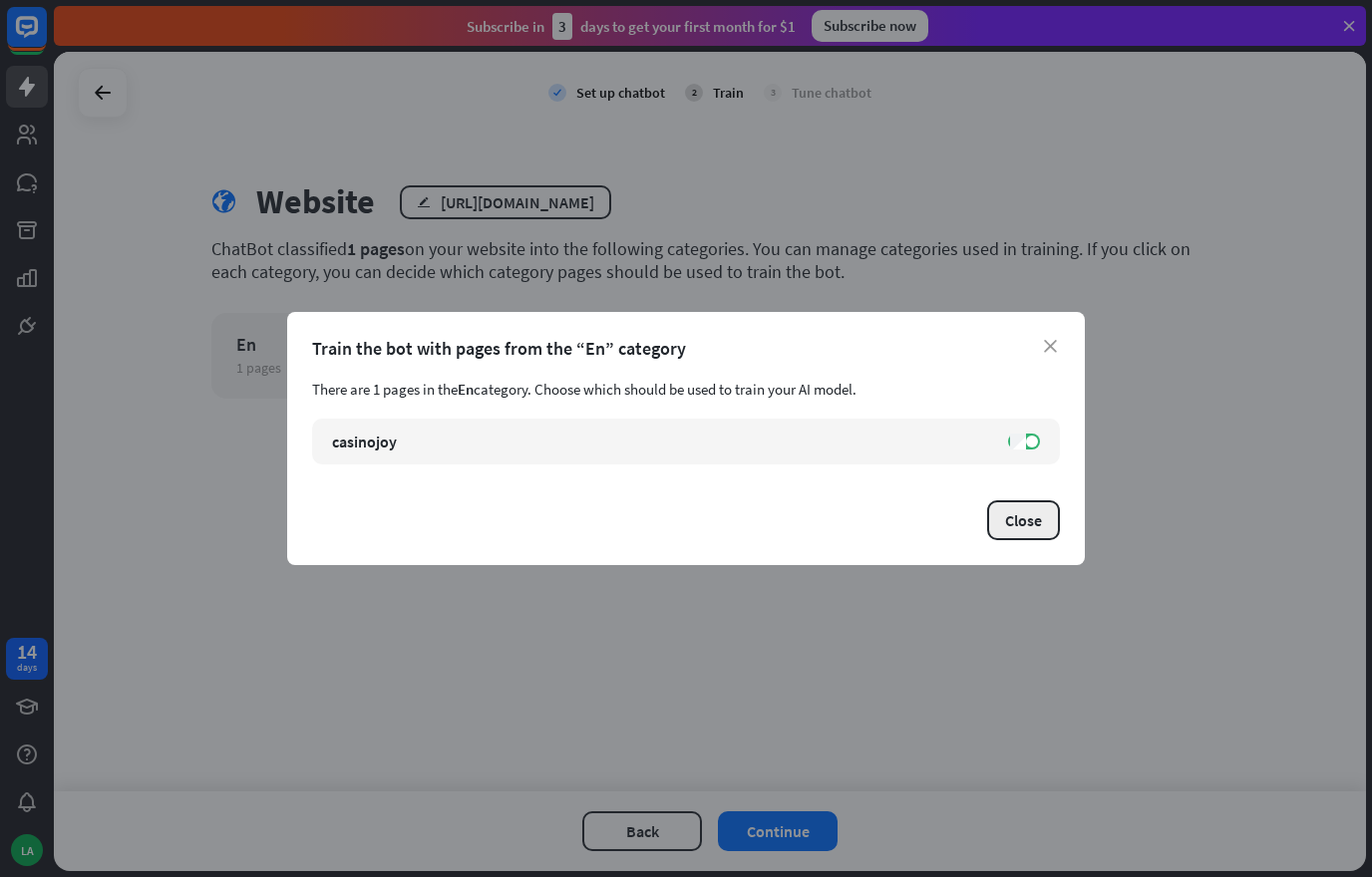 click on "Close" at bounding box center (1023, 520) 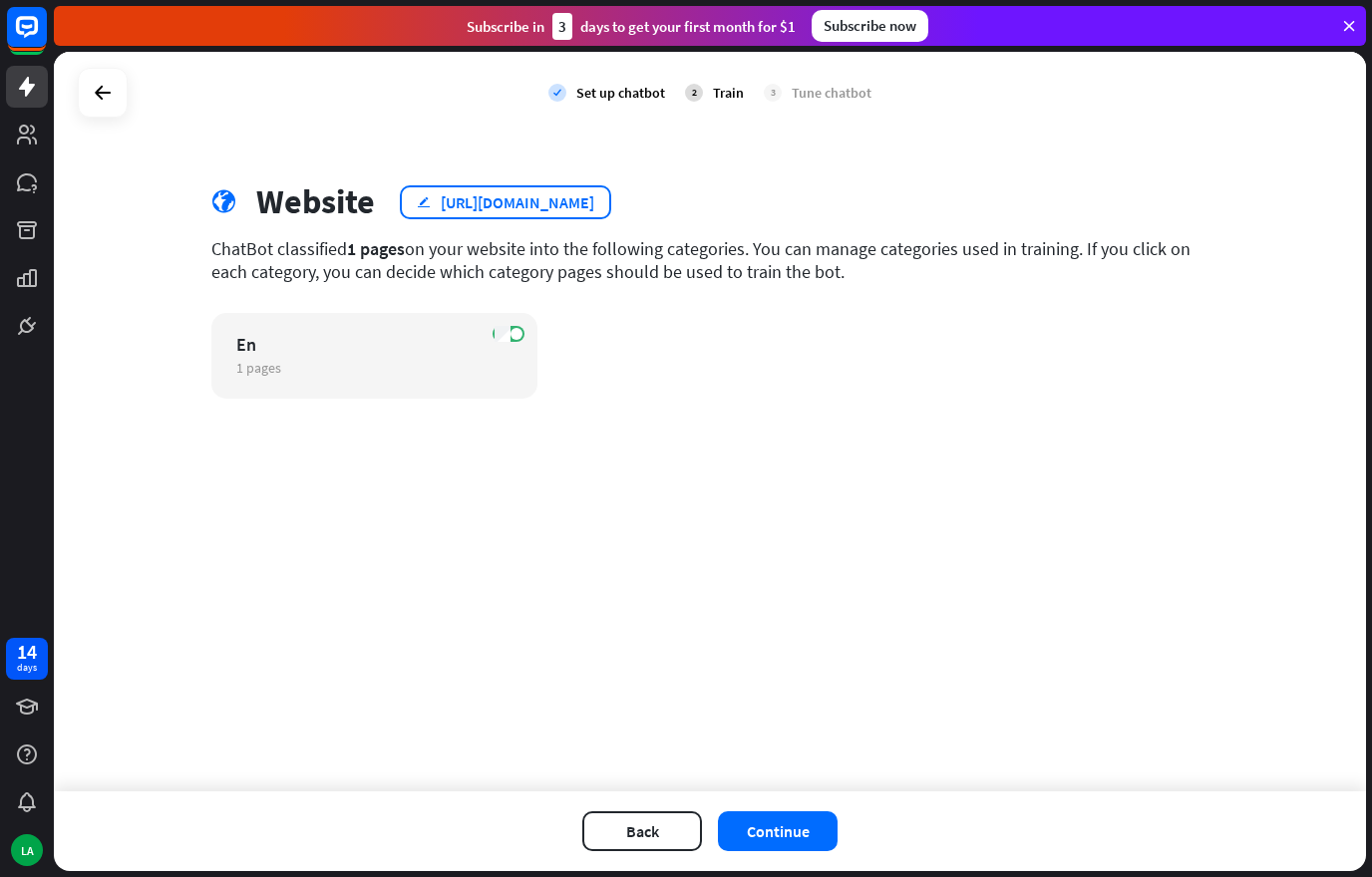 click on "https://casinojoy.com/en/promo/" at bounding box center (517, 202) 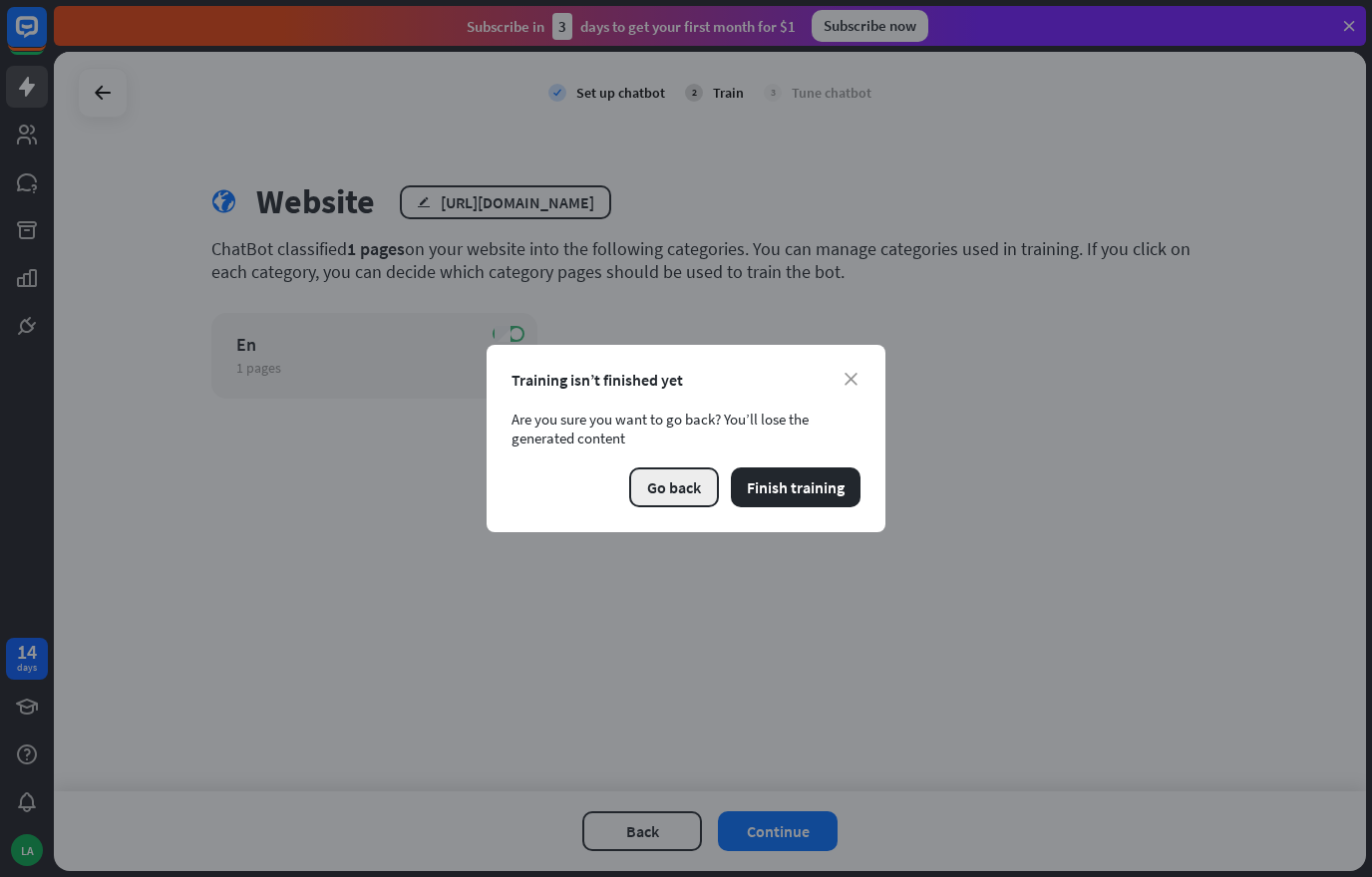 click on "Go back" at bounding box center [674, 487] 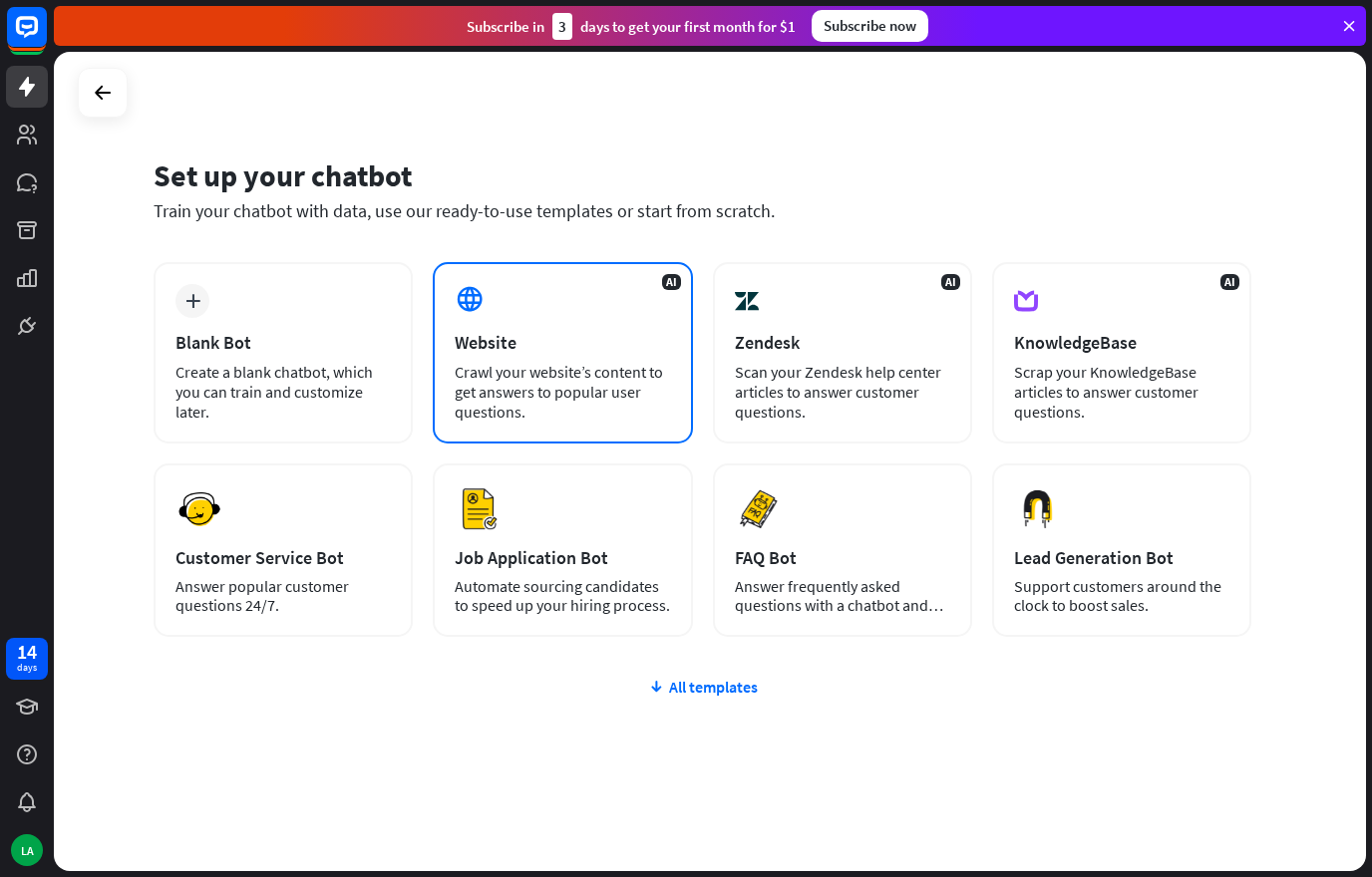 click on "Crawl your website’s content to get answers to
popular user questions." at bounding box center (562, 392) 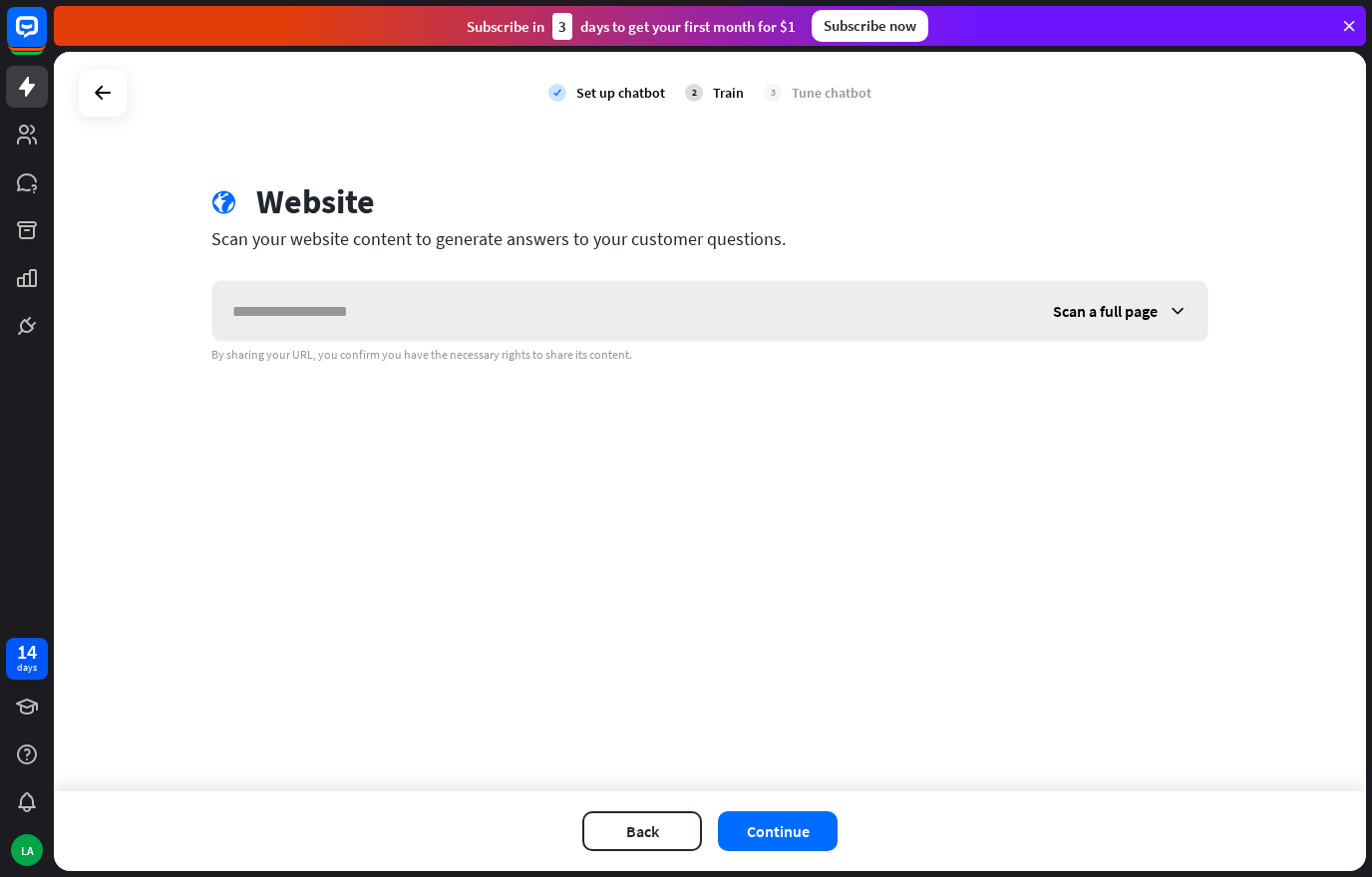 click at bounding box center (622, 311) 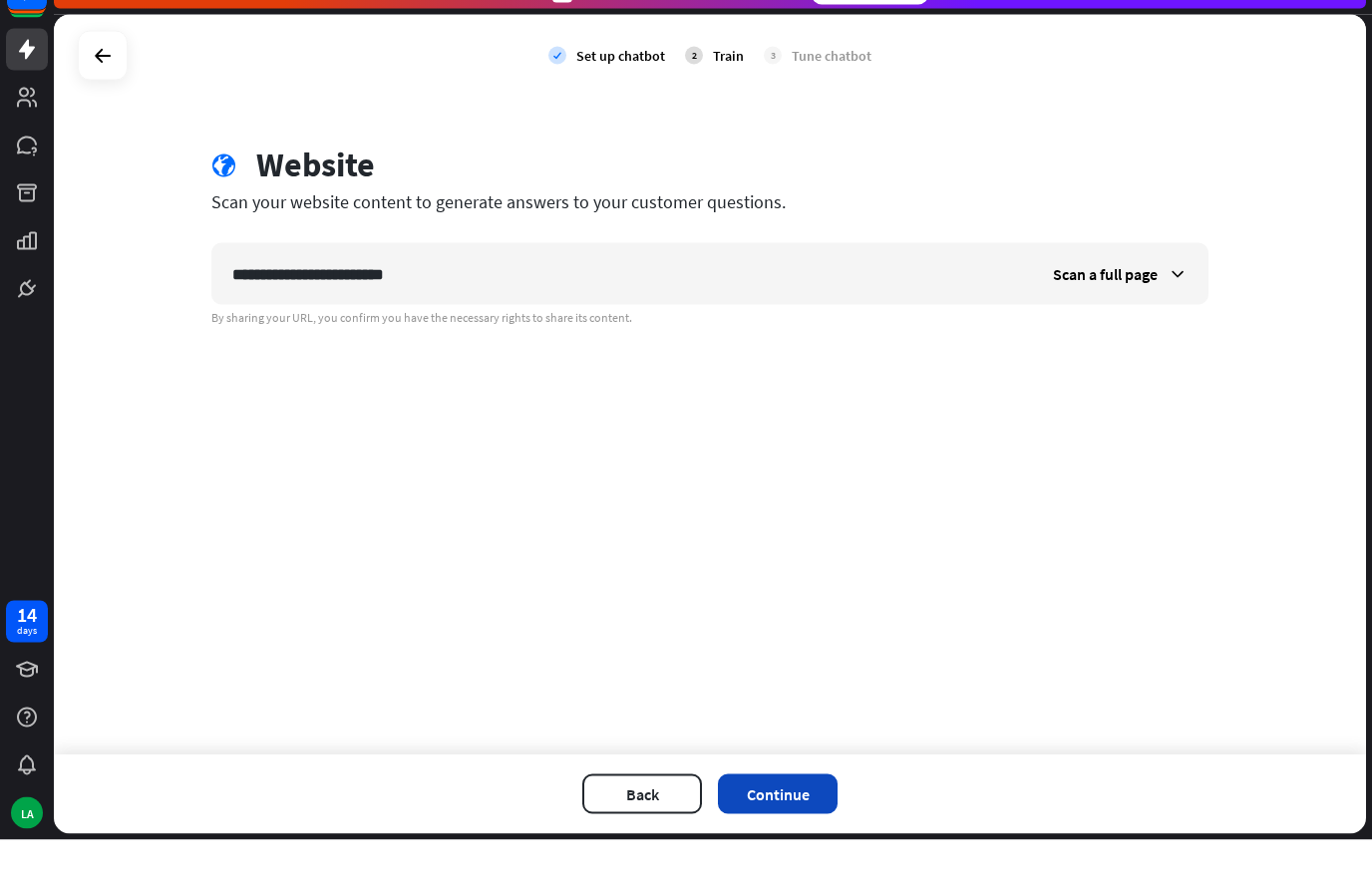 type on "**********" 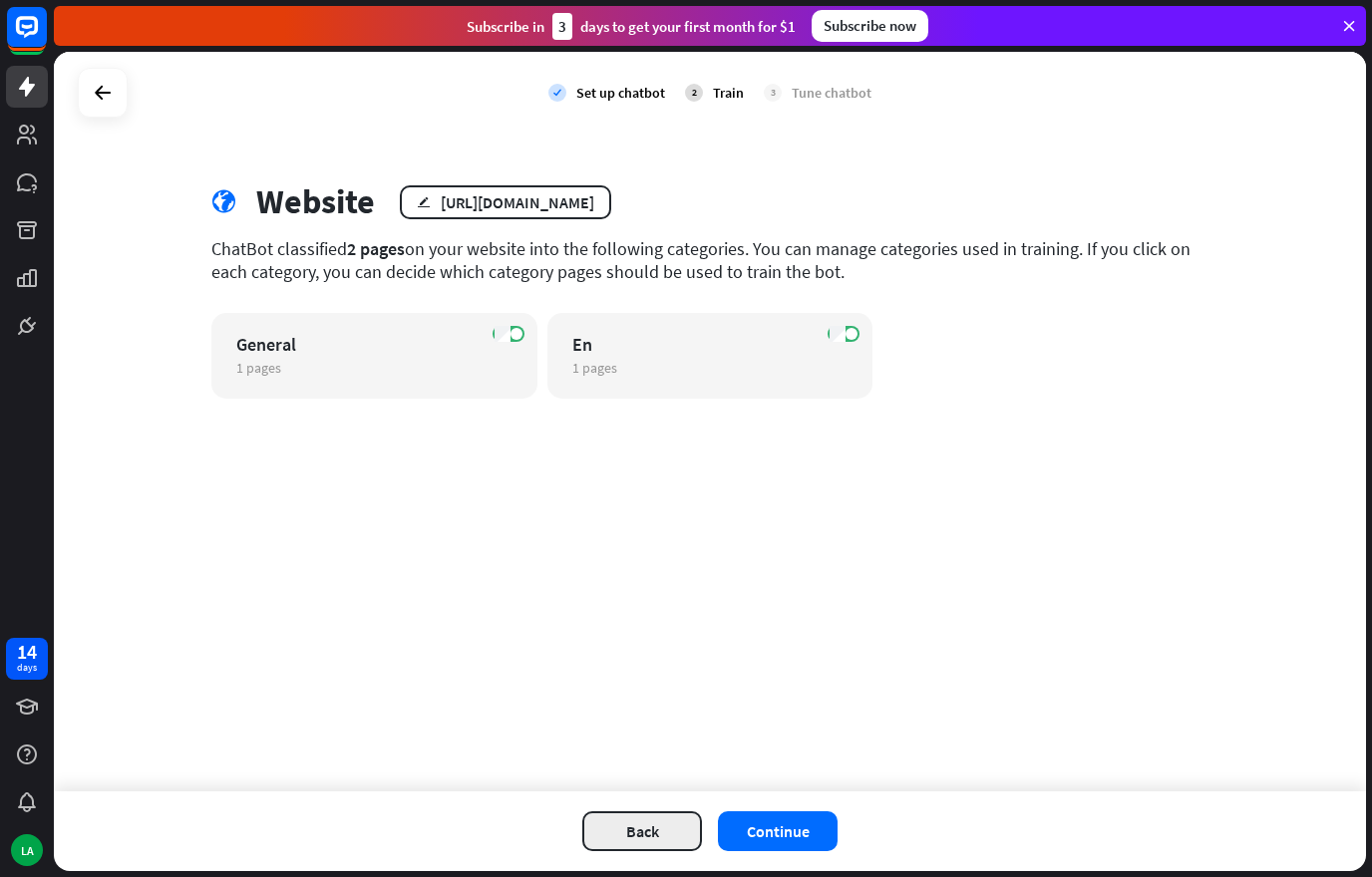 click on "Back" at bounding box center (642, 831) 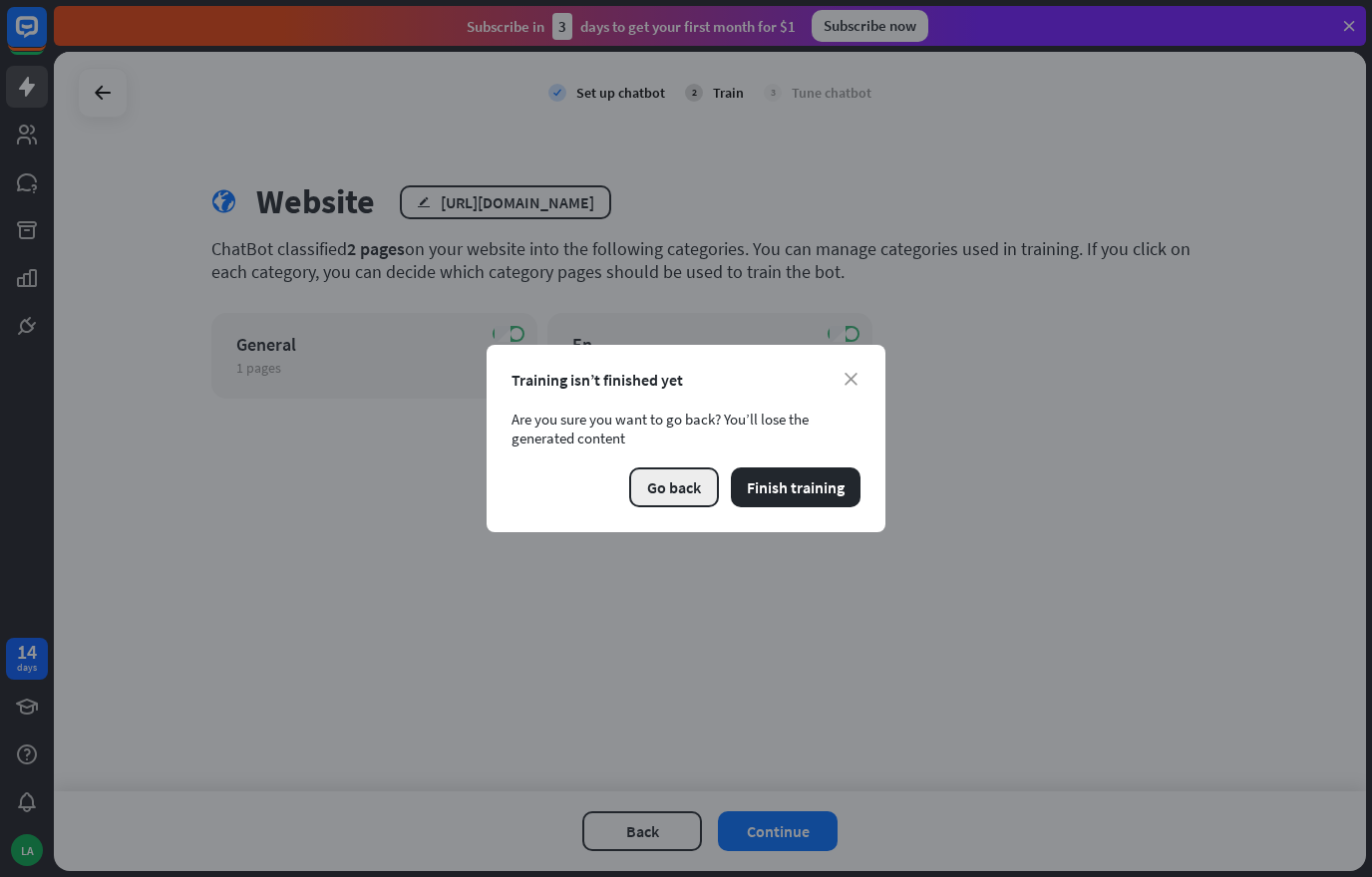 click on "Go back" at bounding box center (674, 487) 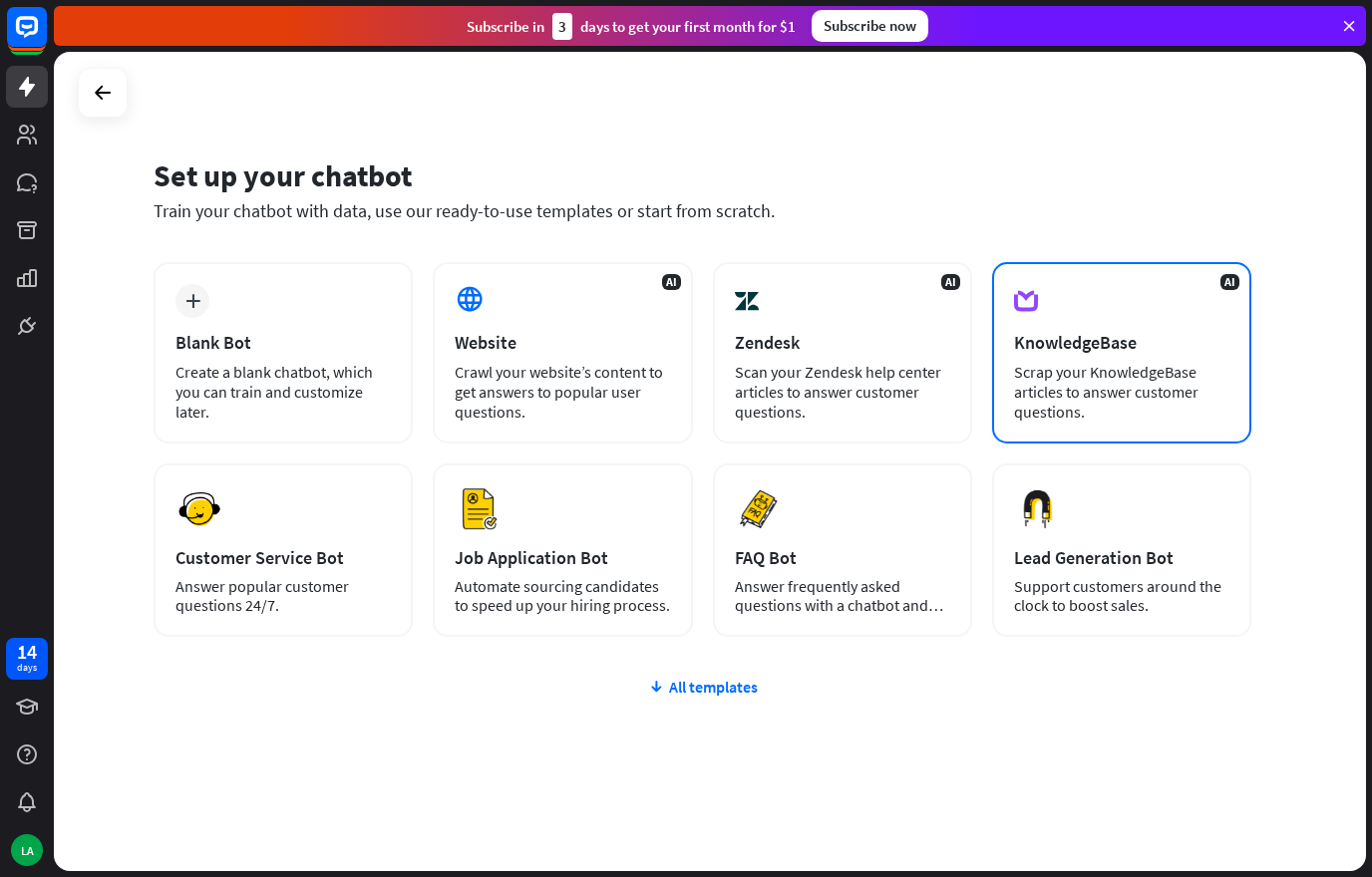 click on "Scrap your KnowledgeBase articles to answer customer
questions." at bounding box center [1122, 392] 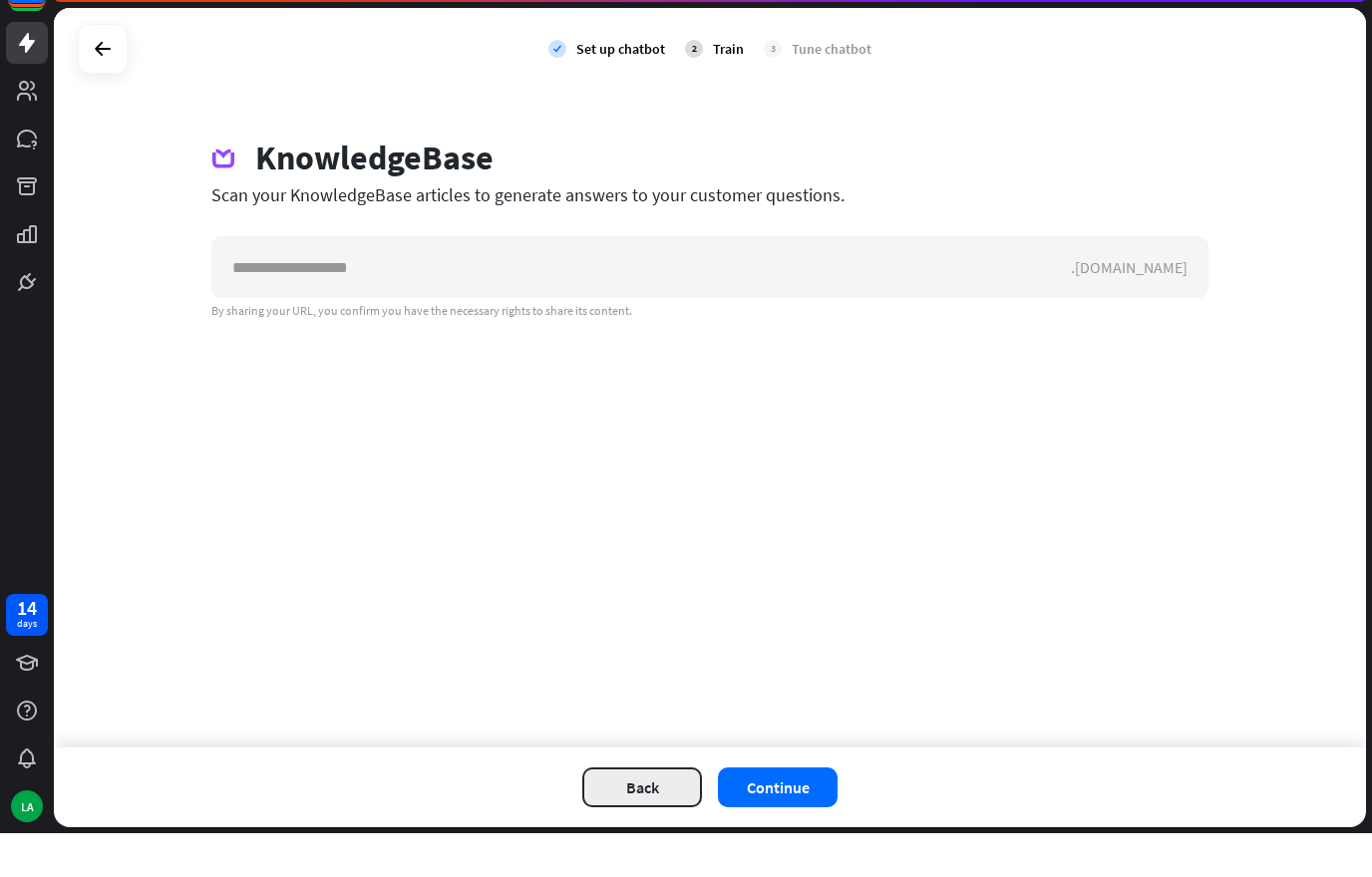 click on "Back" at bounding box center (642, 831) 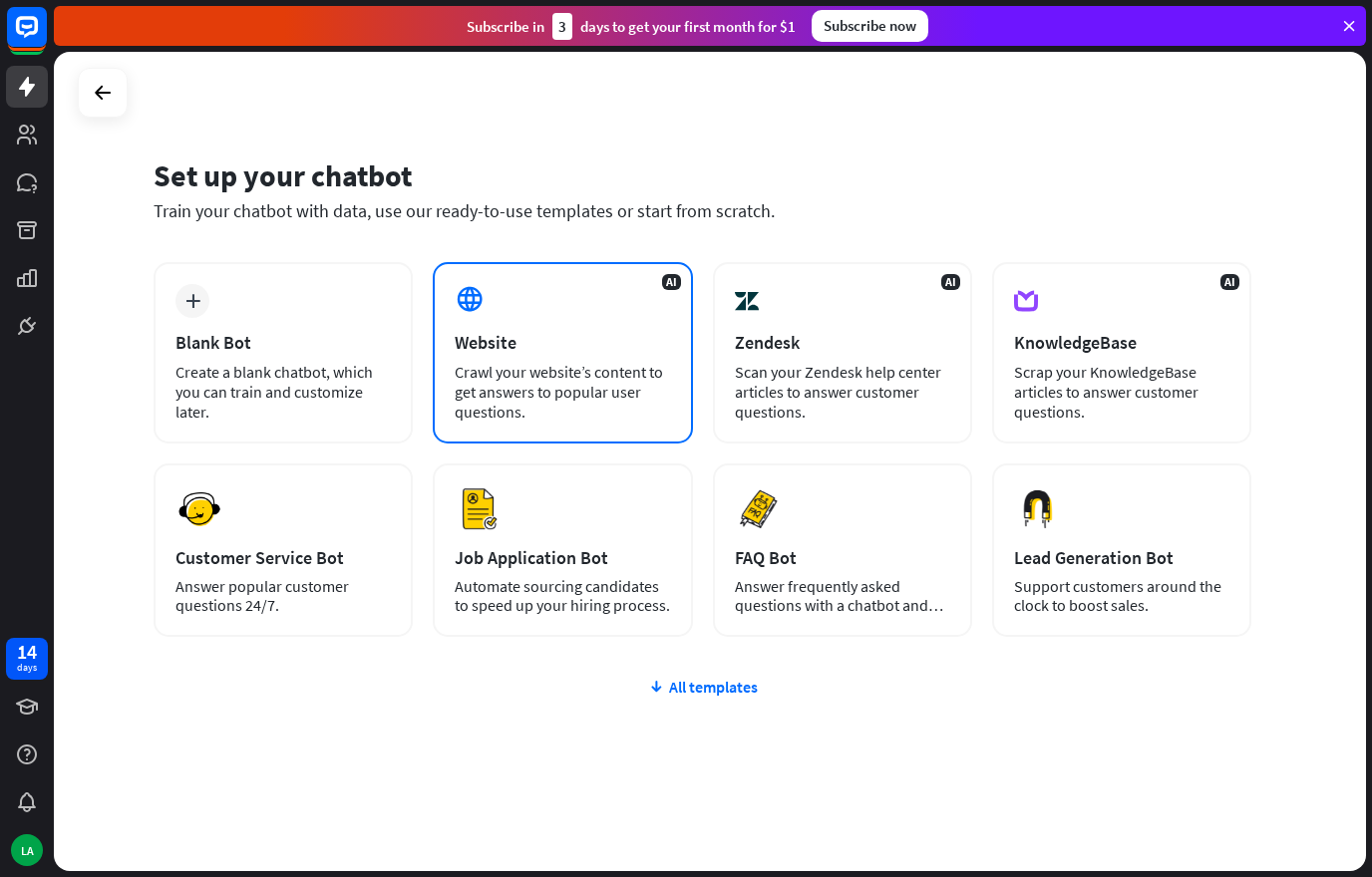click on "Crawl your website’s content to get answers to
popular user questions." at bounding box center [562, 392] 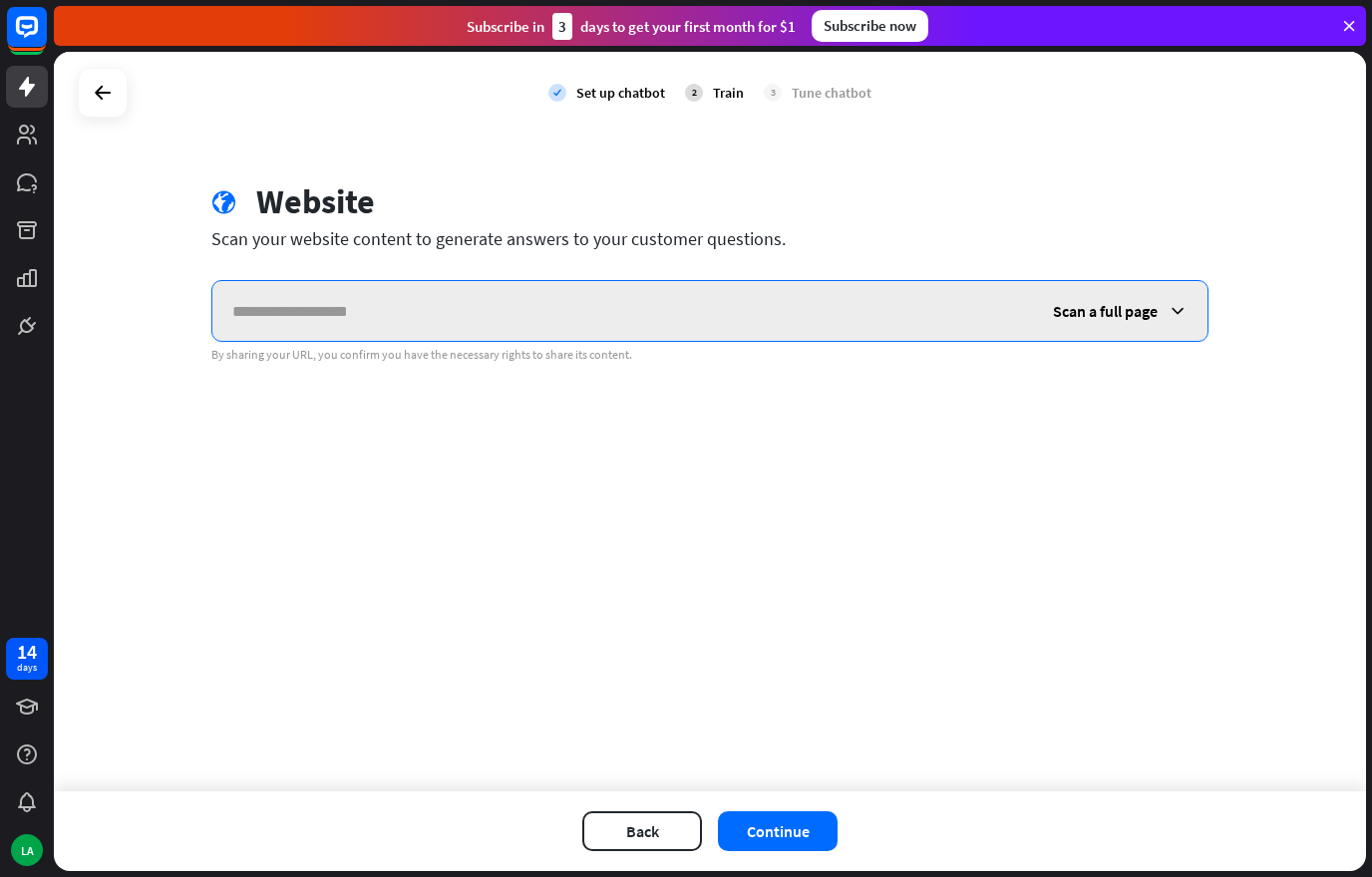 click at bounding box center [622, 311] 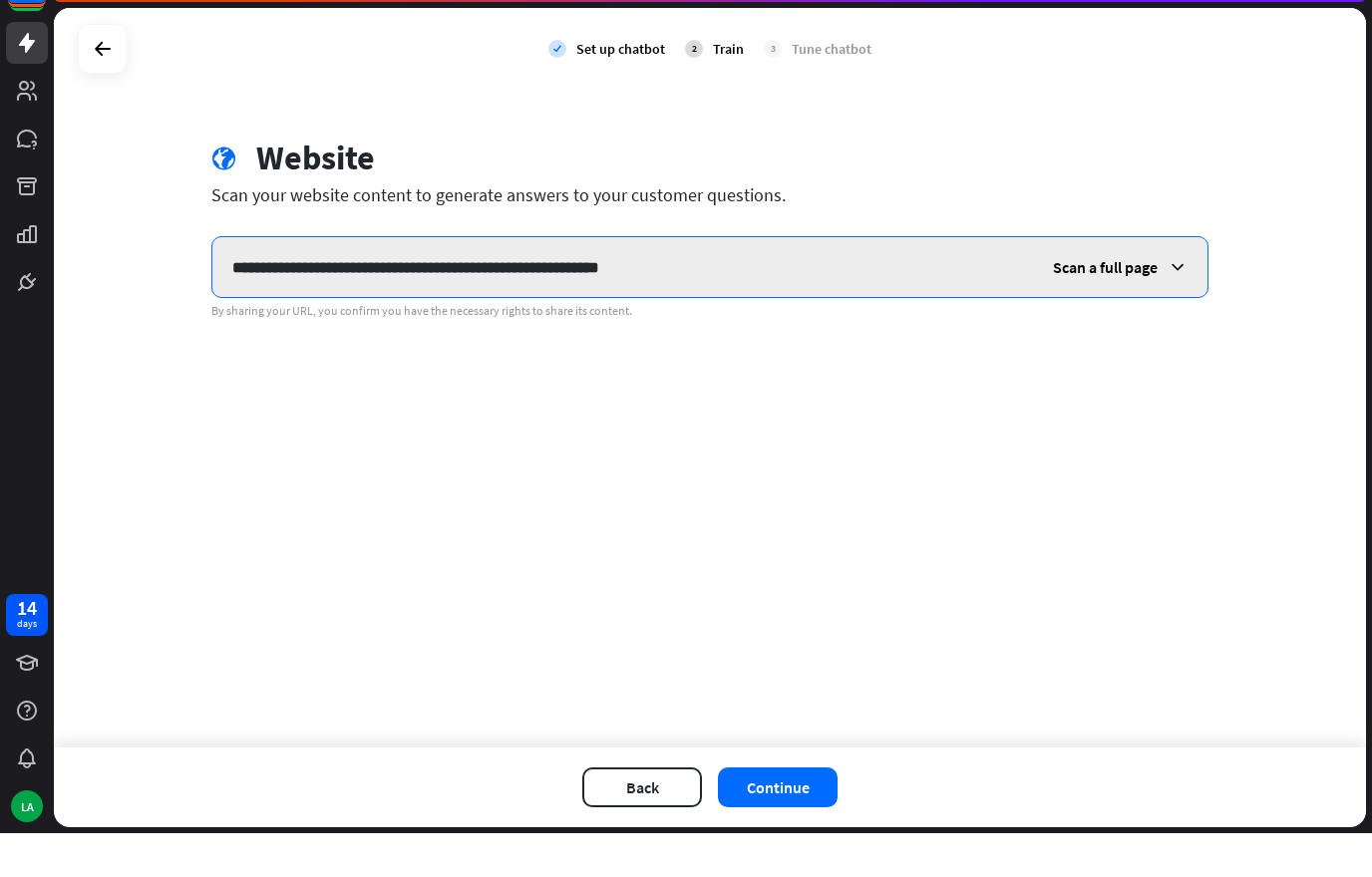 type on "**********" 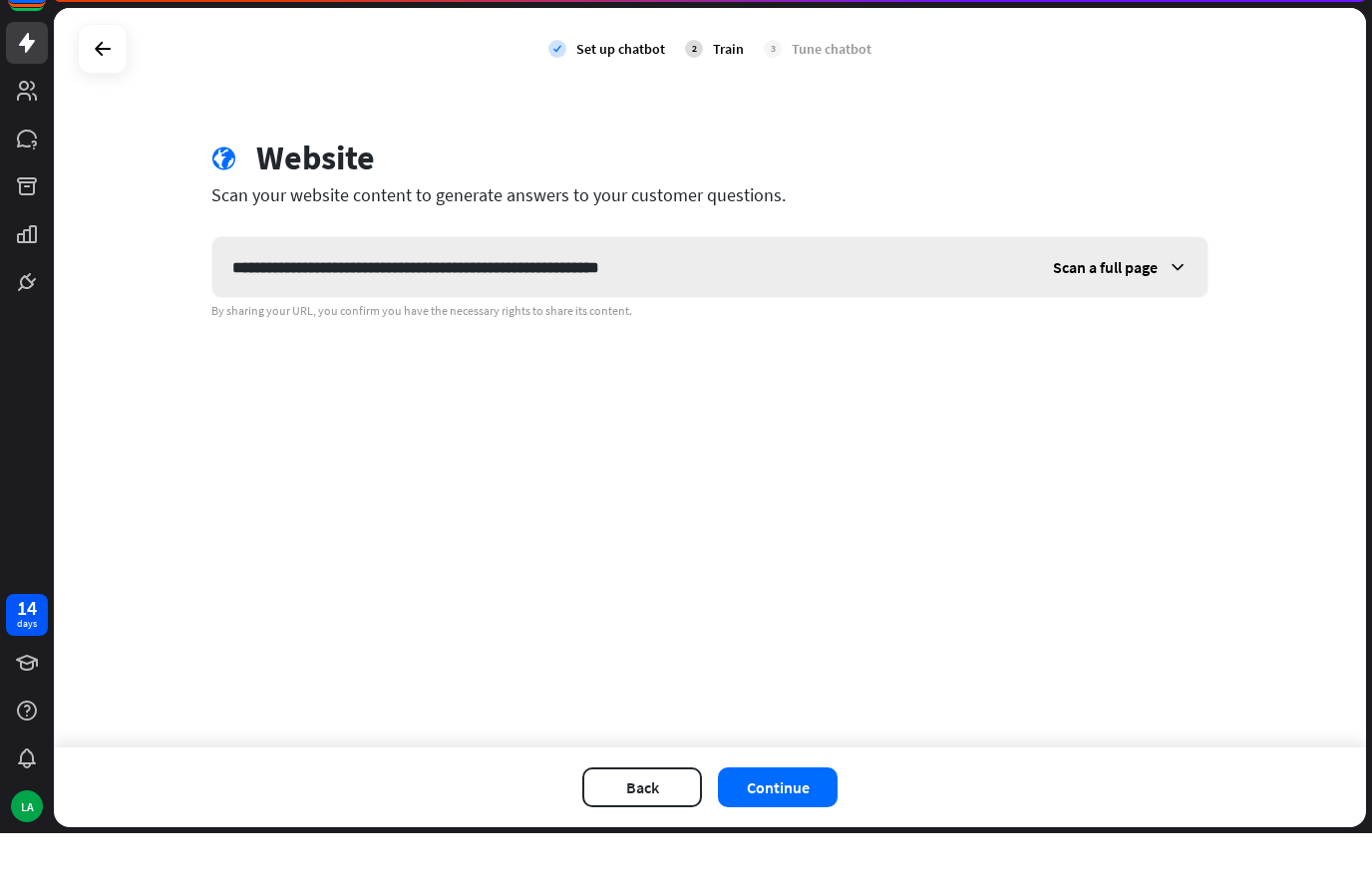 click on "Scan a full page" at bounding box center (1105, 311) 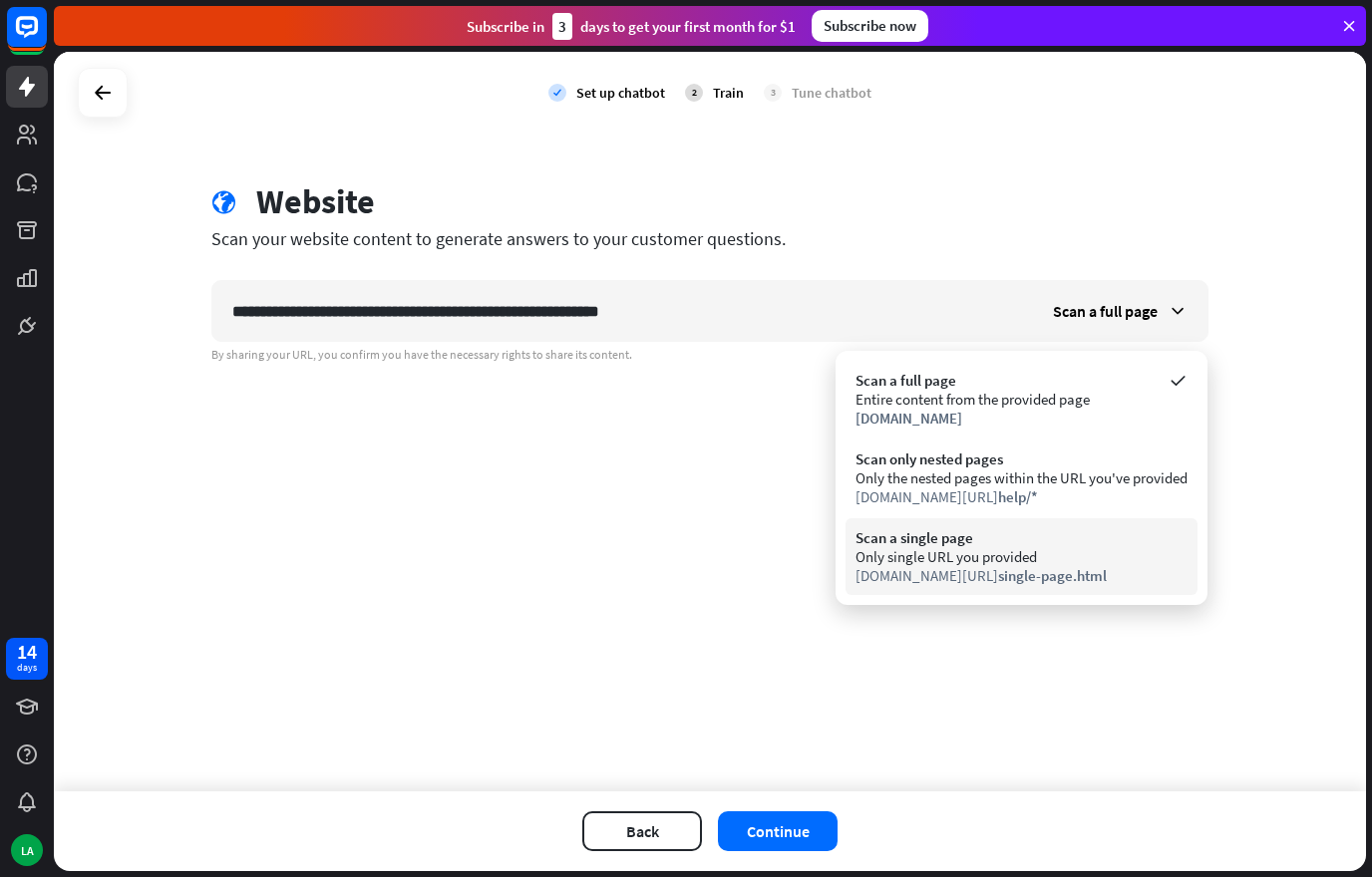 click on "Only single URL you provided" at bounding box center (1021, 556) 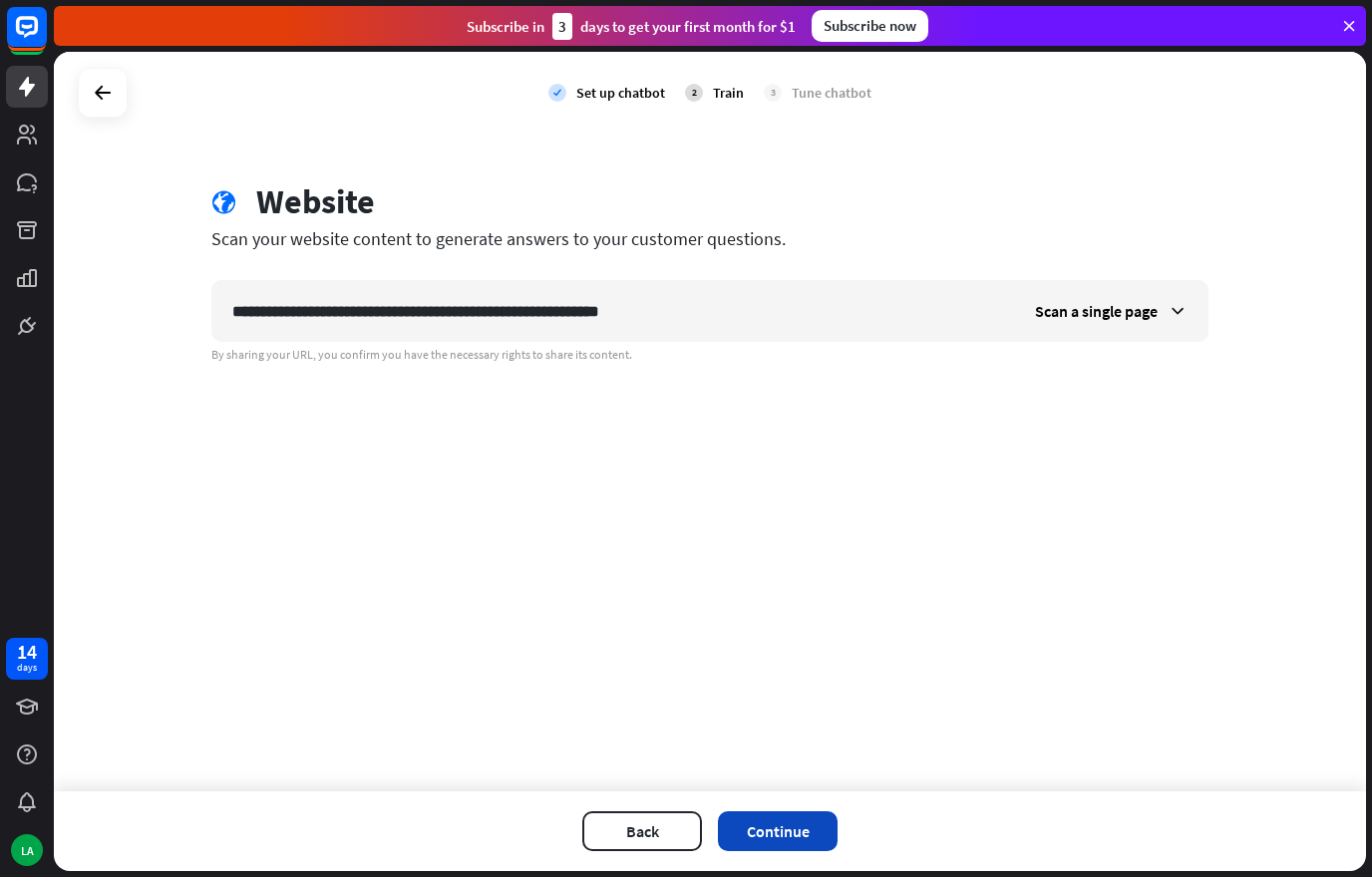 click on "Continue" at bounding box center [778, 831] 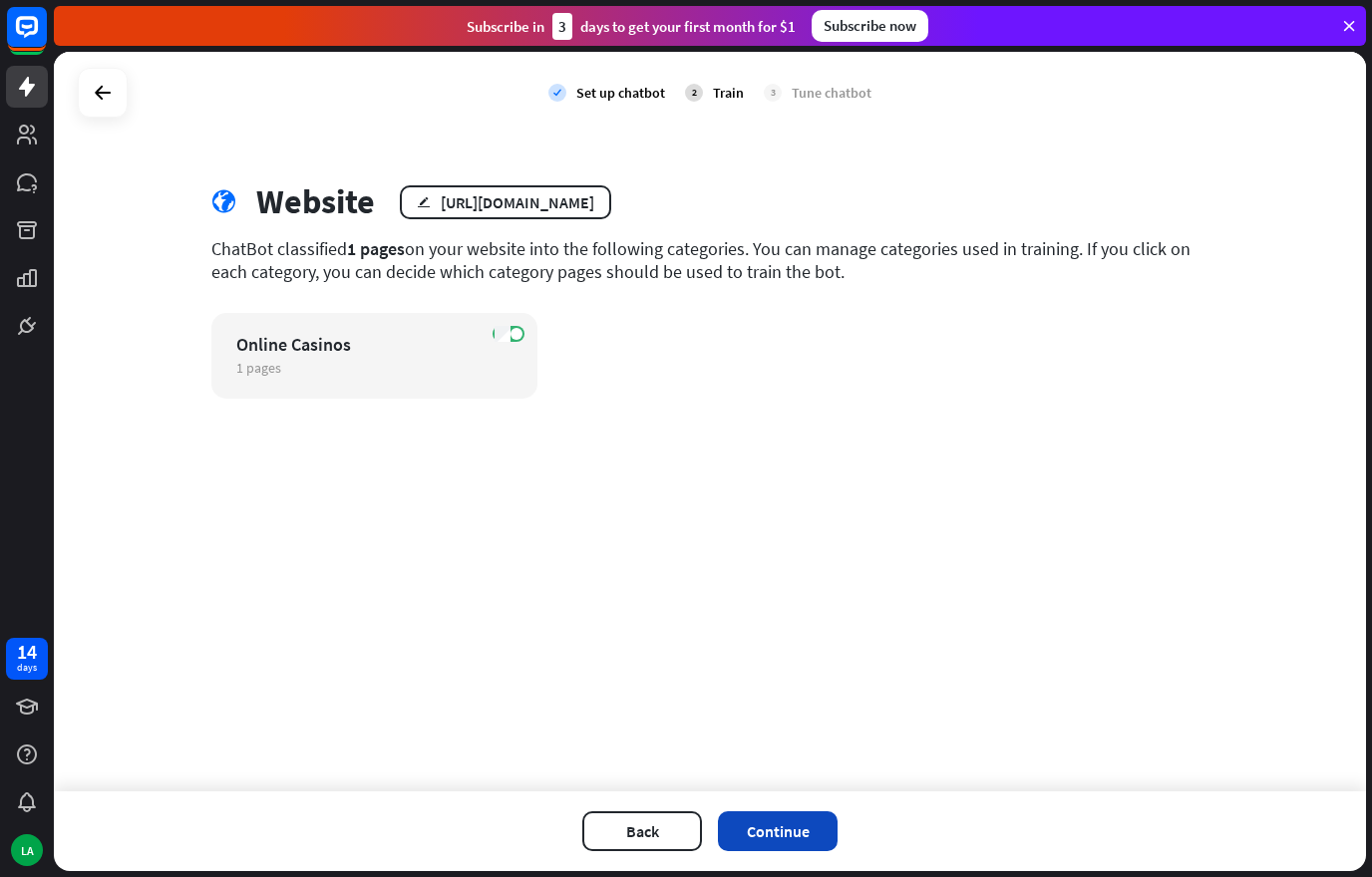 click on "Continue" at bounding box center (778, 831) 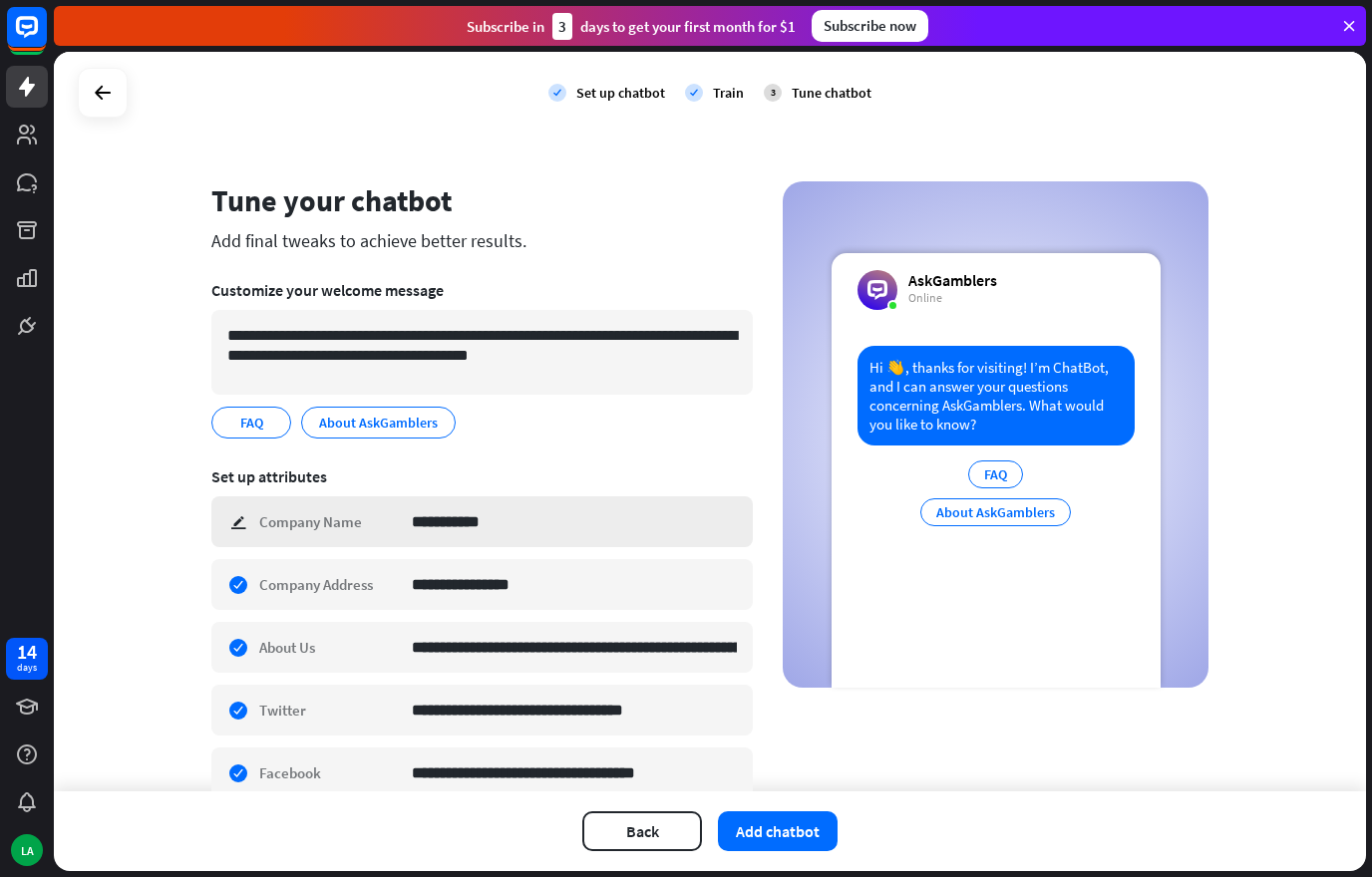 click on "**********" at bounding box center (482, 521) 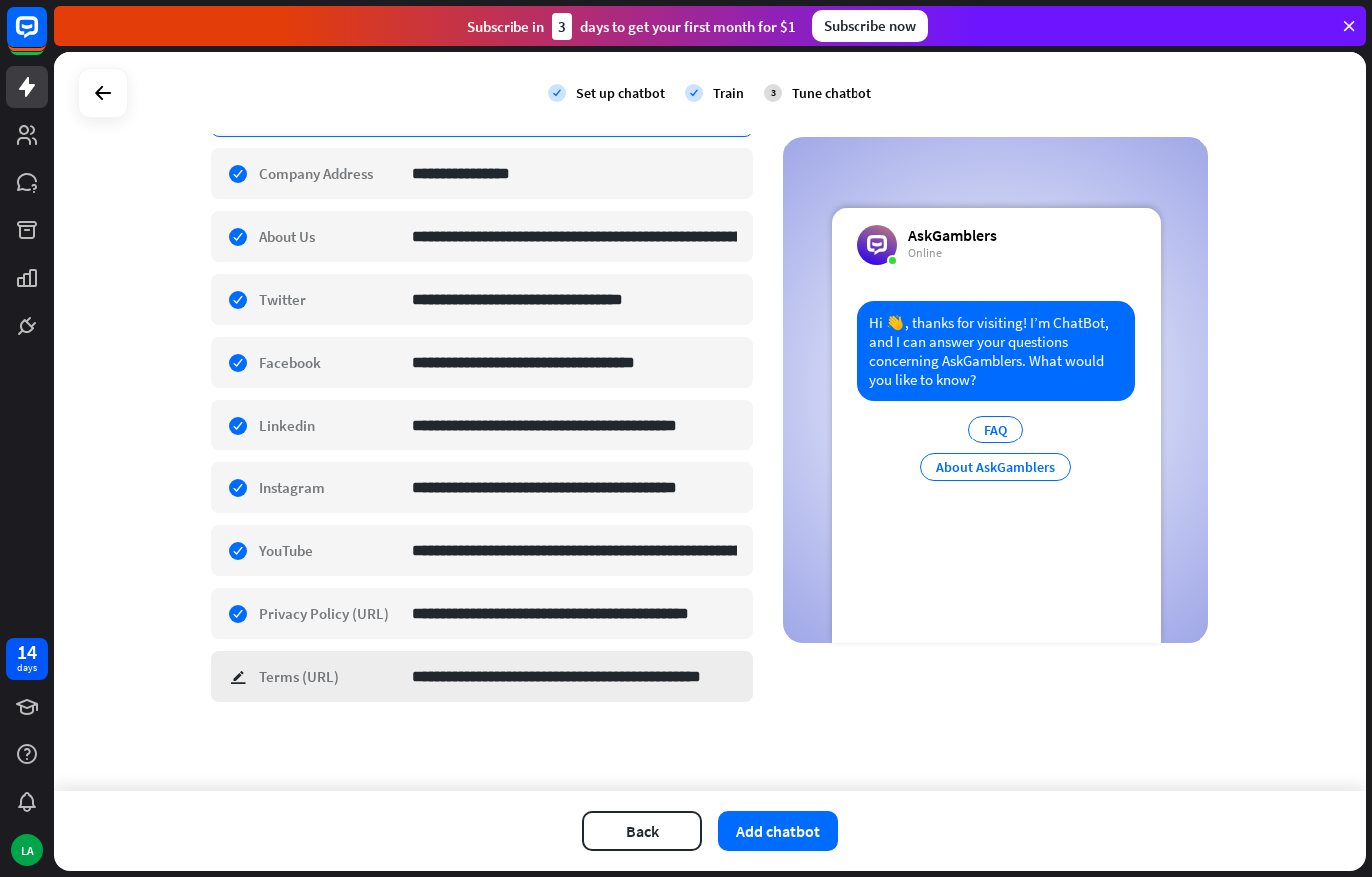 scroll, scrollTop: 421, scrollLeft: 0, axis: vertical 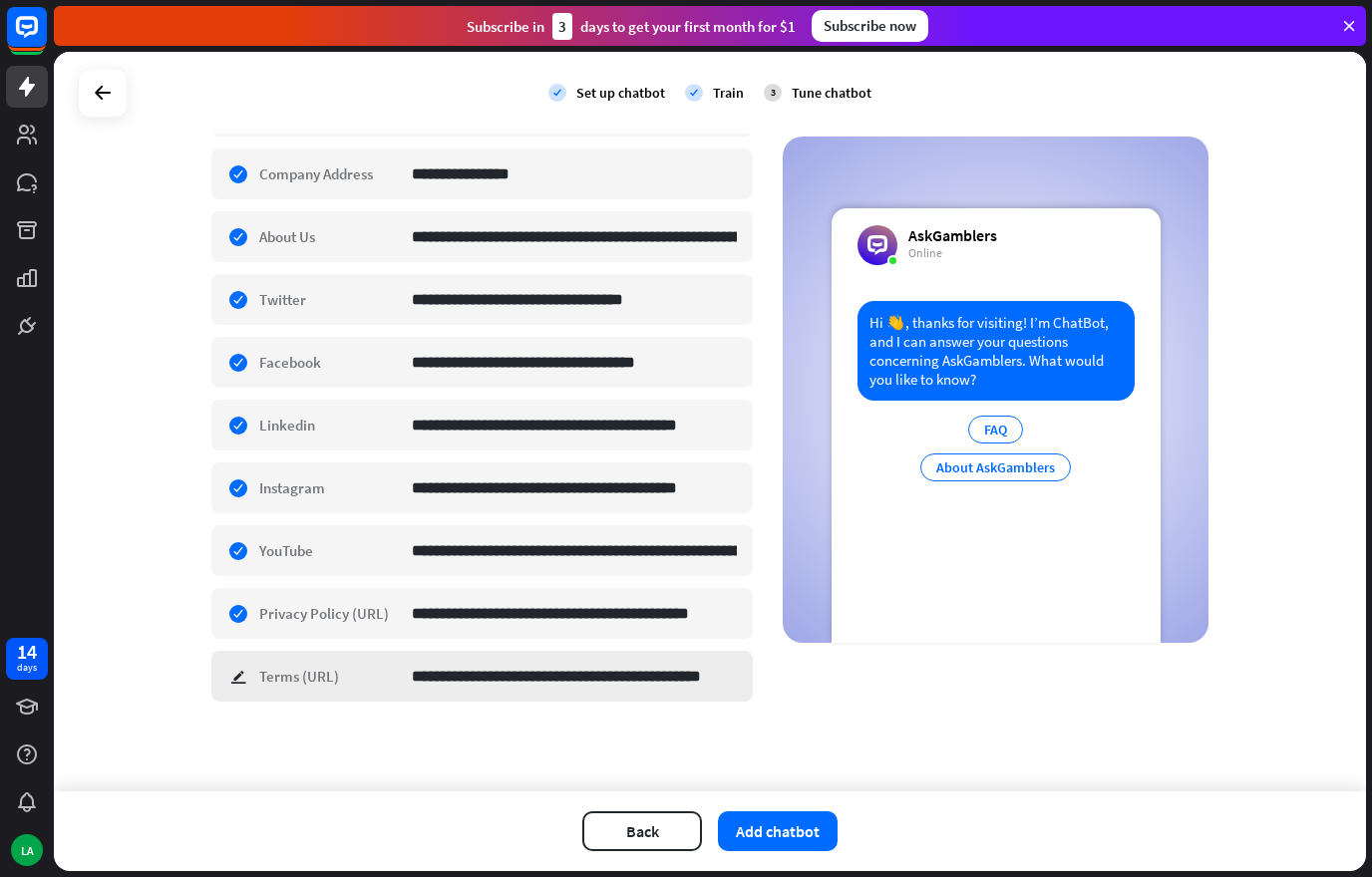 click on "**********" at bounding box center (482, 676) 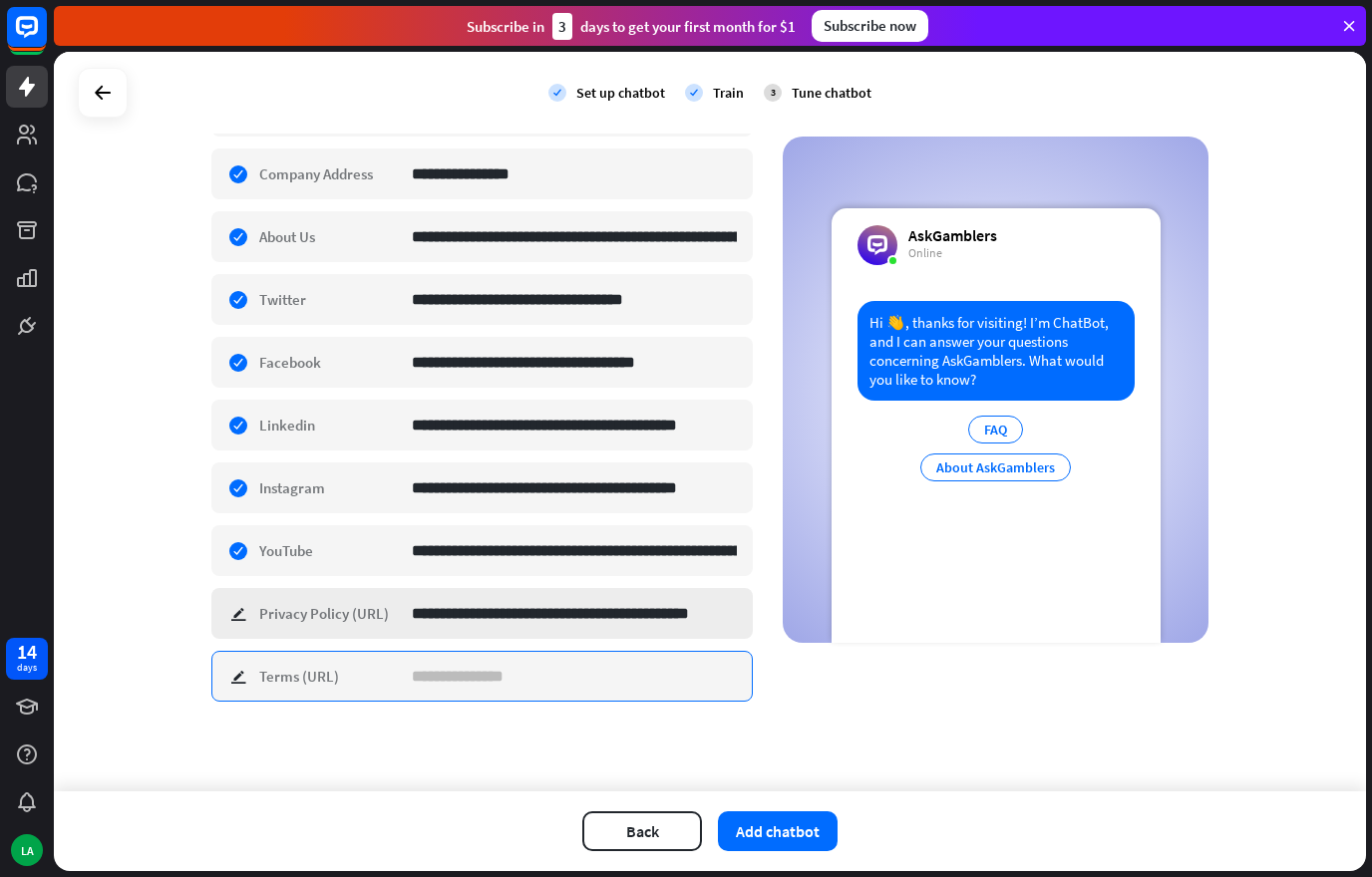 type 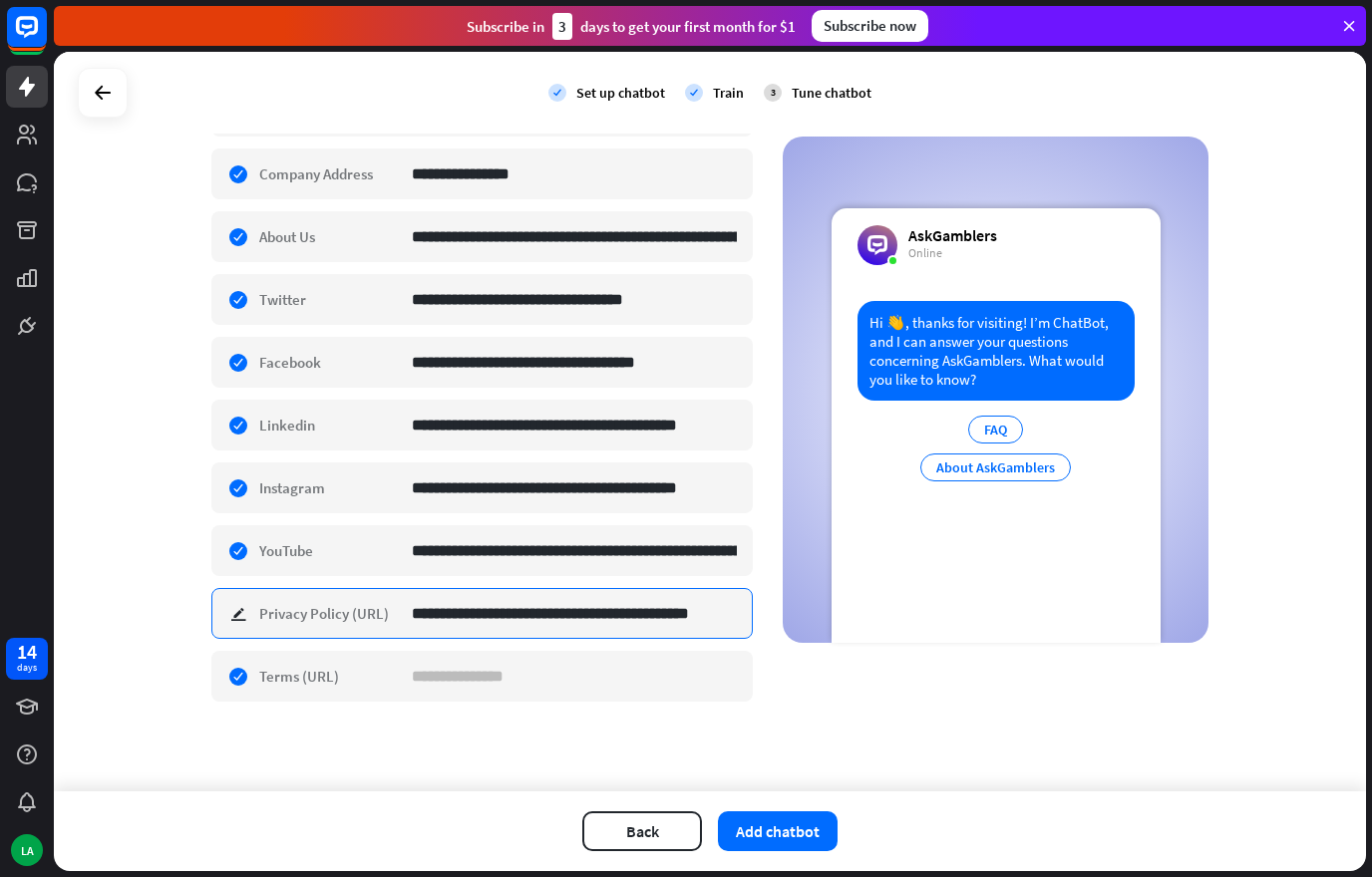 click on "**********" at bounding box center (574, 613) 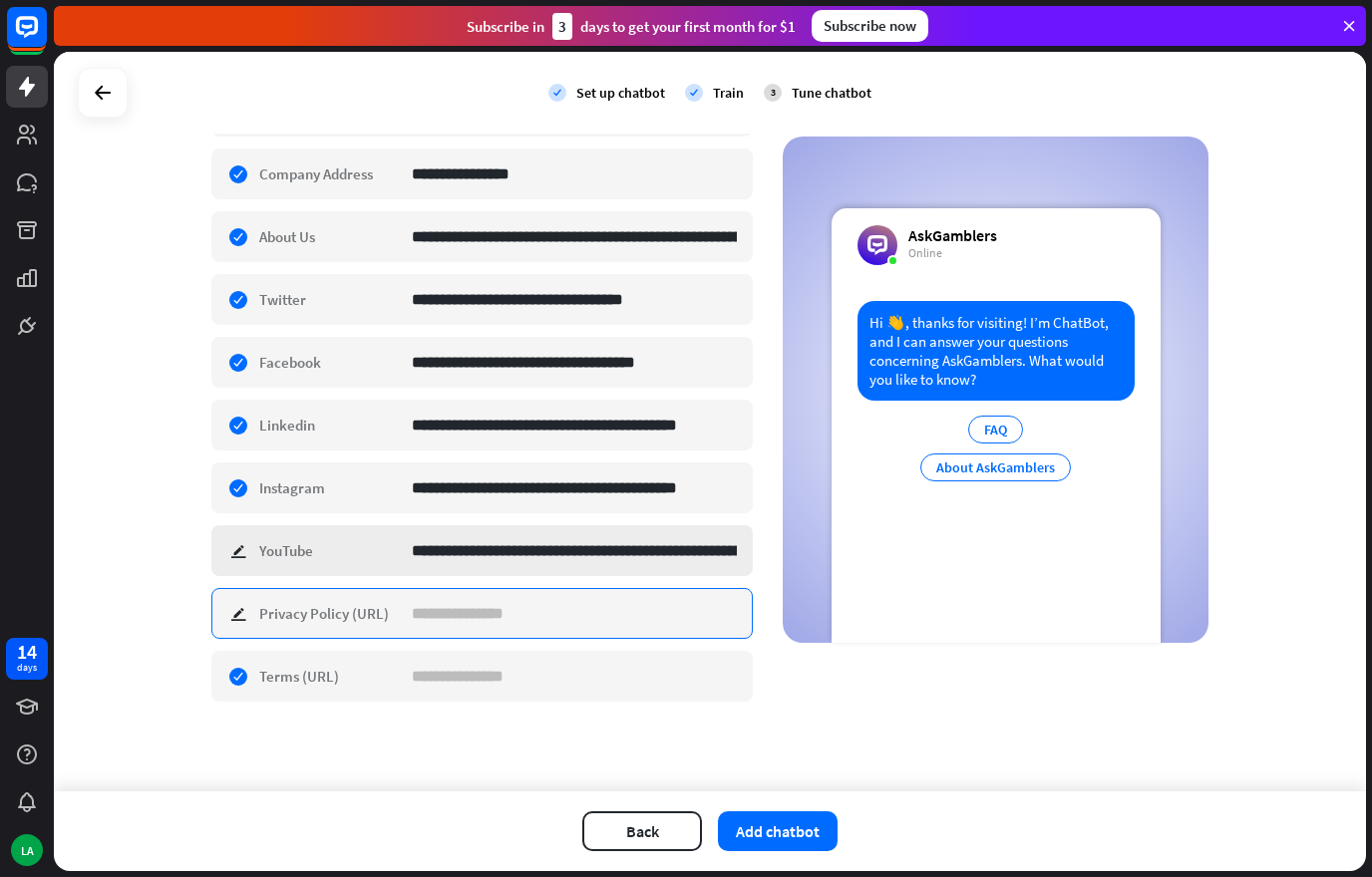type 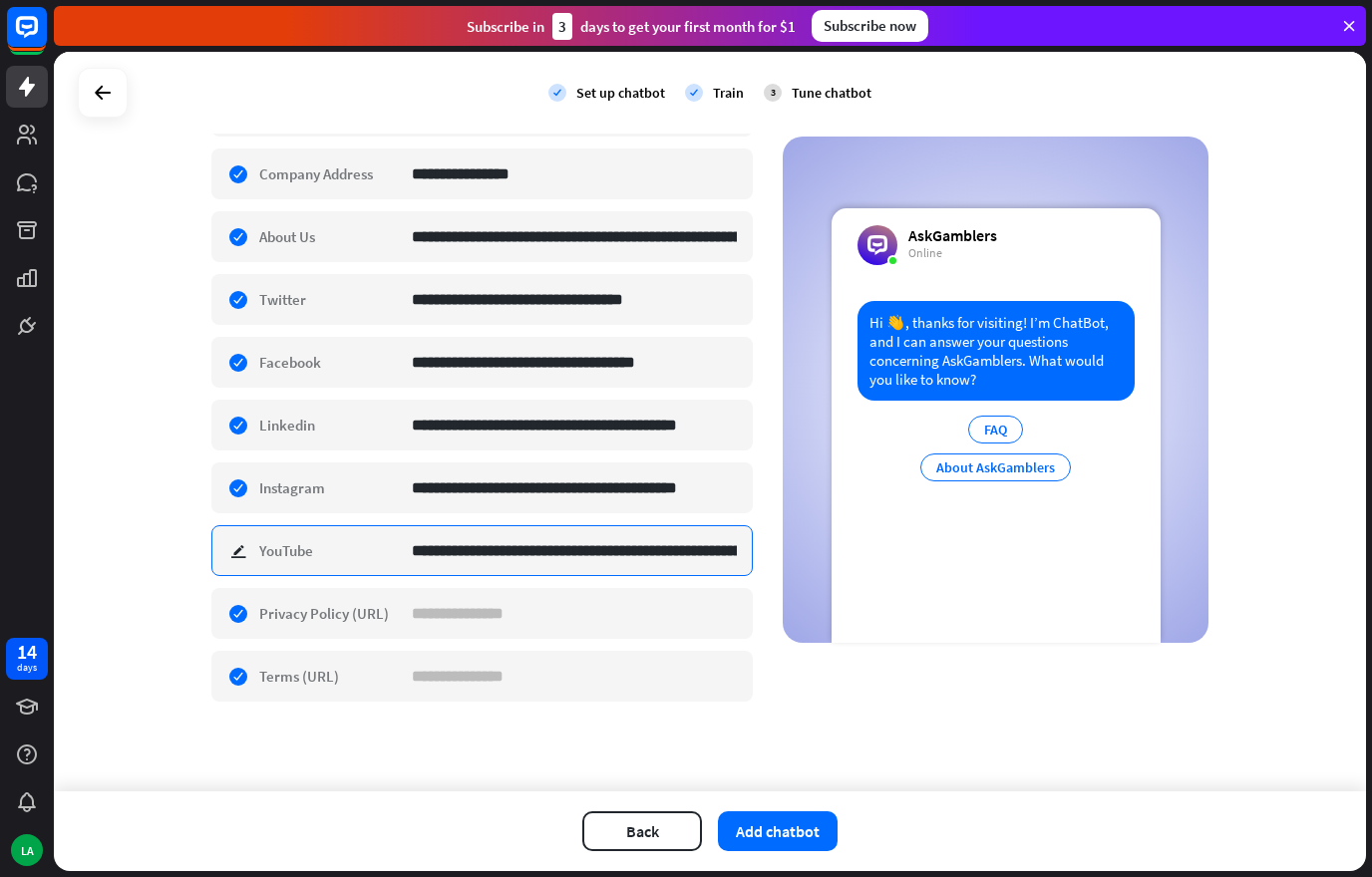click on "**********" at bounding box center [574, 550] 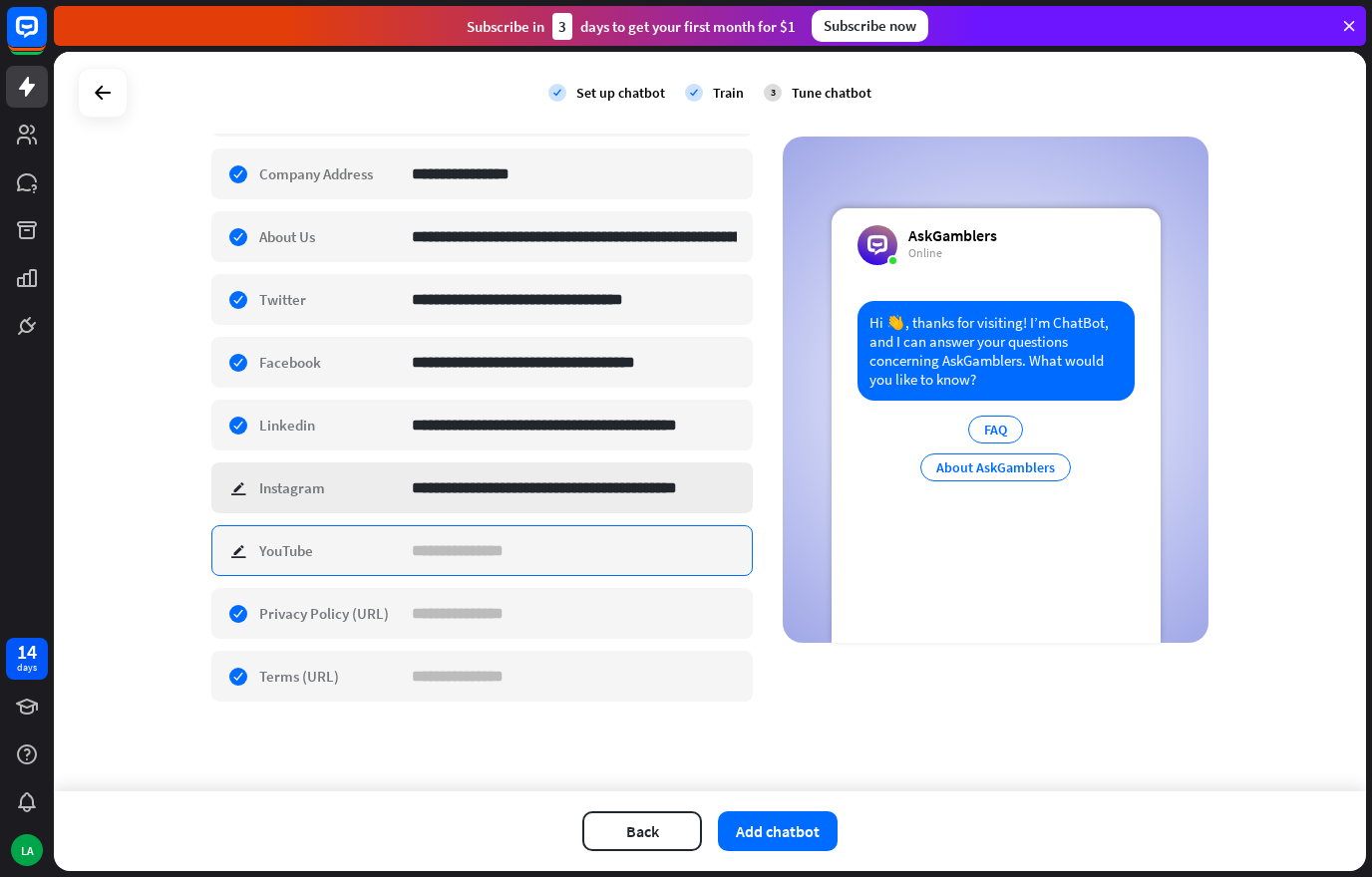 type 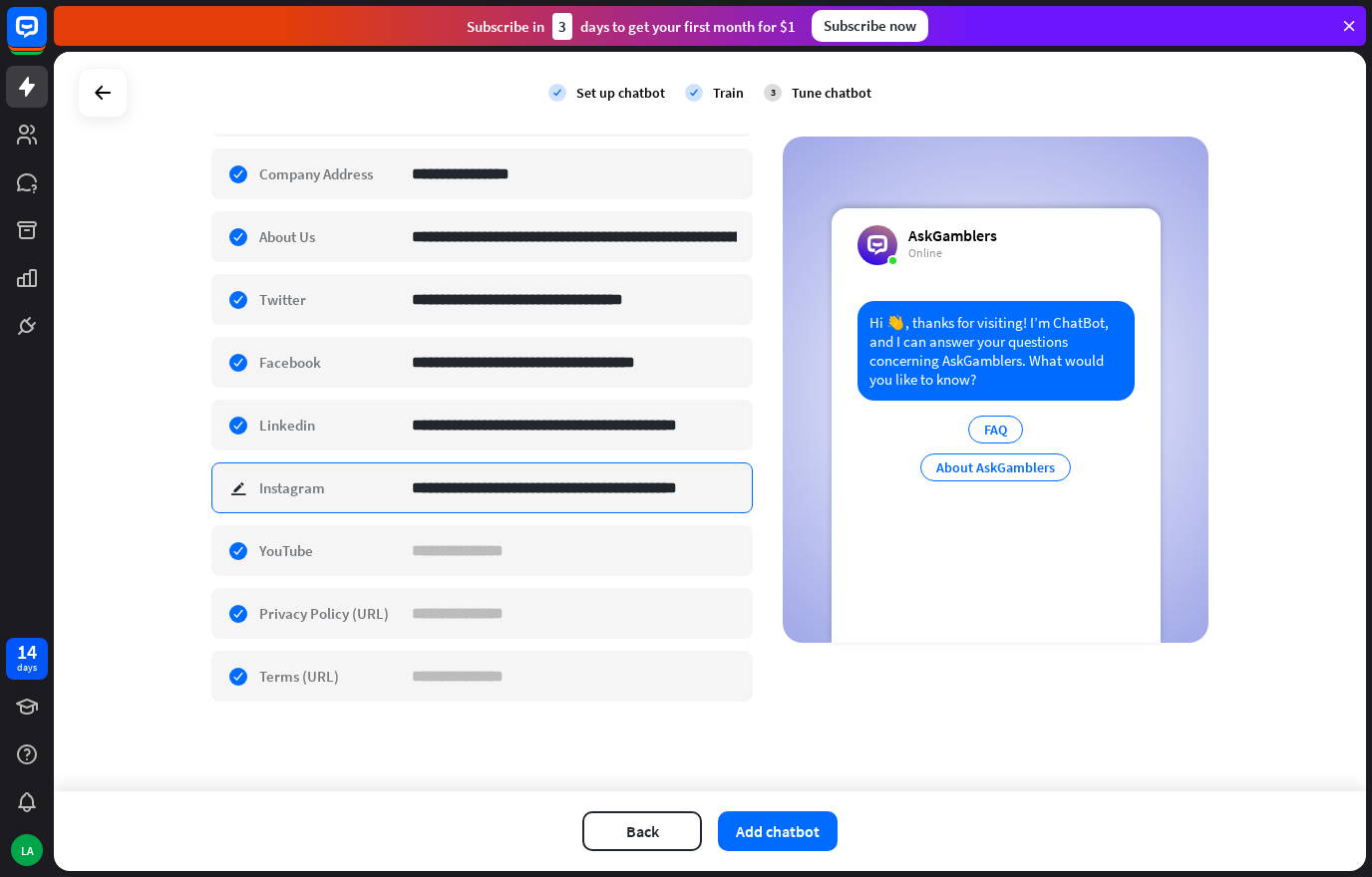 click on "**********" at bounding box center (574, 487) 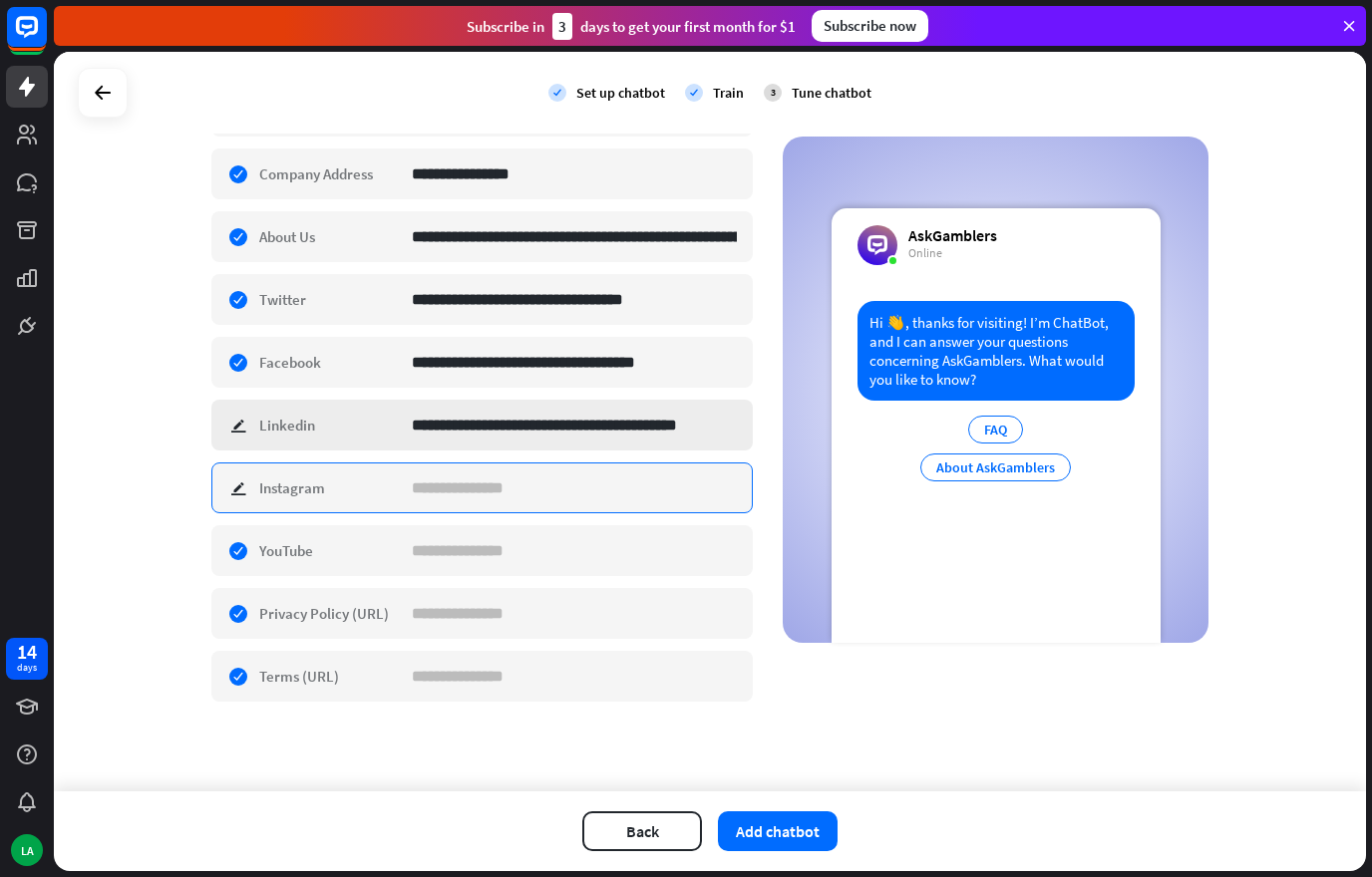 type 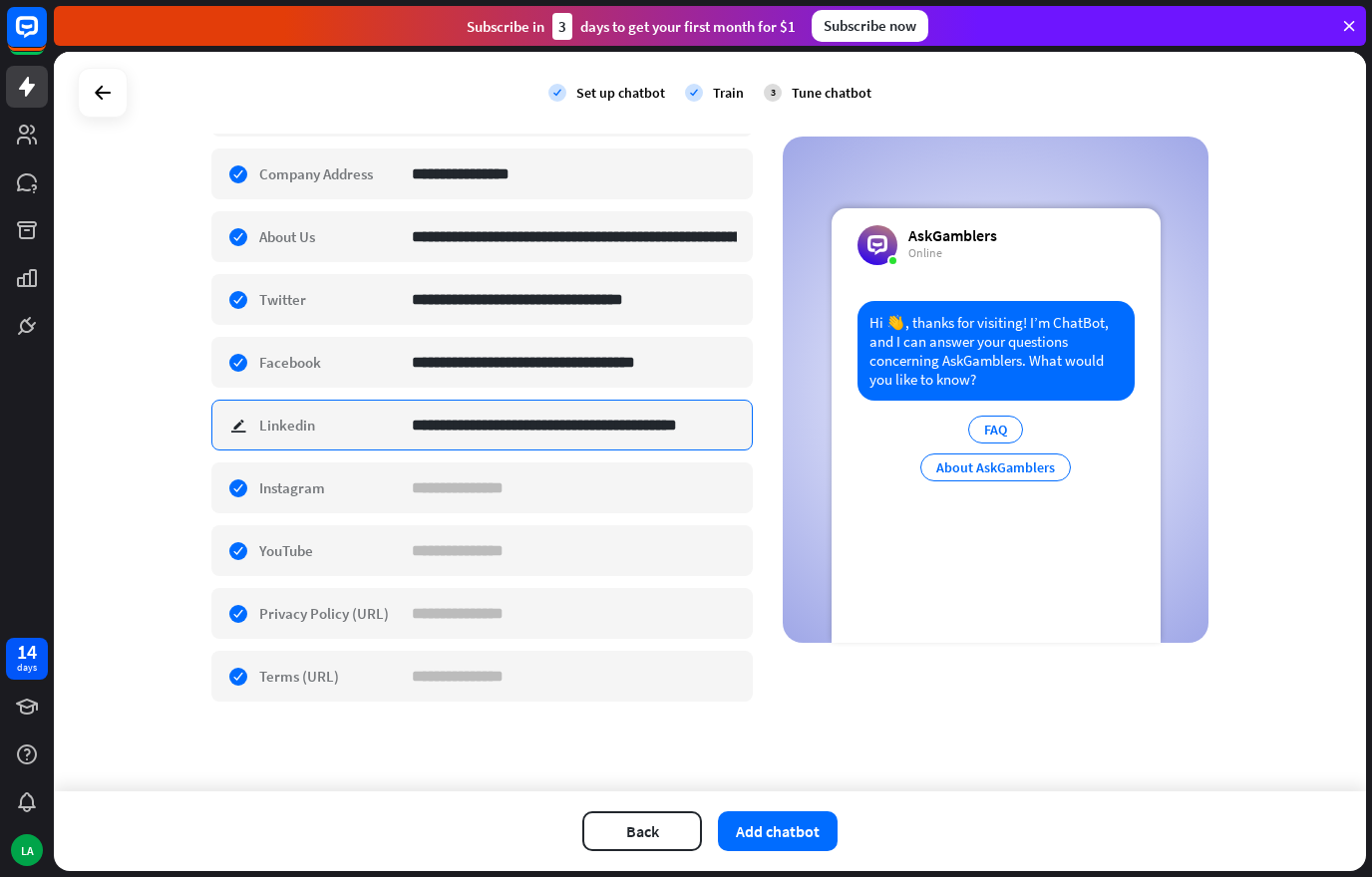 click on "**********" at bounding box center (574, 425) 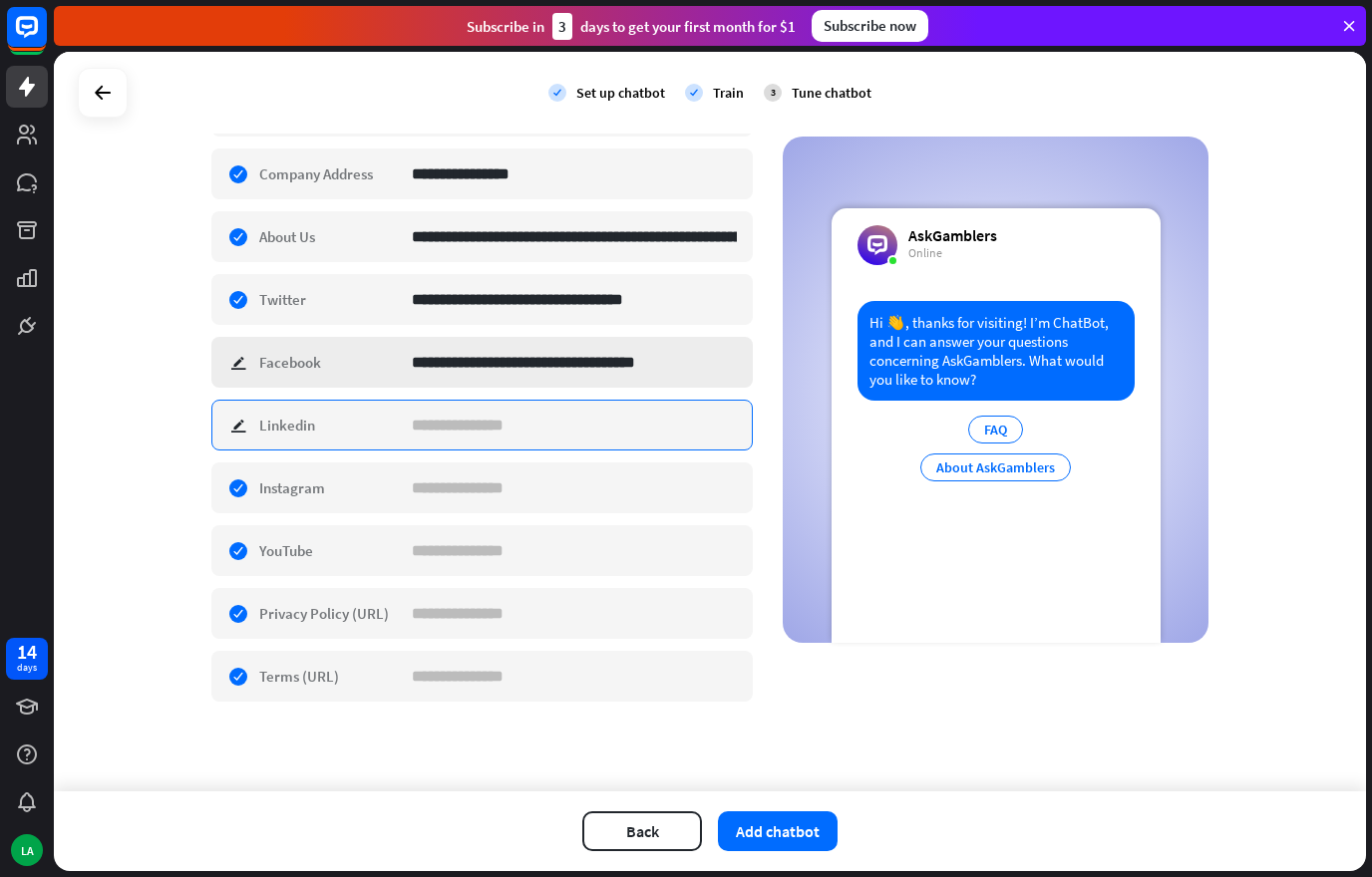 type 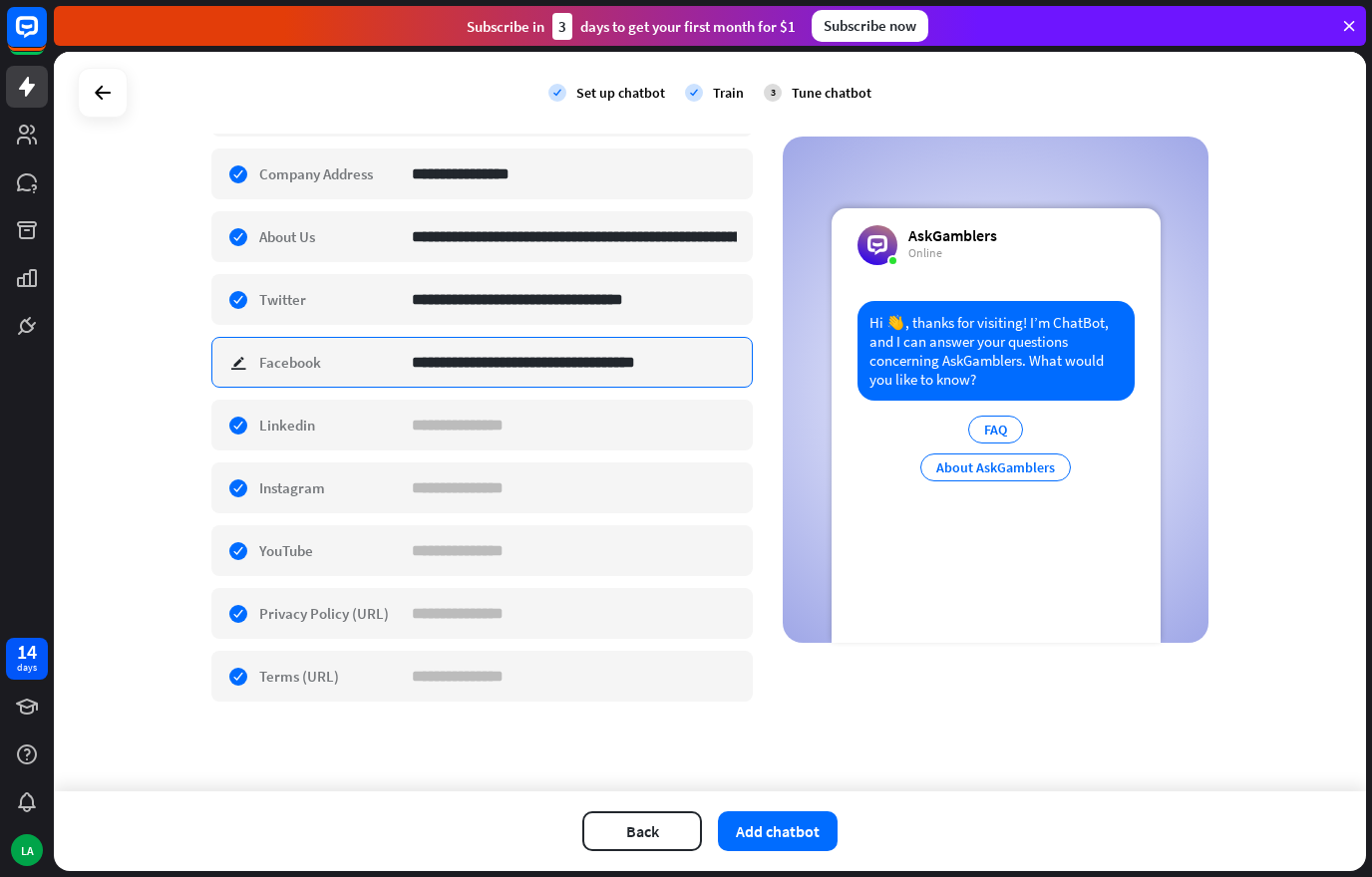 click on "**********" at bounding box center [574, 362] 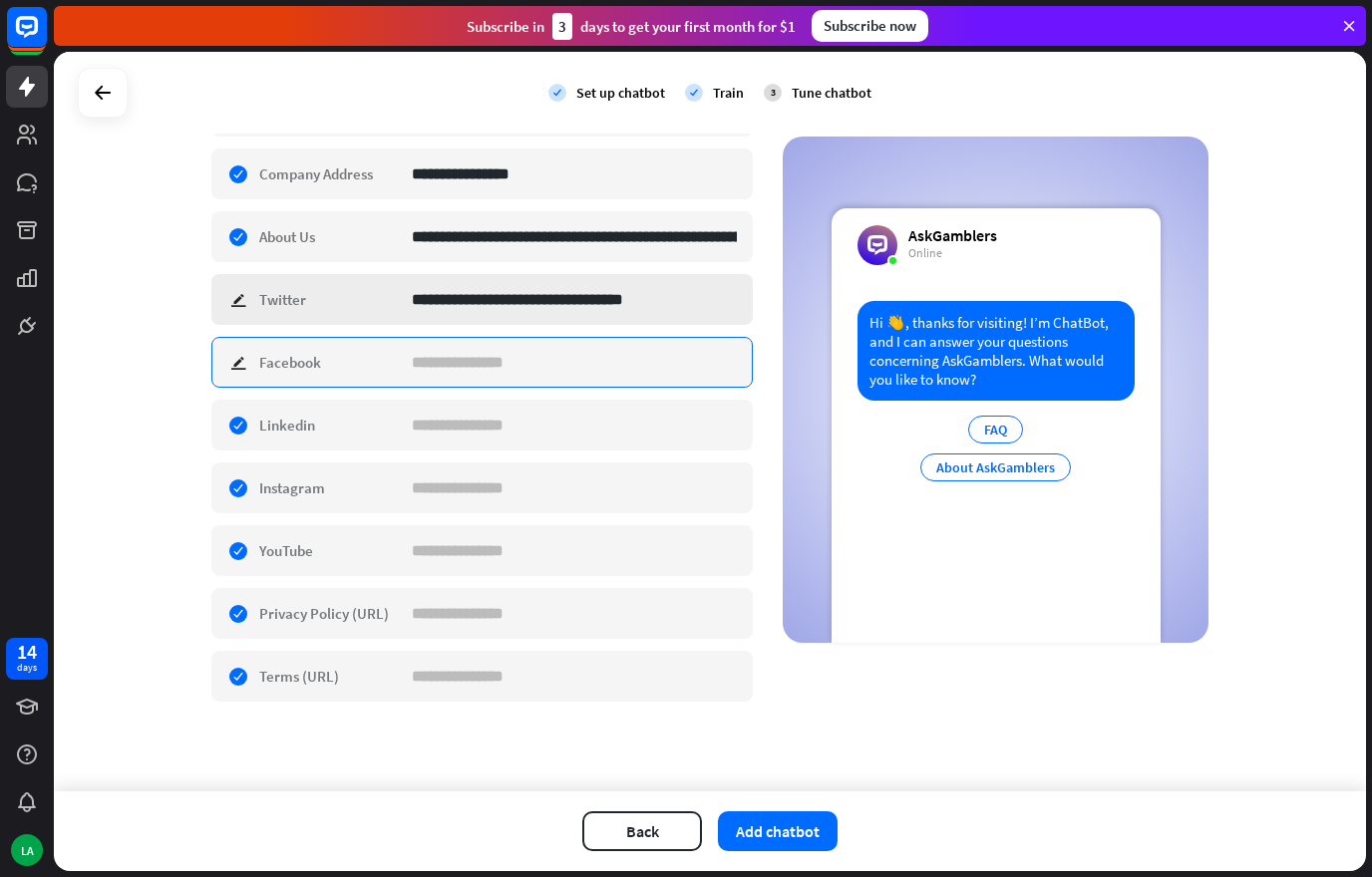 type 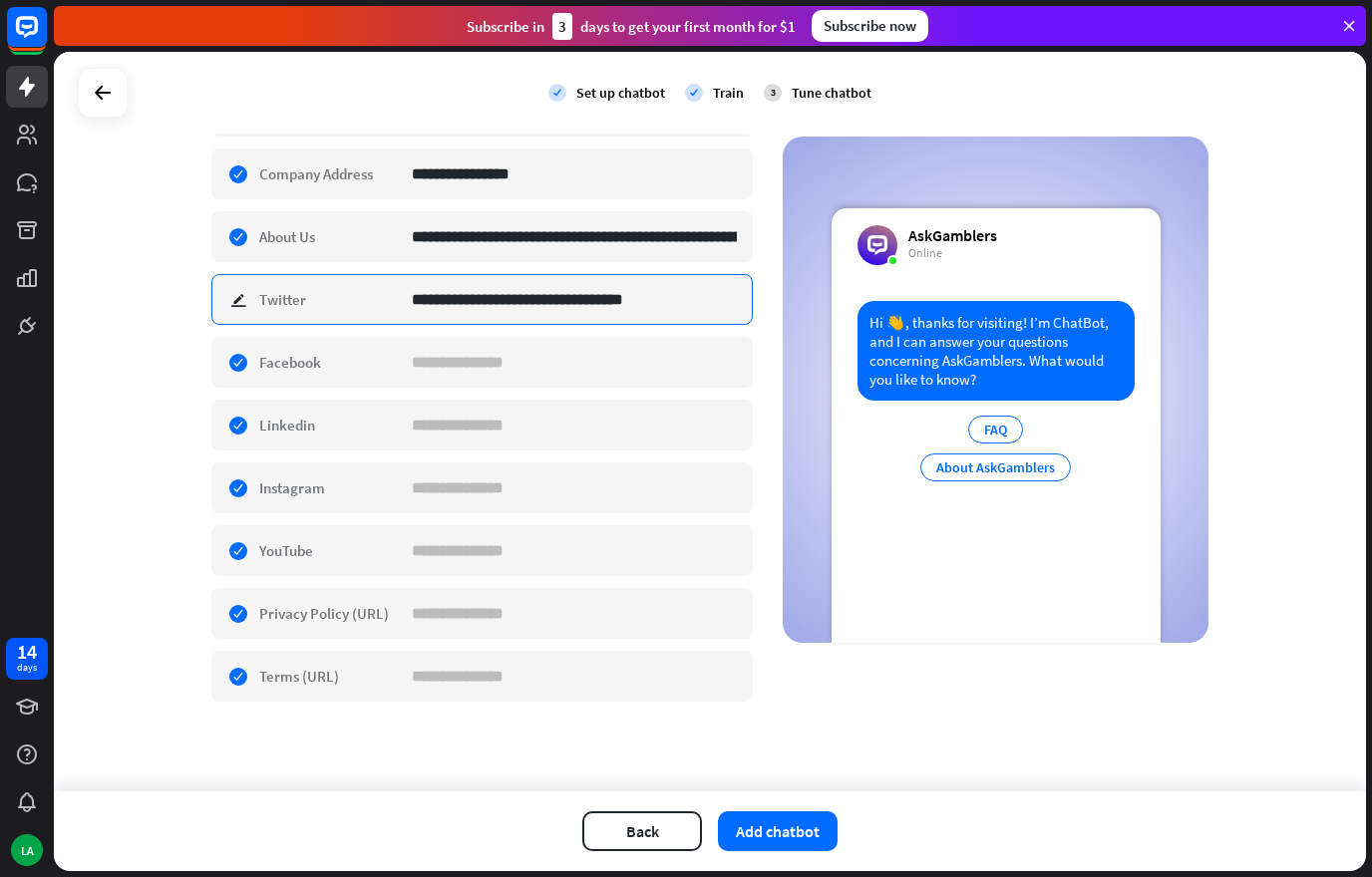 click on "**********" at bounding box center (574, 299) 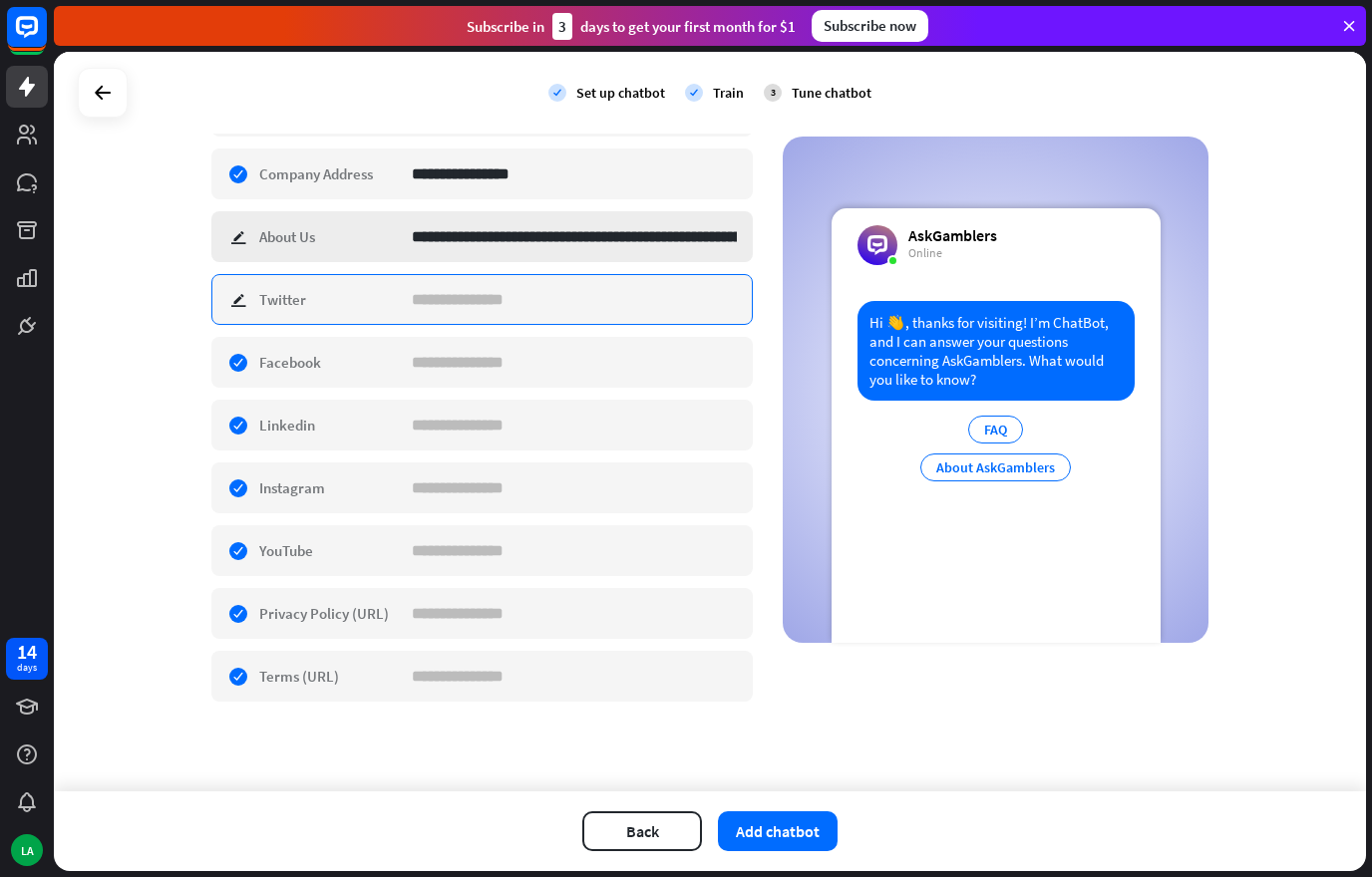 type 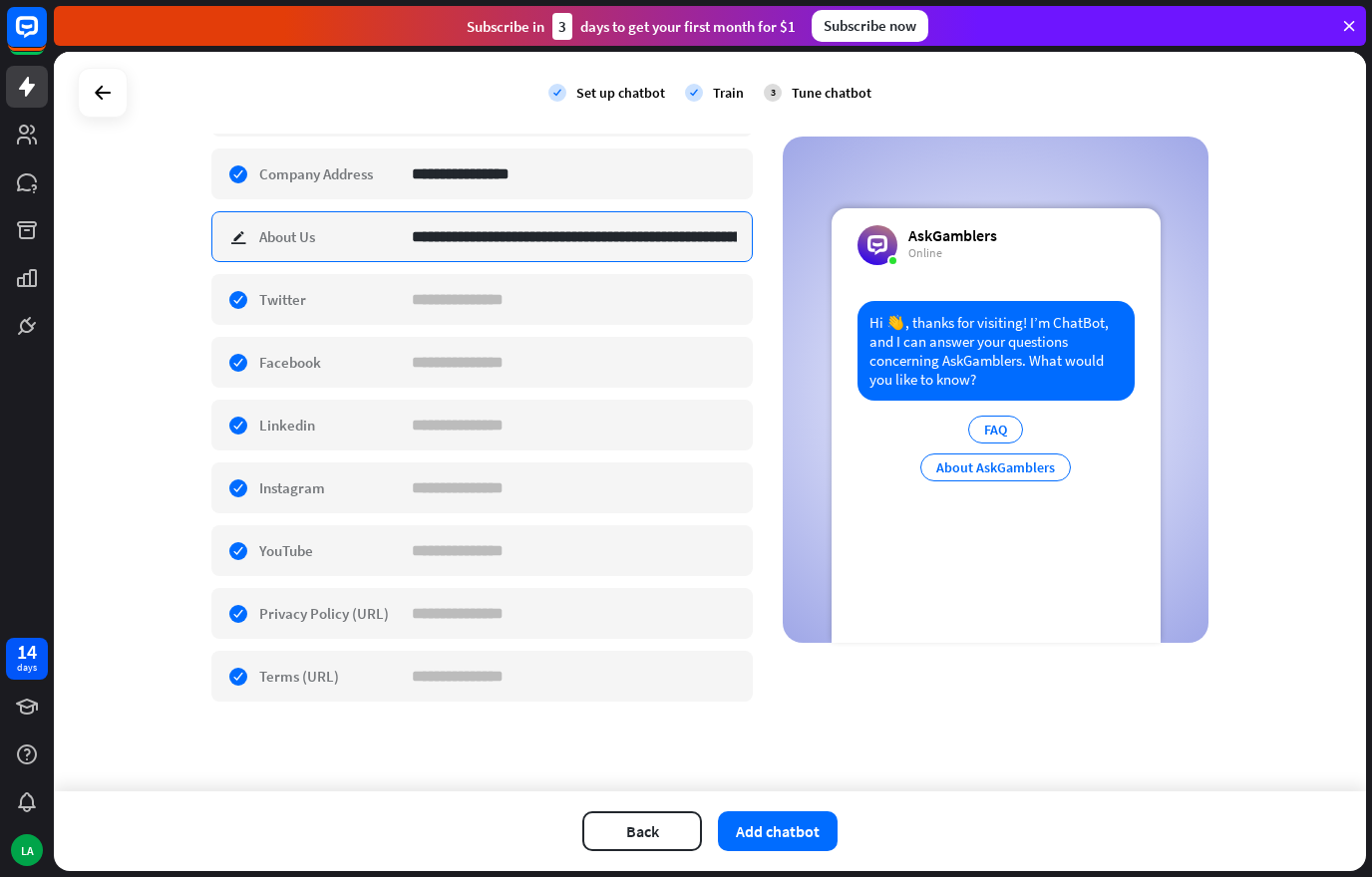 click on "**********" at bounding box center (574, 236) 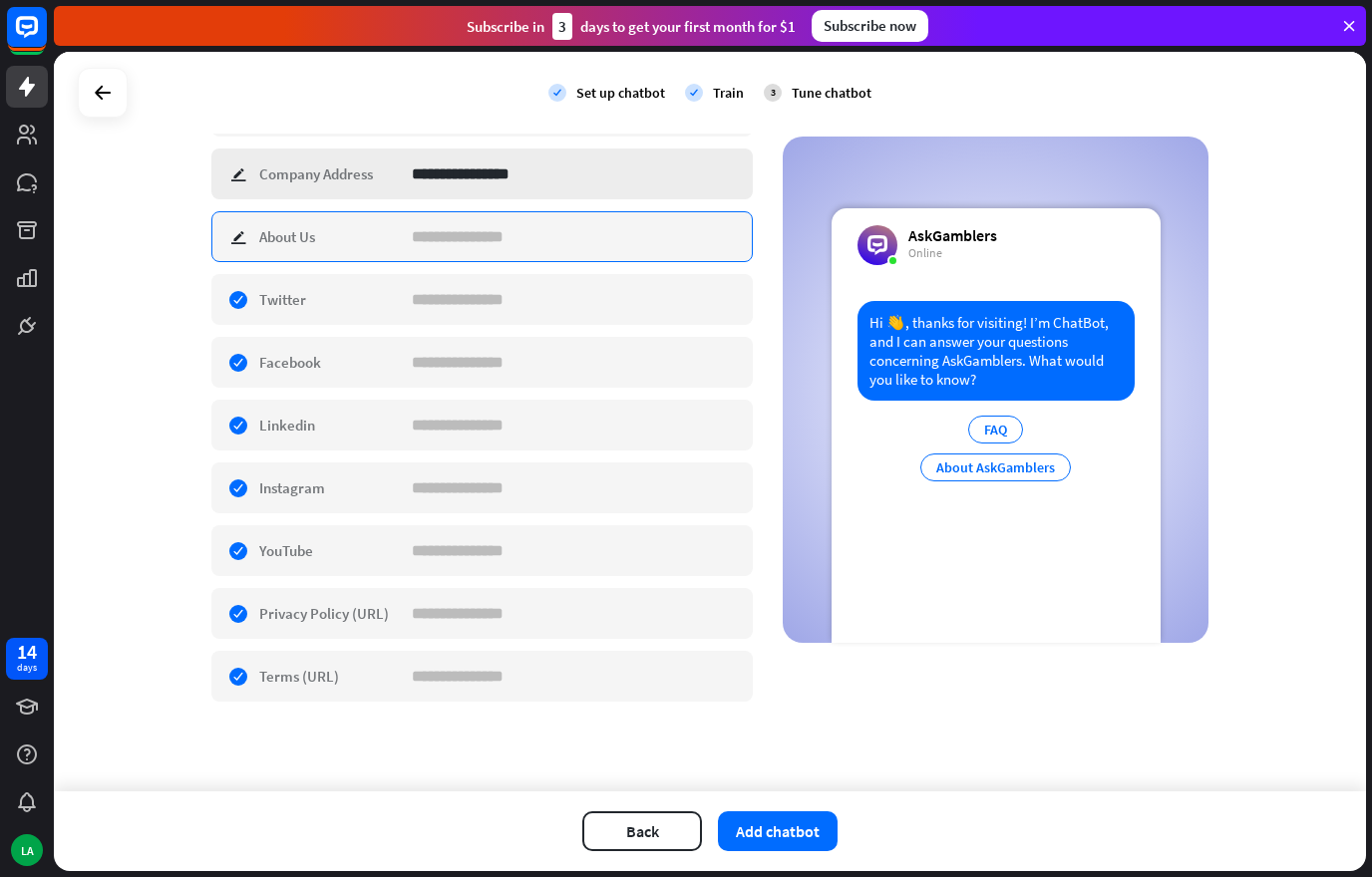 type 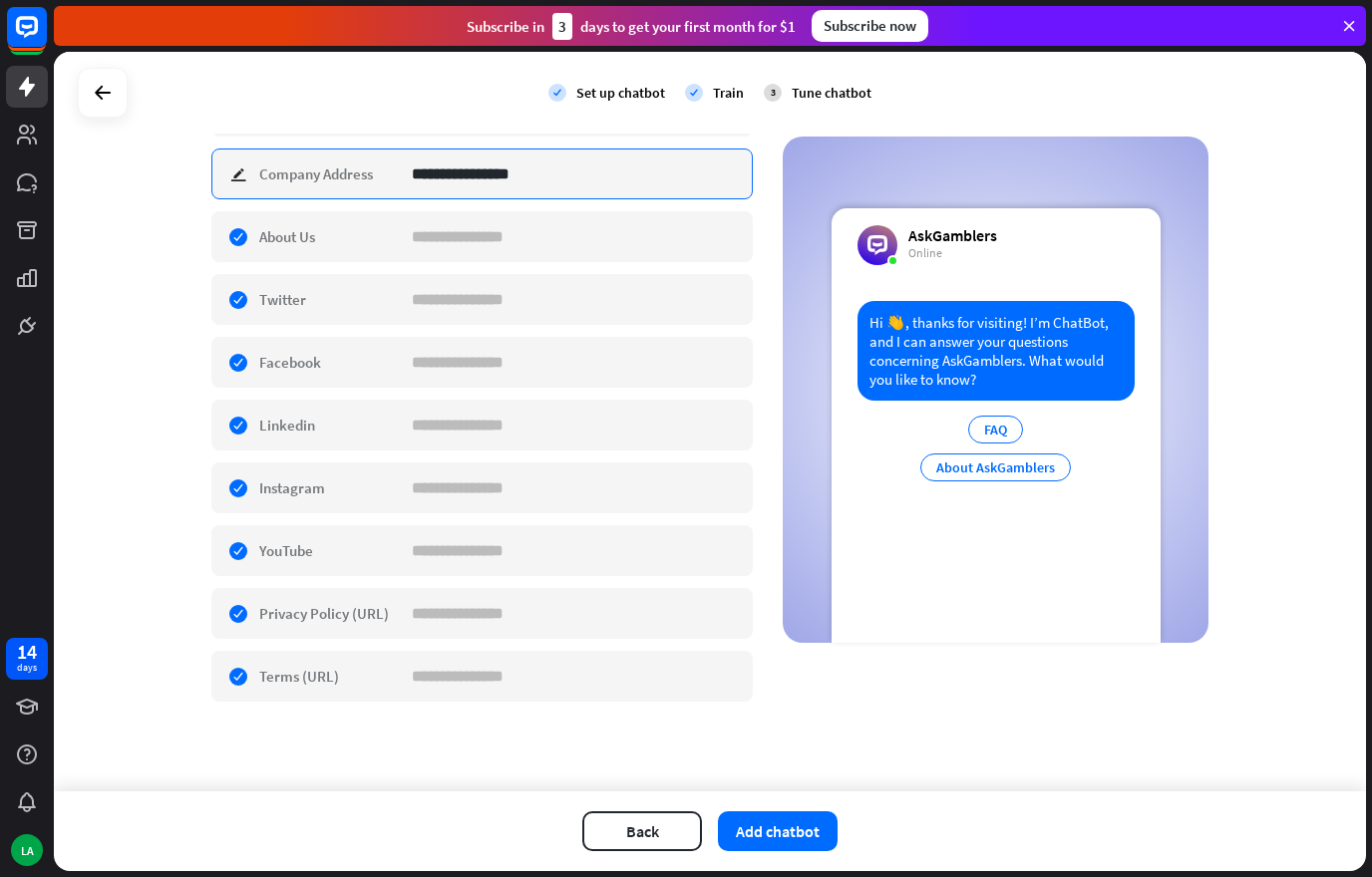 click on "**********" at bounding box center [574, 173] 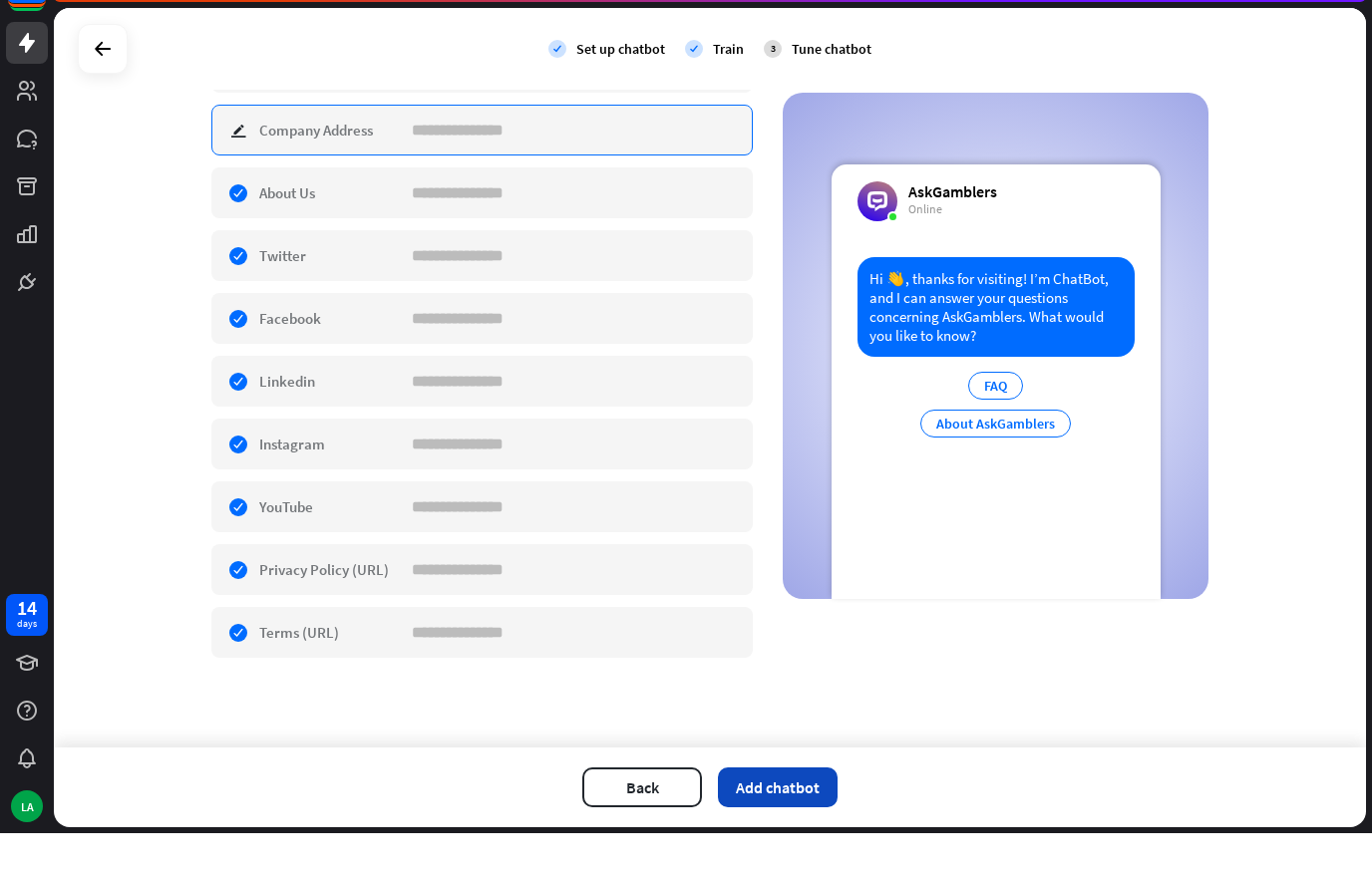 type 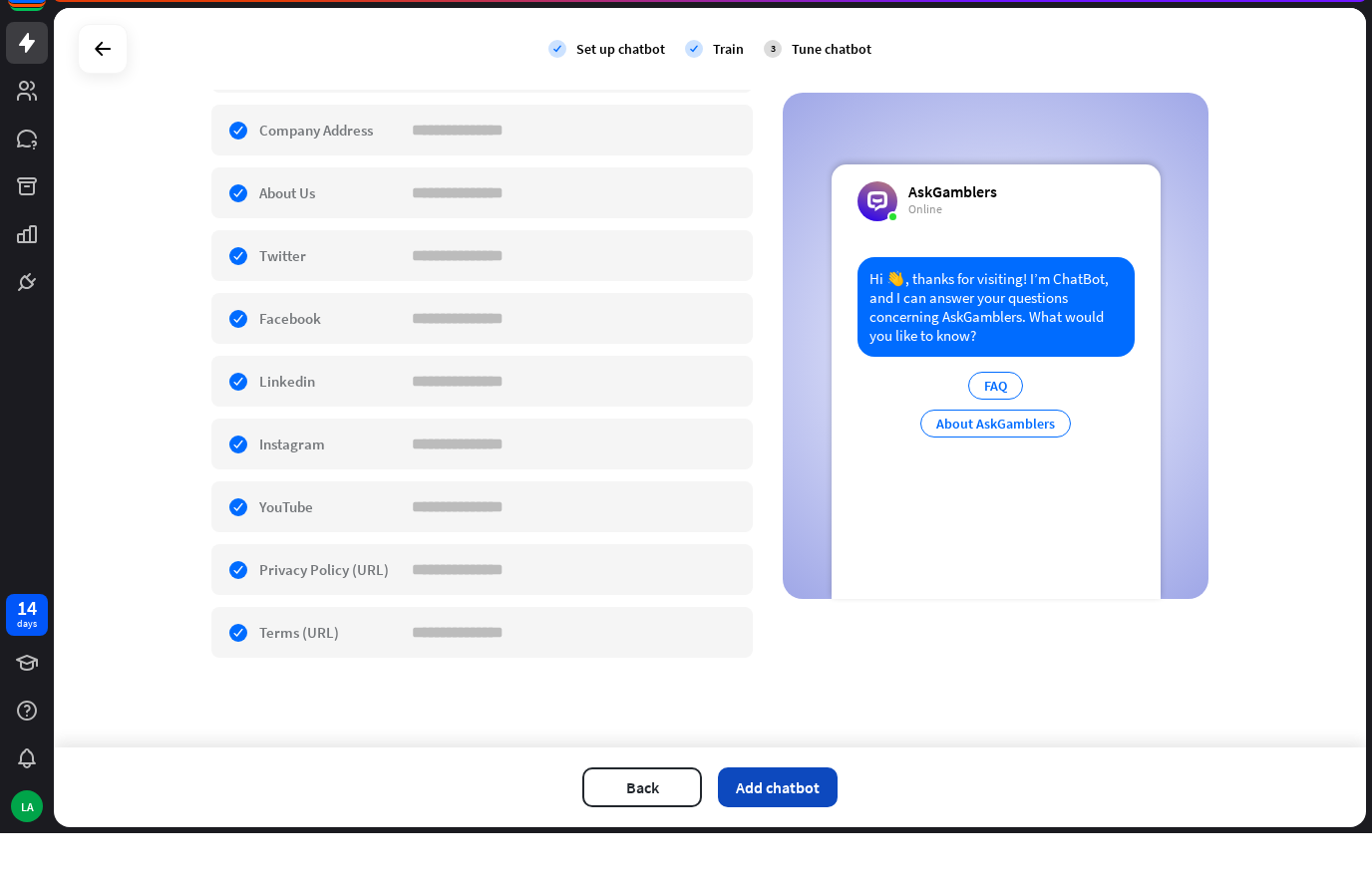 click on "Add chatbot" at bounding box center [778, 831] 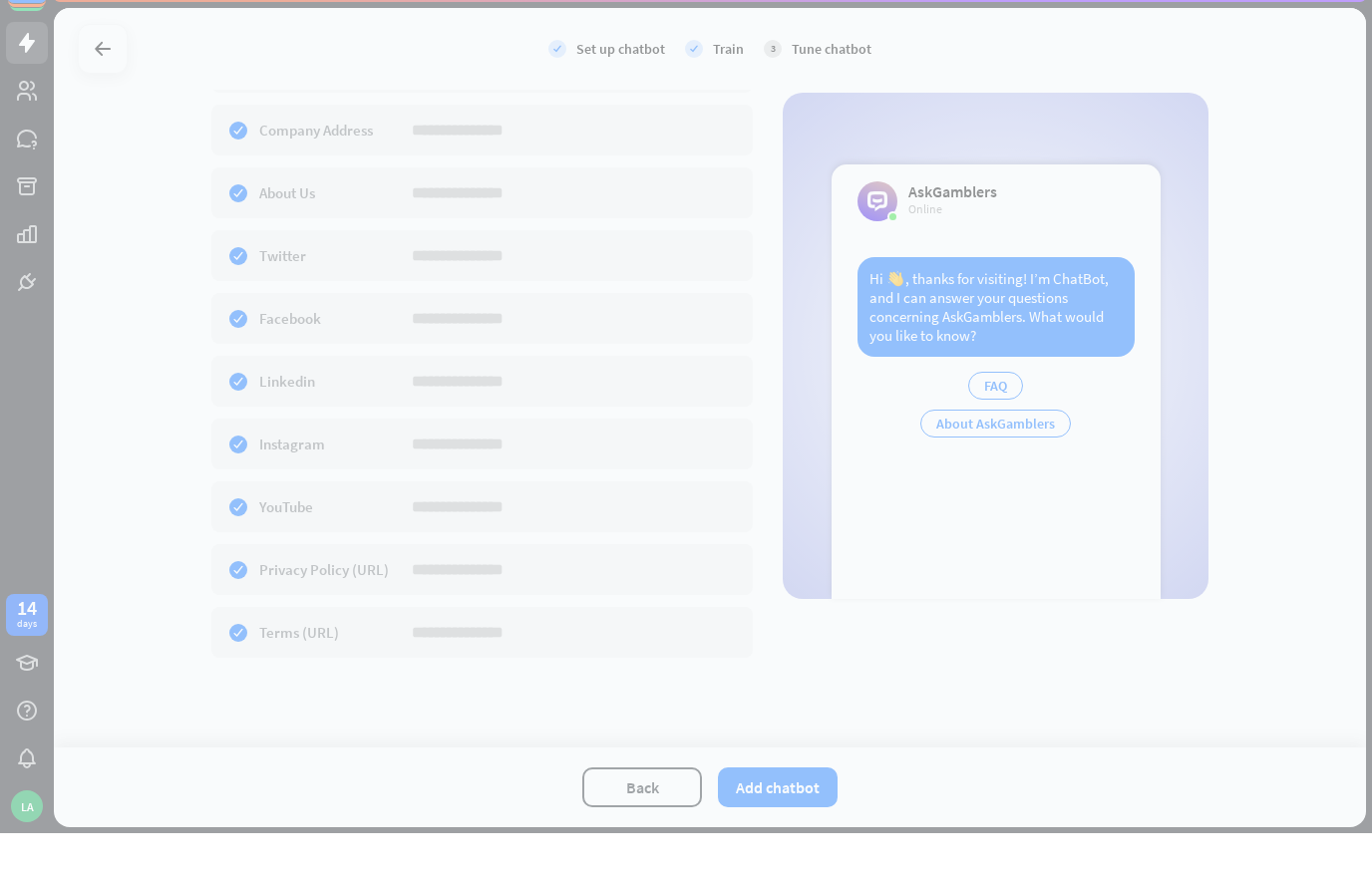 click at bounding box center (686, 438) 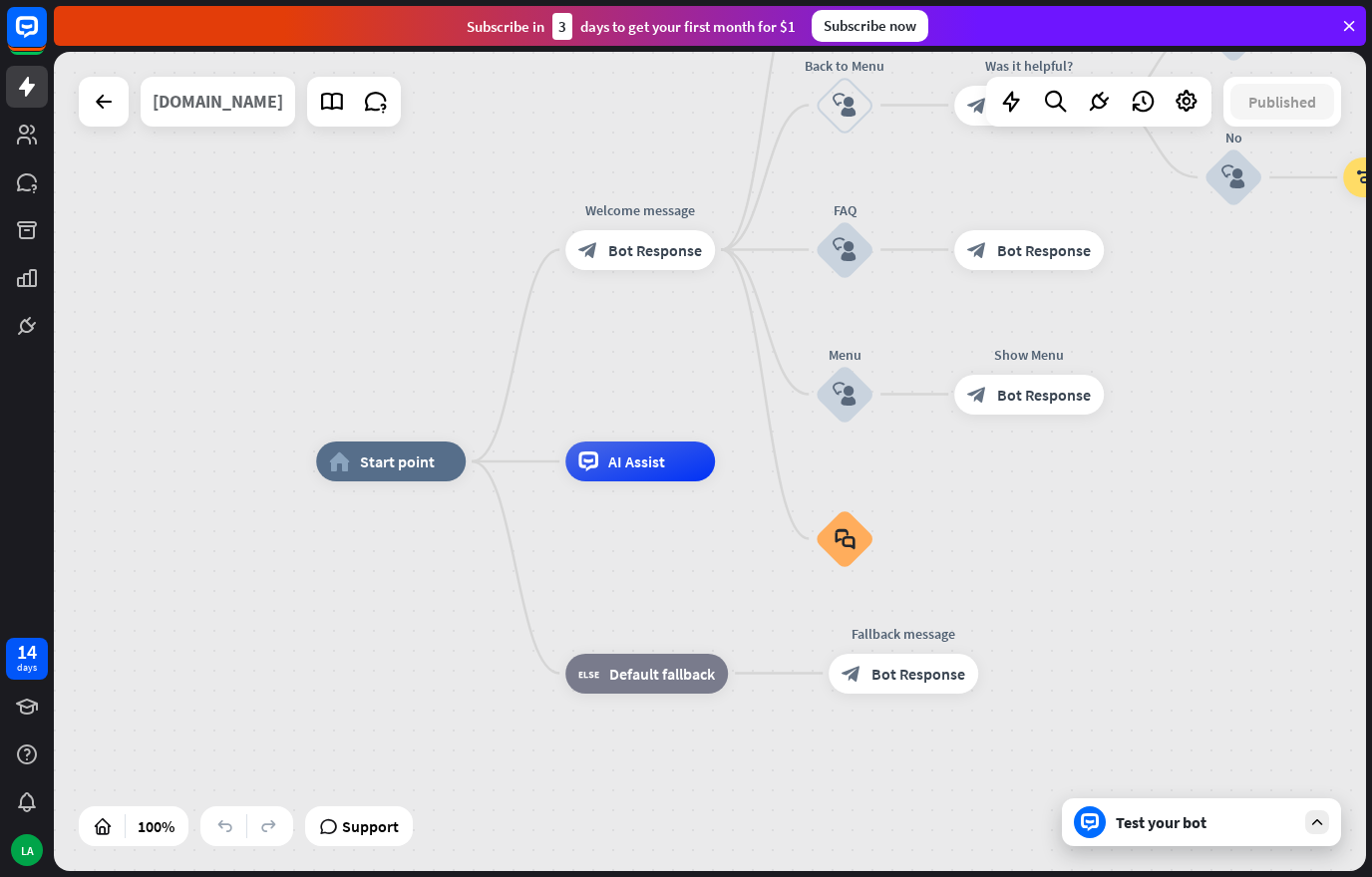 click on "askgamblers.com" at bounding box center (217, 102) 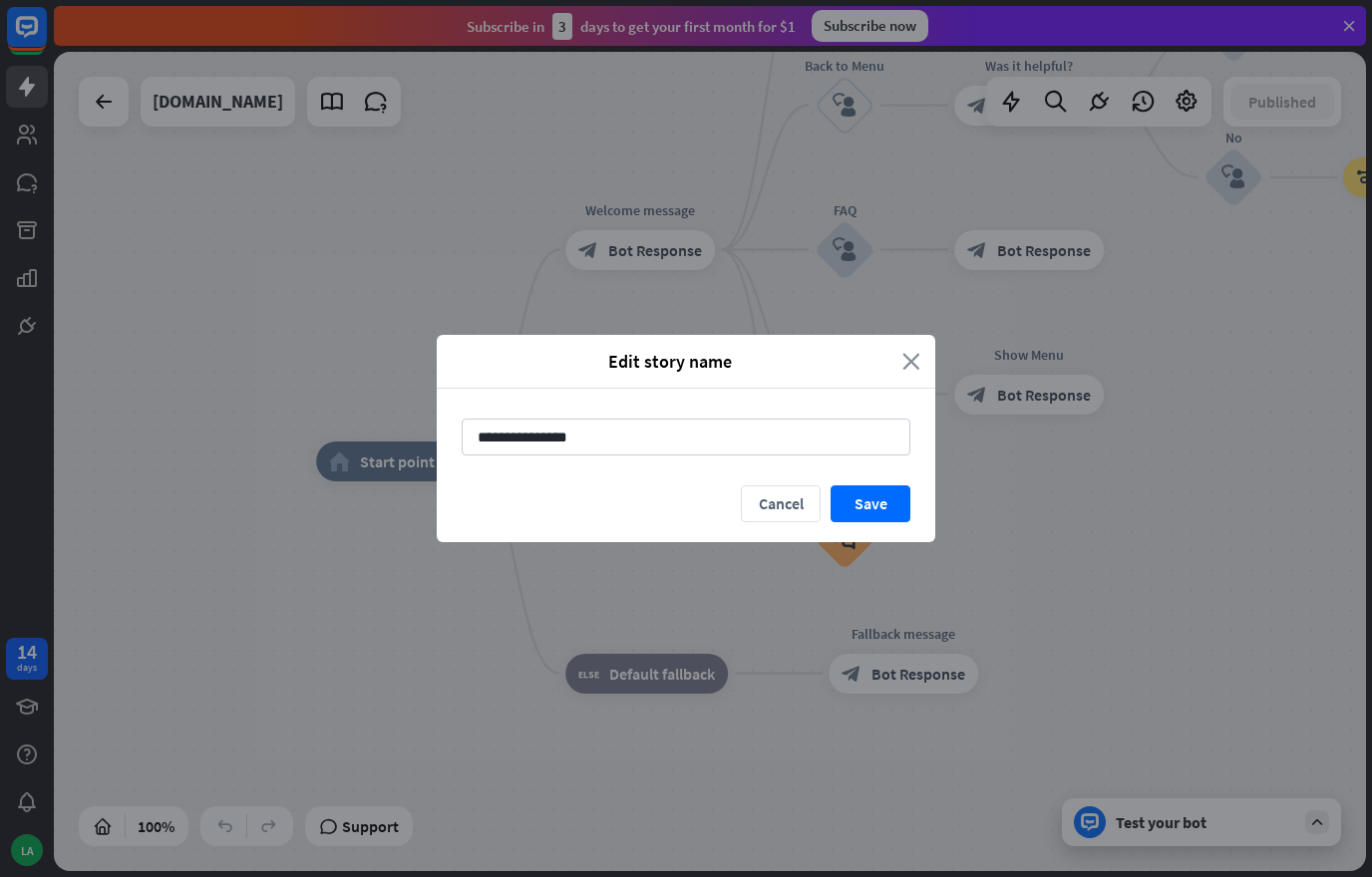 click on "close" at bounding box center [911, 361] 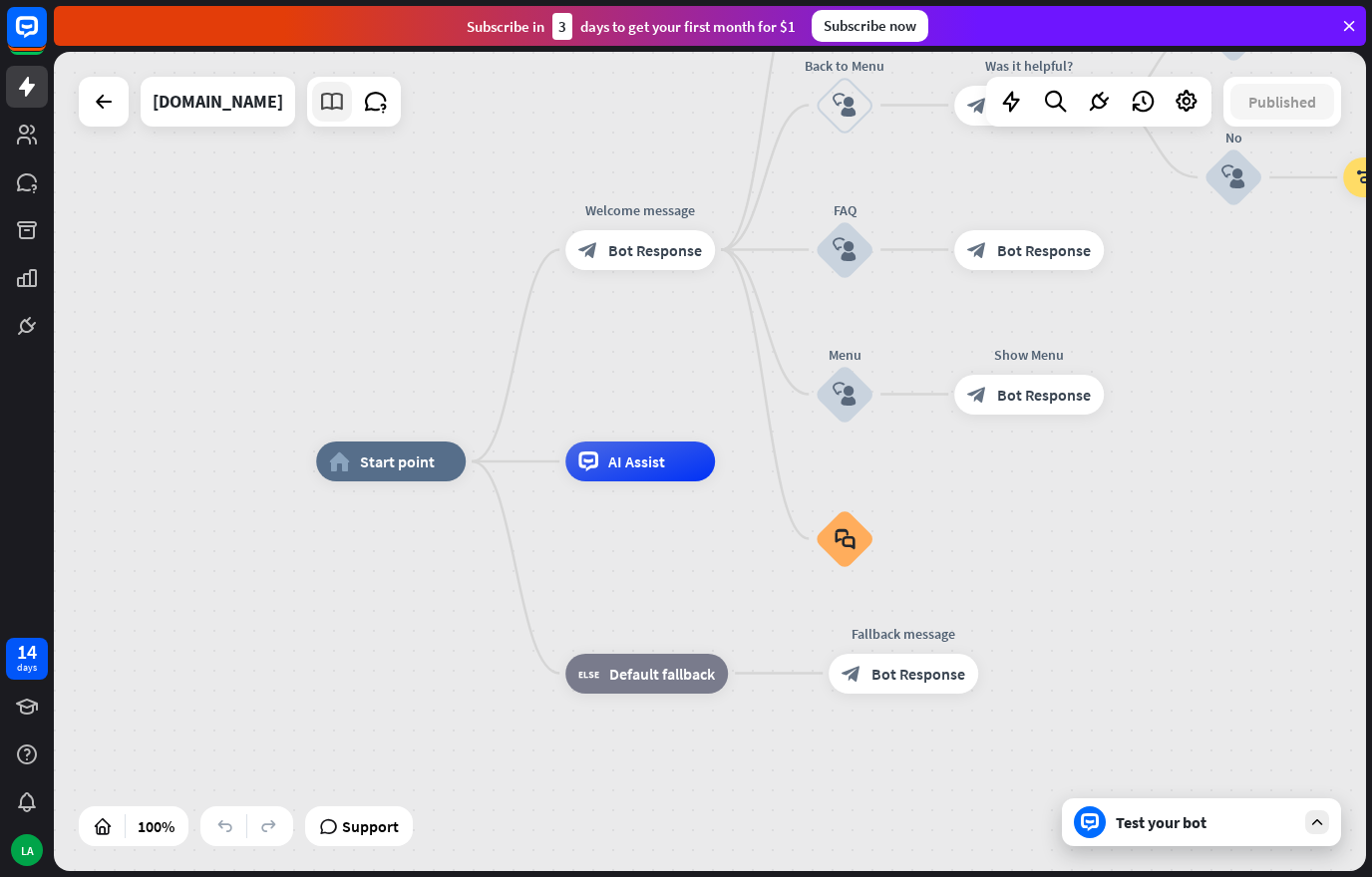 click at bounding box center [332, 102] 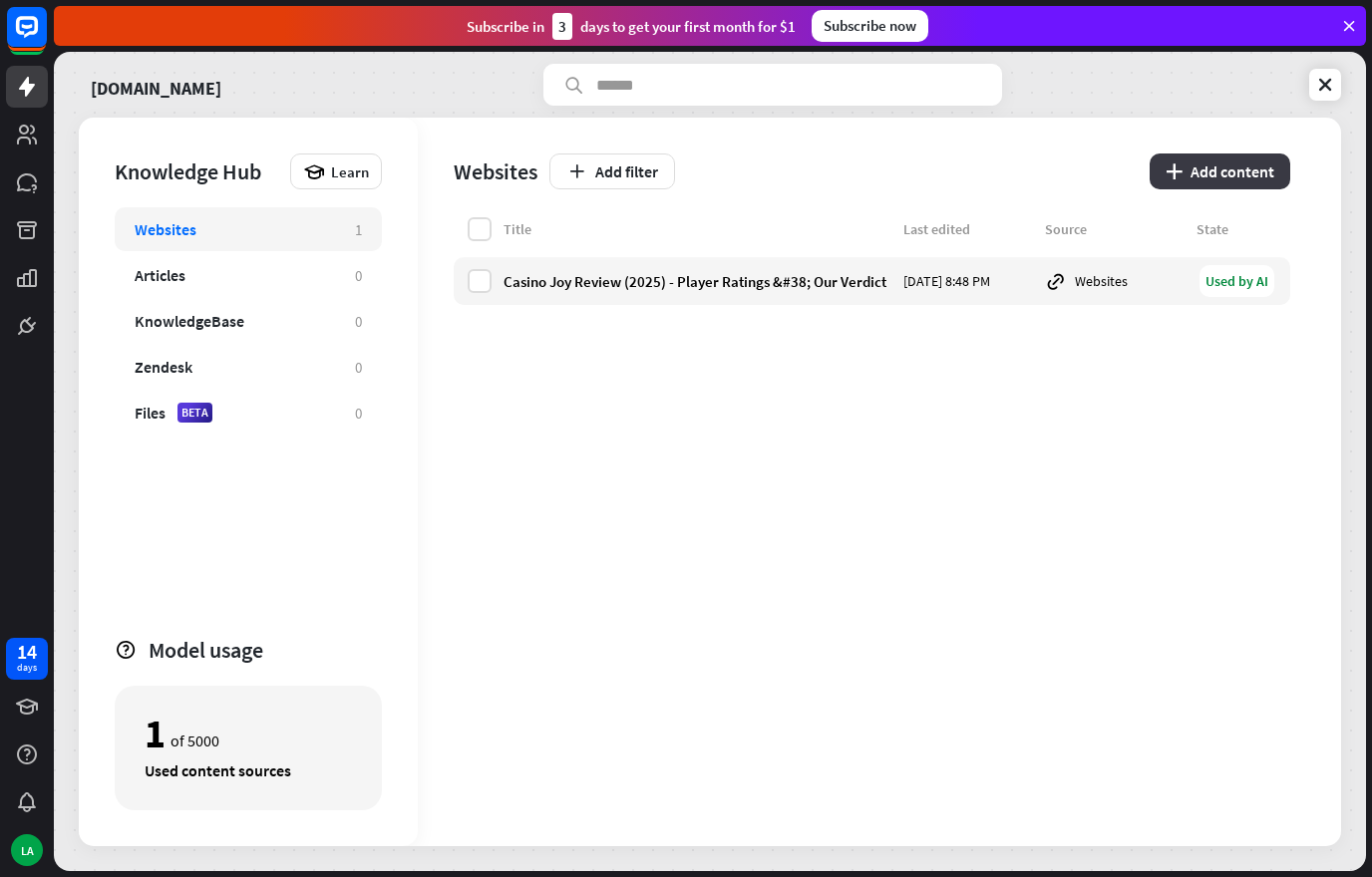 click on "plus" at bounding box center [1174, 171] 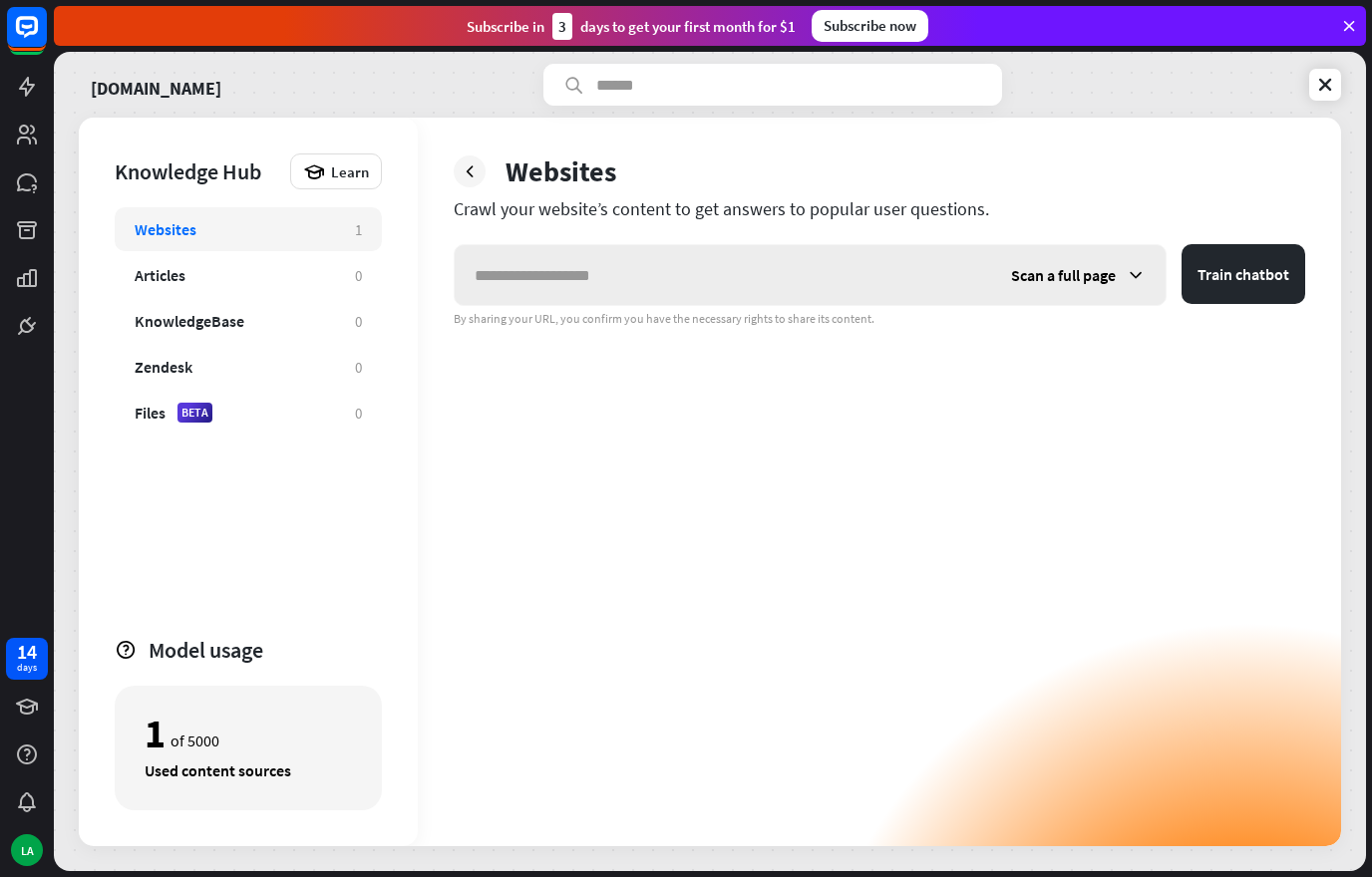 click on "Scan a full page" at bounding box center [1063, 275] 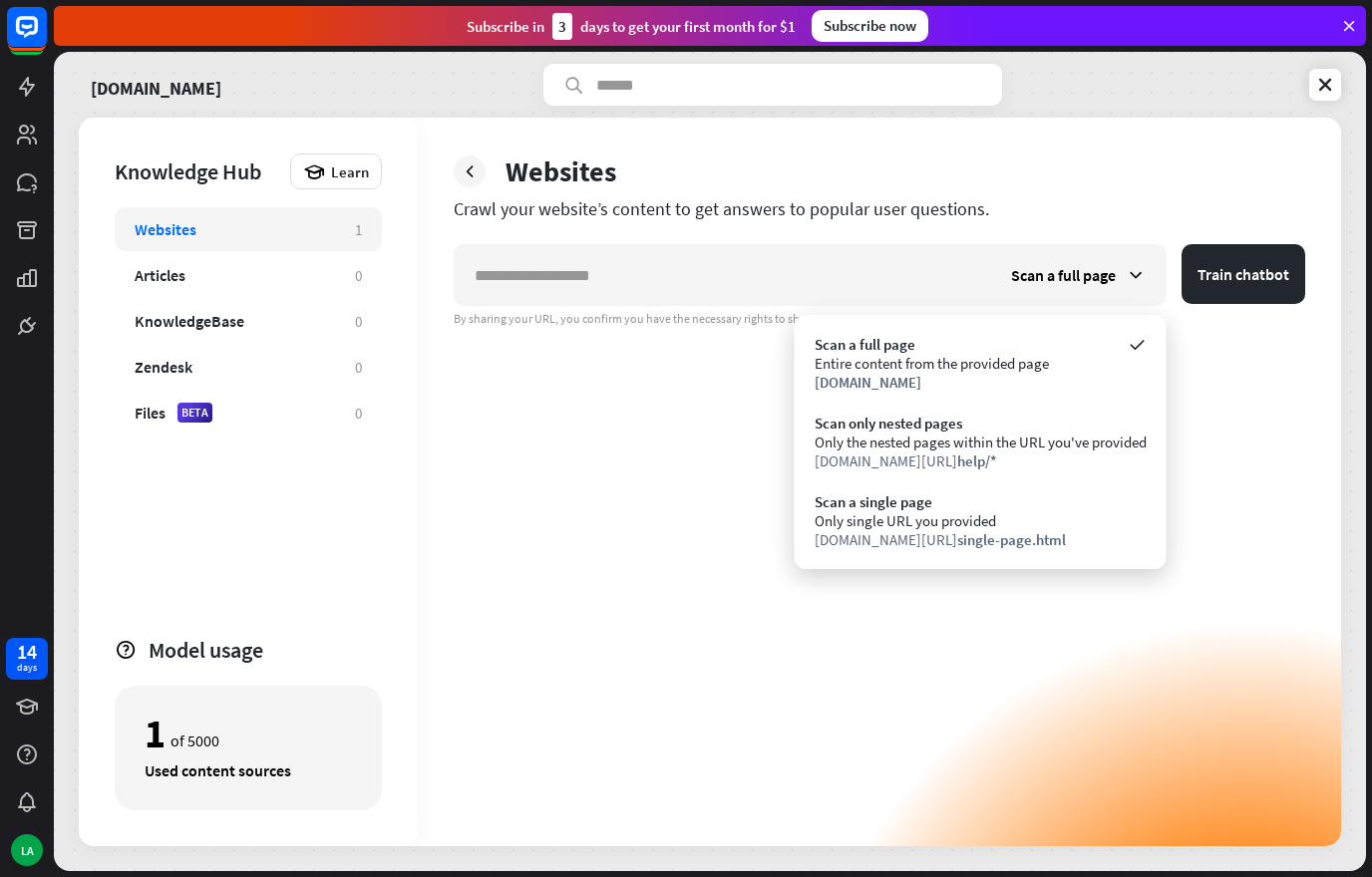 click on "single-page.html" at bounding box center (1011, 539) 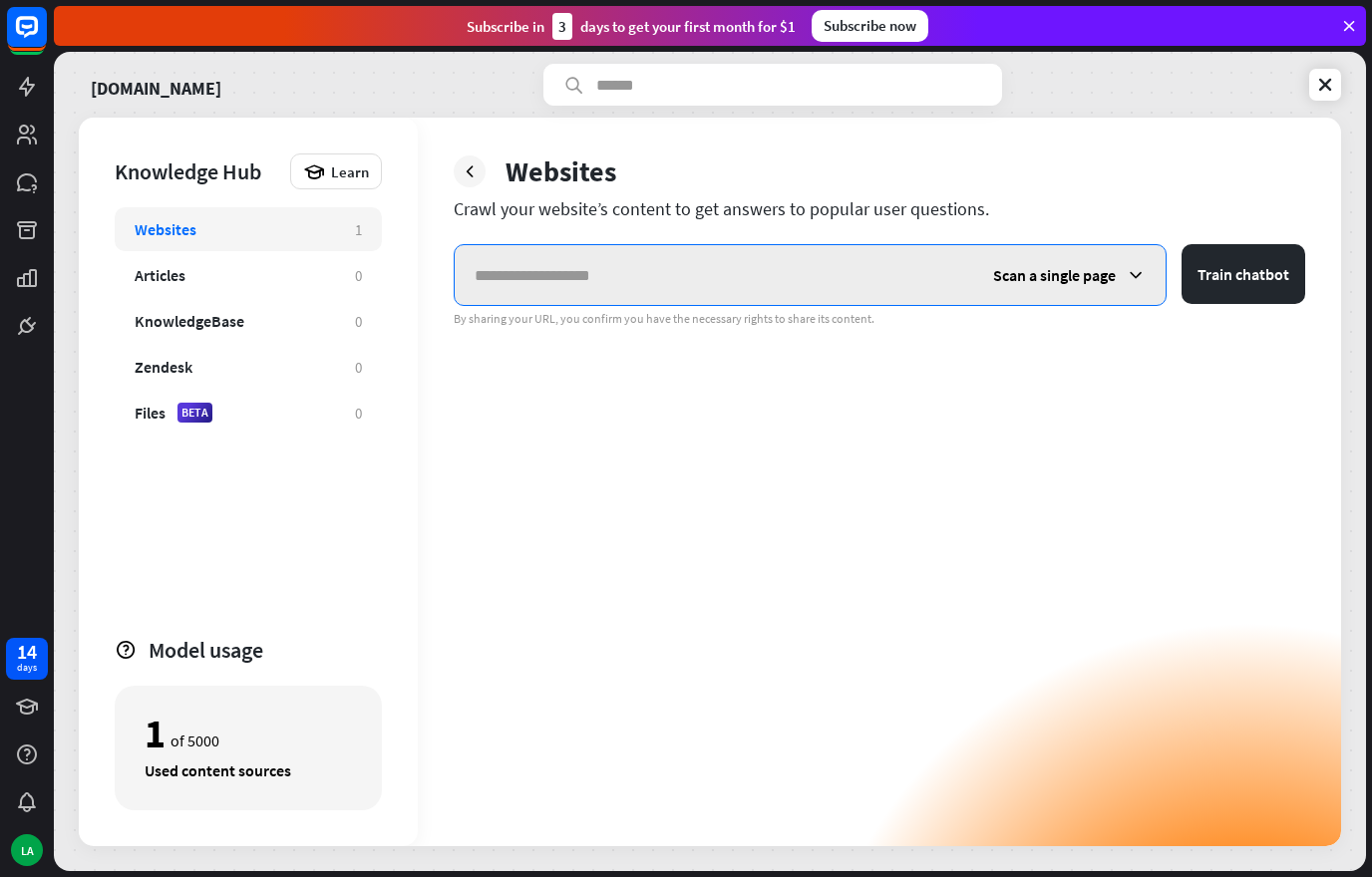 click at bounding box center (714, 275) 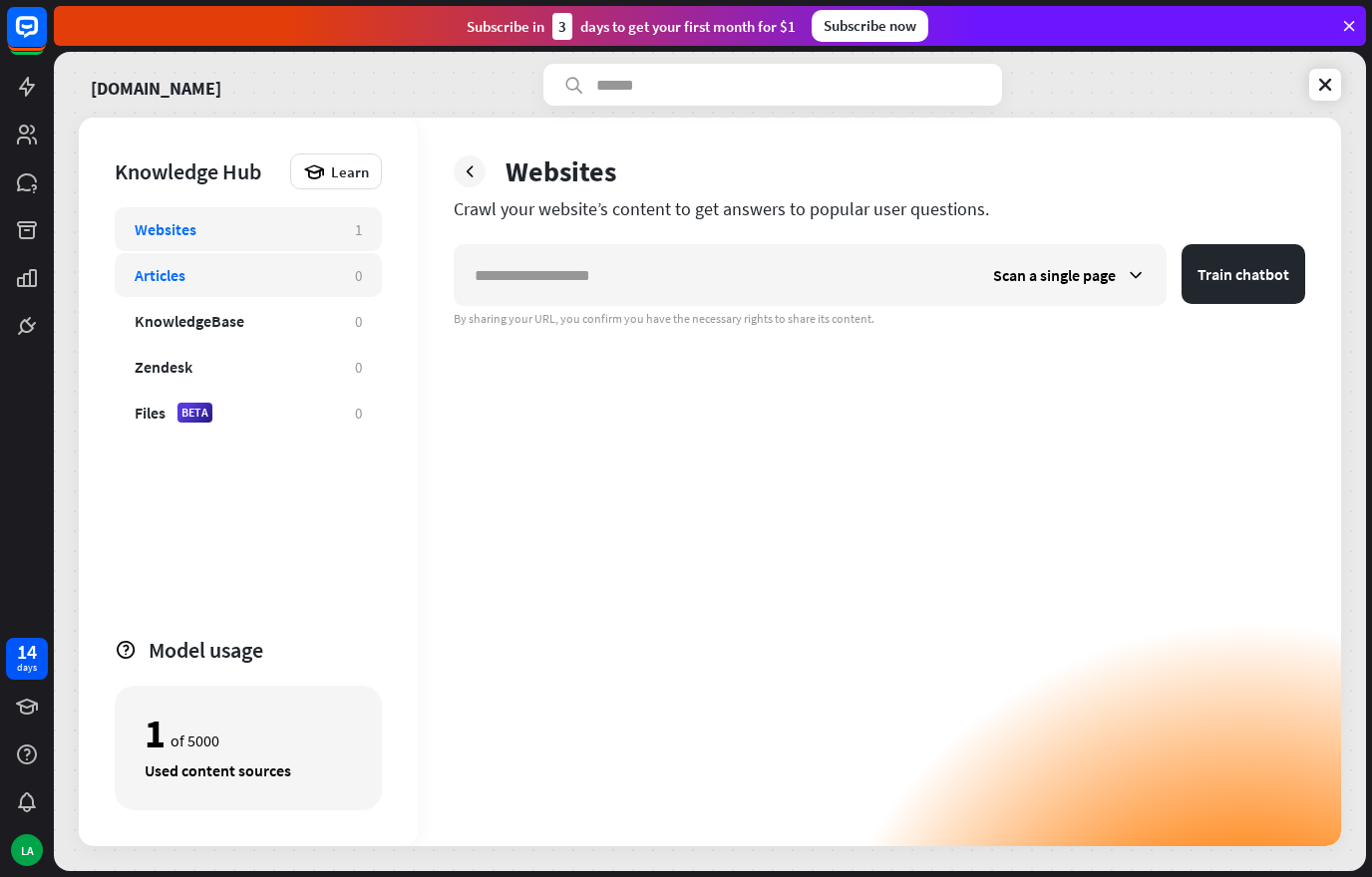 click on "Articles" at bounding box center [160, 275] 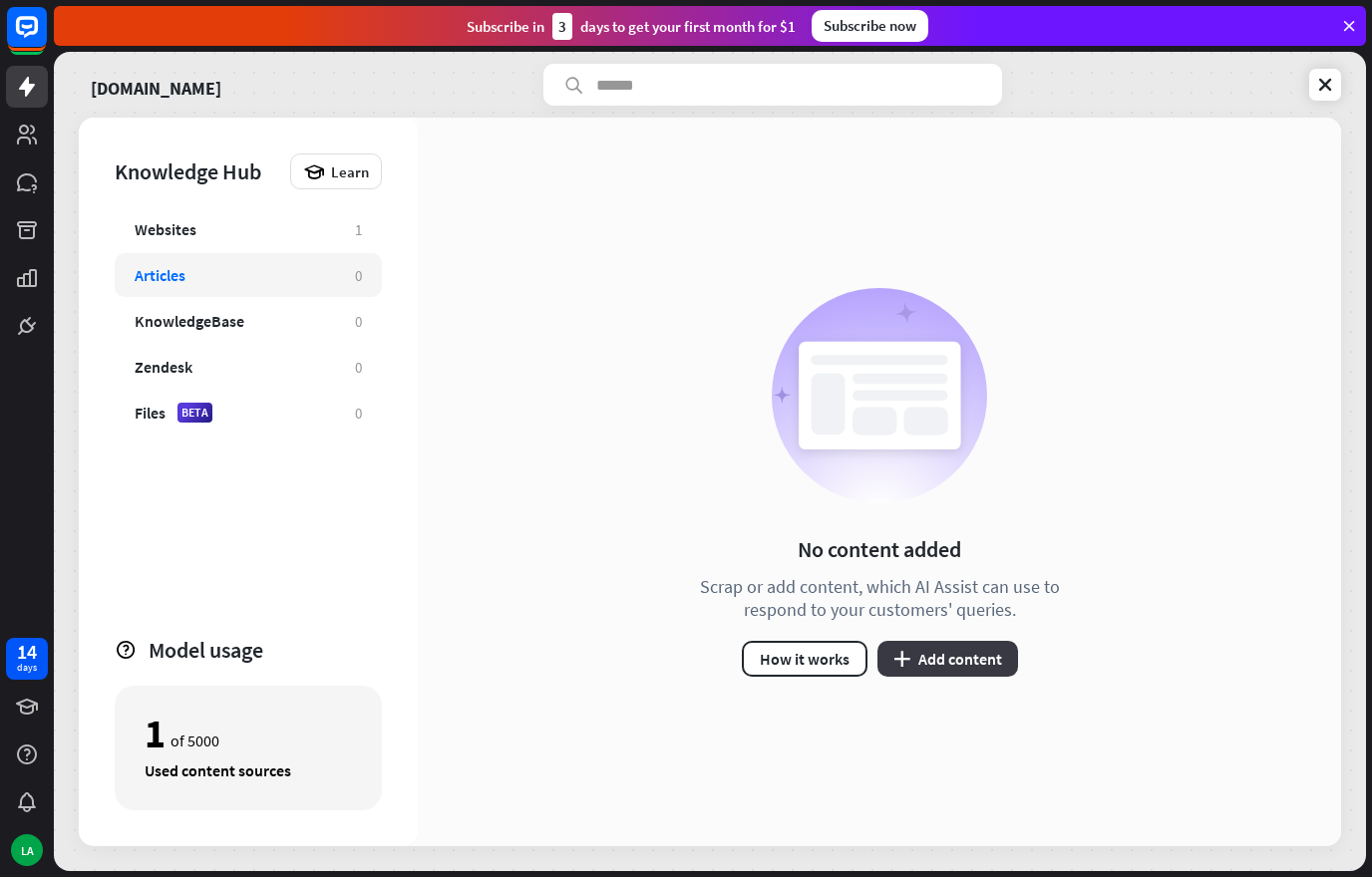 click on "plus
Add content" at bounding box center [947, 659] 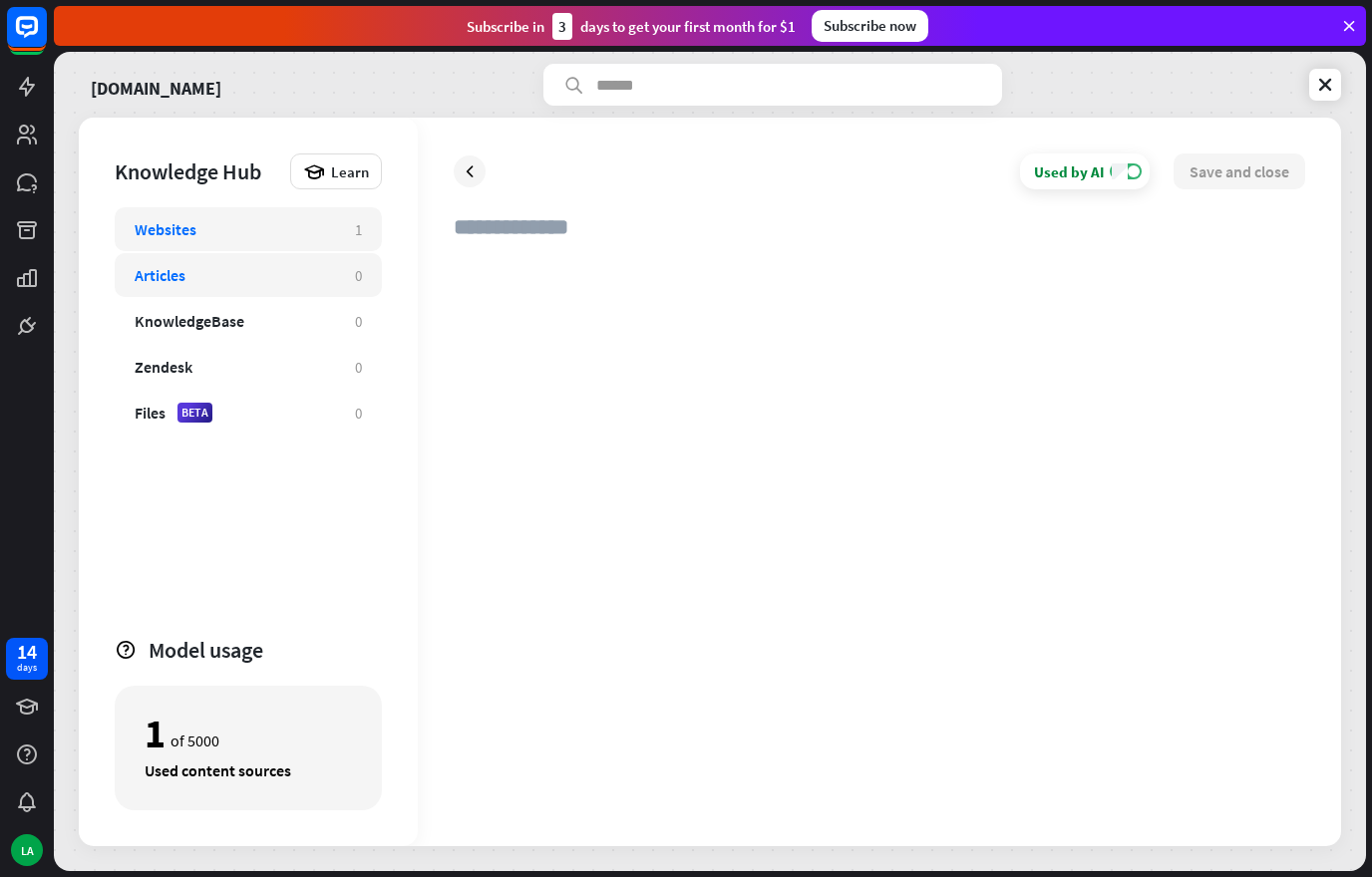 click on "Websites" at bounding box center (234, 229) 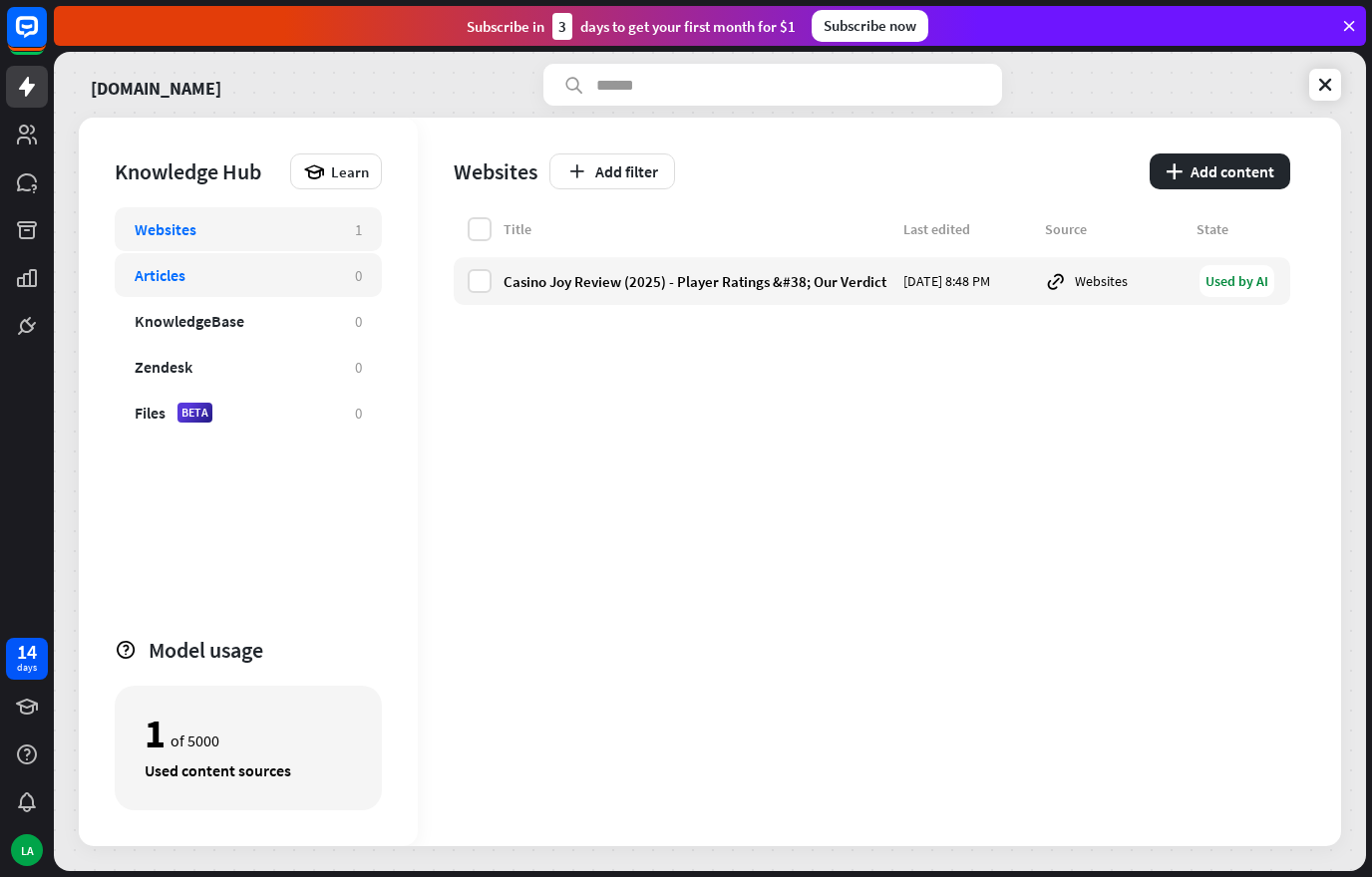 click on "Articles" at bounding box center [234, 275] 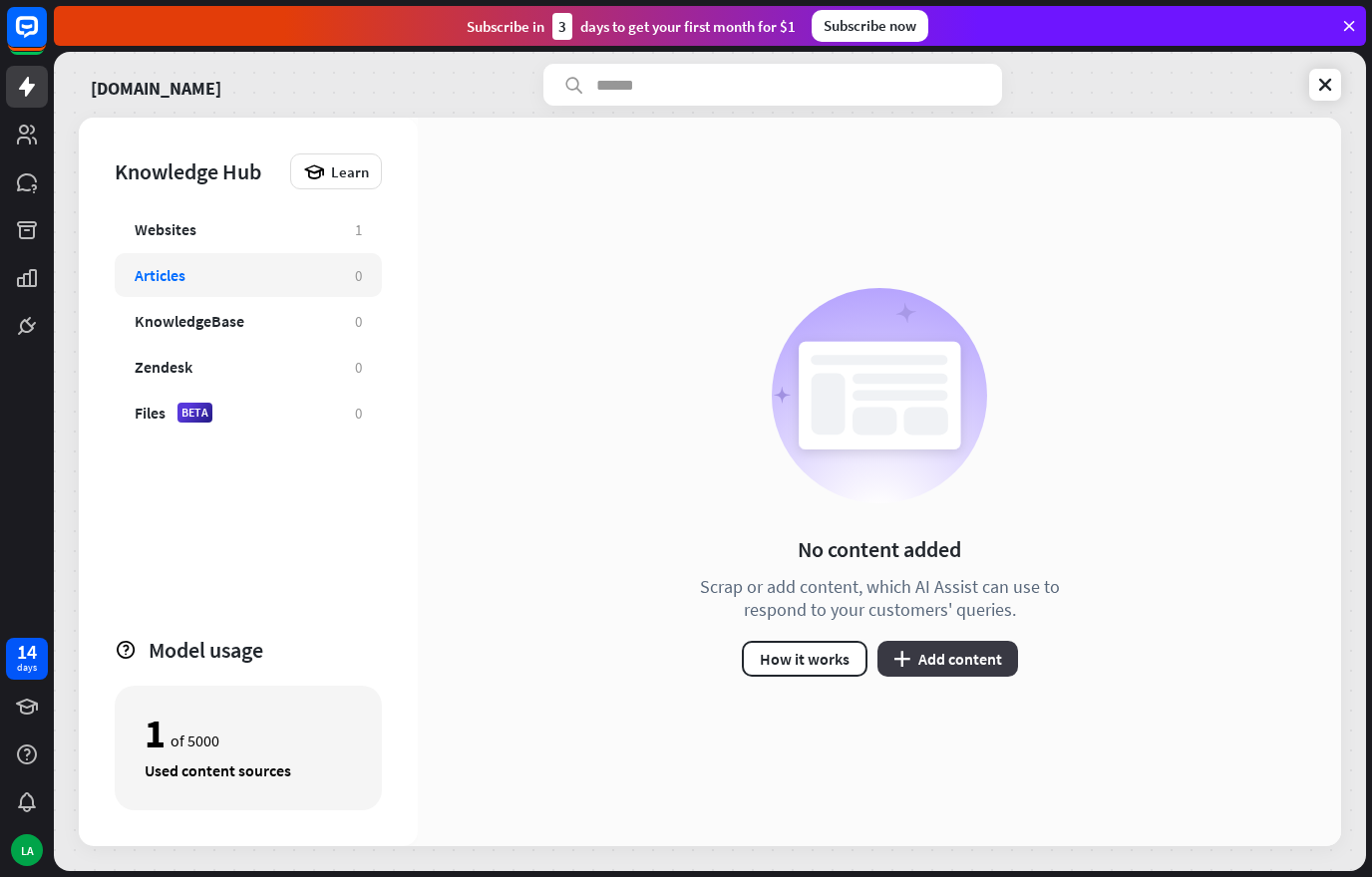 click on "plus
Add content" at bounding box center [947, 659] 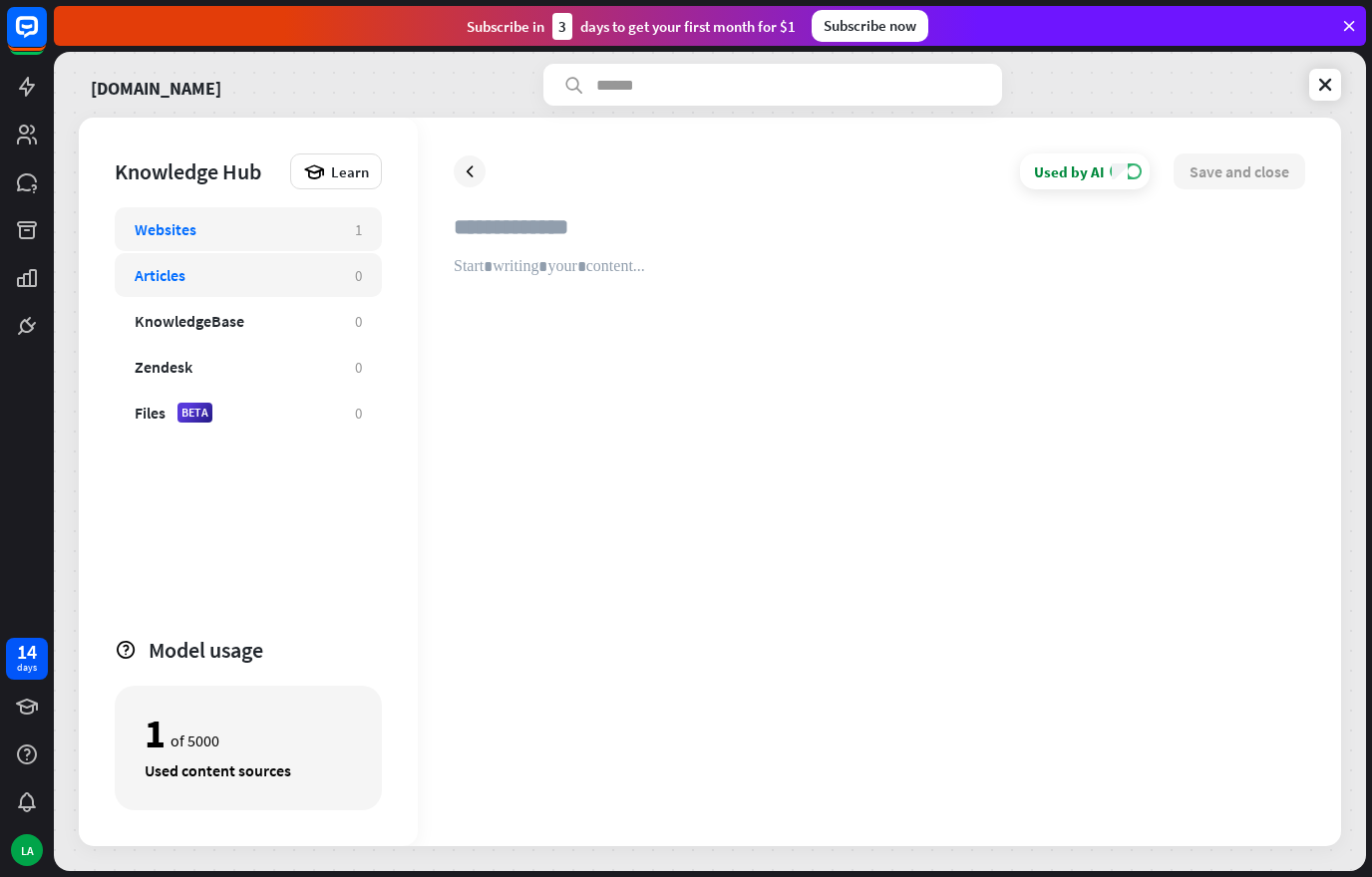 click on "Websites" at bounding box center (234, 229) 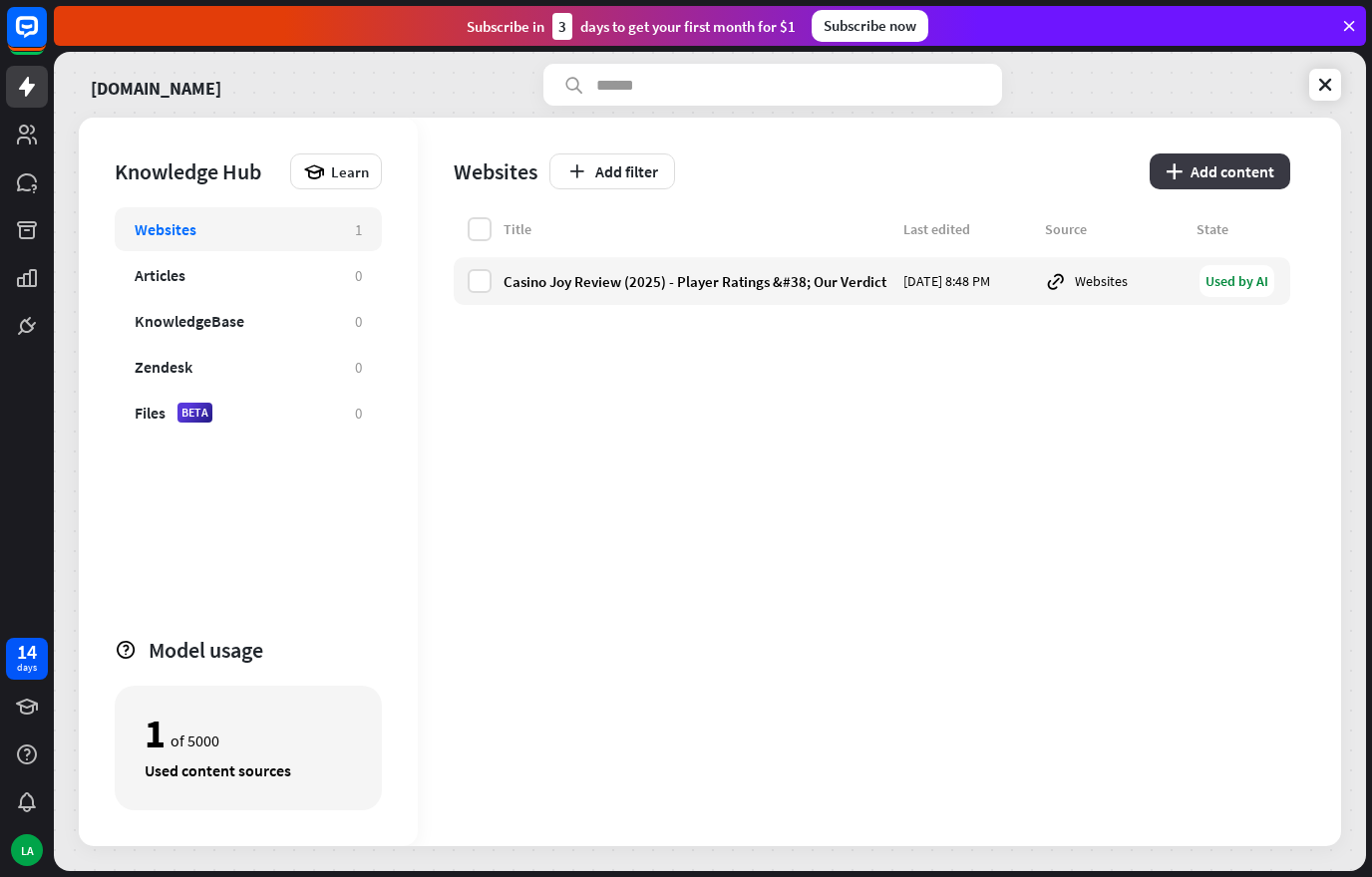 click on "plus
Add content" at bounding box center [1219, 171] 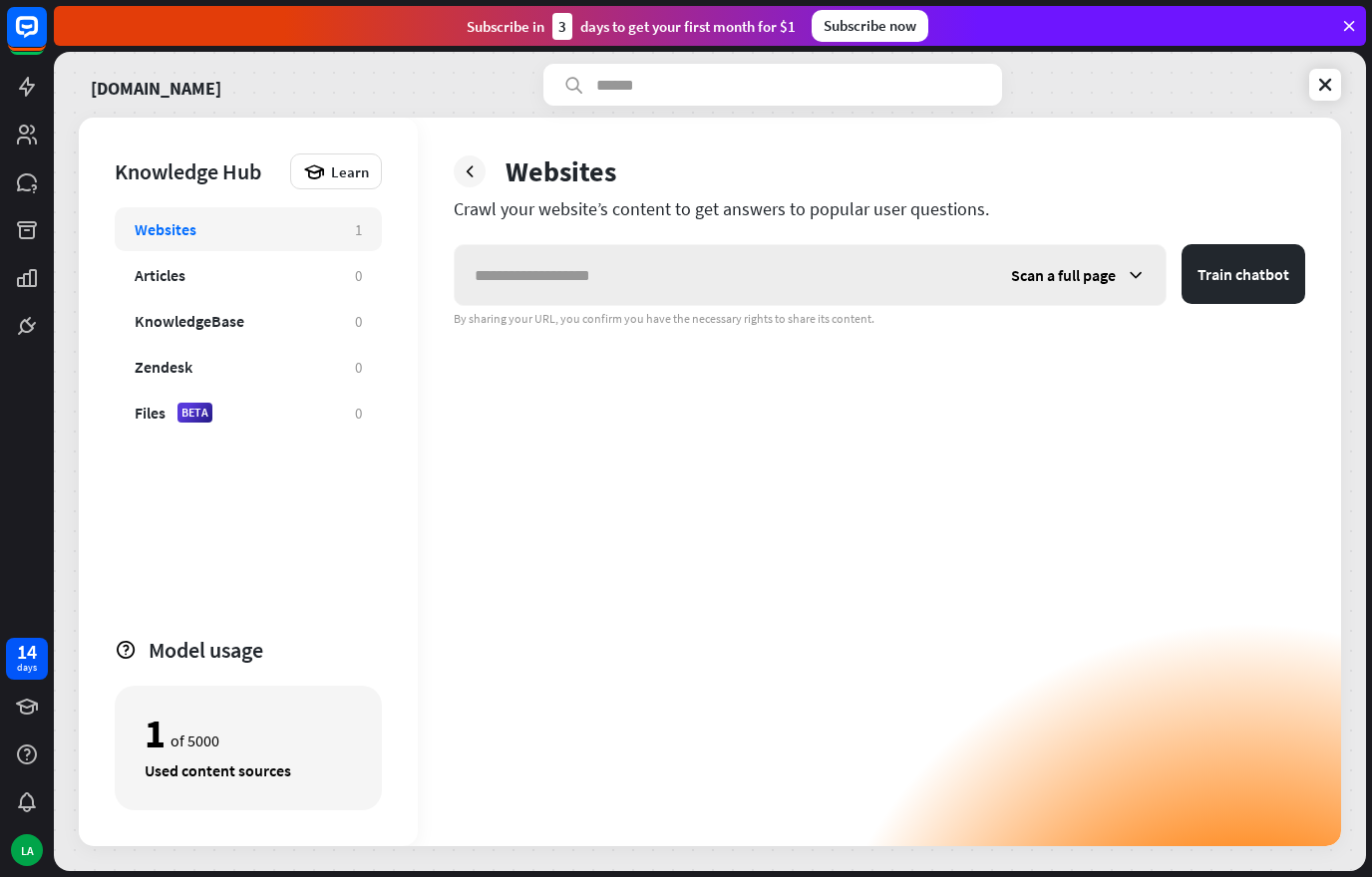 click on "Scan a full page" at bounding box center [1063, 275] 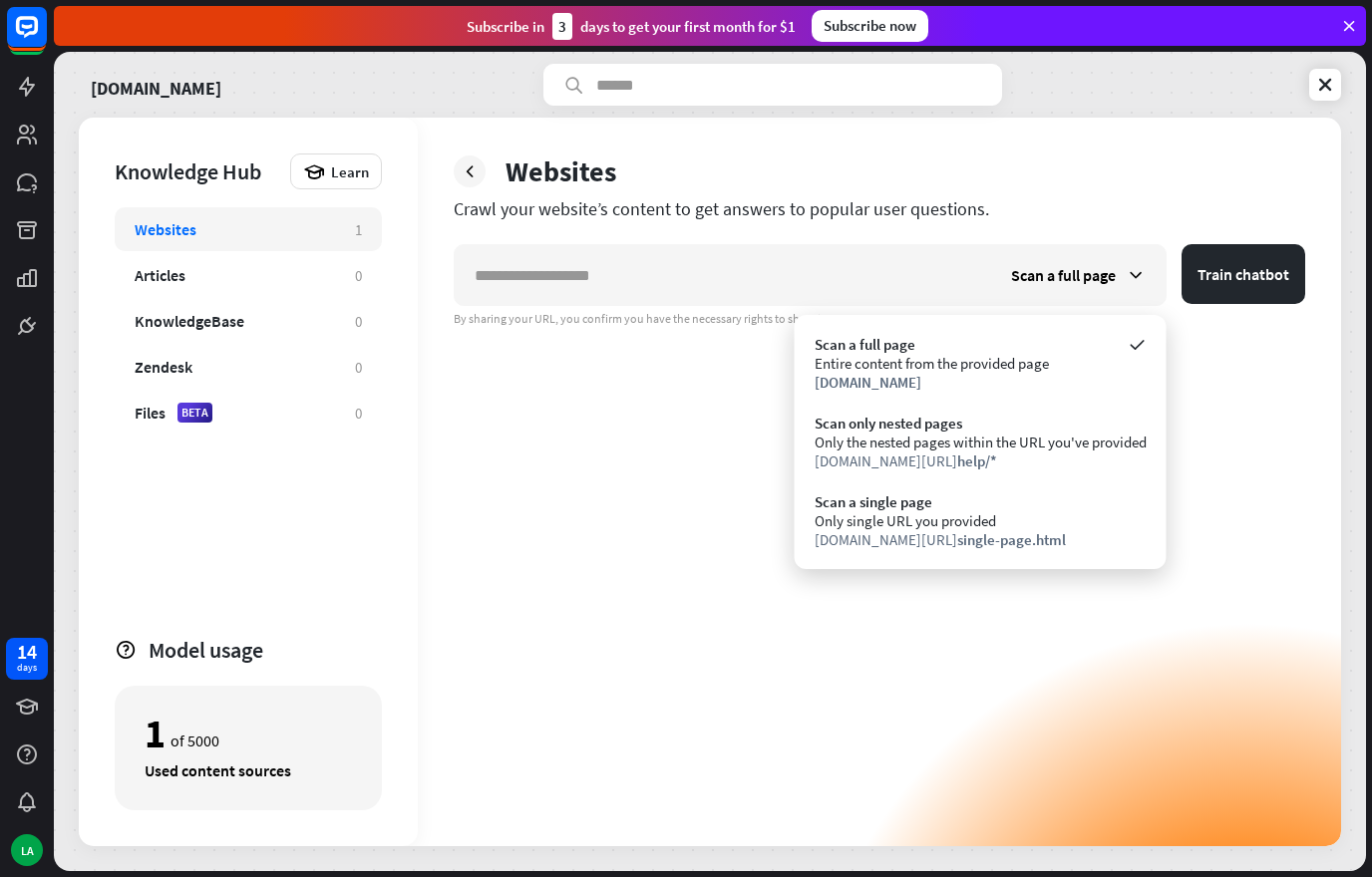 click on "www.chatbot.com/ single-page.html" at bounding box center [980, 539] 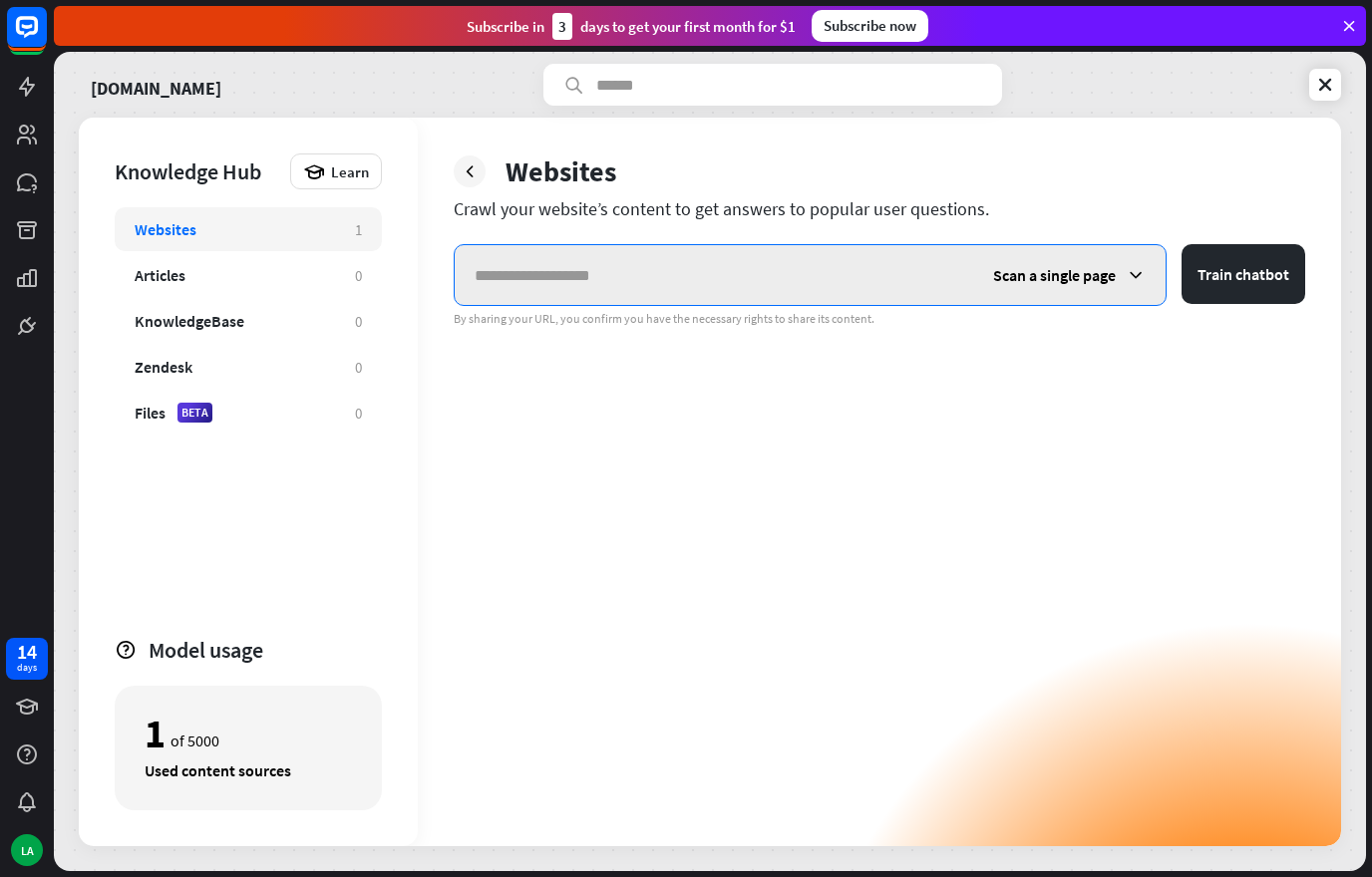click at bounding box center (714, 275) 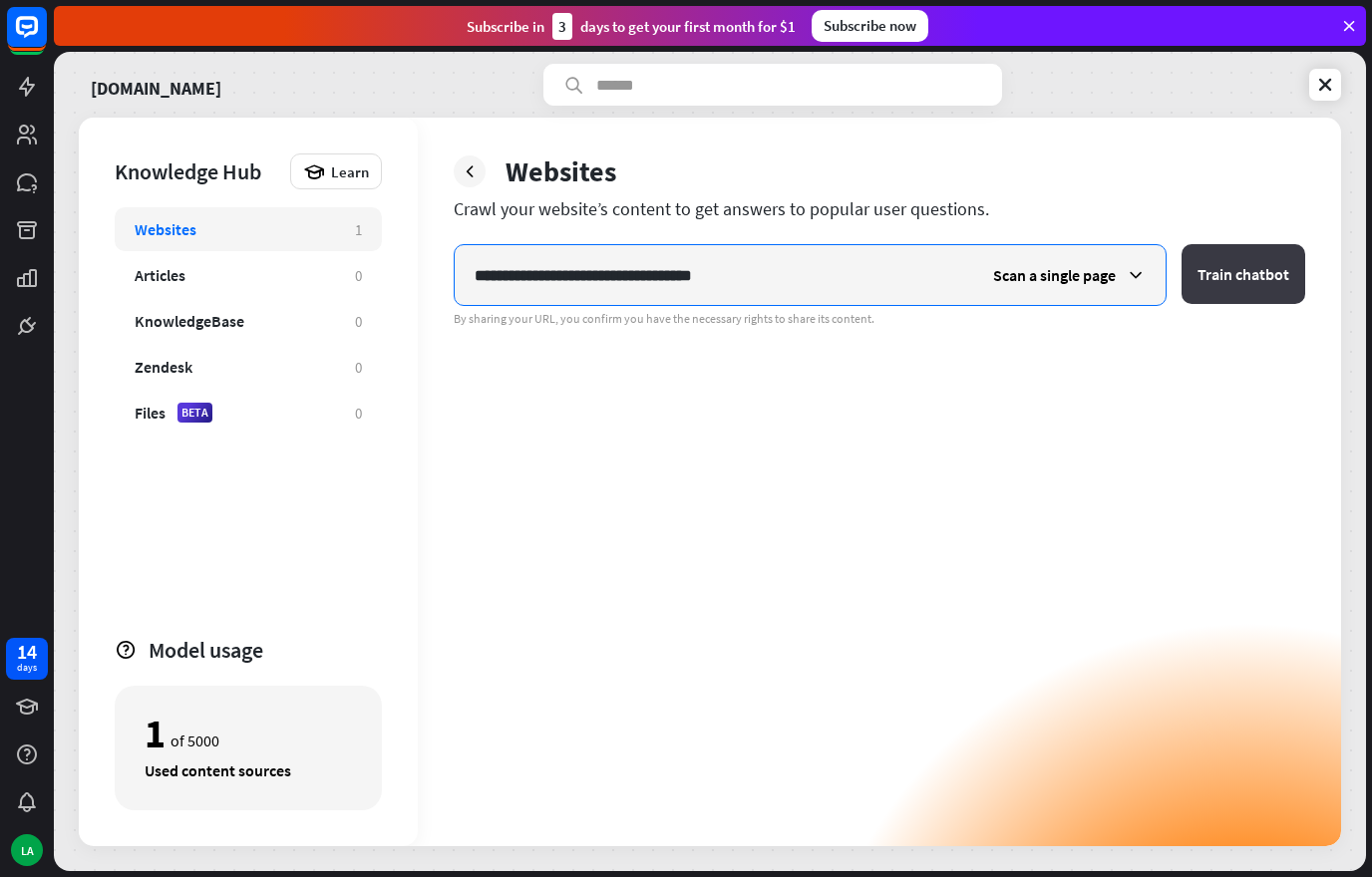 type on "**********" 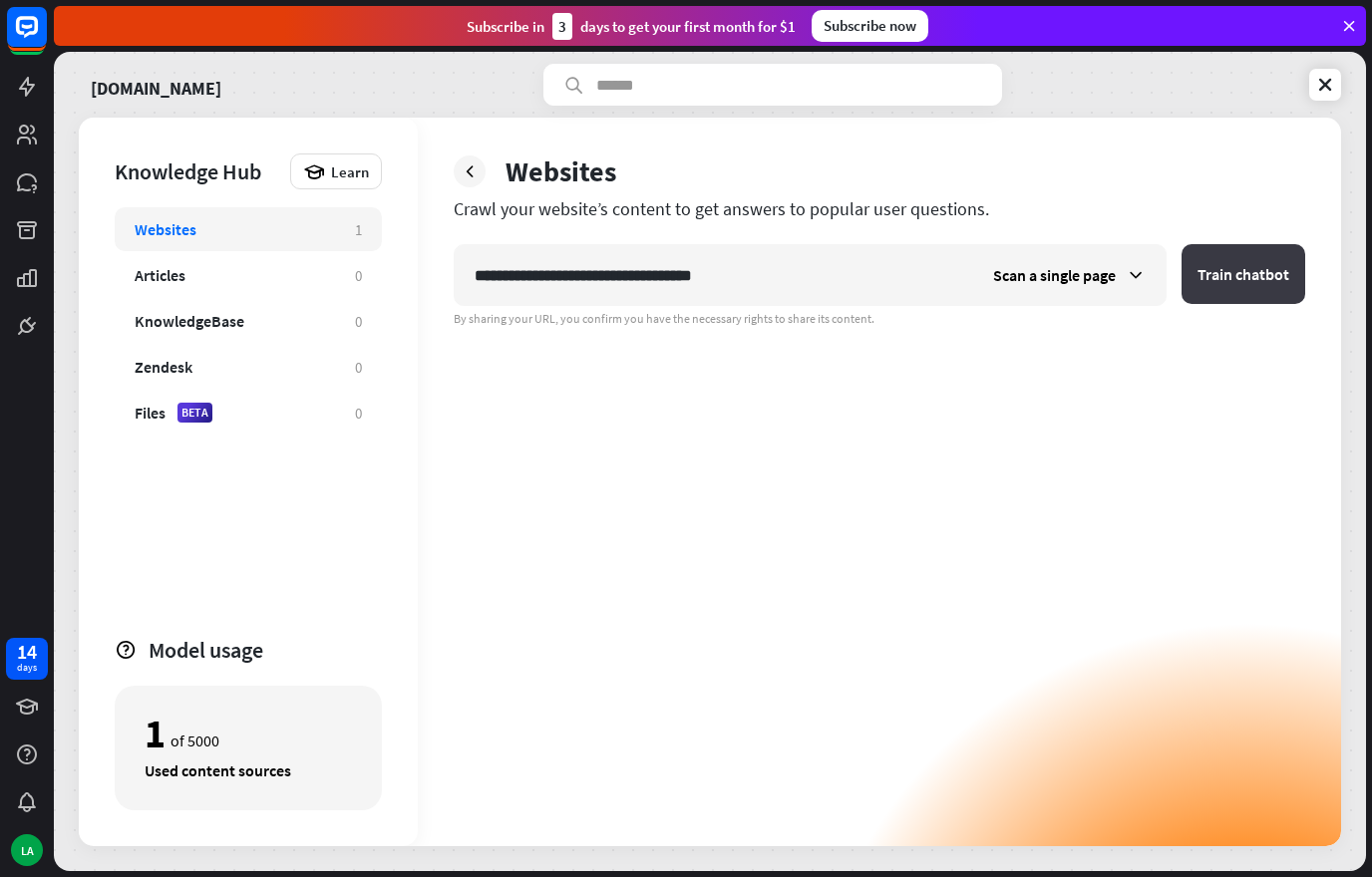 click on "Train chatbot" at bounding box center [1243, 274] 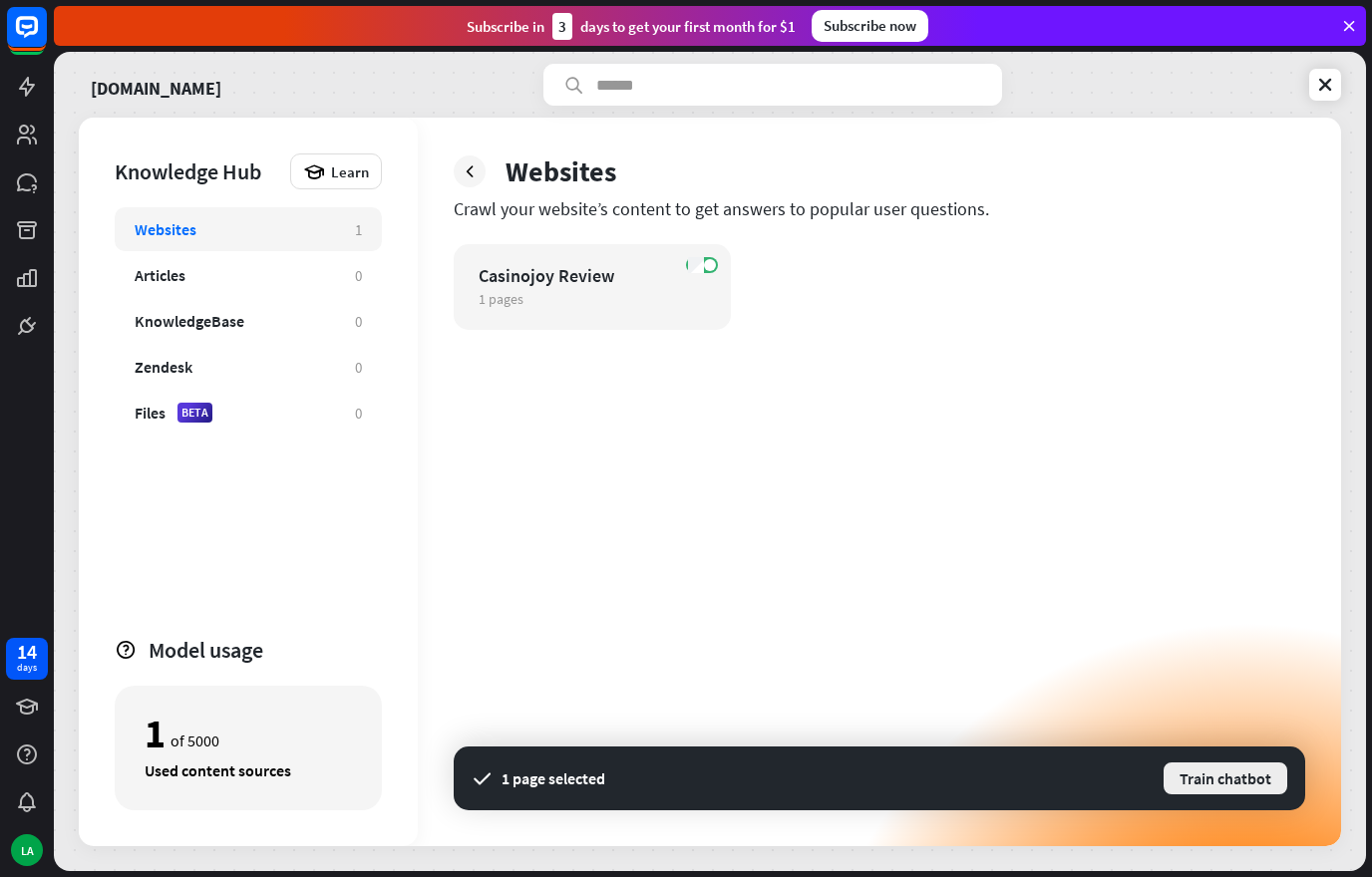 click on "Train chatbot" at bounding box center (1225, 778) 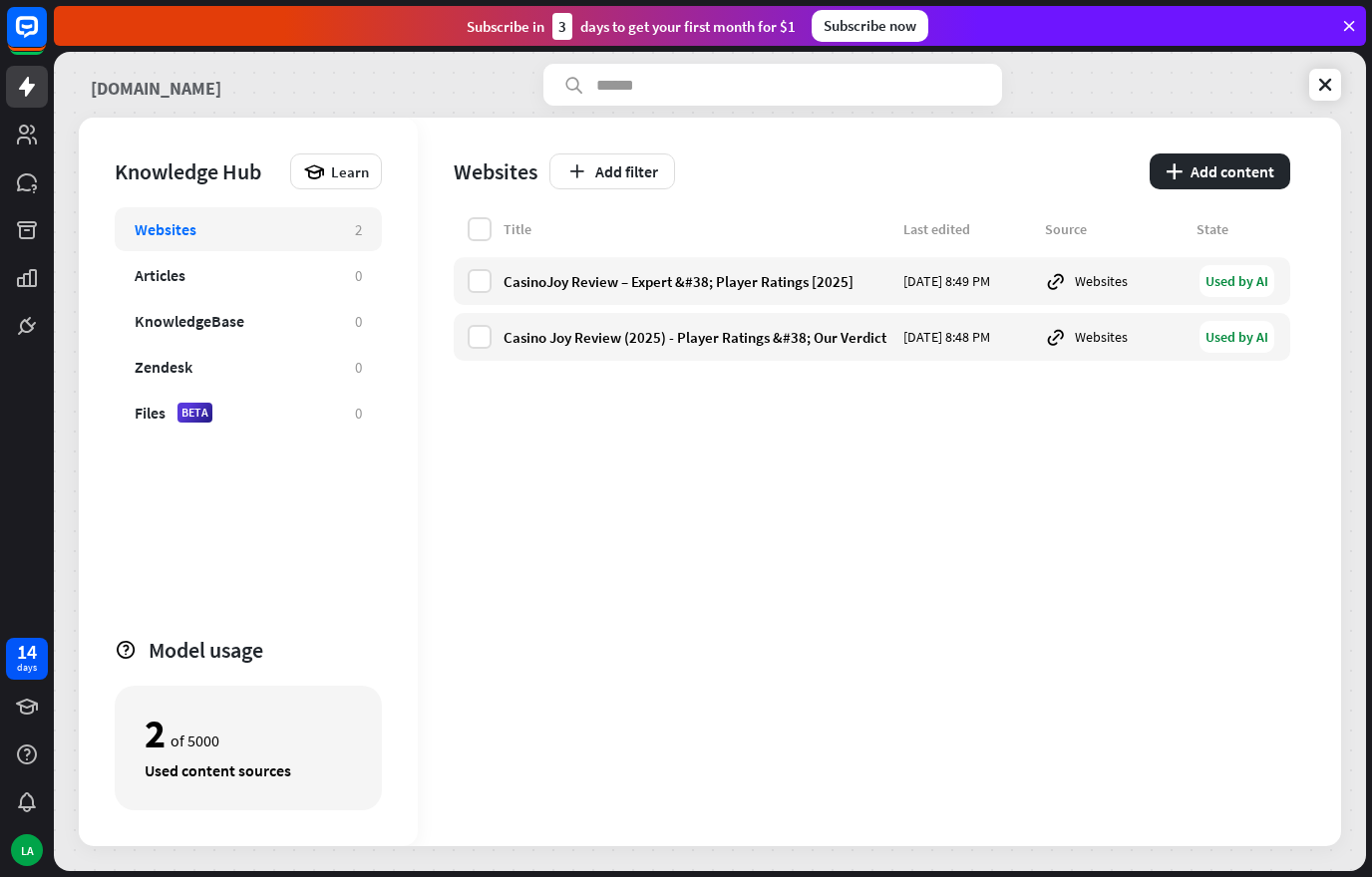 click on "askgamblers.com" at bounding box center [156, 85] 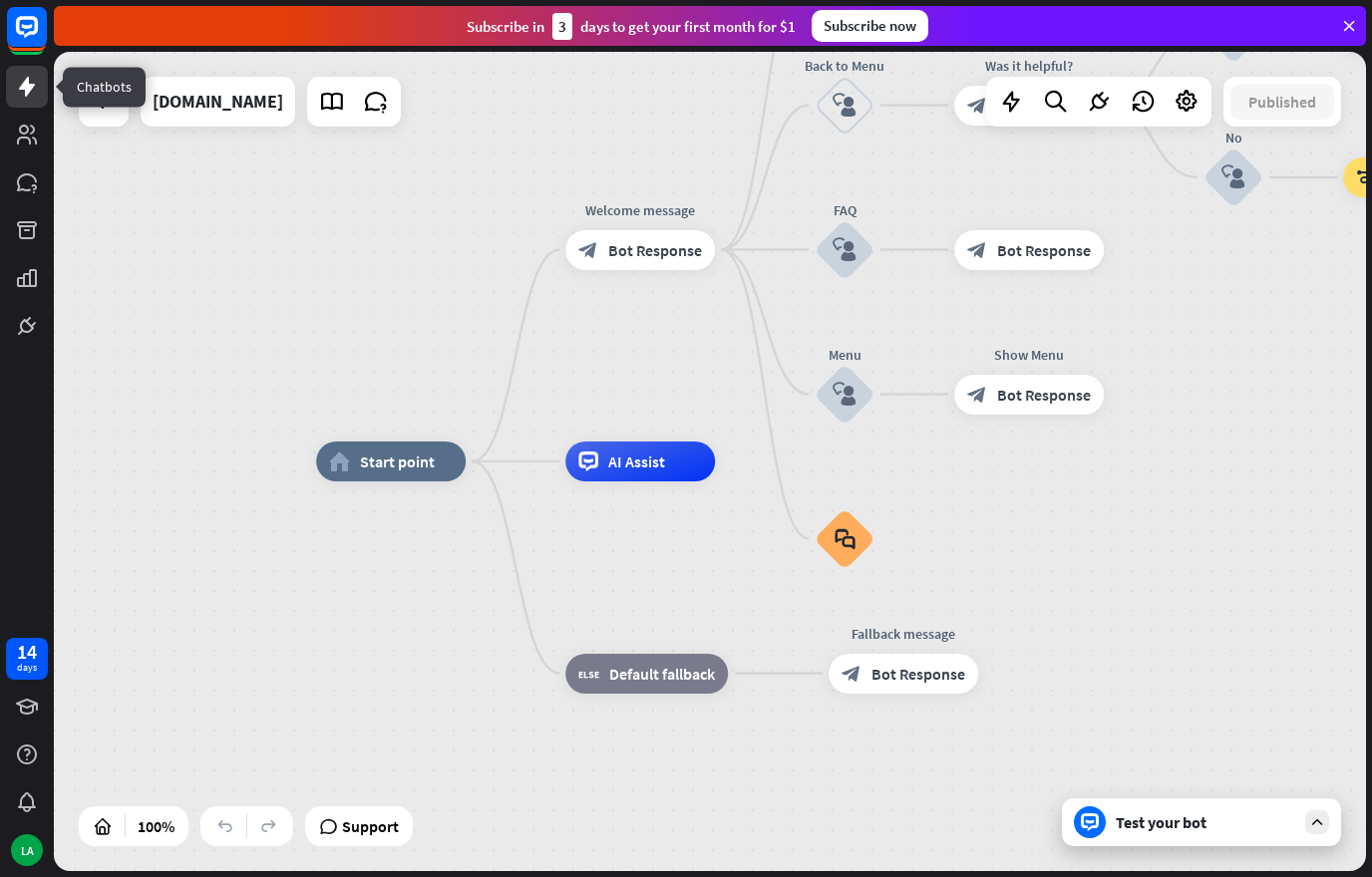 click 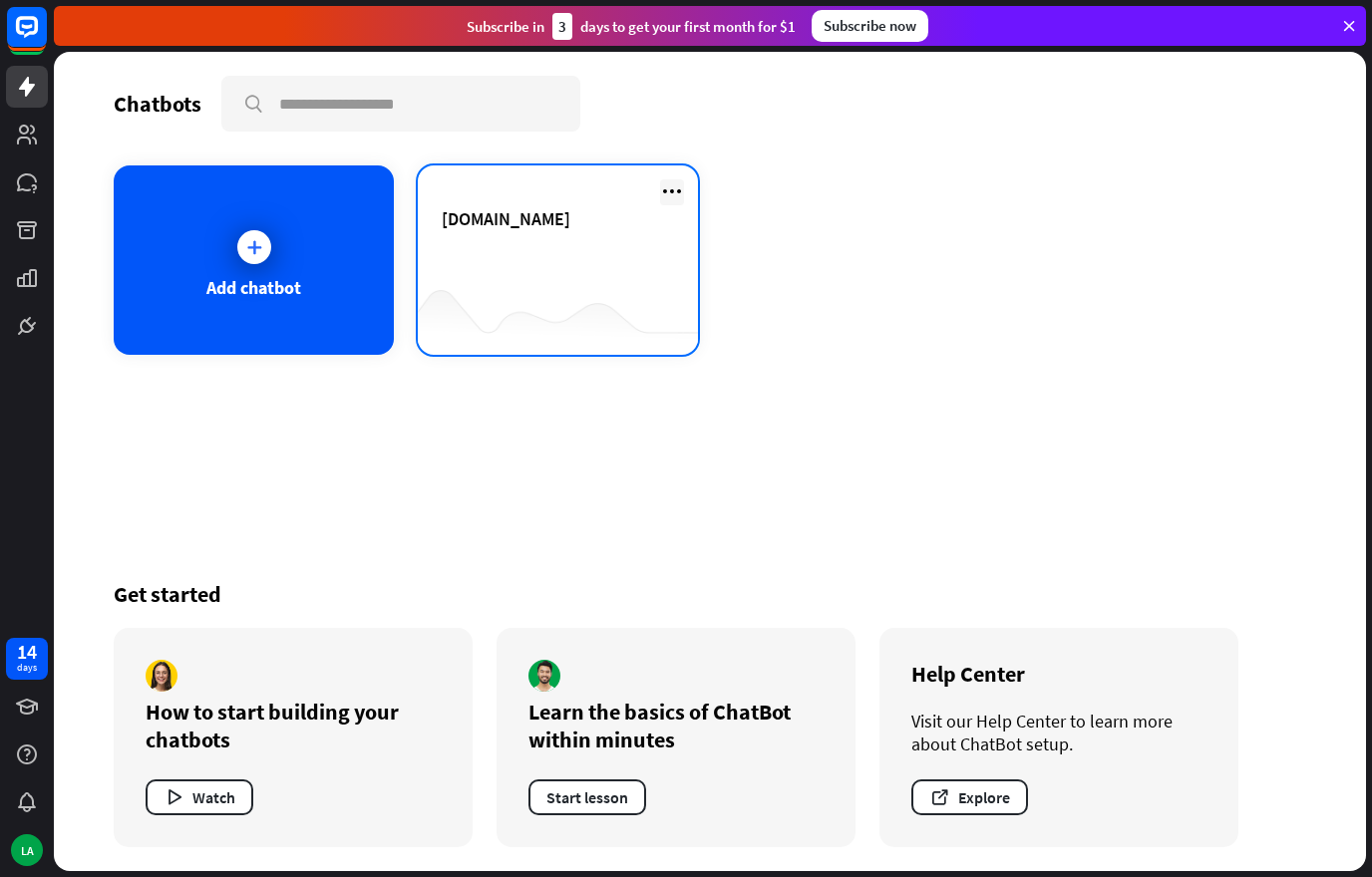 click at bounding box center (672, 191) 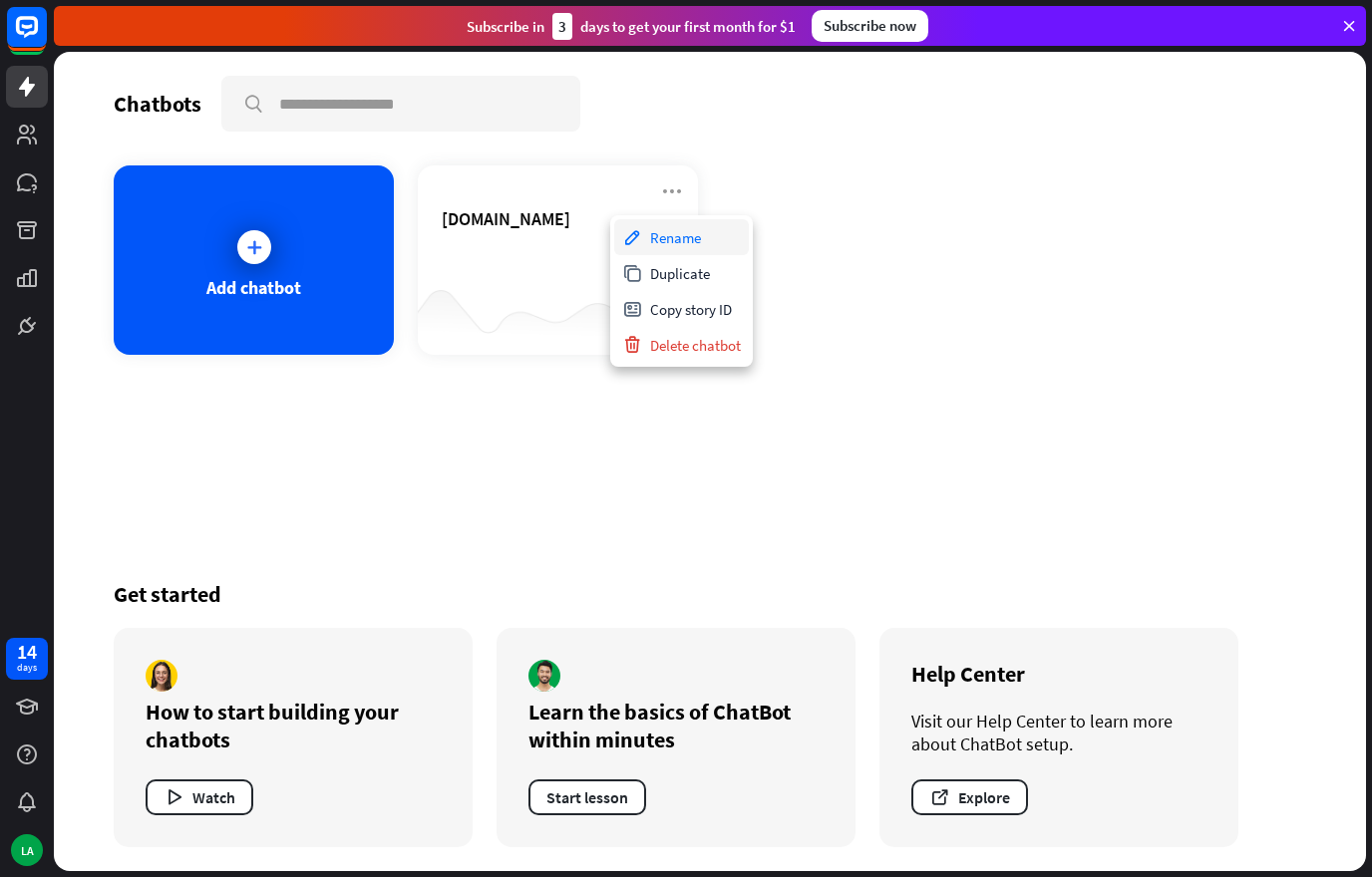 click on "Rename" at bounding box center (681, 237) 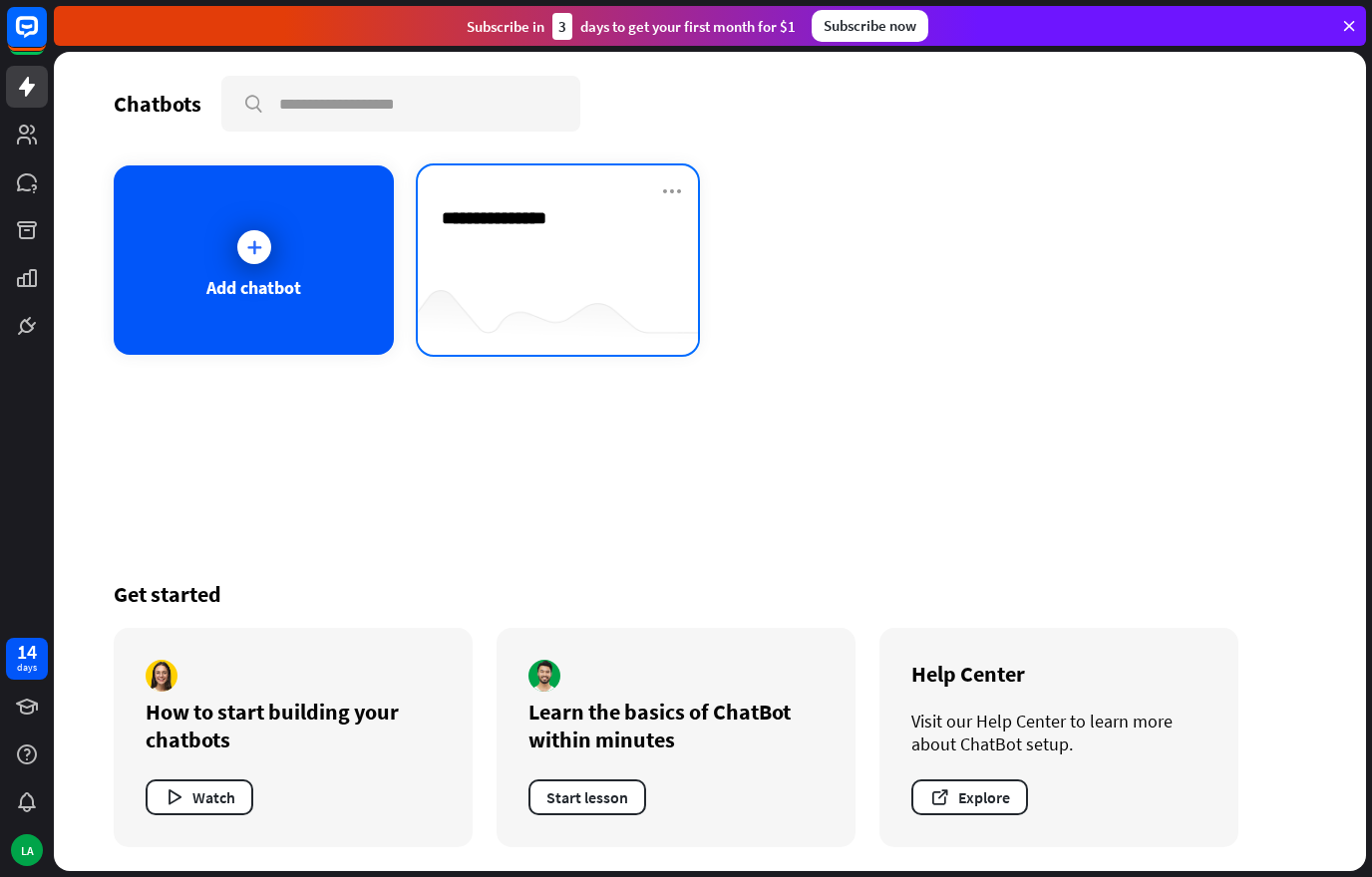 click on "**********" at bounding box center (514, 218) 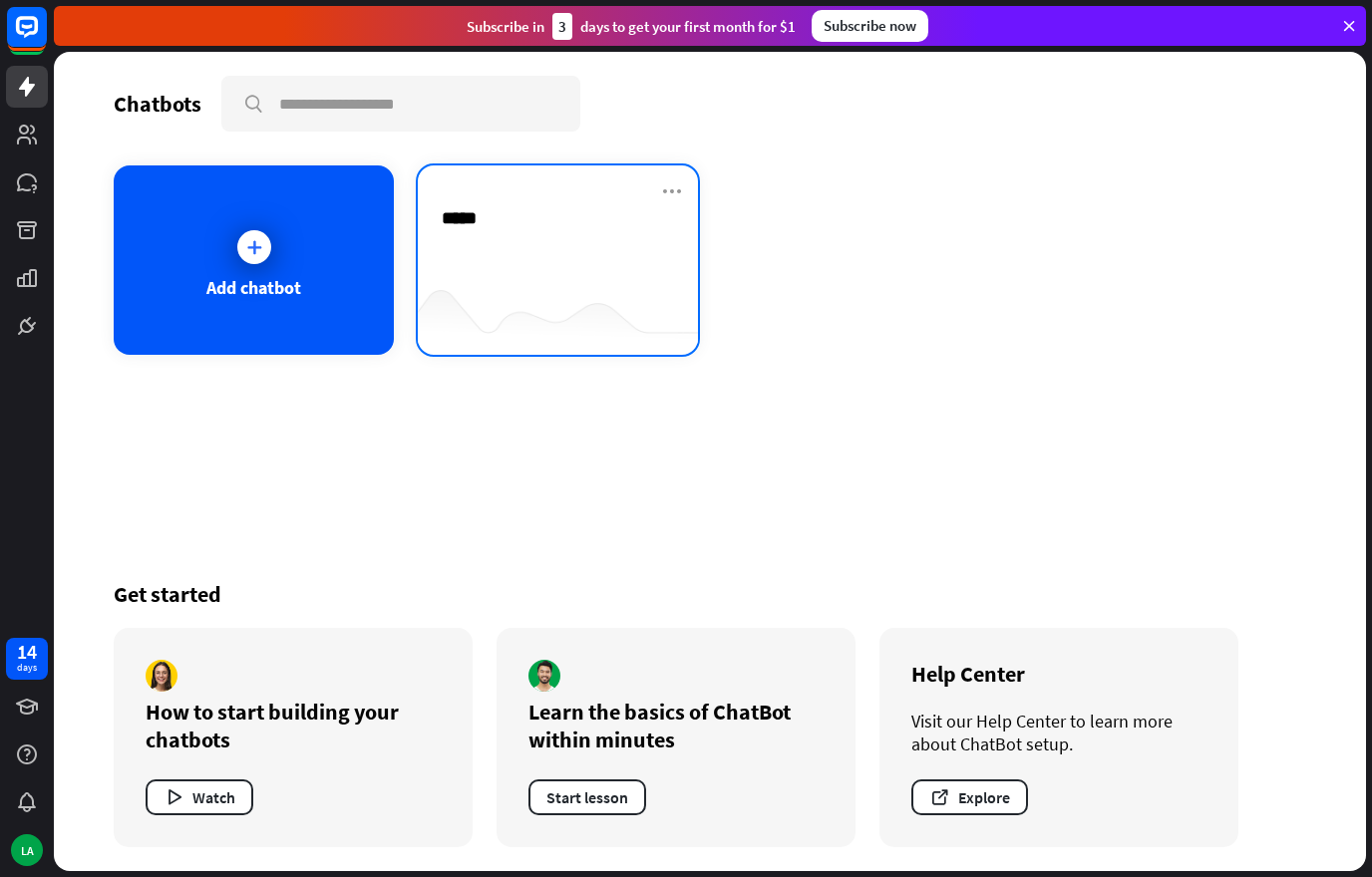 type on "******" 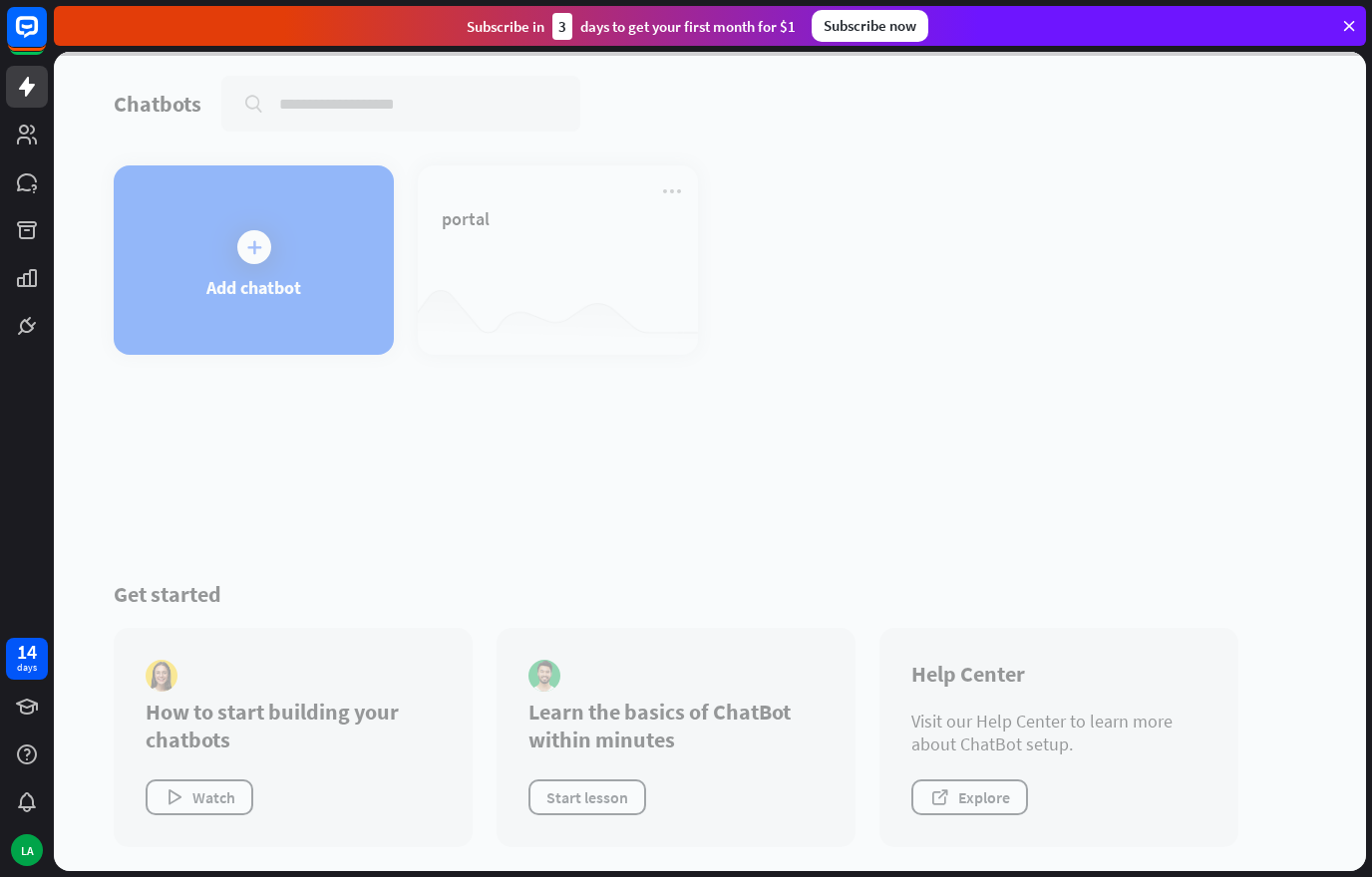 click on "Chatbots   search         Add chatbot
portal
Get started
How to start building your chatbots
Watch
Learn the basics of ChatBot within minutes
Start lesson
Help Center
Visit our Help Center to learn more about ChatBot
setup.
Explore" at bounding box center (710, 461) 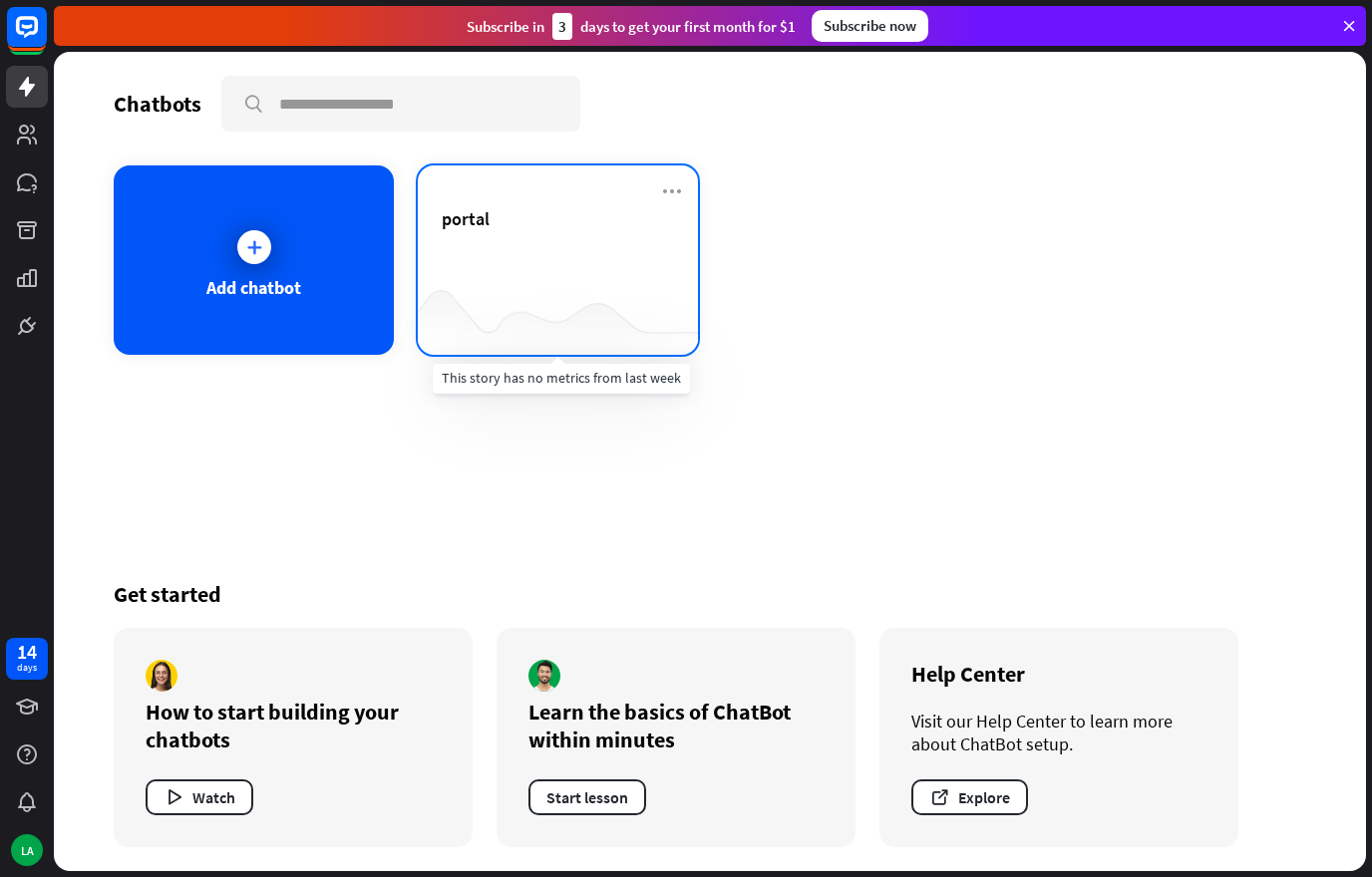 click at bounding box center (557, 315) 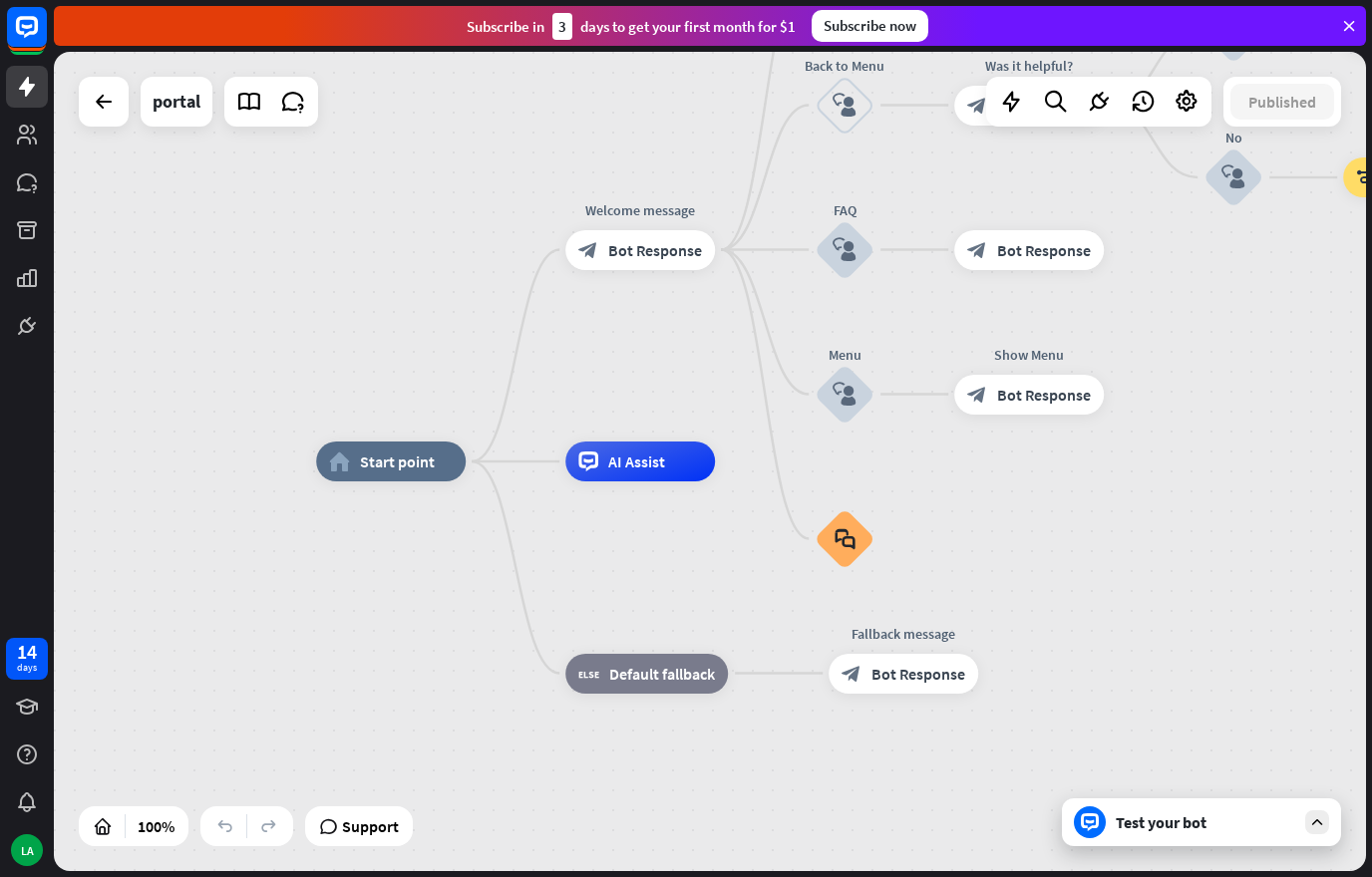 click on "Test your bot" at bounding box center (1205, 822) 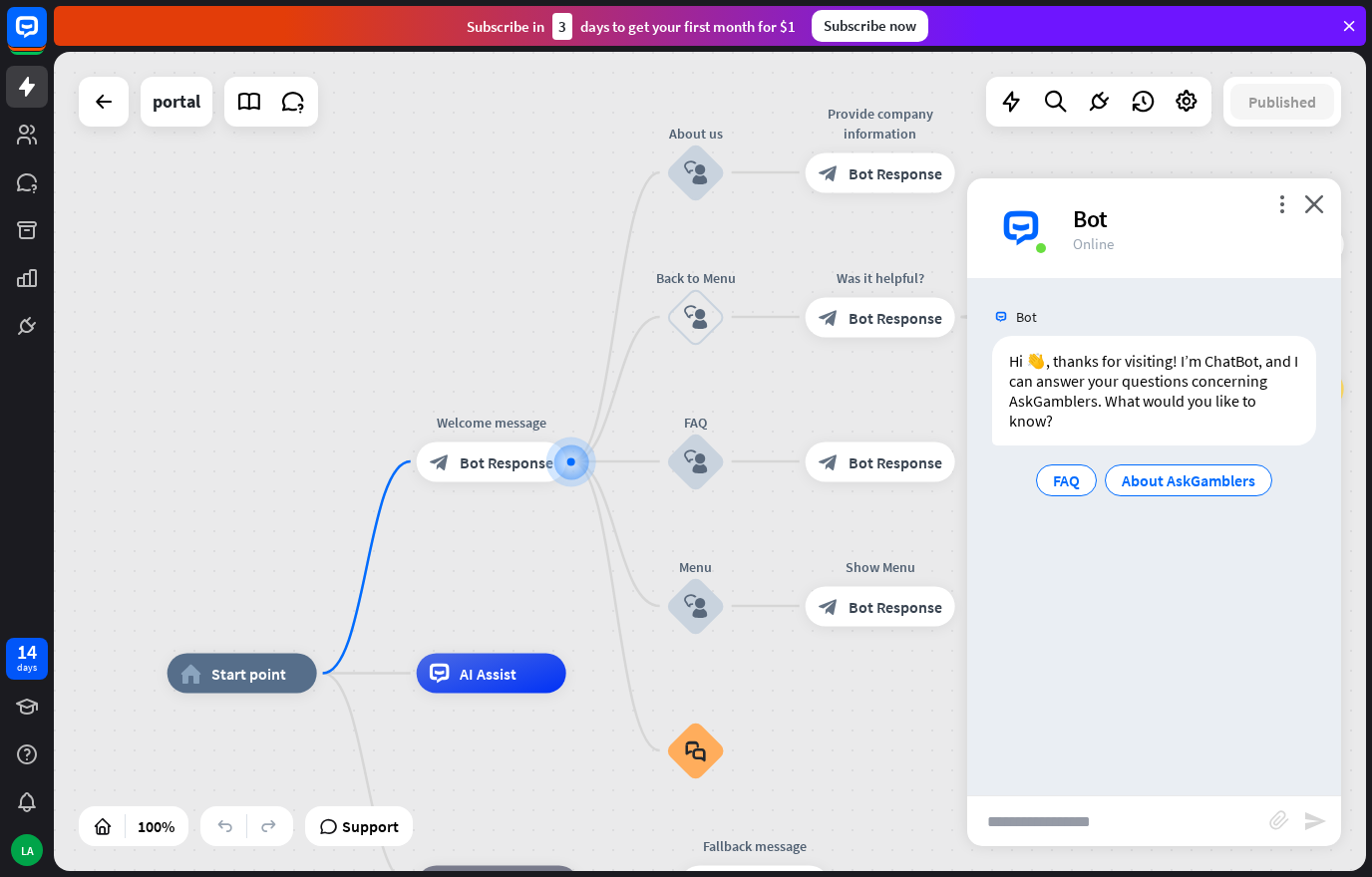 click at bounding box center (1118, 821) 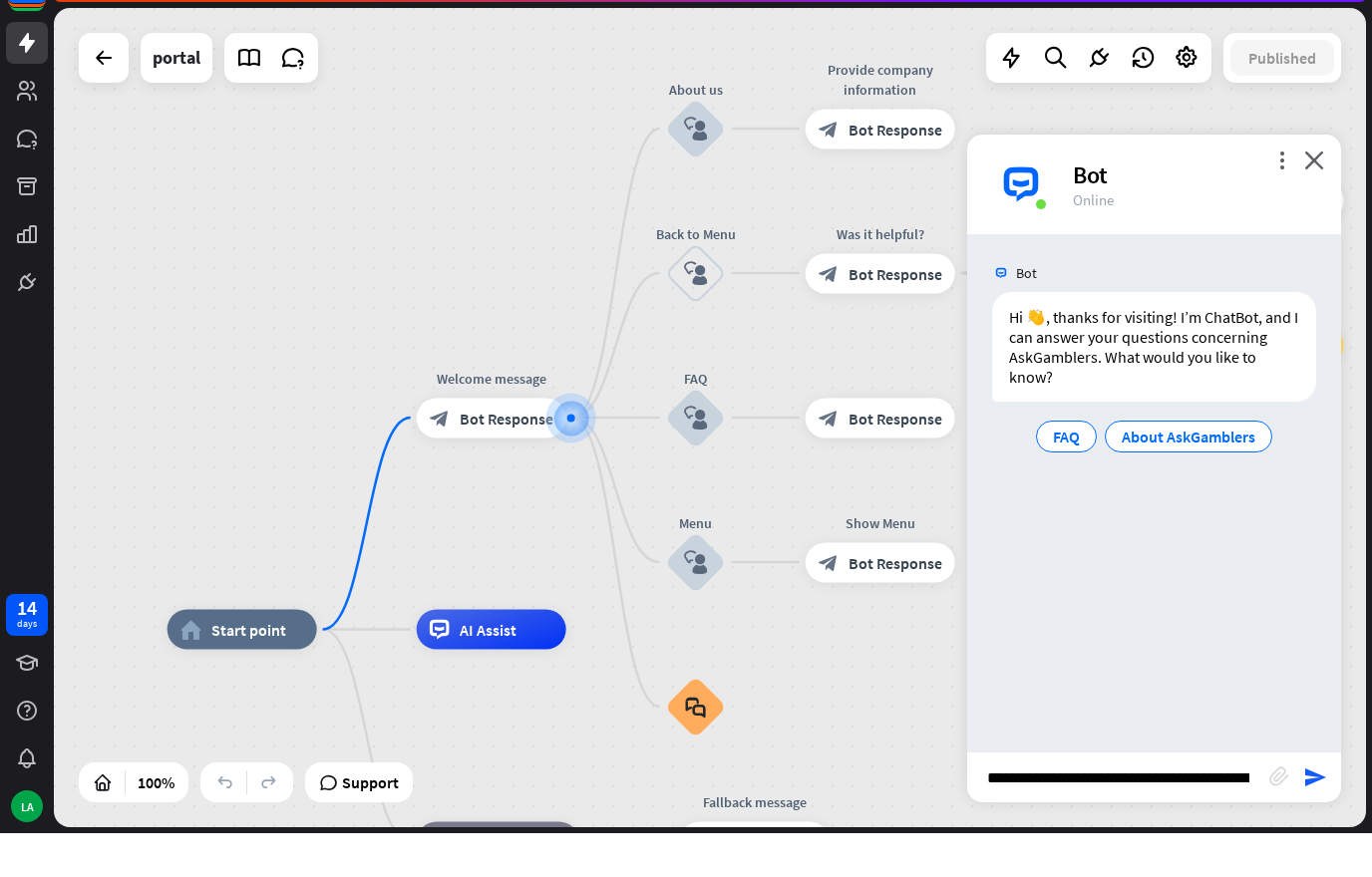 type on "**********" 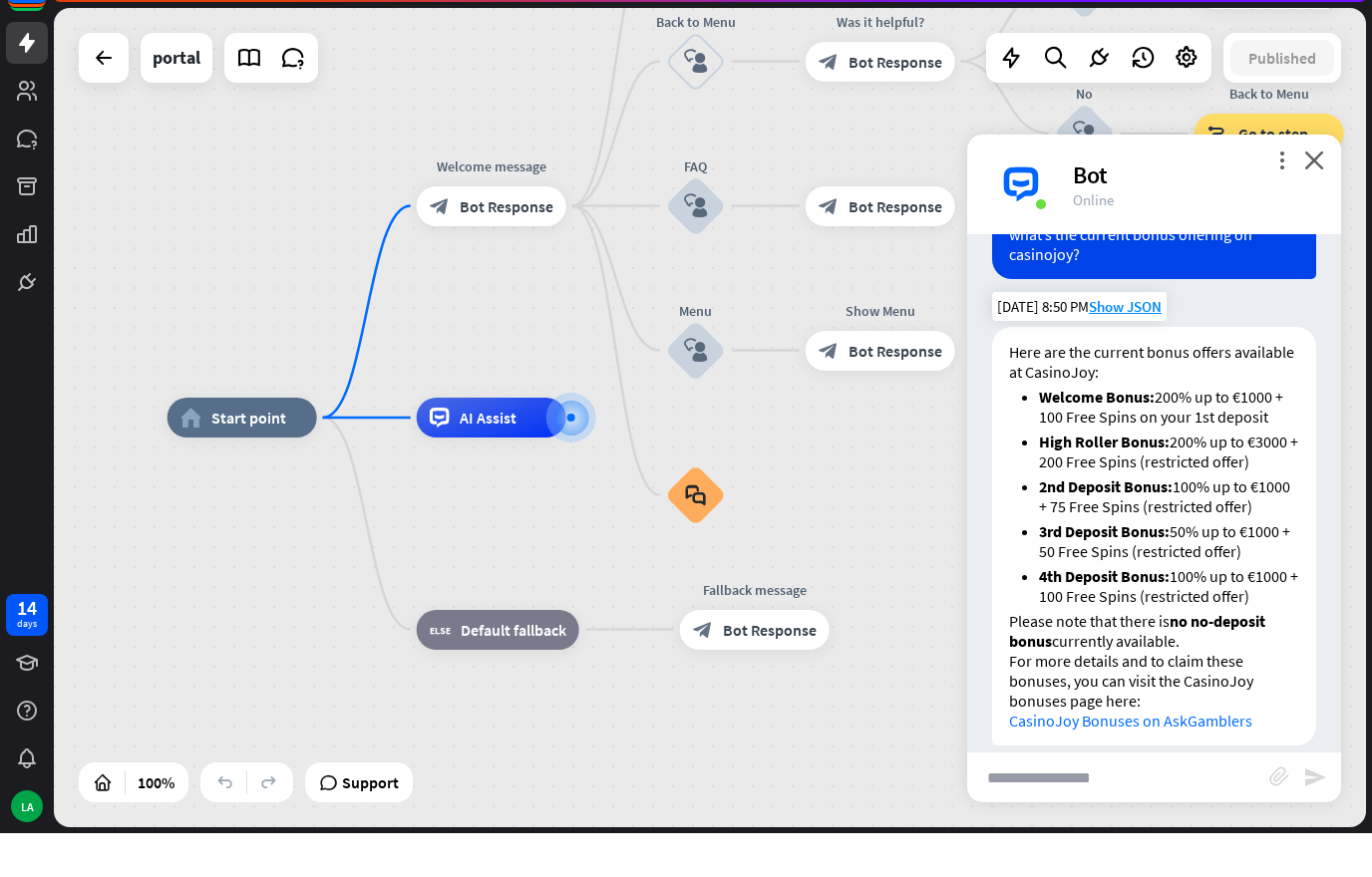 scroll, scrollTop: 264, scrollLeft: 0, axis: vertical 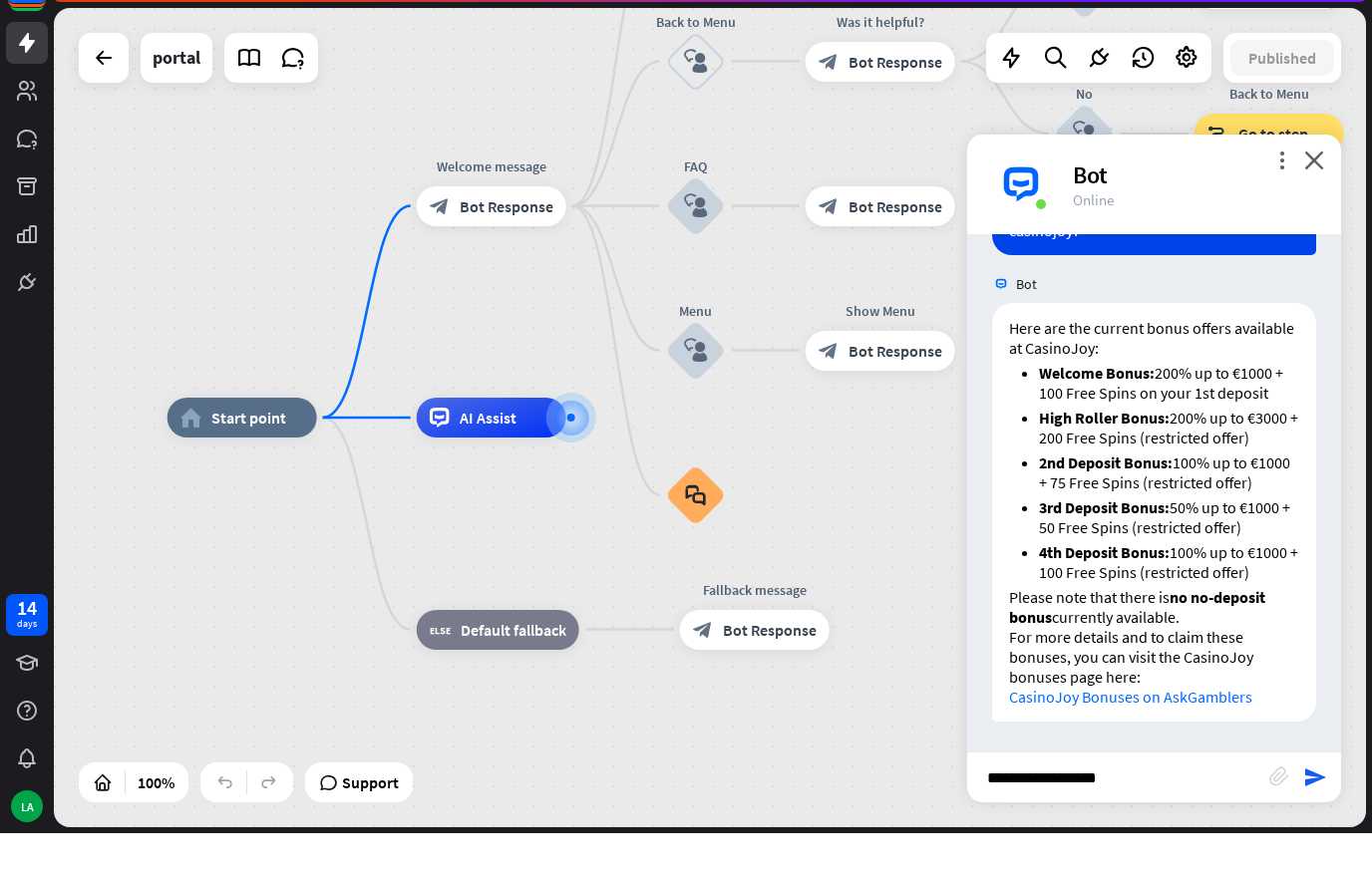 type on "**********" 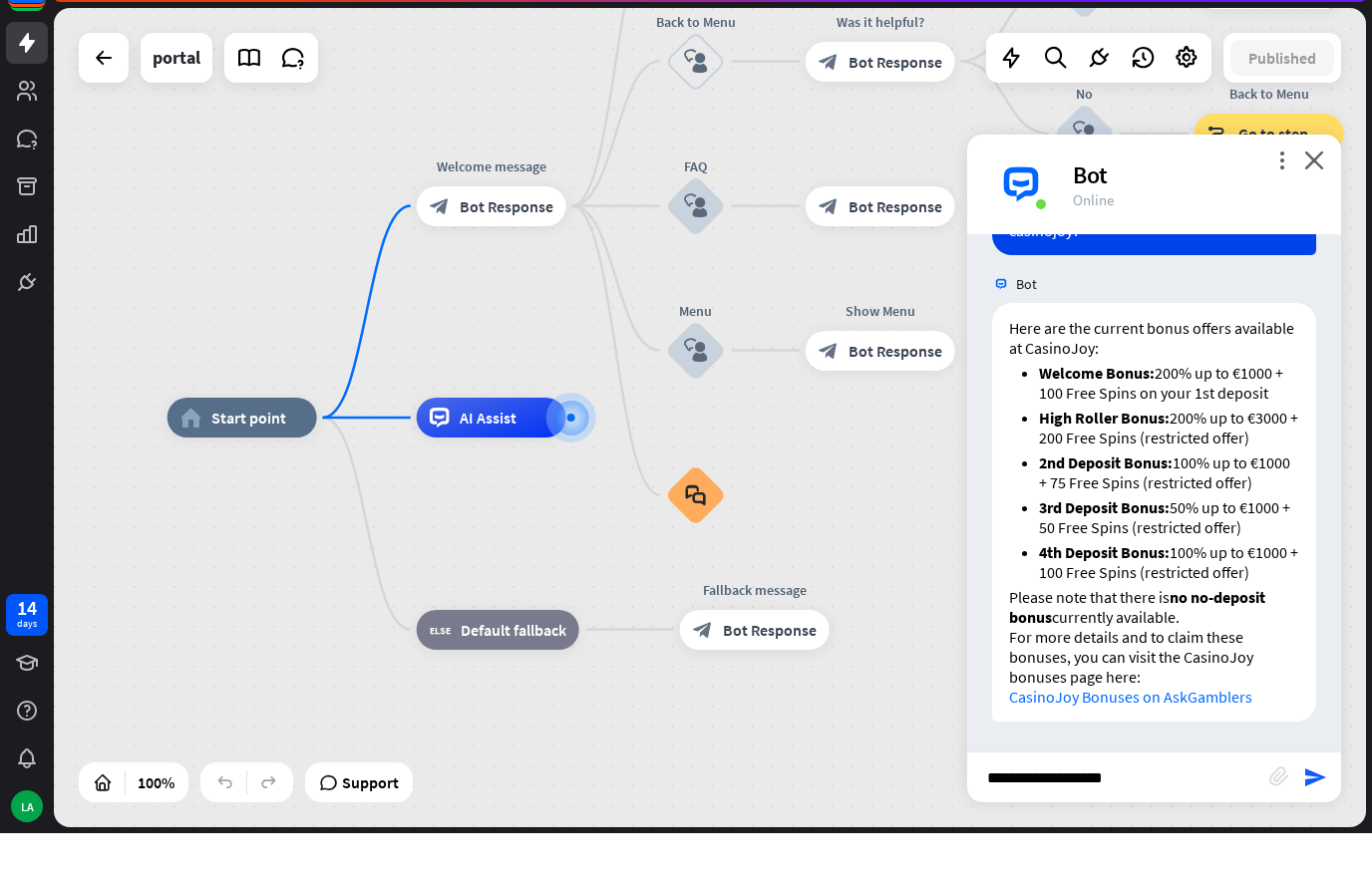 type 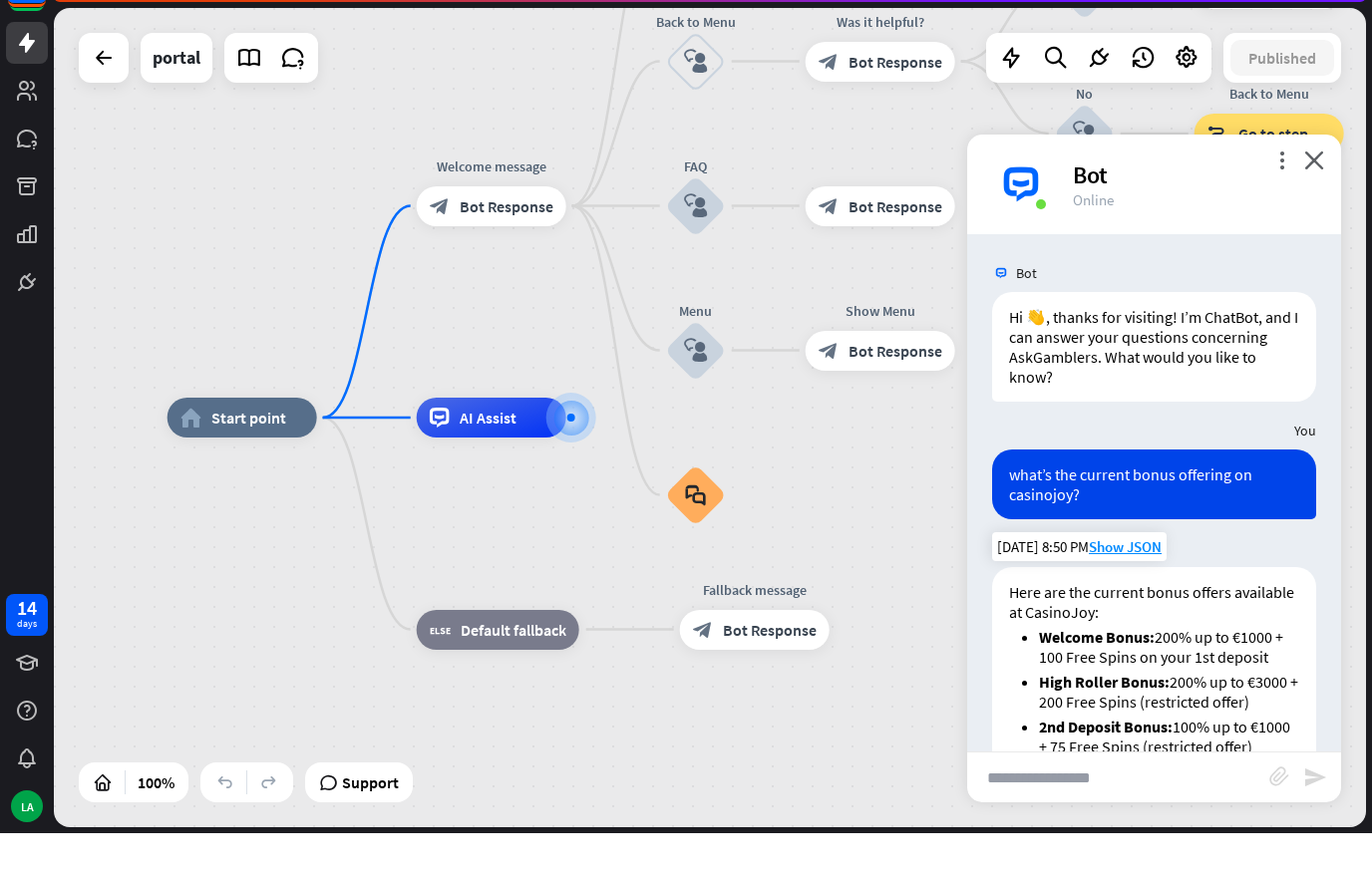 scroll, scrollTop: 0, scrollLeft: 0, axis: both 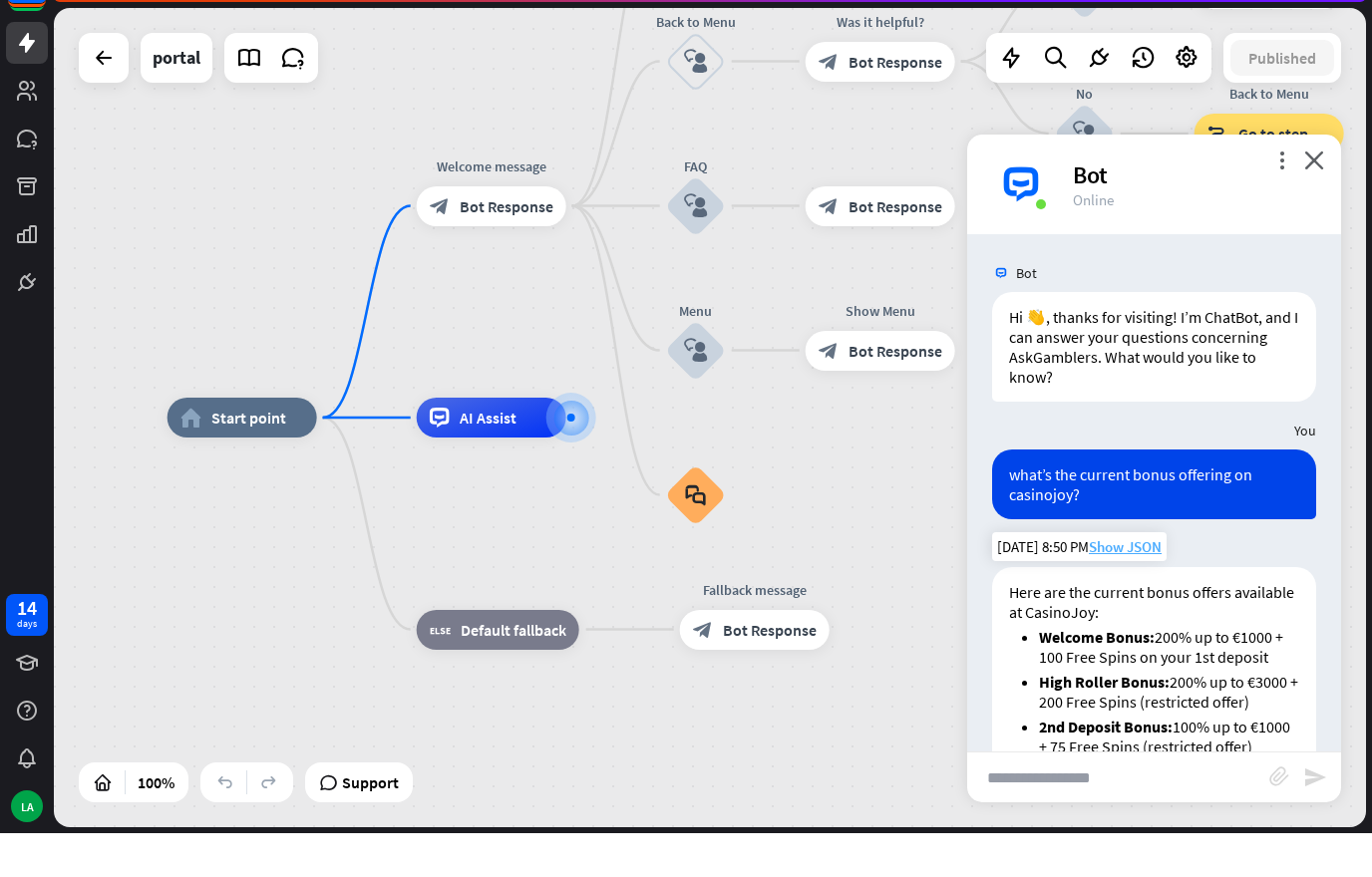 click on "Show JSON" at bounding box center (1125, 590) 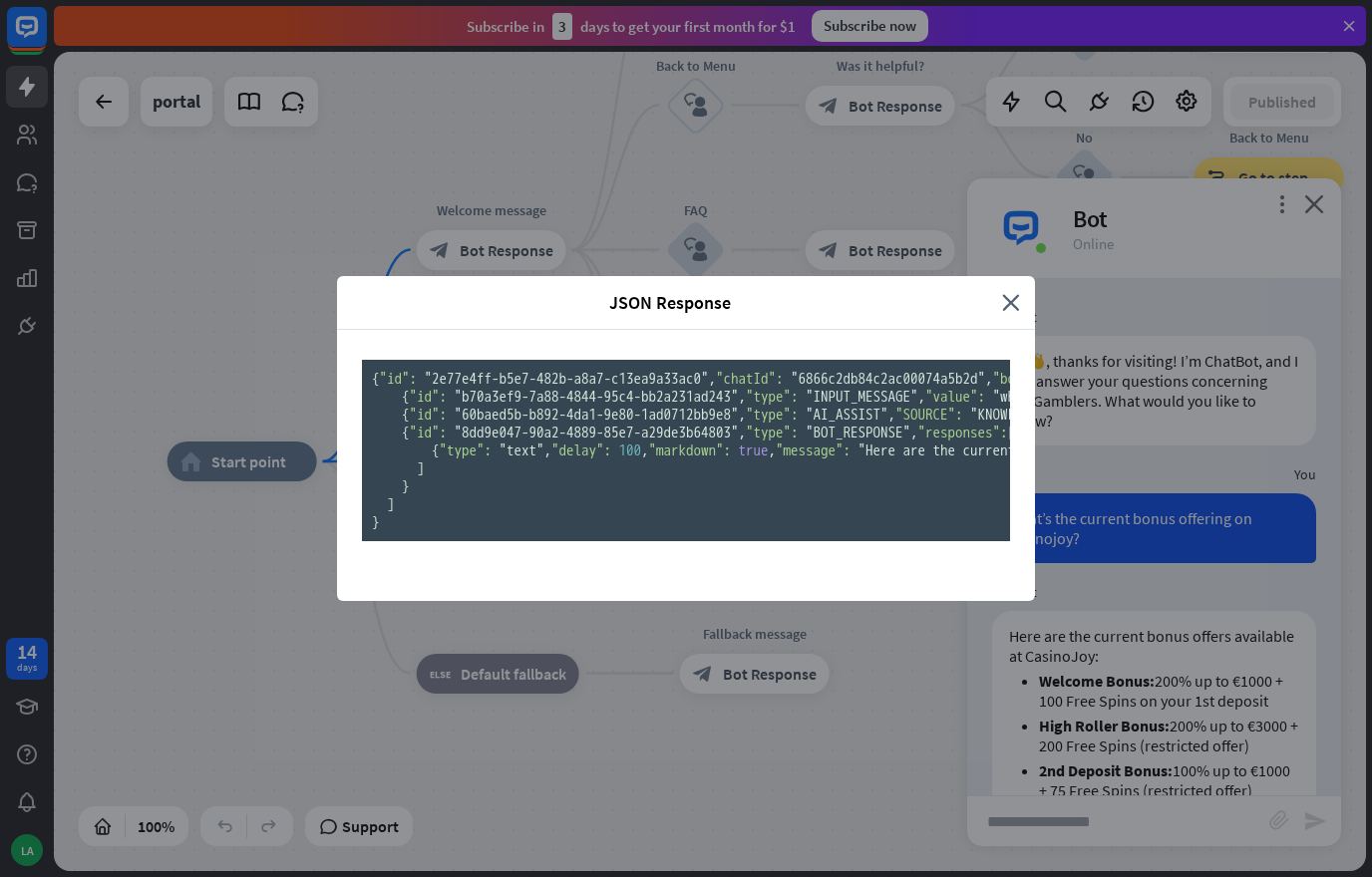 scroll, scrollTop: 72, scrollLeft: 0, axis: vertical 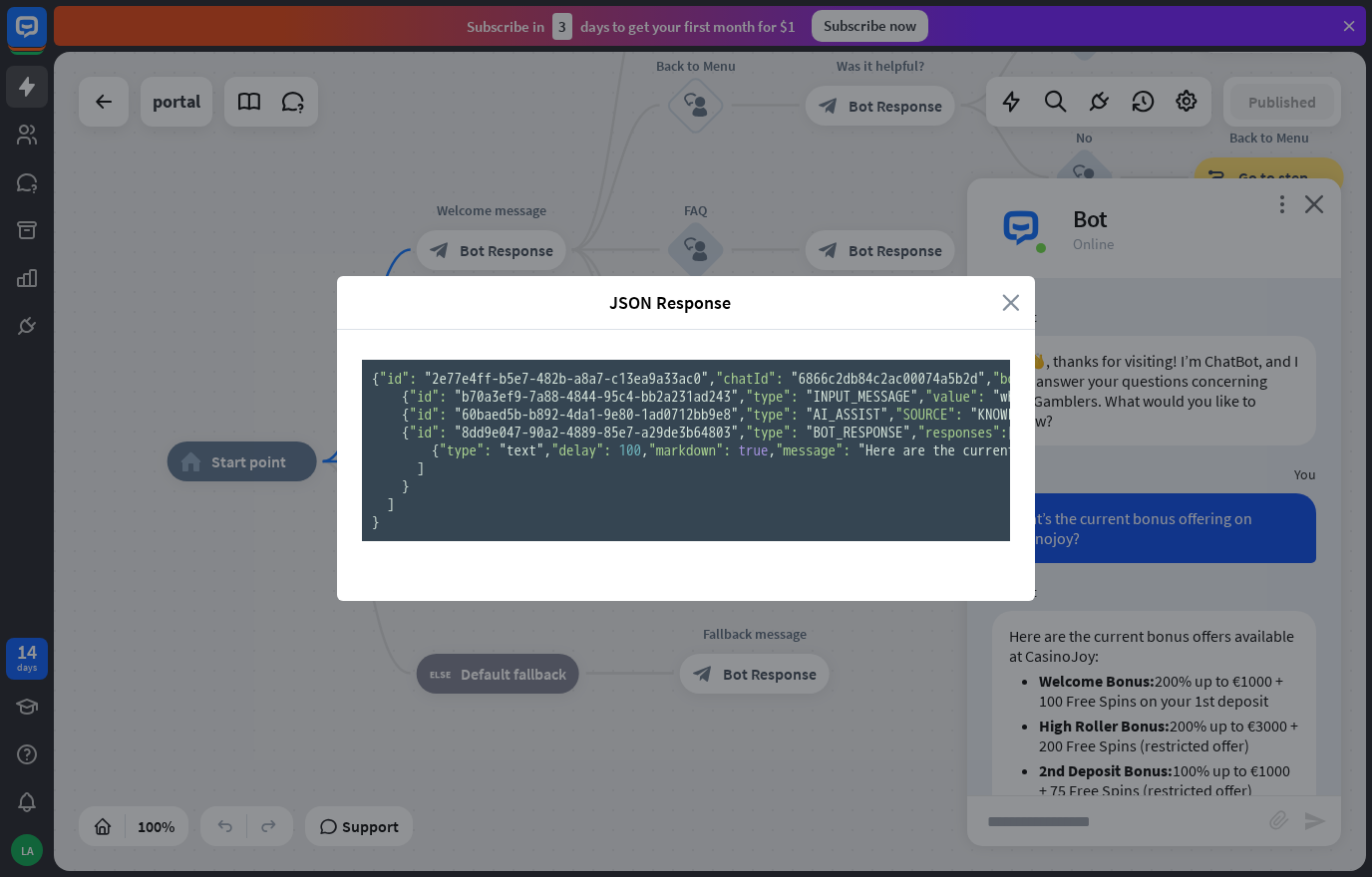 click on "close" at bounding box center [1011, 302] 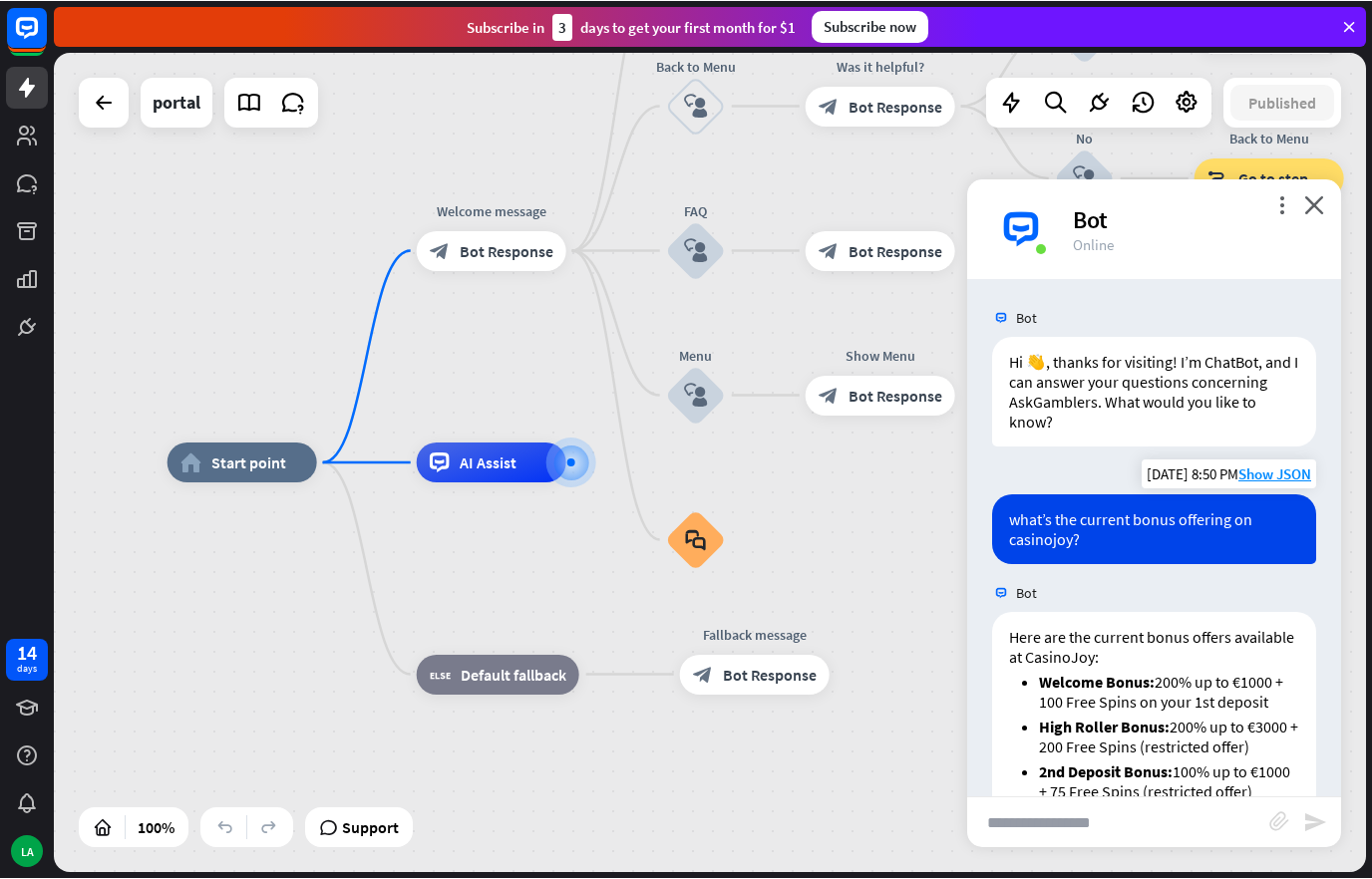 scroll, scrollTop: 0, scrollLeft: 0, axis: both 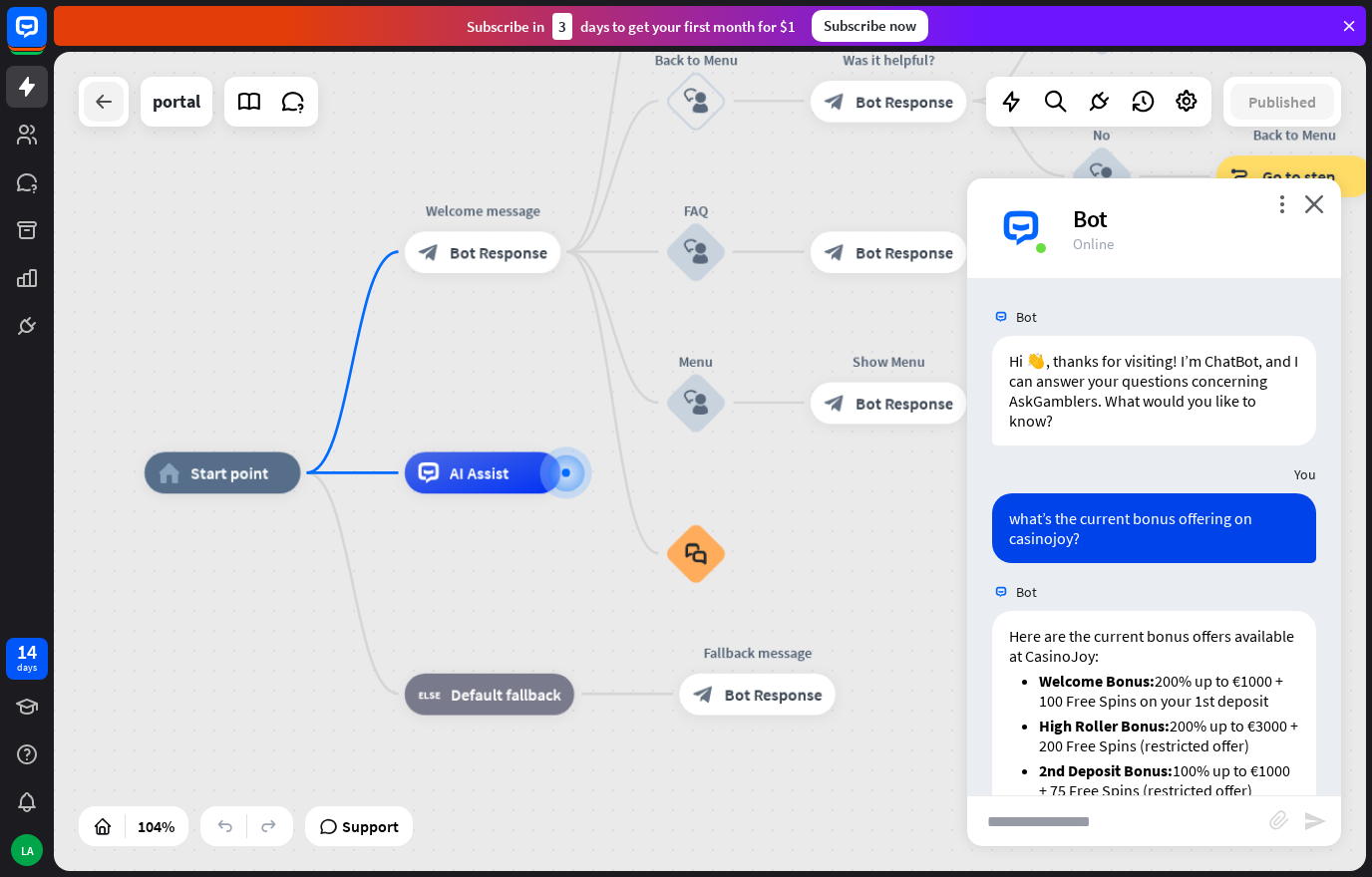 click at bounding box center (104, 102) 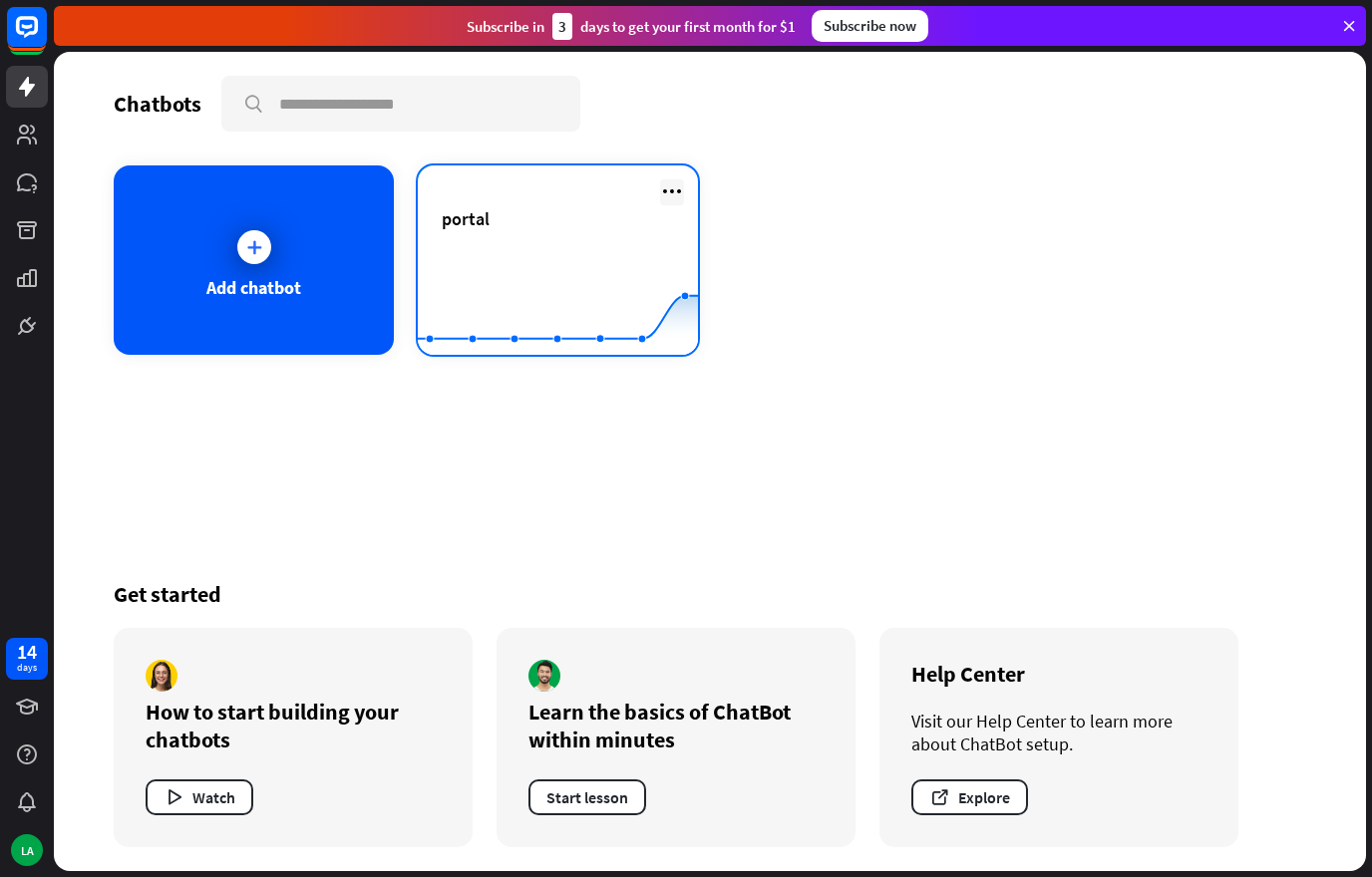 click at bounding box center [672, 191] 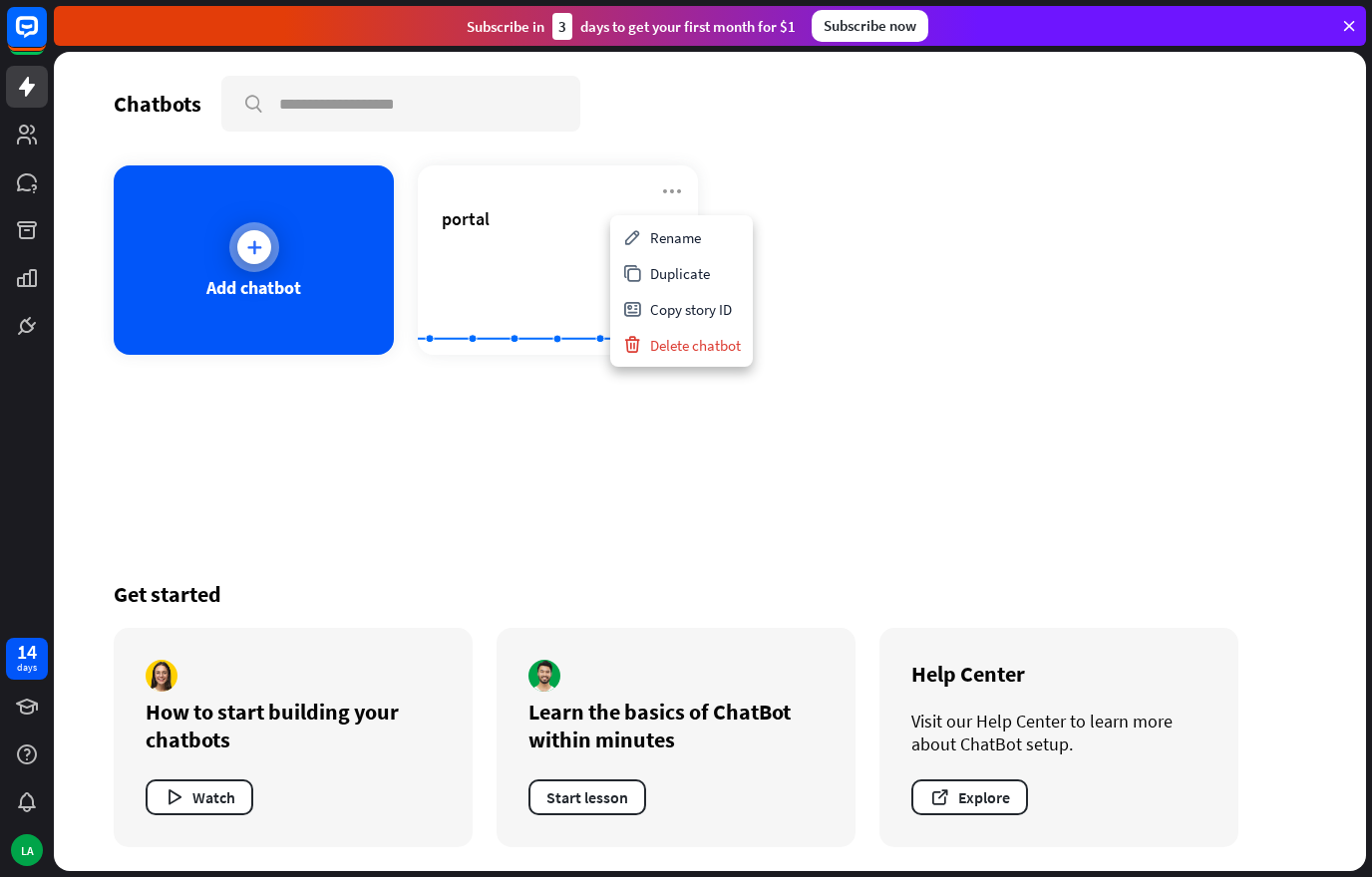 click on "Add chatbot" at bounding box center (253, 260) 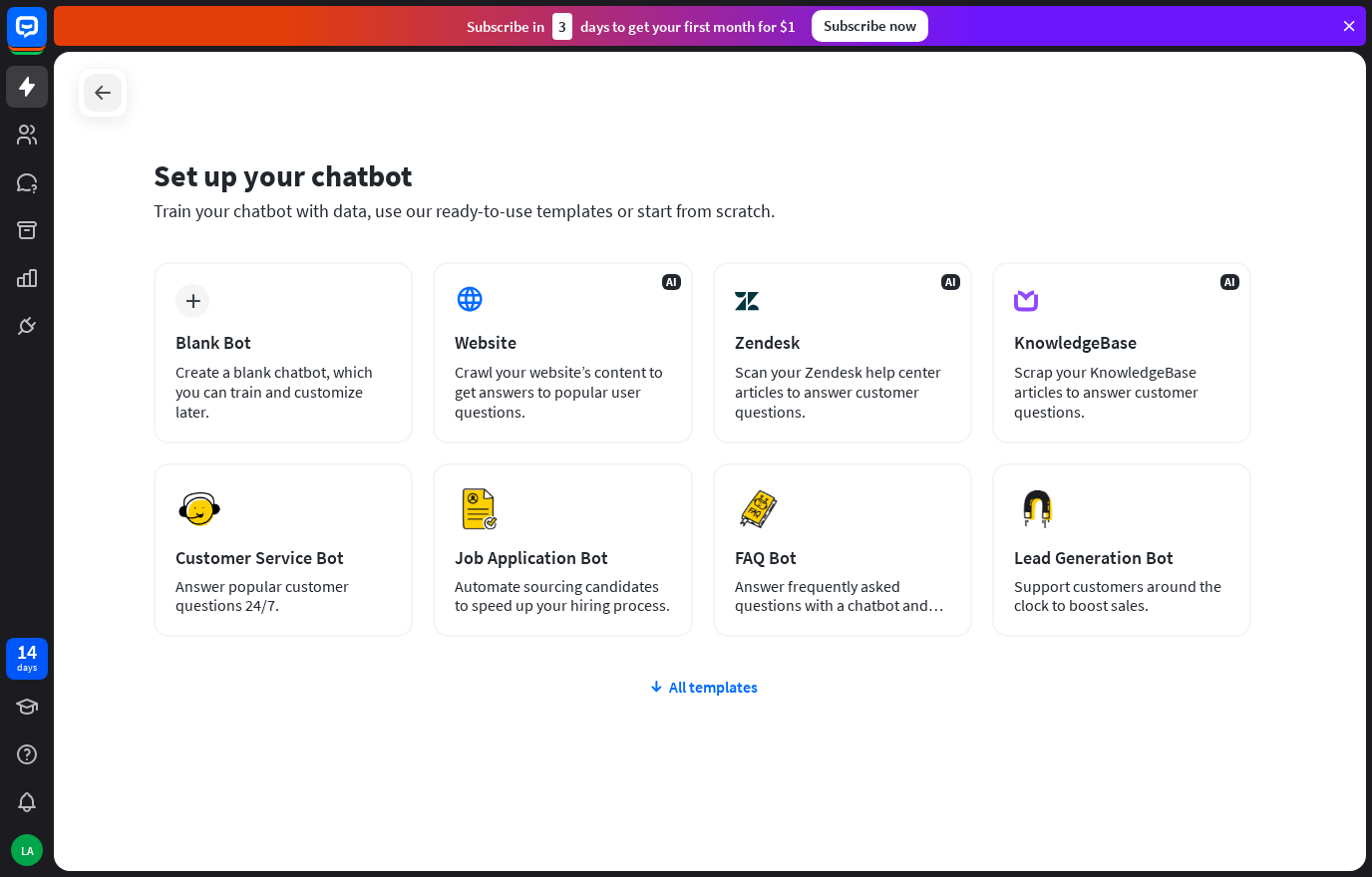 click at bounding box center (103, 93) 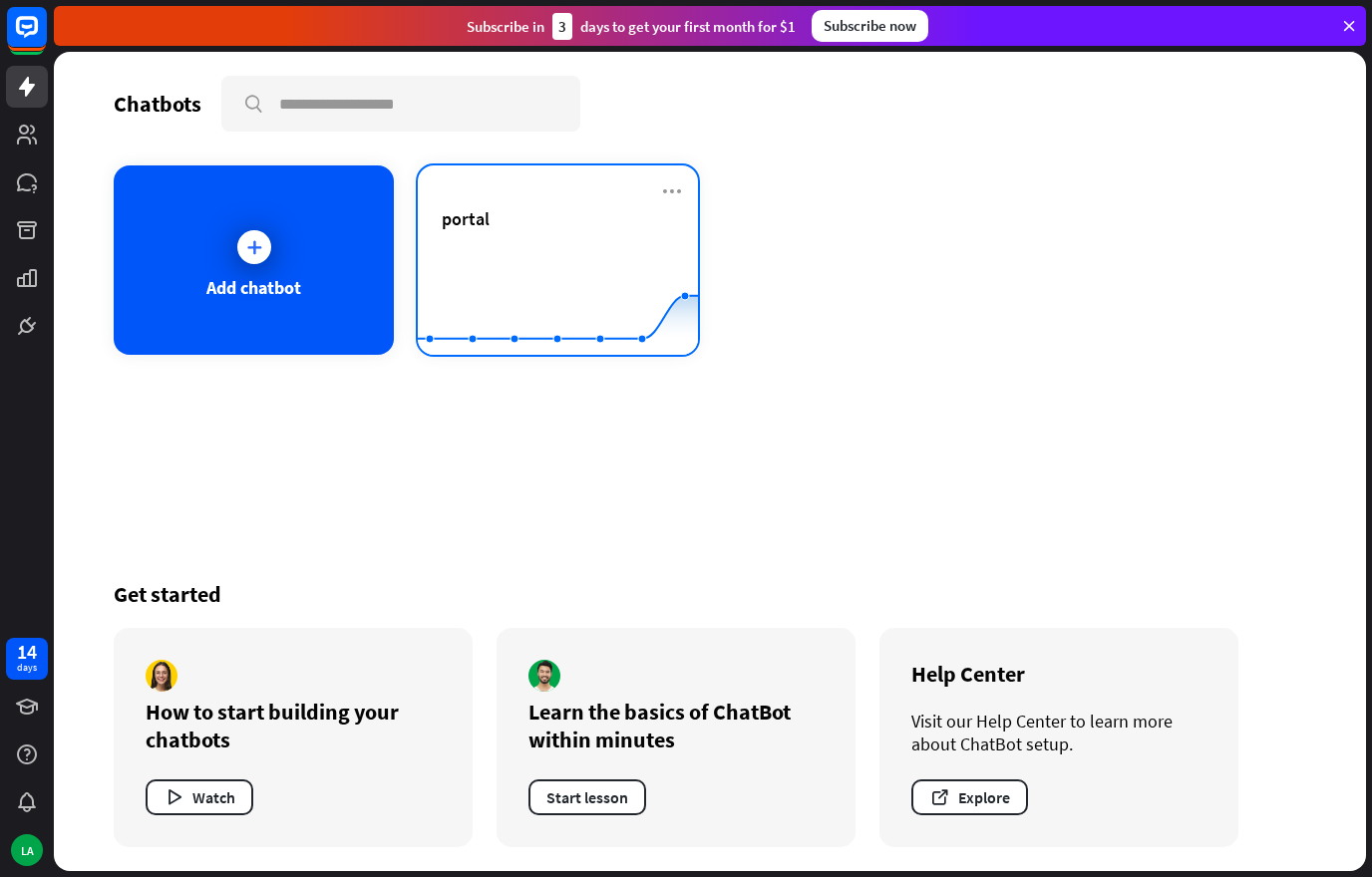 click on "portal" at bounding box center [557, 218] 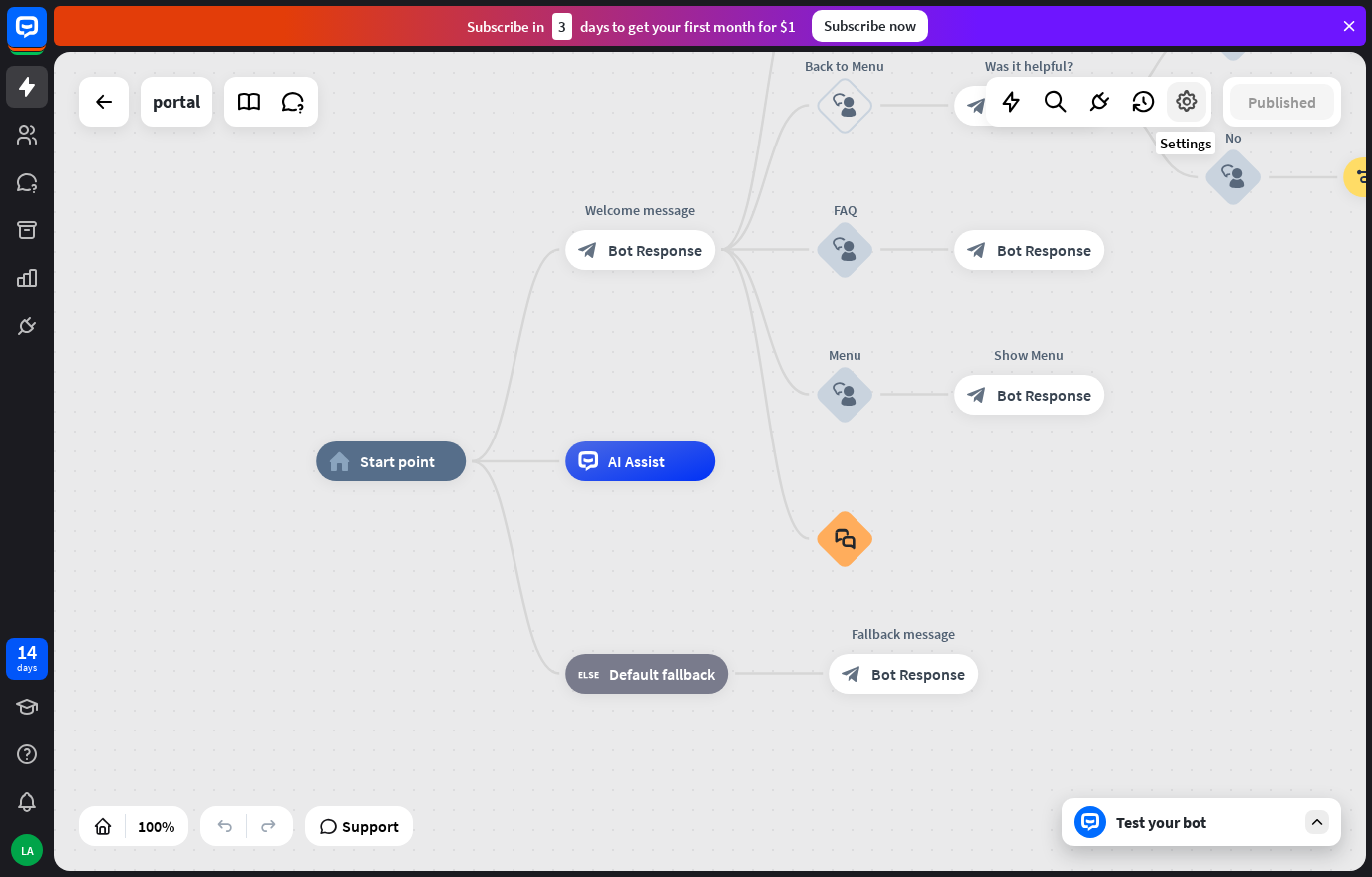 click at bounding box center [1187, 102] 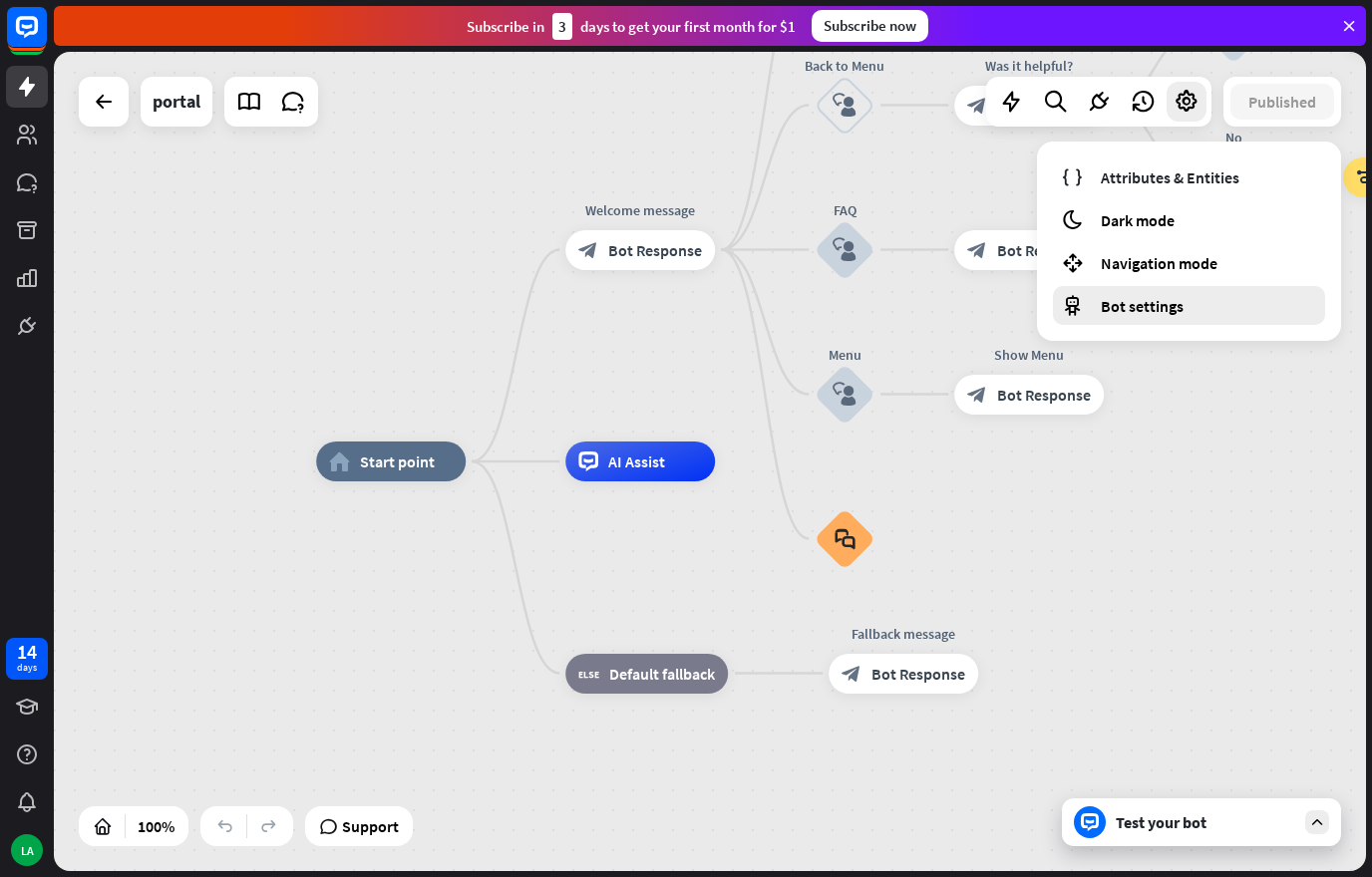 click on "Bot settings" at bounding box center [1142, 306] 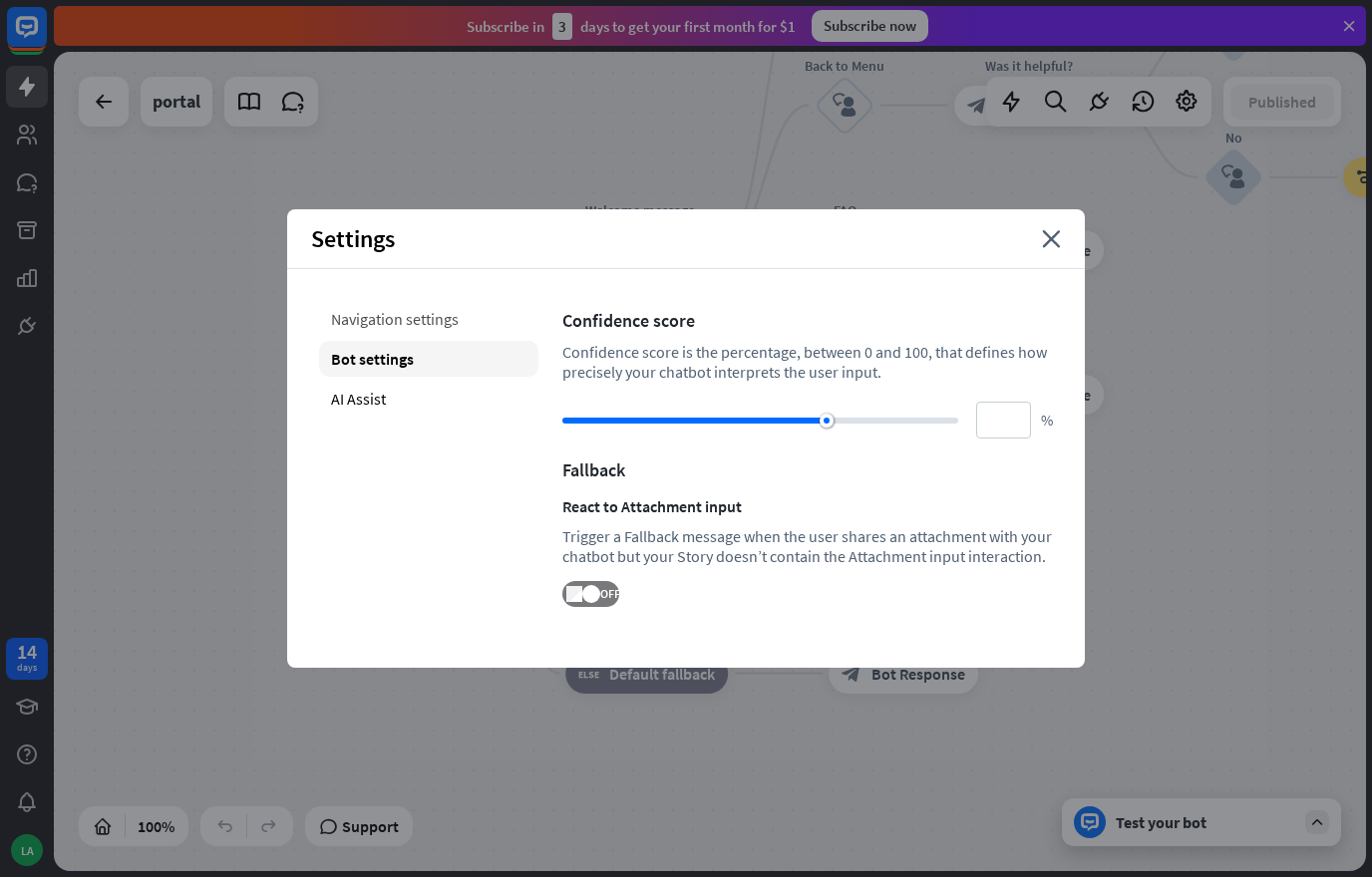 click on "Navigation settings" at bounding box center (429, 319) 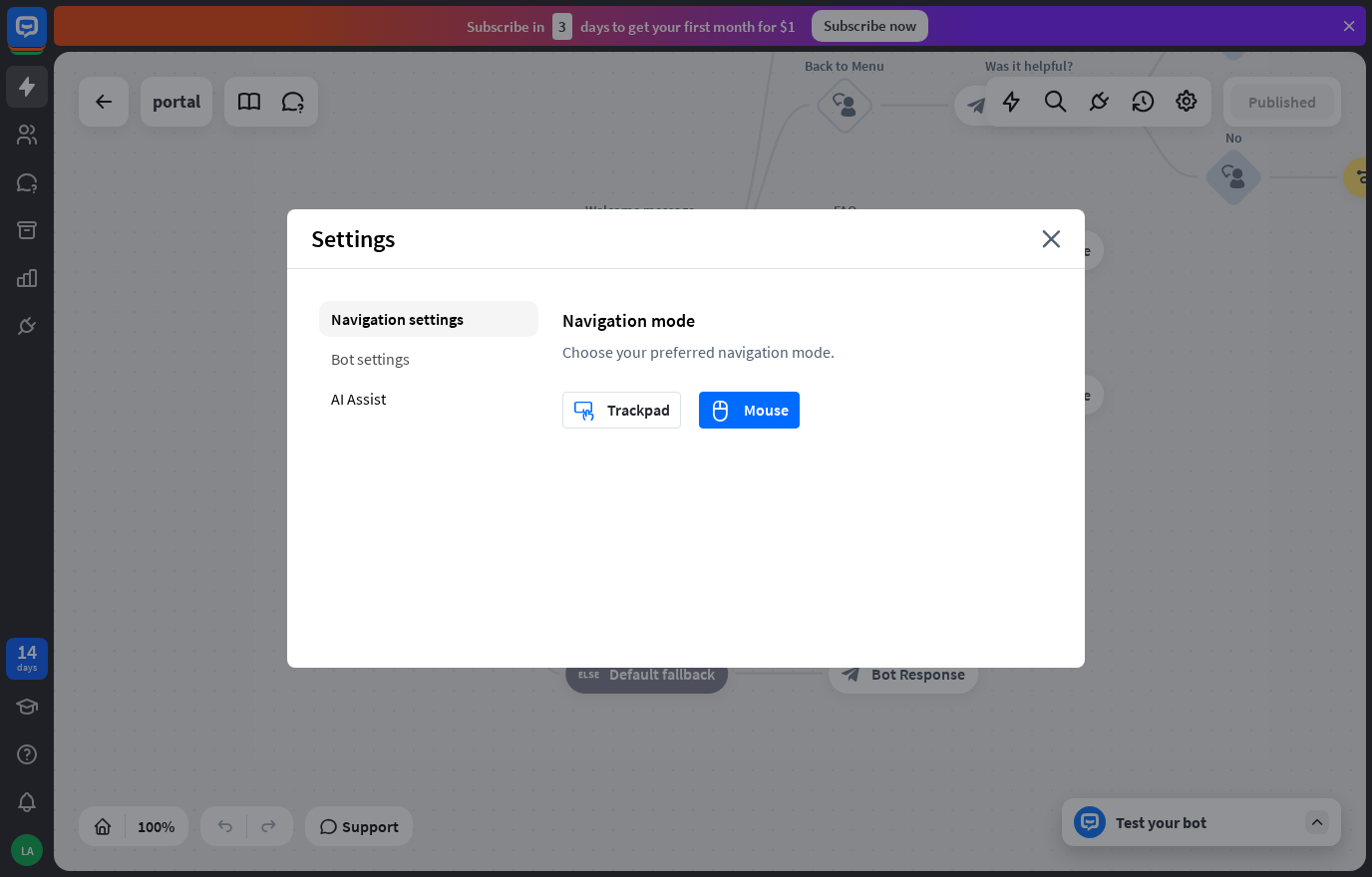 click on "Bot settings" at bounding box center [429, 359] 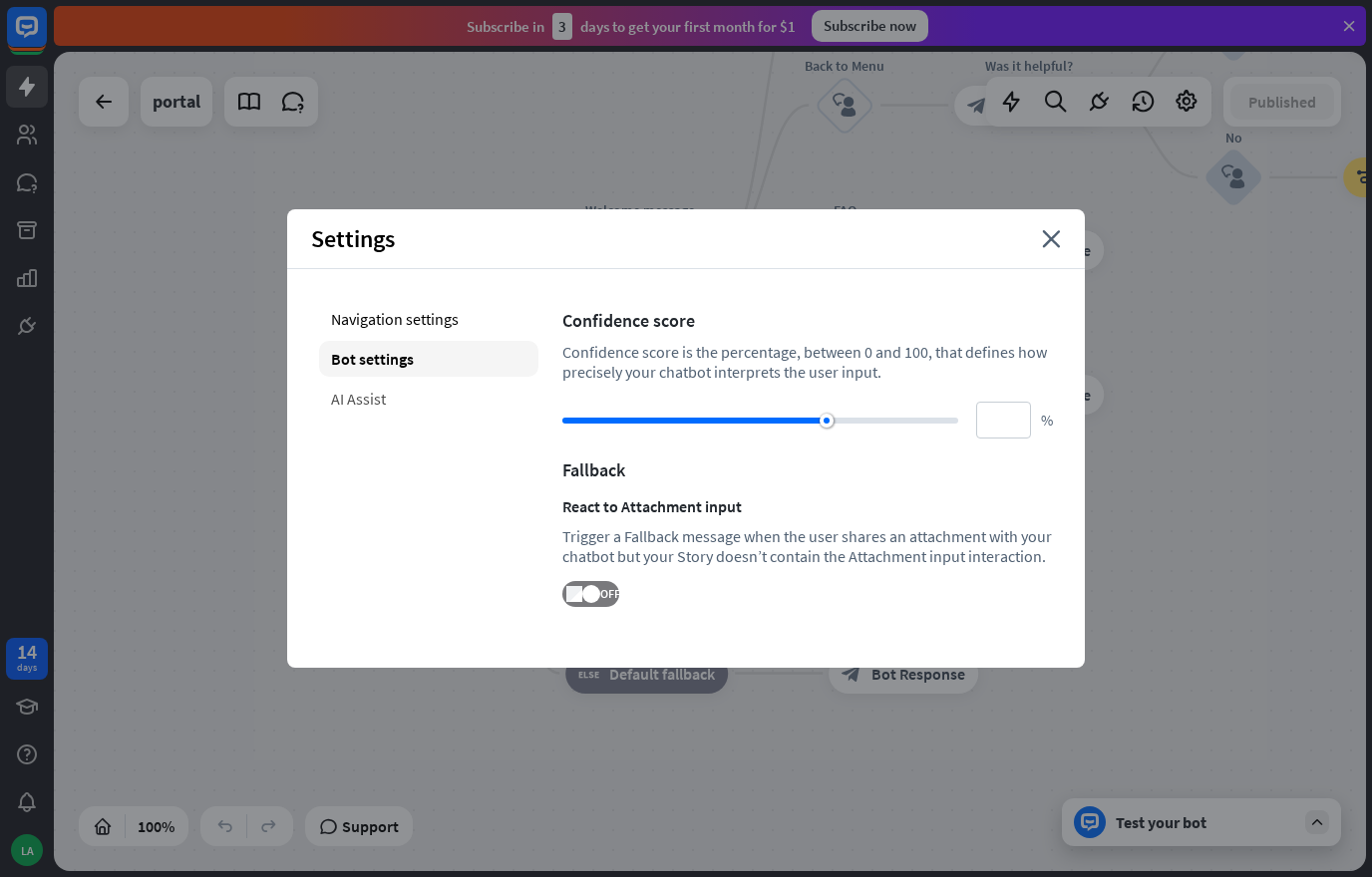 click on "AI Assist" at bounding box center [429, 399] 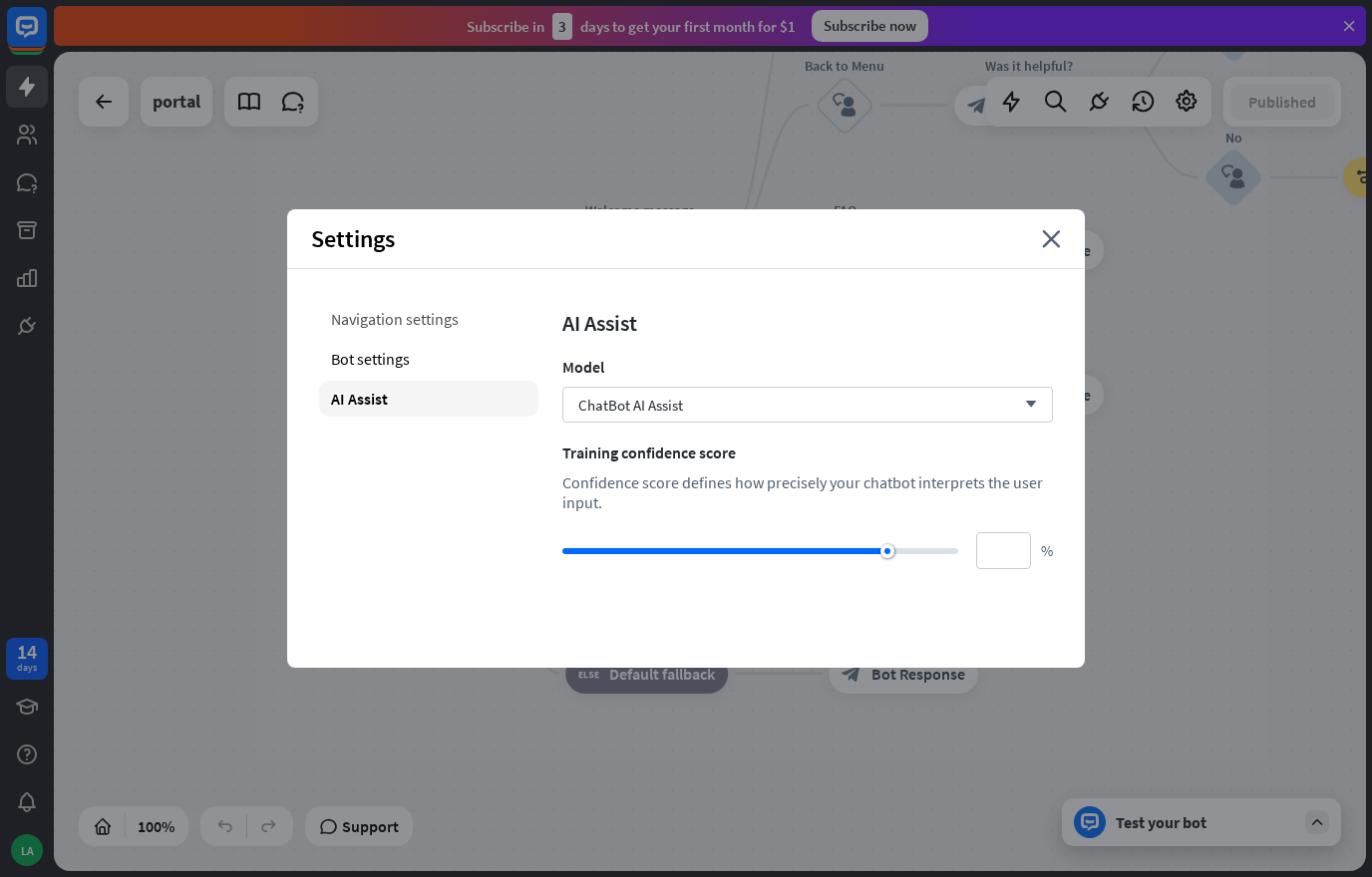 click on "Navigation settings" at bounding box center [429, 319] 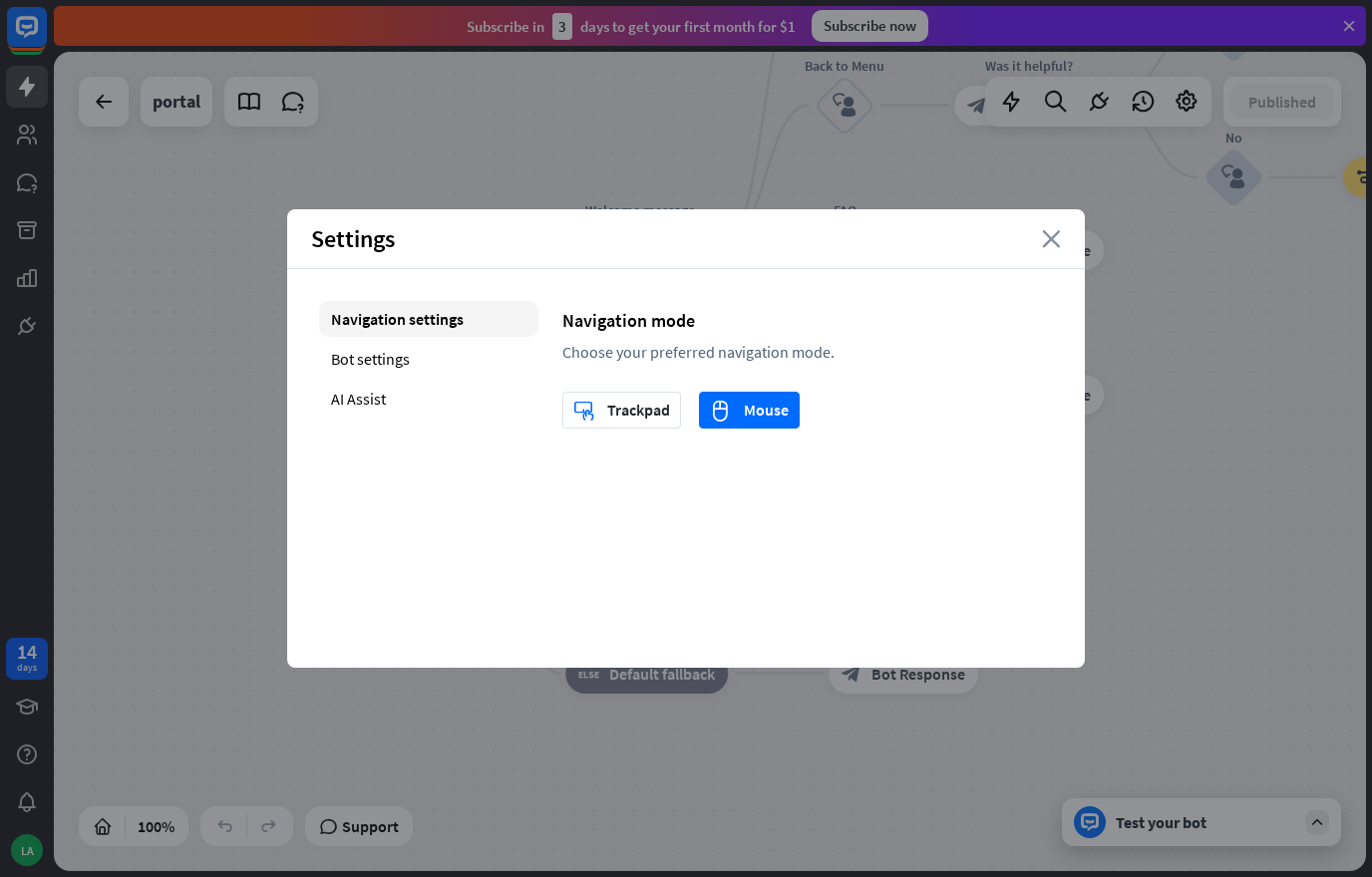 click on "close" at bounding box center (1051, 239) 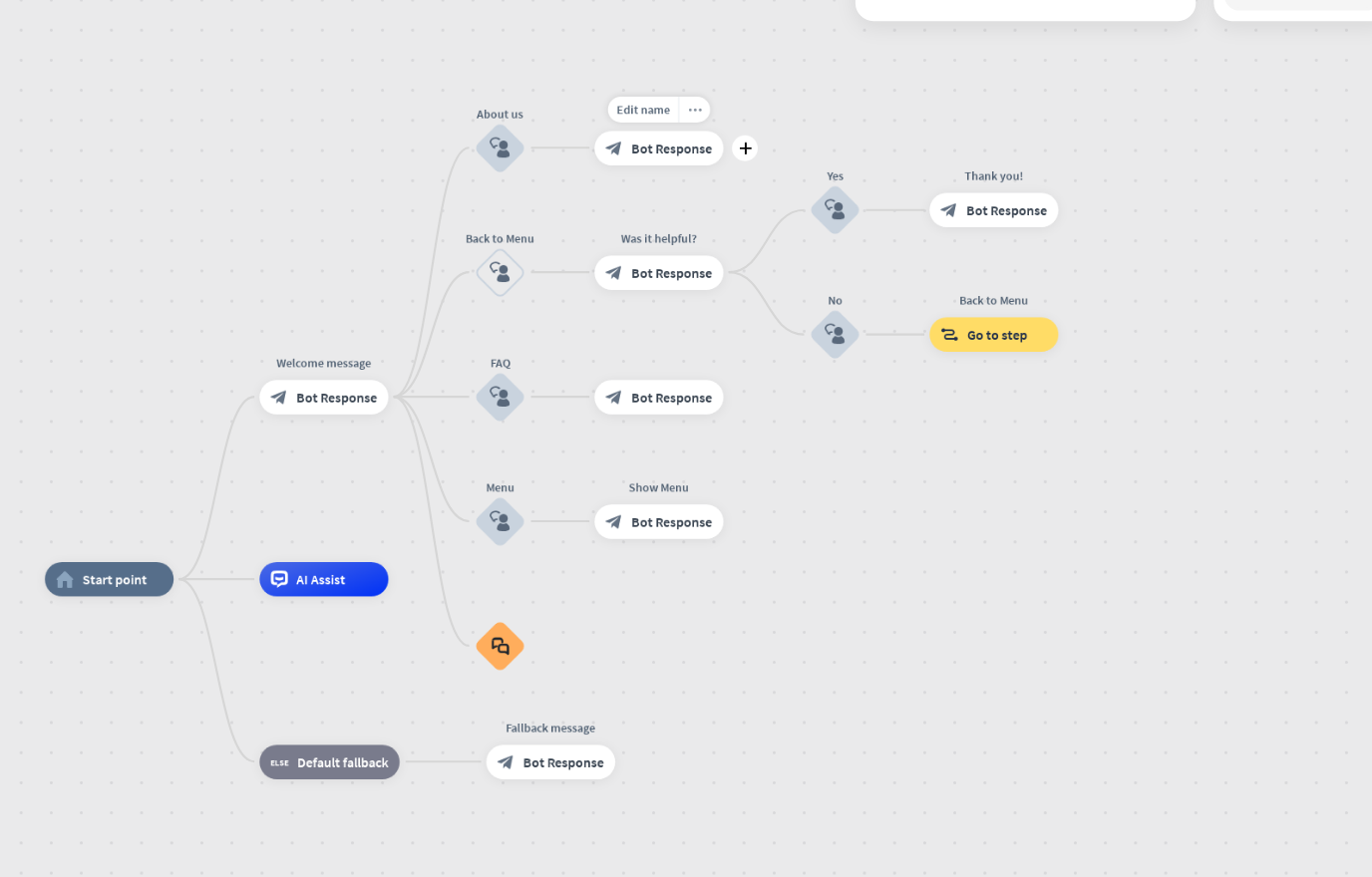 click on "more_horiz" at bounding box center (879, 184) 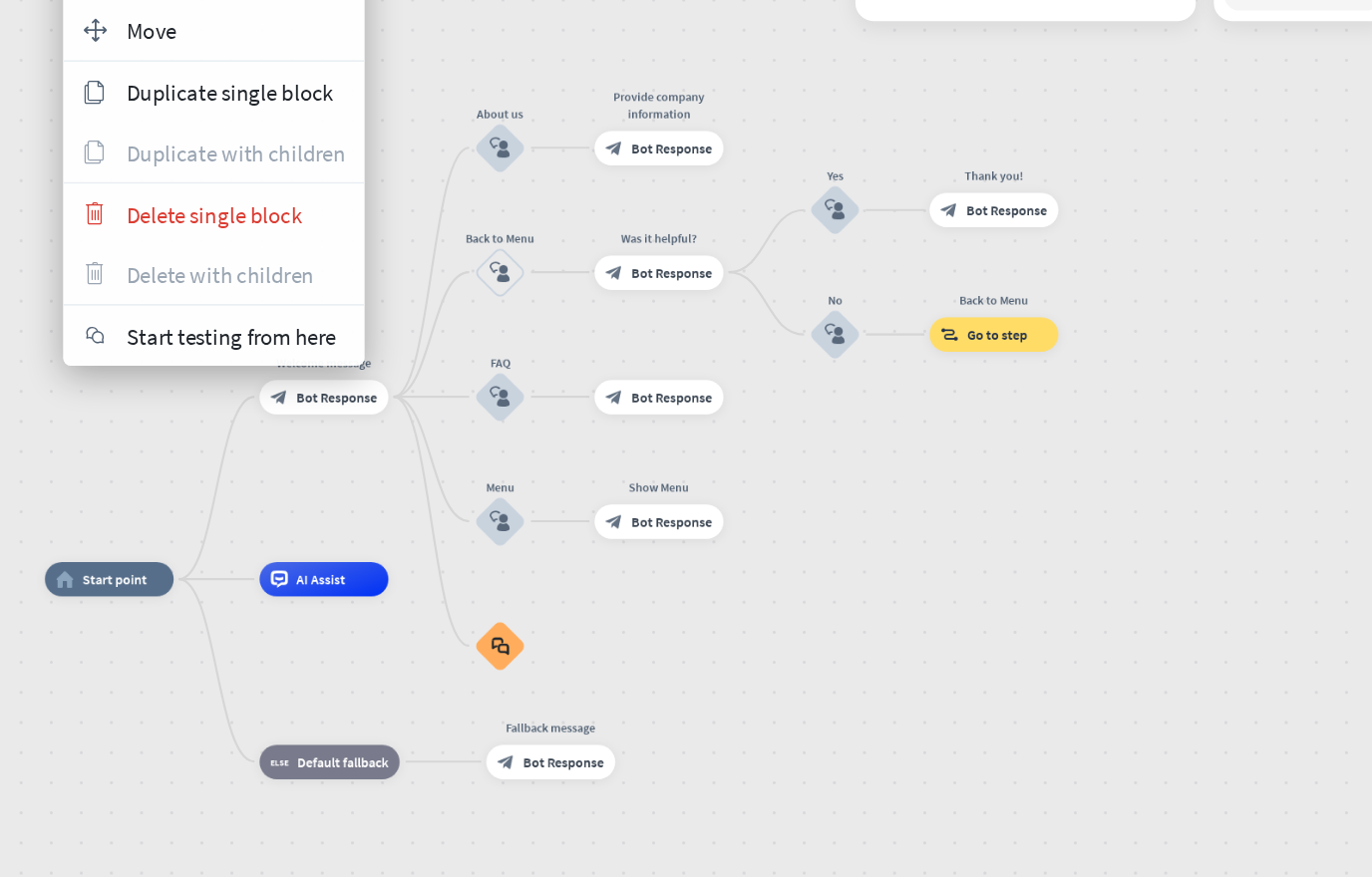 click on "home_2   Start point                 Welcome message   block_bot_response   Bot Response                 About us   block_user_input                 Provide company information   block_bot_response   Bot Response                 Back to Menu   block_user_input       Edit name   more_horiz           Was it helpful?   block_bot_response   Bot Response                 Yes   block_user_input                 Thank you!   block_bot_response   Bot Response                 No   block_user_input                 Back to Menu   block_goto   Go to step                 FAQ   block_user_input                   block_bot_response   Bot Response                 Menu   block_user_input                 Show Menu   block_bot_response   Bot Response                   block_faq                     AI Assist                   block_fallback   Default fallback                 Fallback message   block_bot_response   Bot Response" at bounding box center (710, 461) 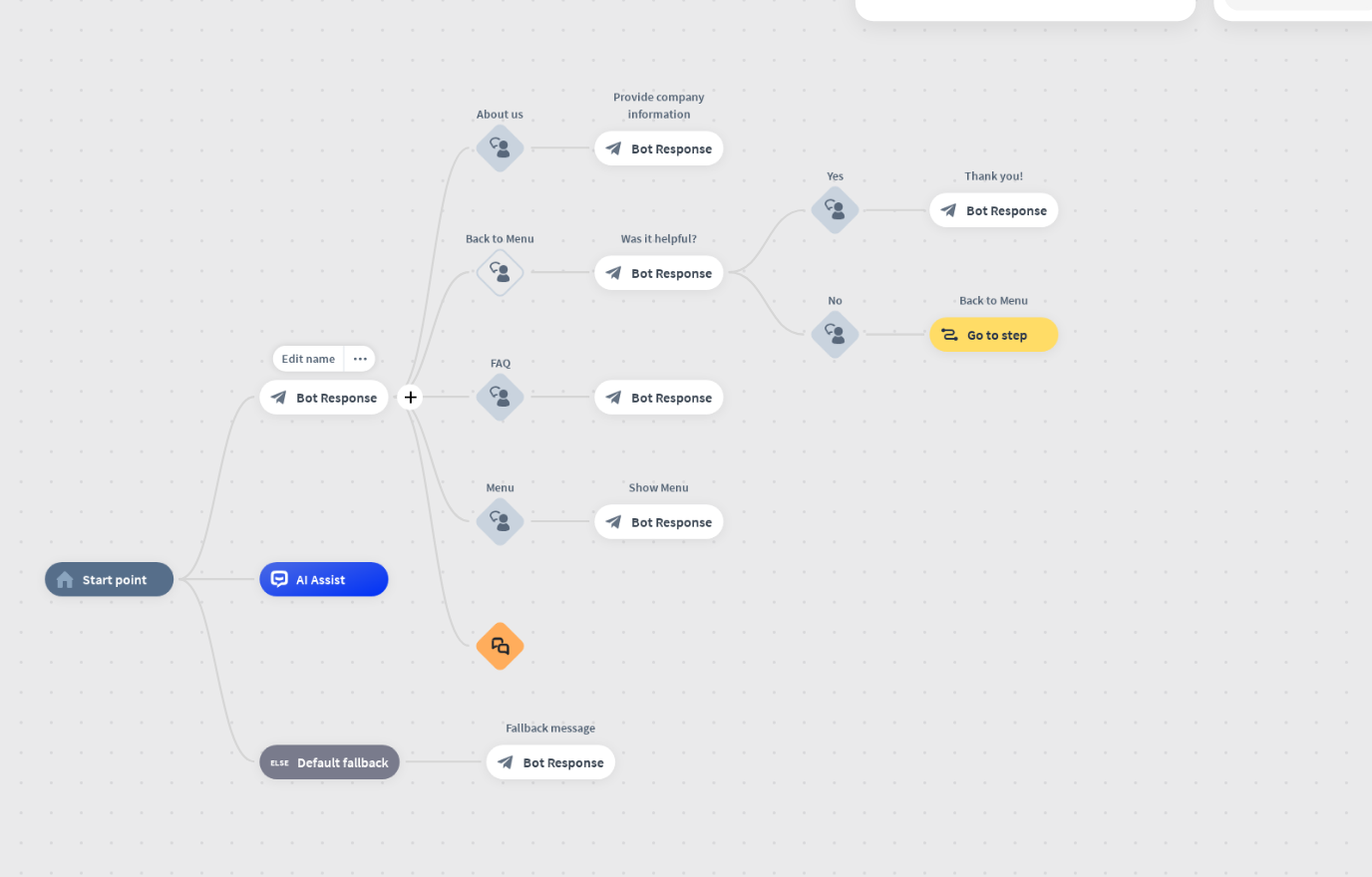 click on "Bot Response" at bounding box center (643, 375) 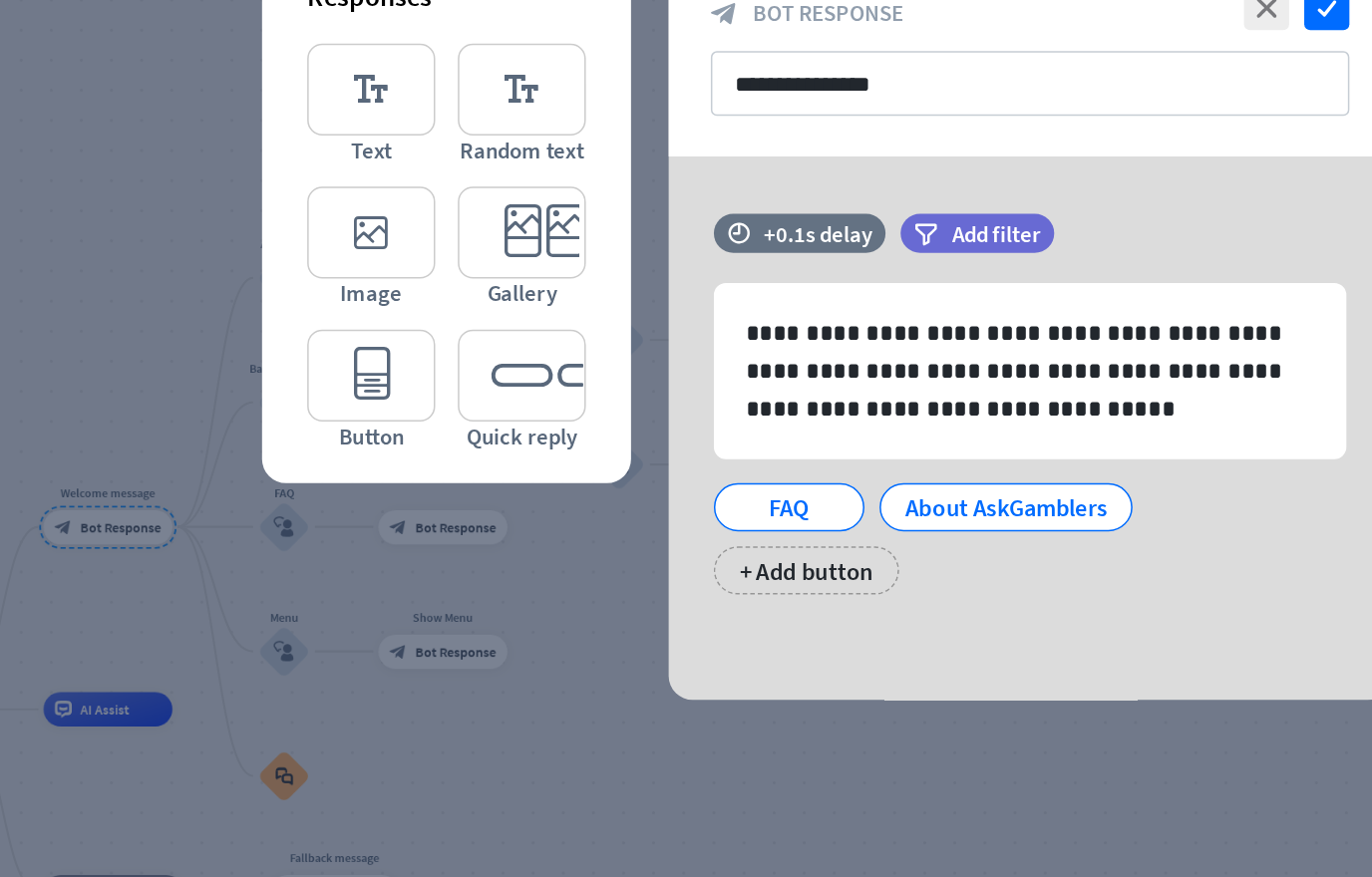 click at bounding box center [710, 461] 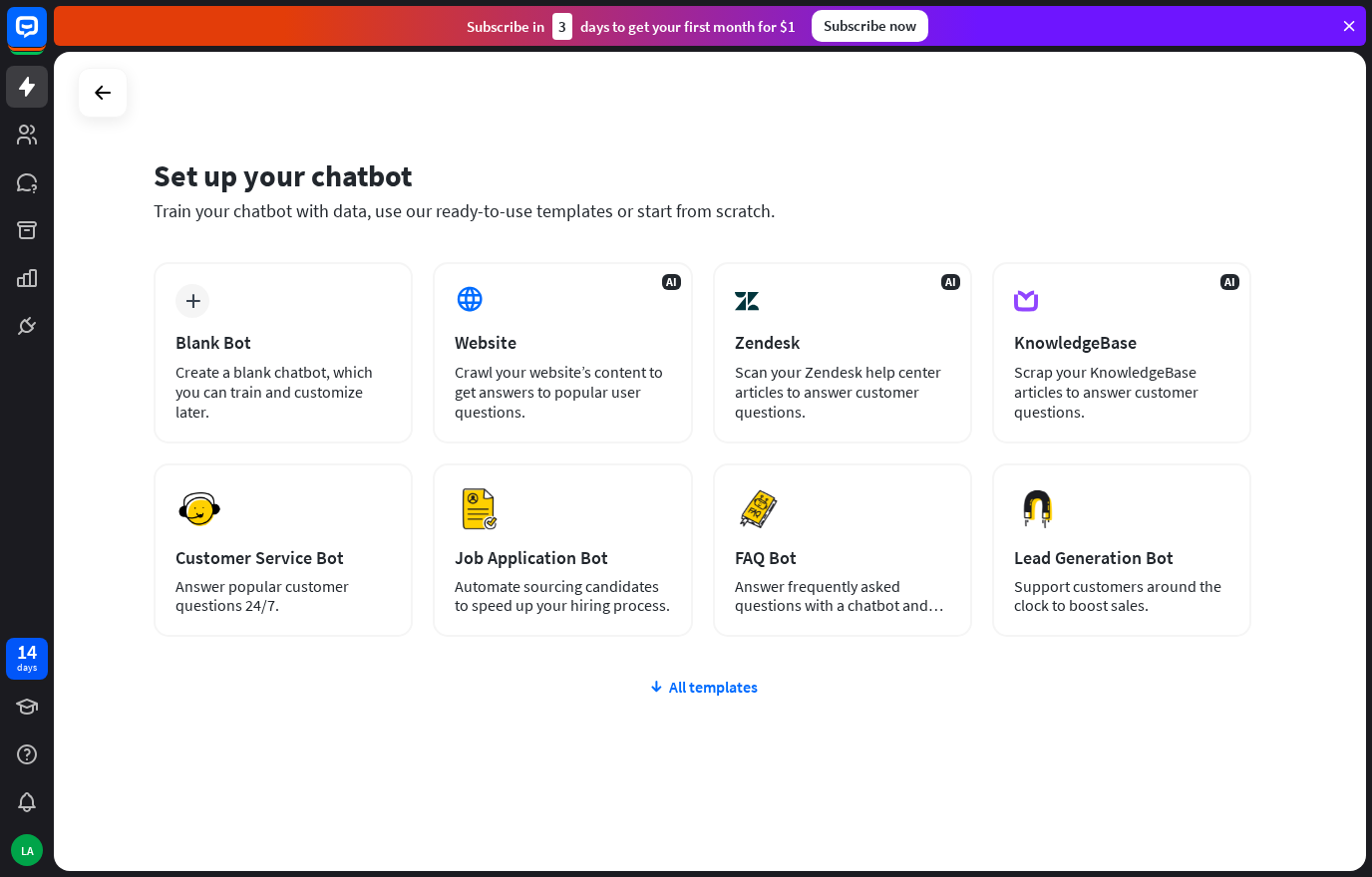 scroll, scrollTop: 0, scrollLeft: 0, axis: both 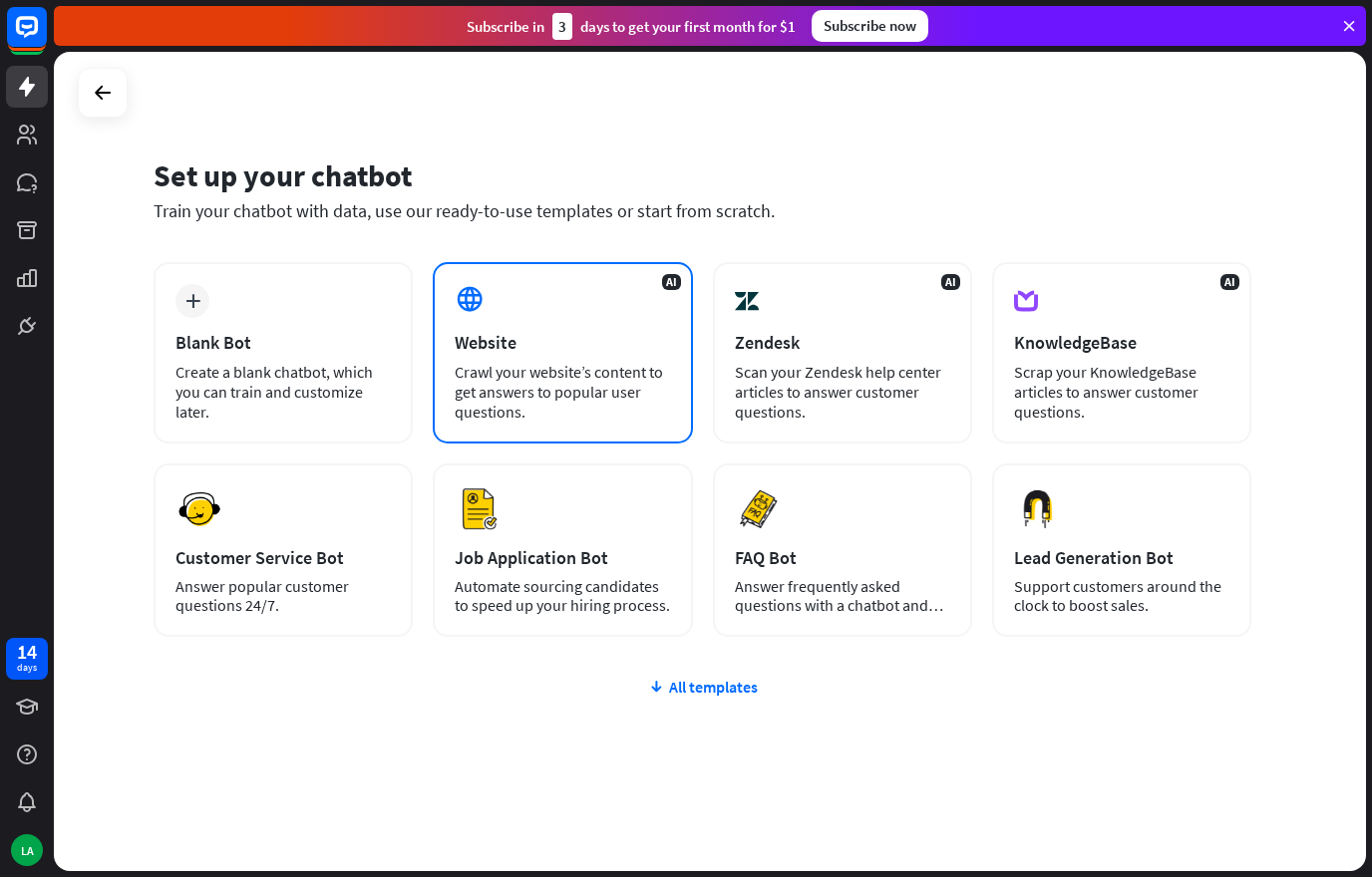 click on "AI     Website
Crawl your website’s content to get answers to
popular user questions." at bounding box center [562, 353] 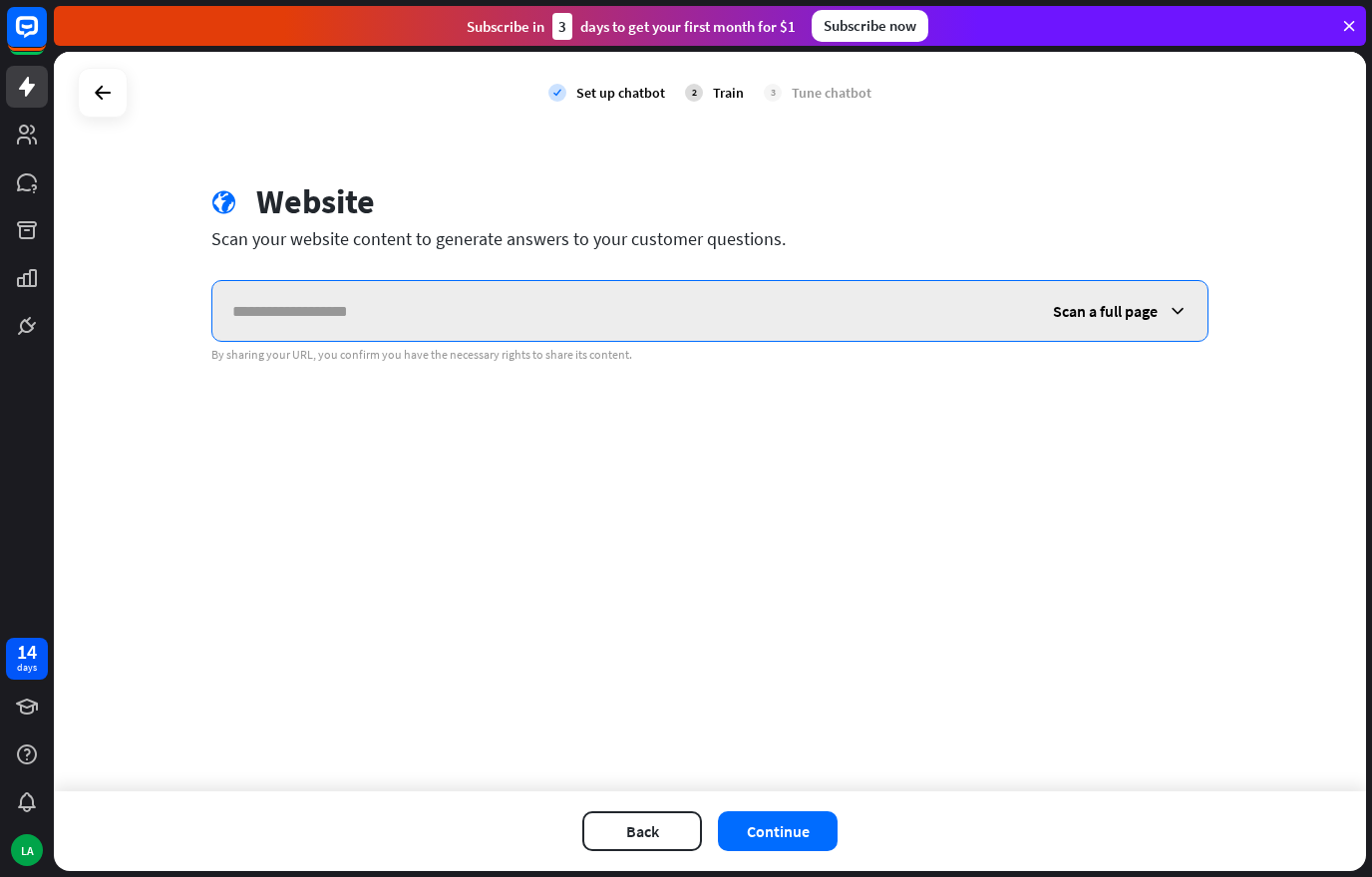 click at bounding box center (622, 311) 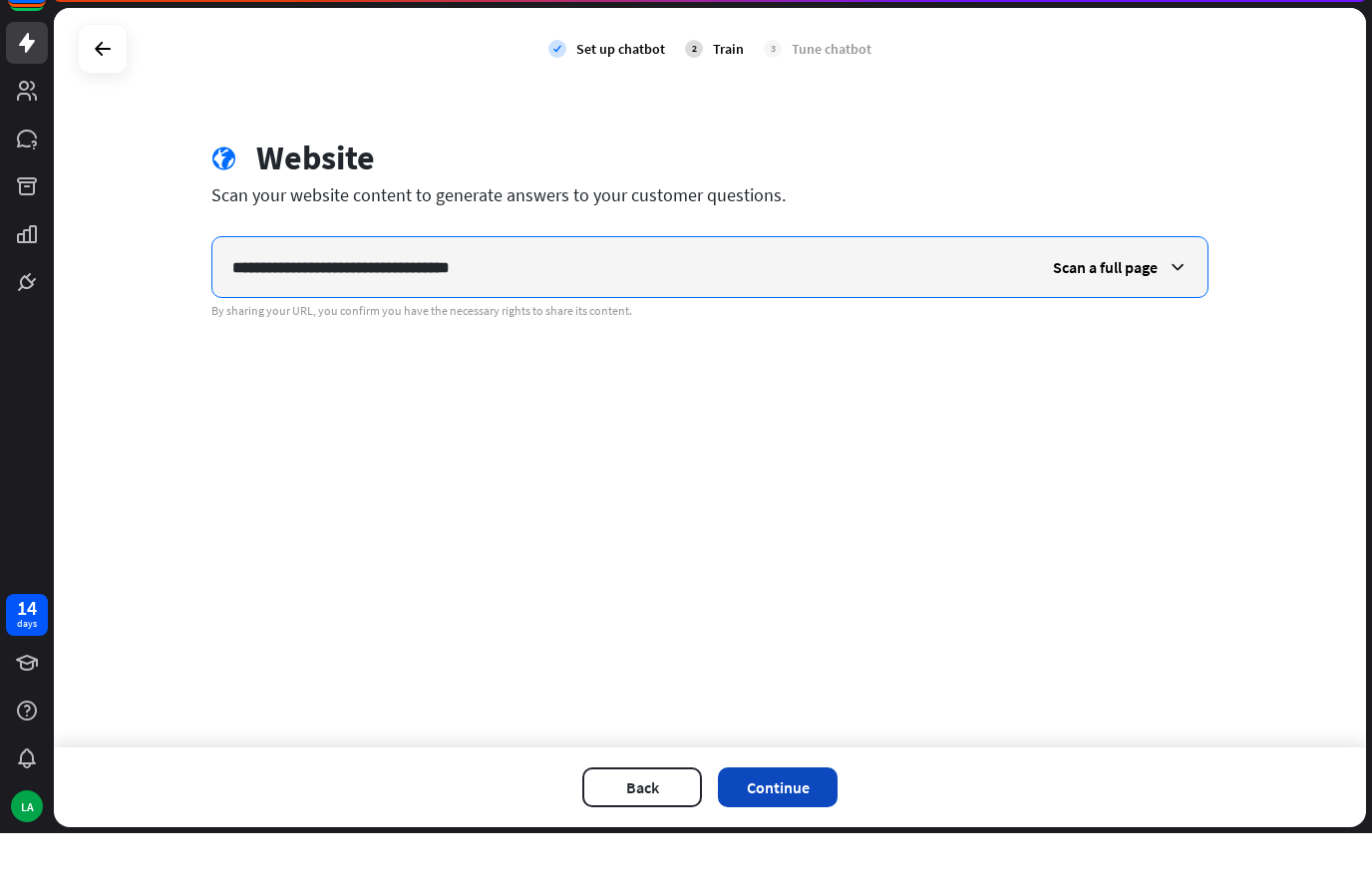 type on "**********" 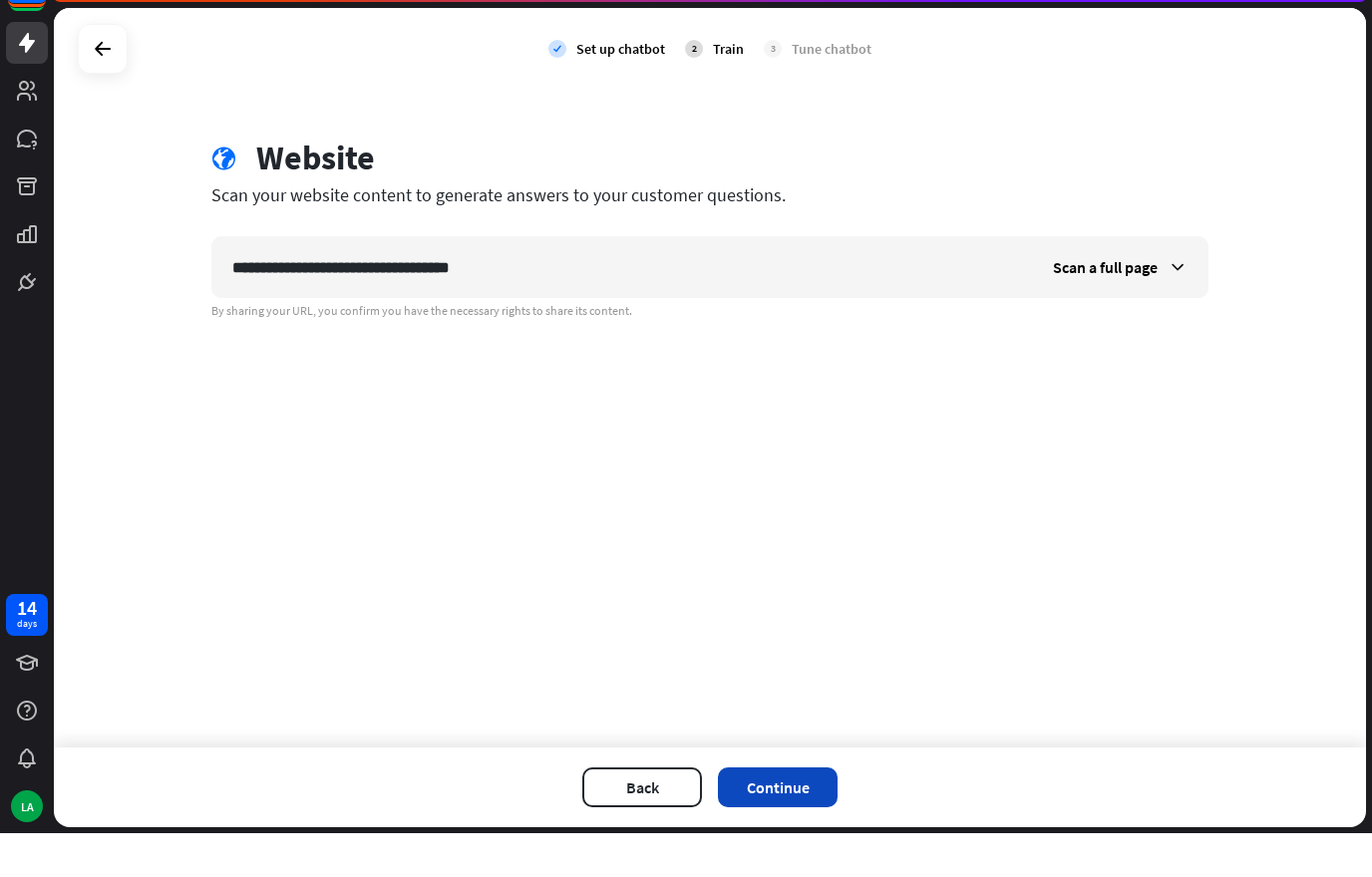 click on "Continue" at bounding box center (778, 831) 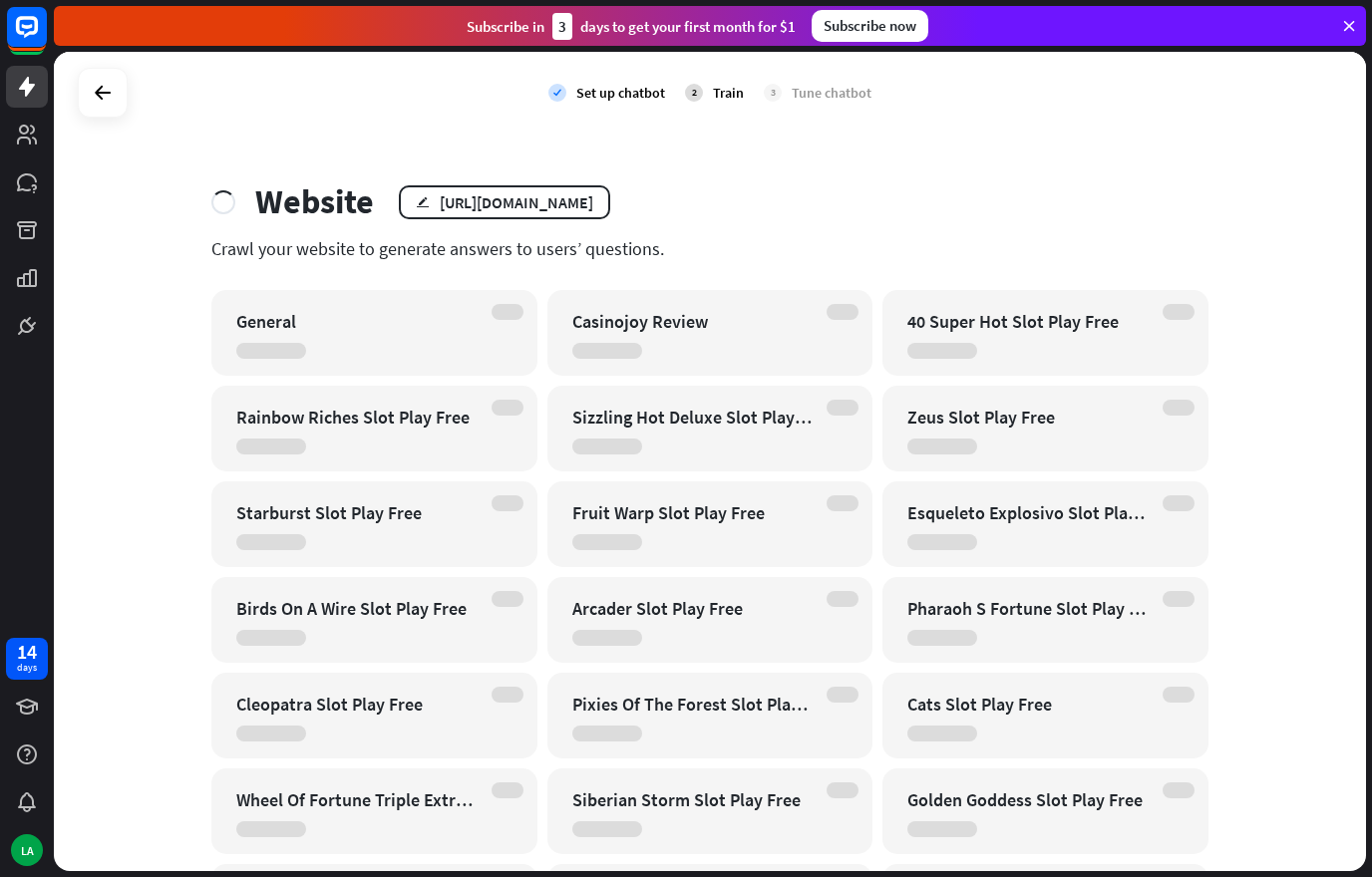 scroll, scrollTop: 0, scrollLeft: 0, axis: both 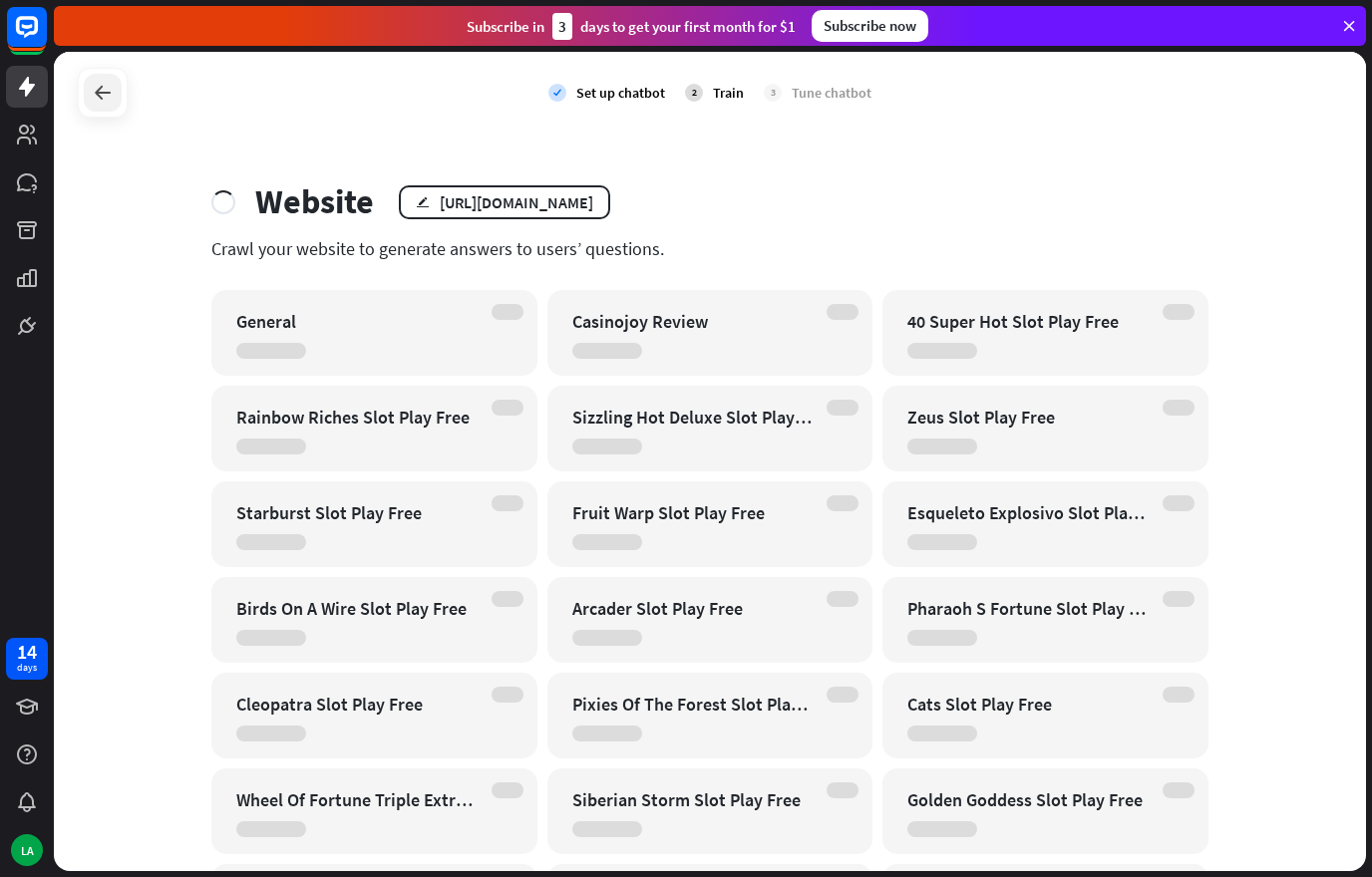 click at bounding box center (103, 93) 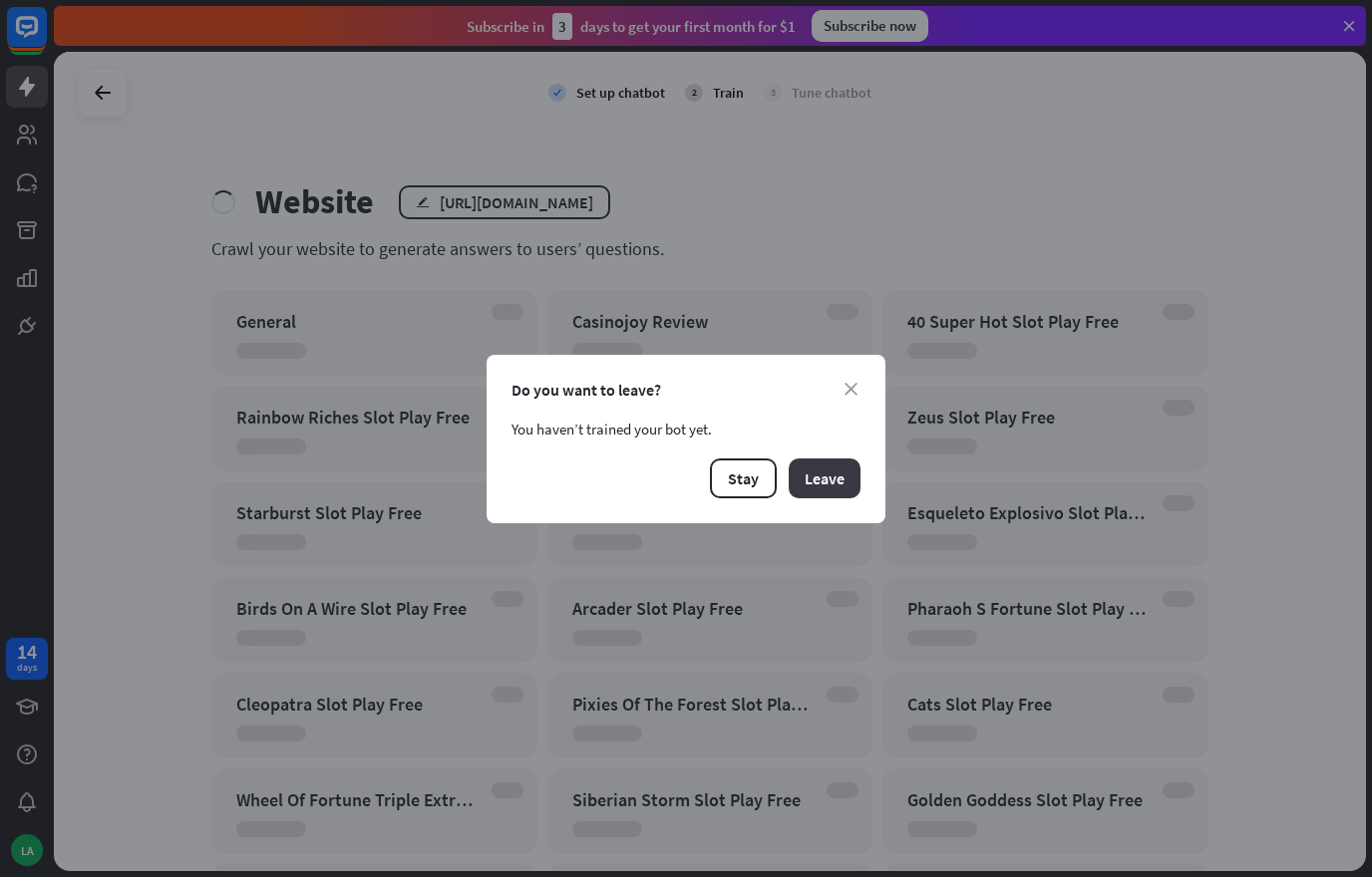 click on "Leave" at bounding box center (825, 478) 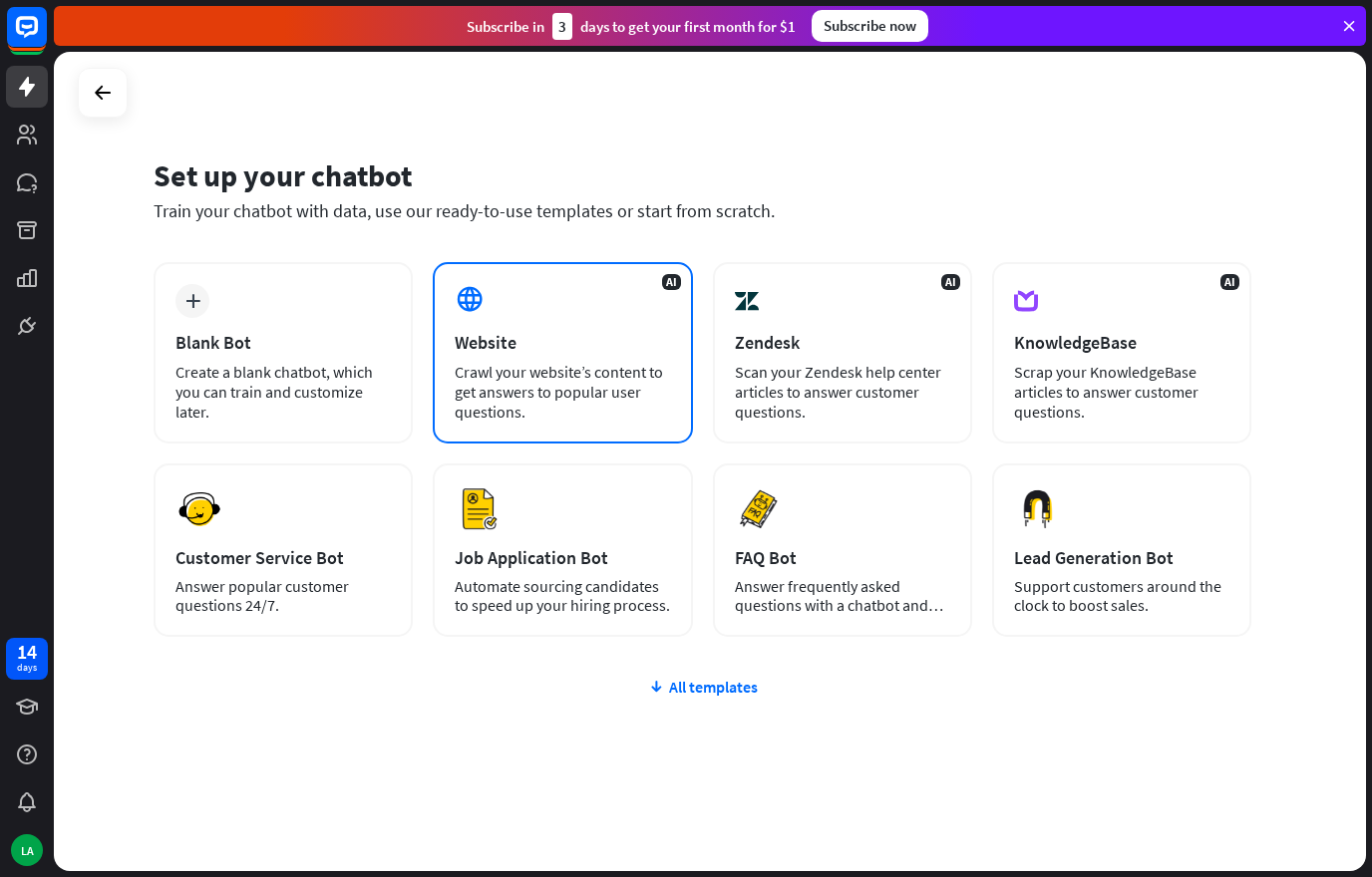 click on "Crawl your website’s content to get answers to
popular user questions." at bounding box center [562, 392] 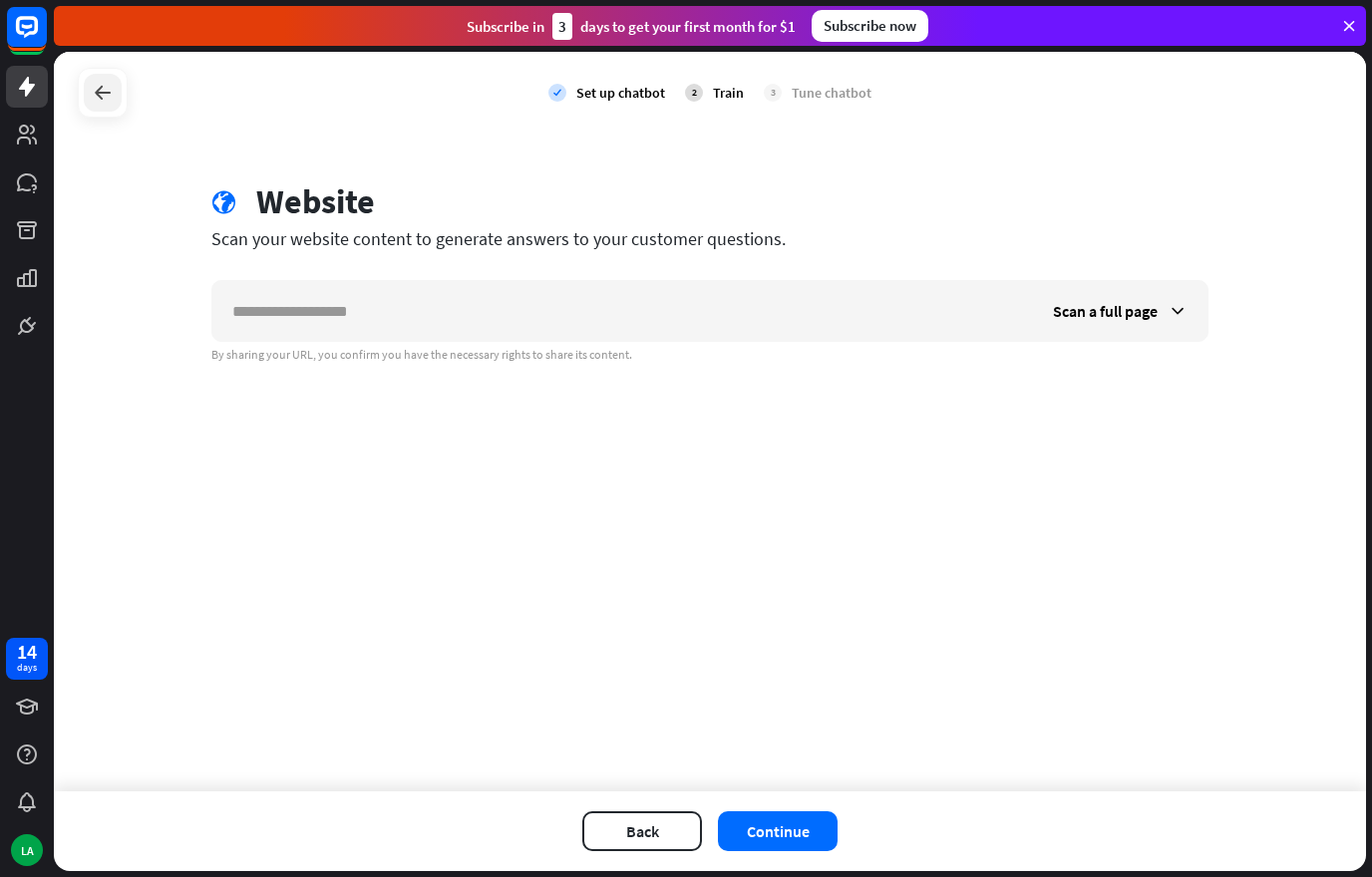 click at bounding box center (103, 93) 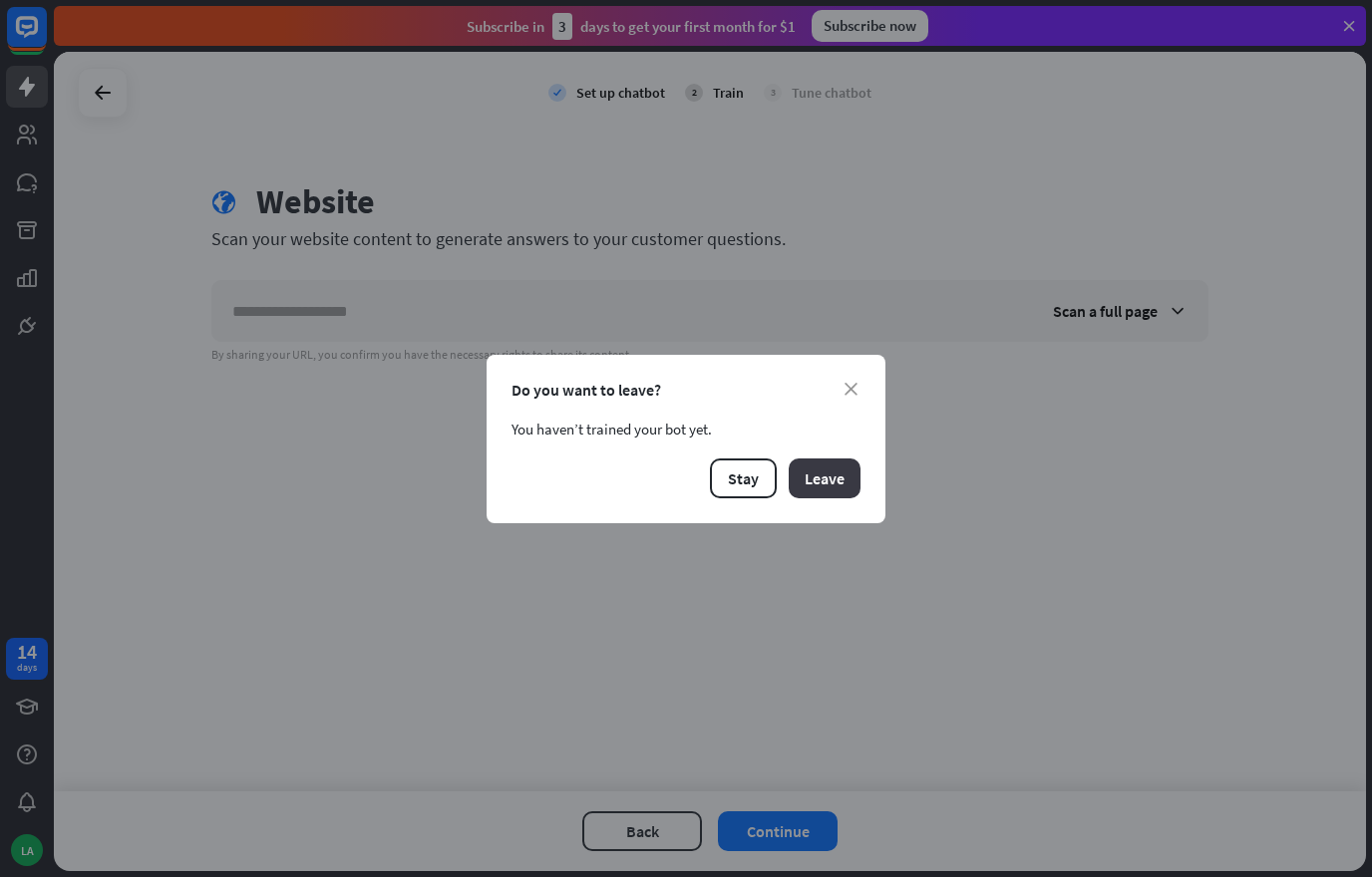 click on "Leave" at bounding box center [825, 478] 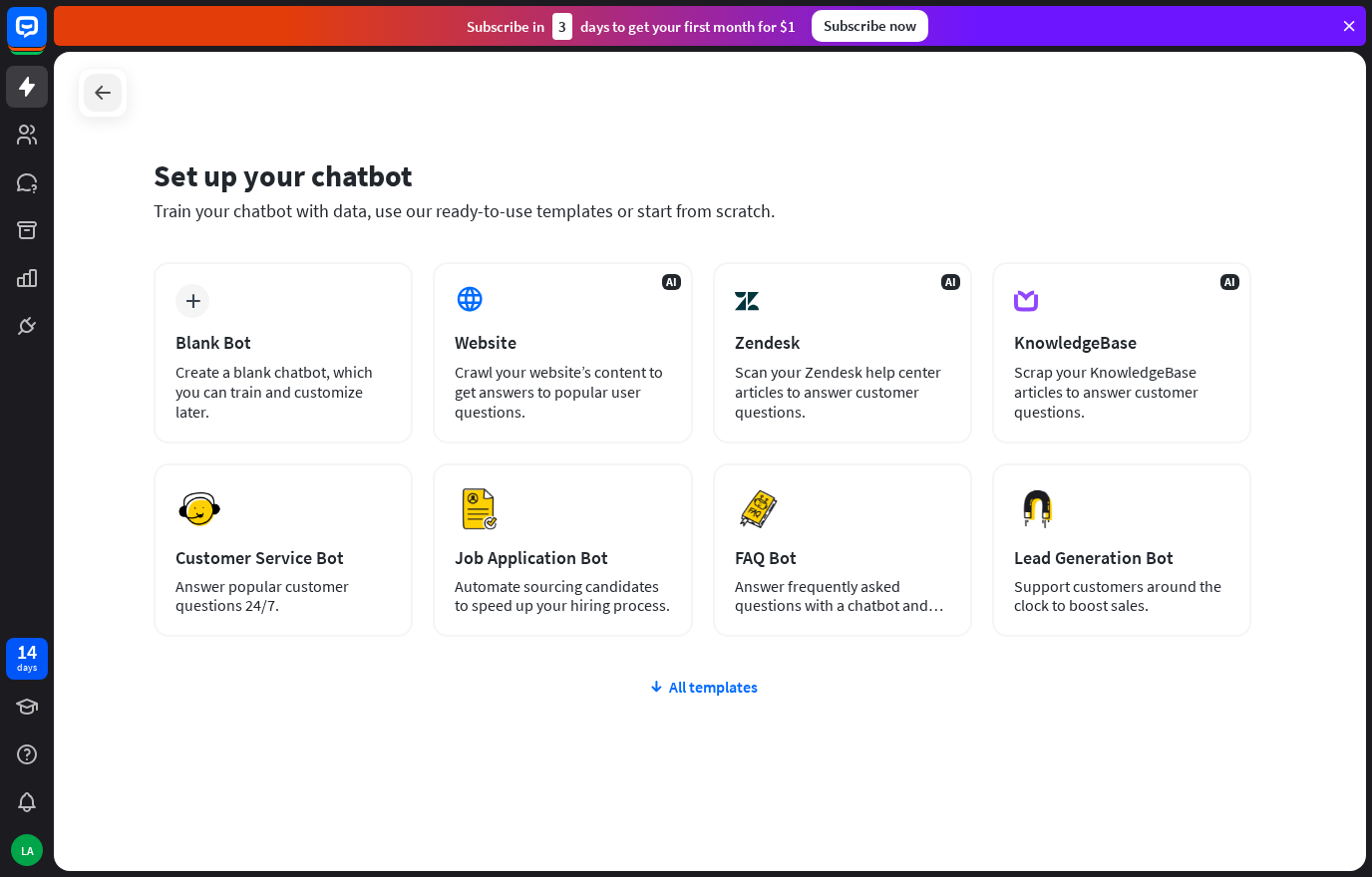 click at bounding box center (103, 93) 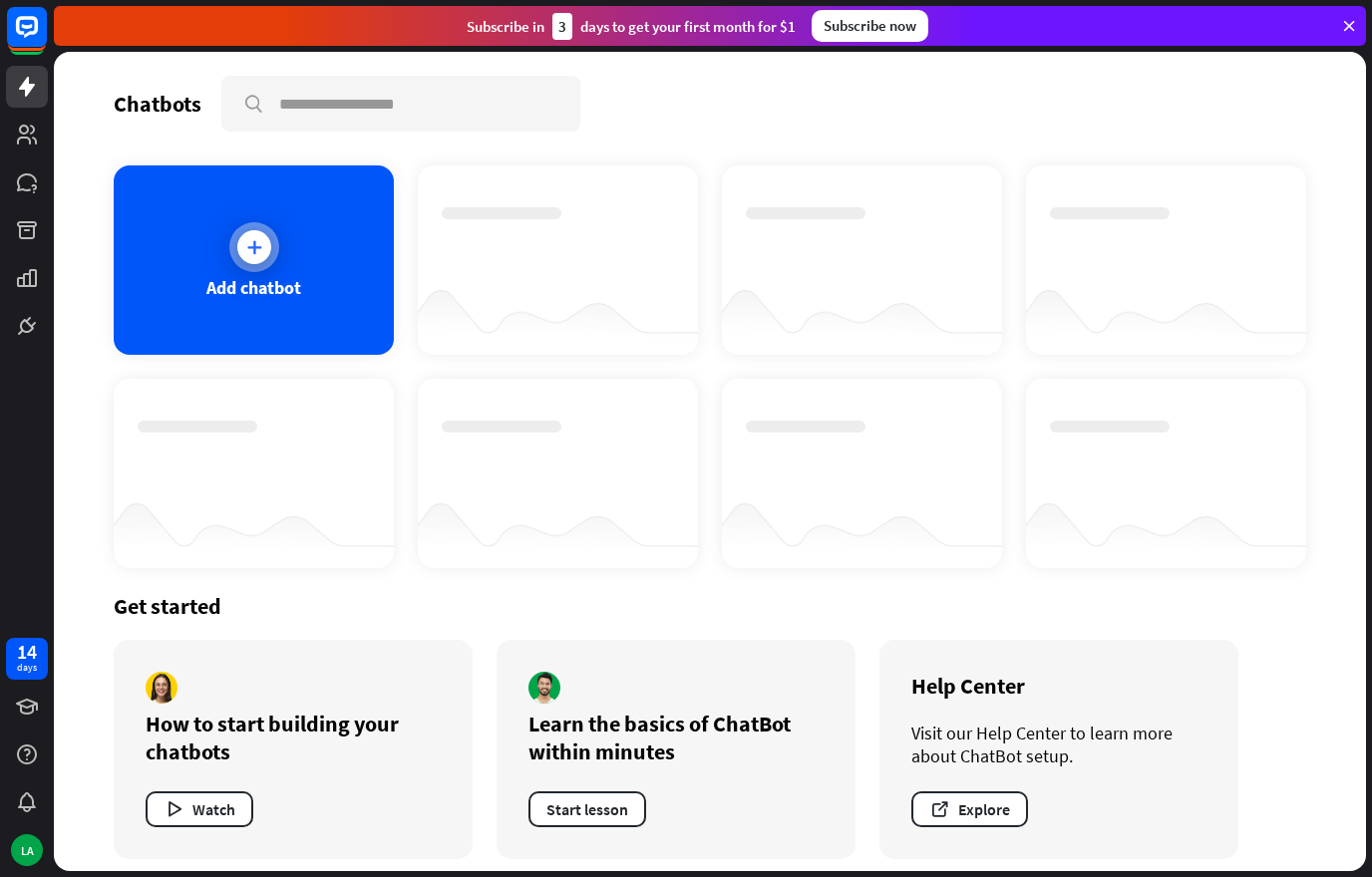 click at bounding box center (254, 247) 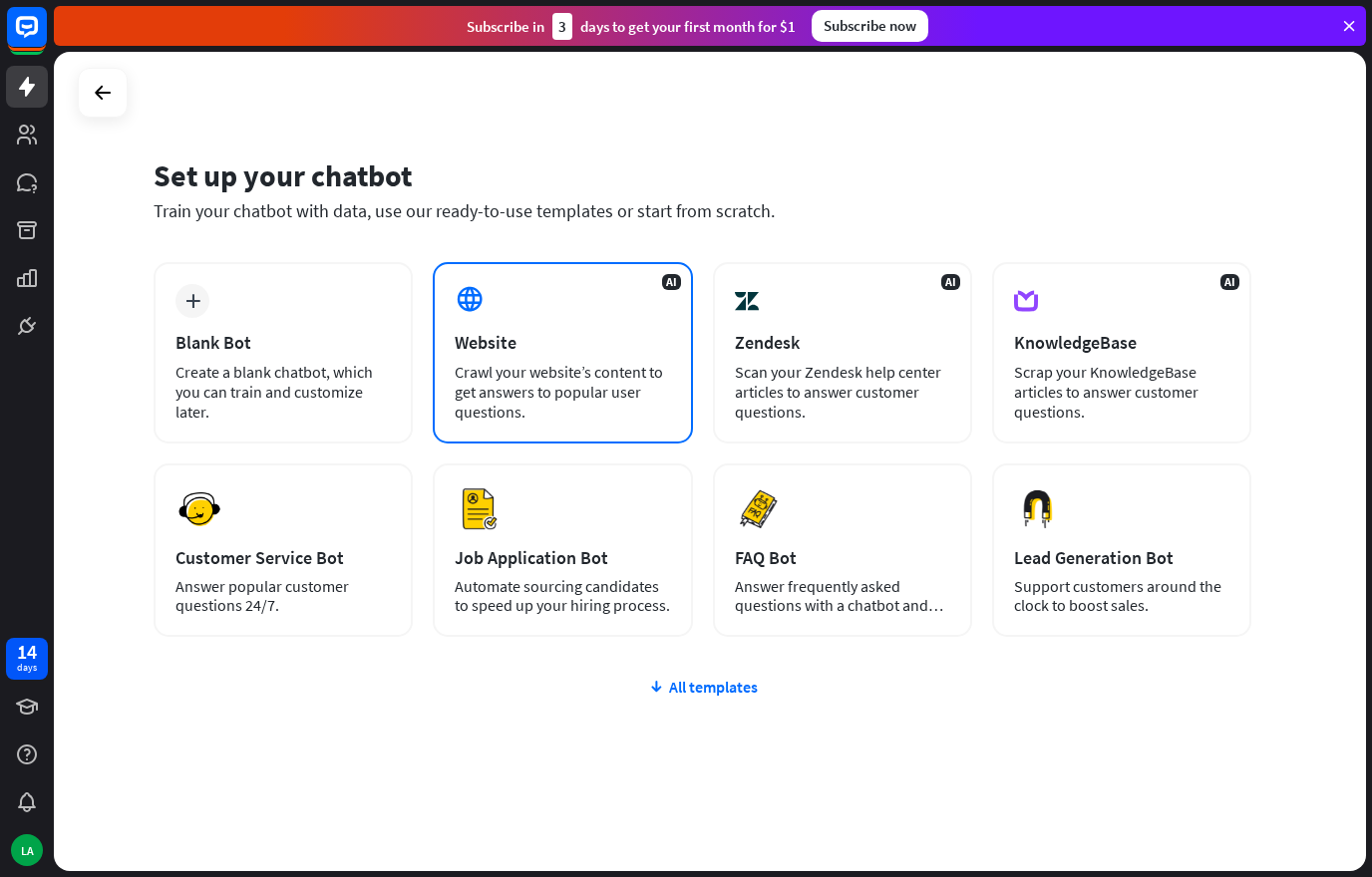 click on "AI     Website
Crawl your website’s content to get answers to
popular user questions." at bounding box center (562, 353) 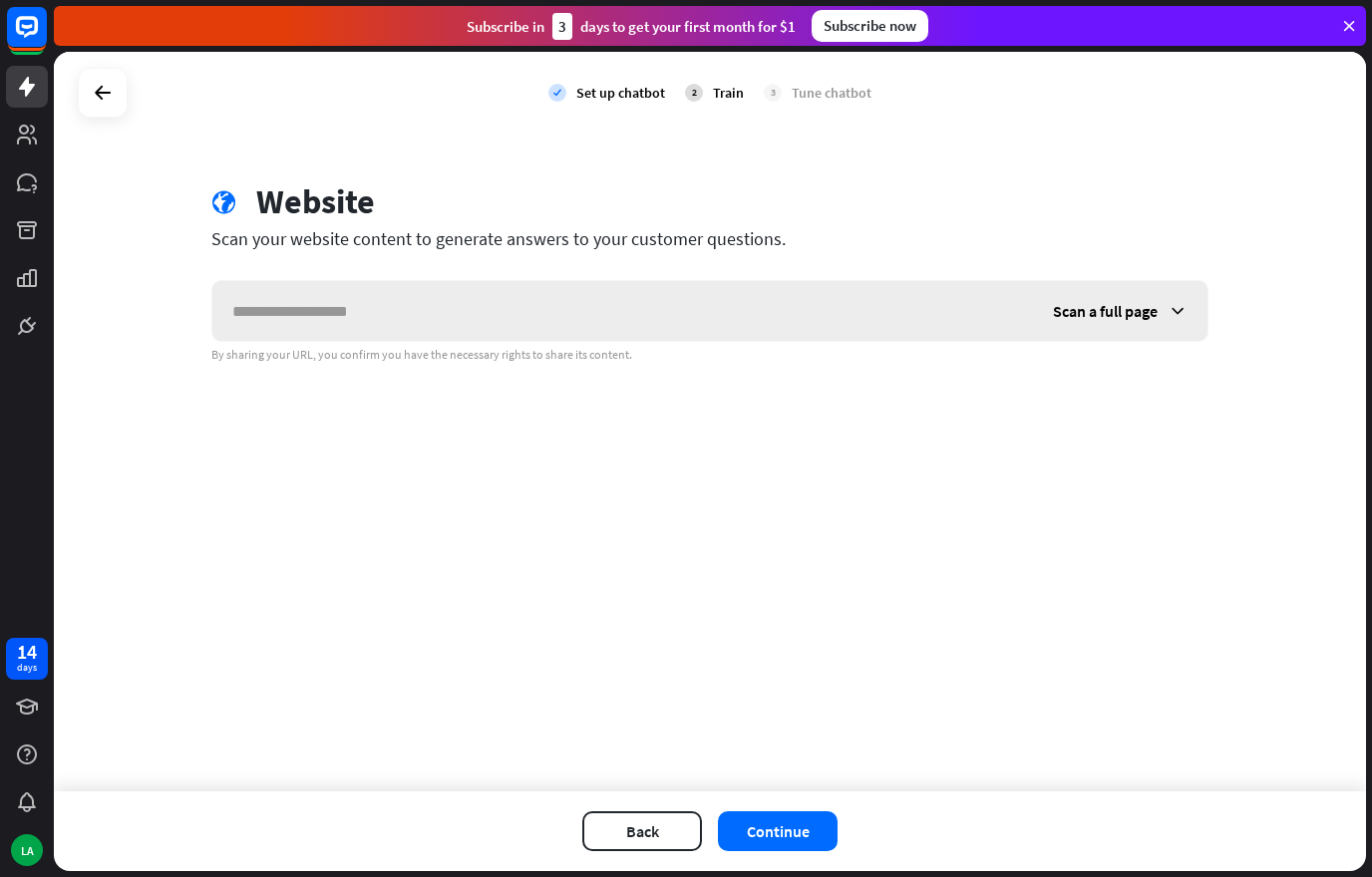 click at bounding box center (622, 311) 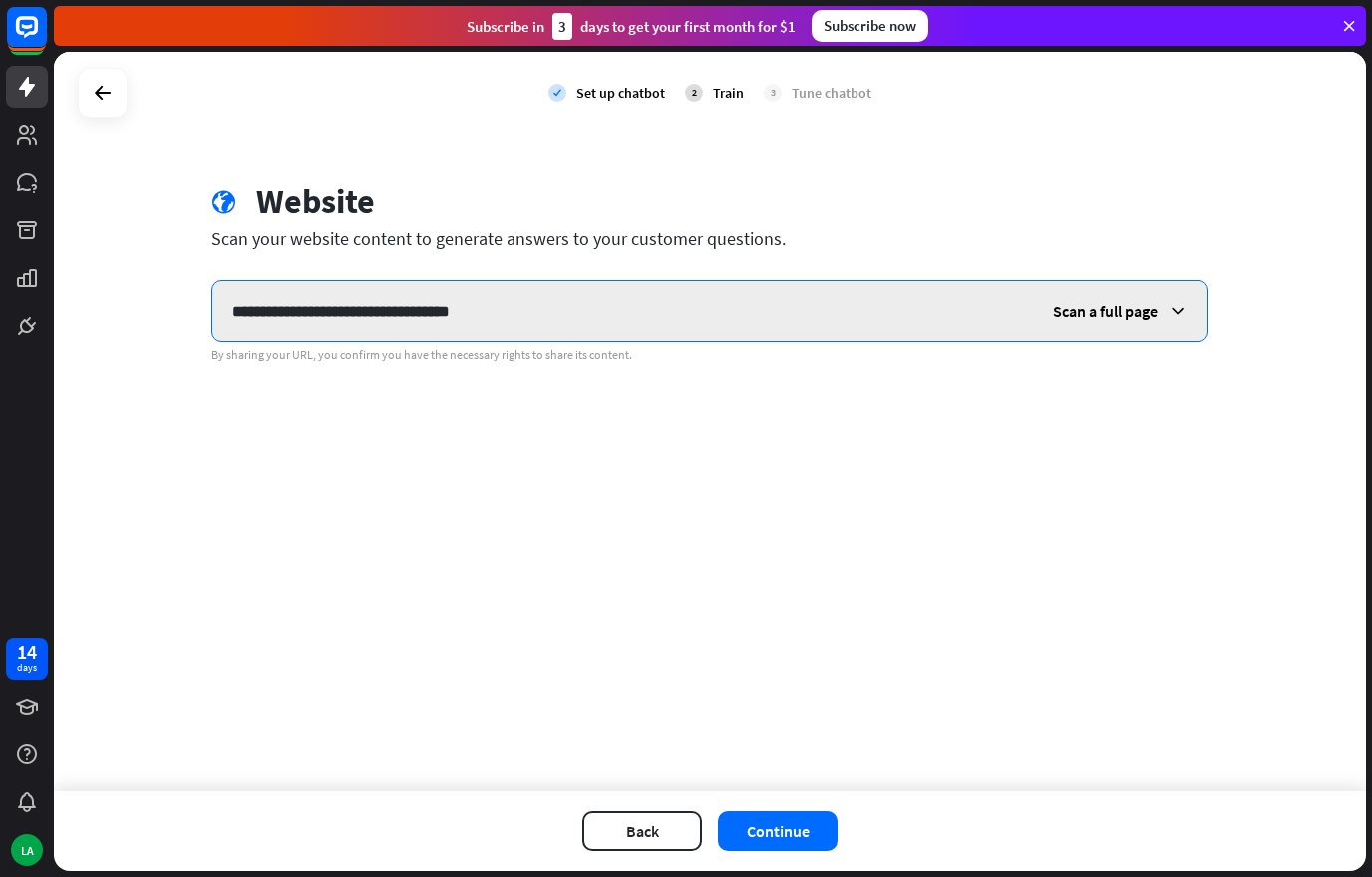 click on "**********" at bounding box center [622, 311] 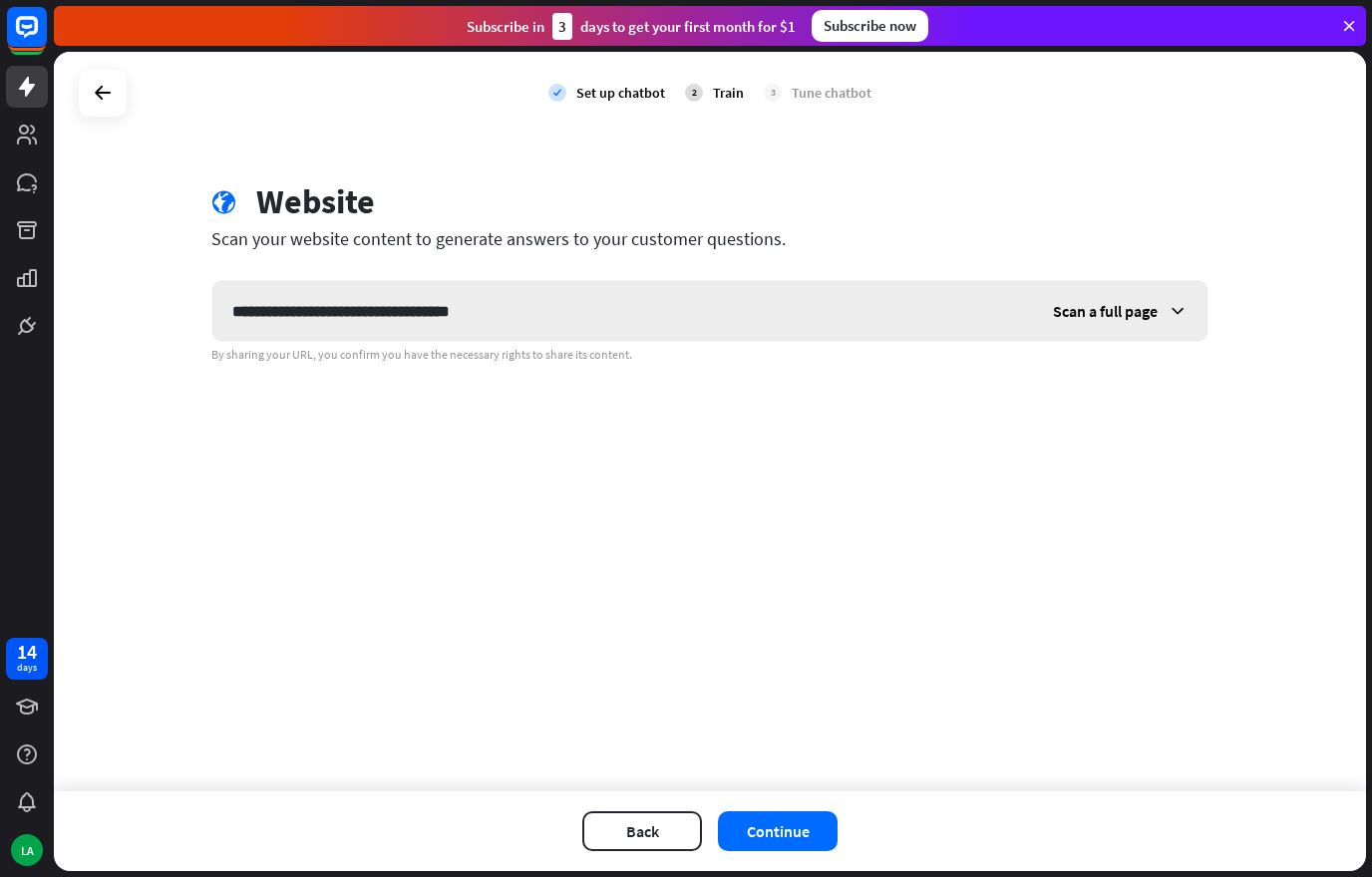 click on "Scan a full page" at bounding box center [1120, 311] 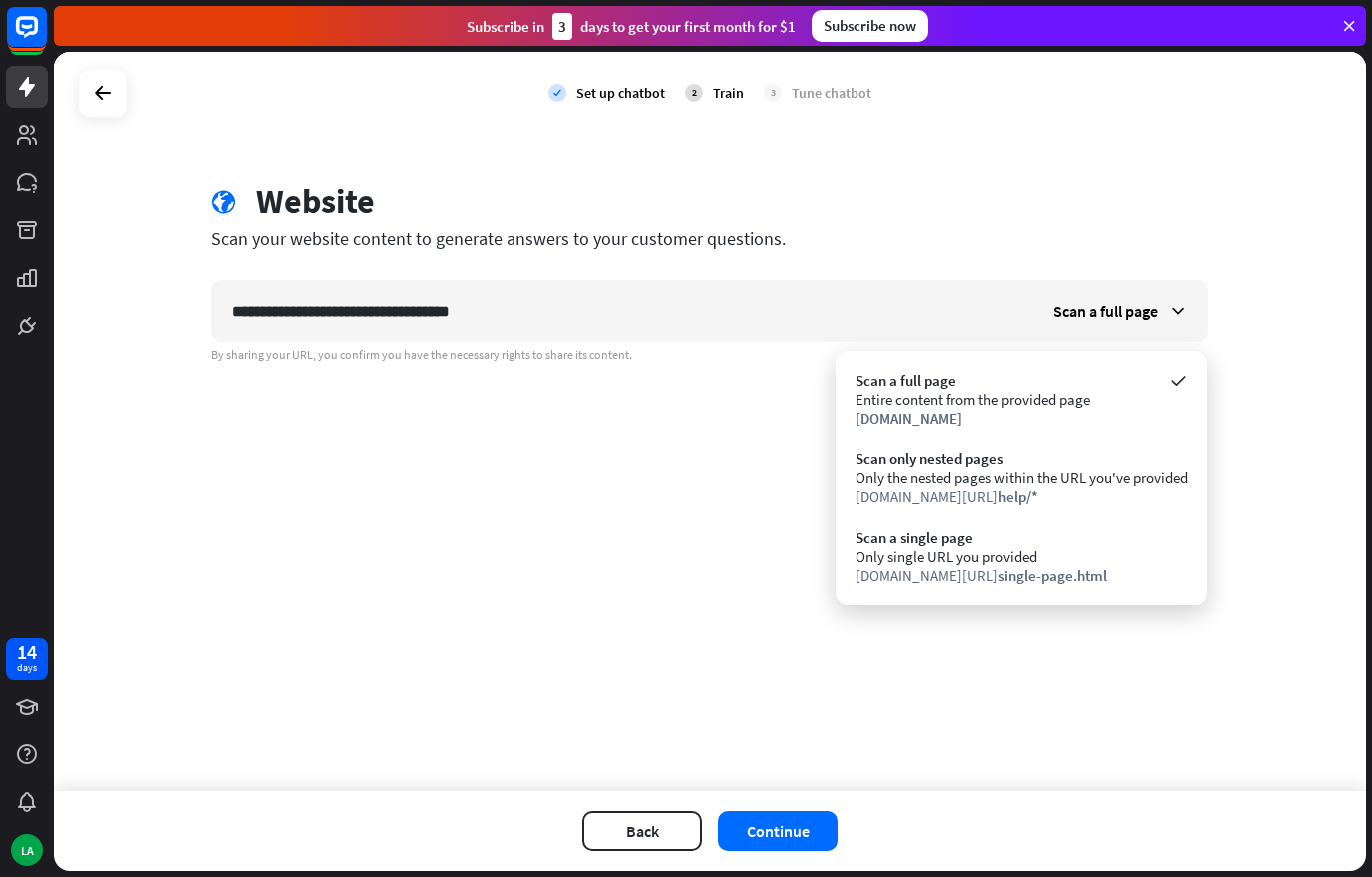 click on "Only single URL you provided" at bounding box center [1021, 556] 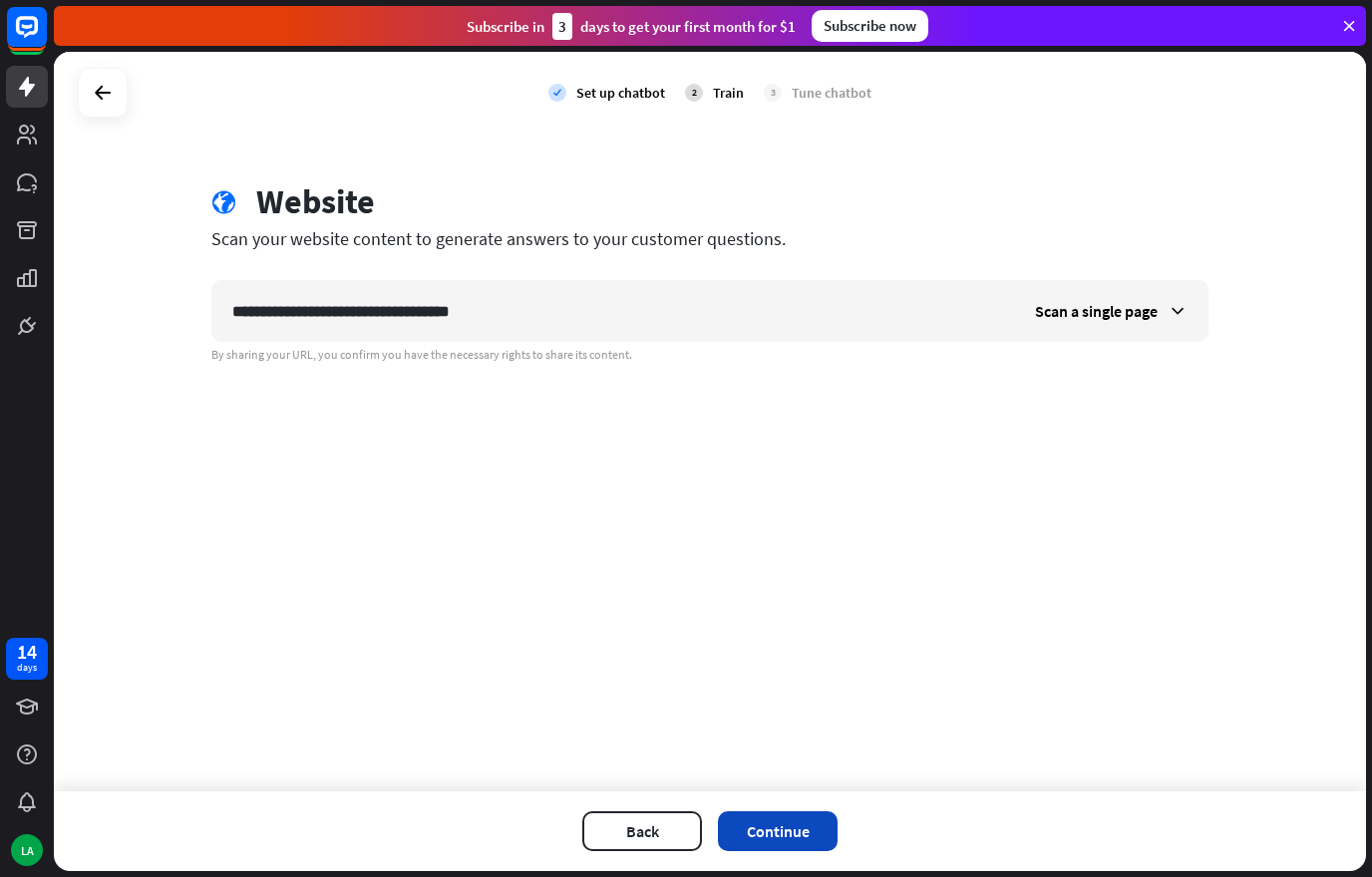 click on "Continue" at bounding box center (778, 831) 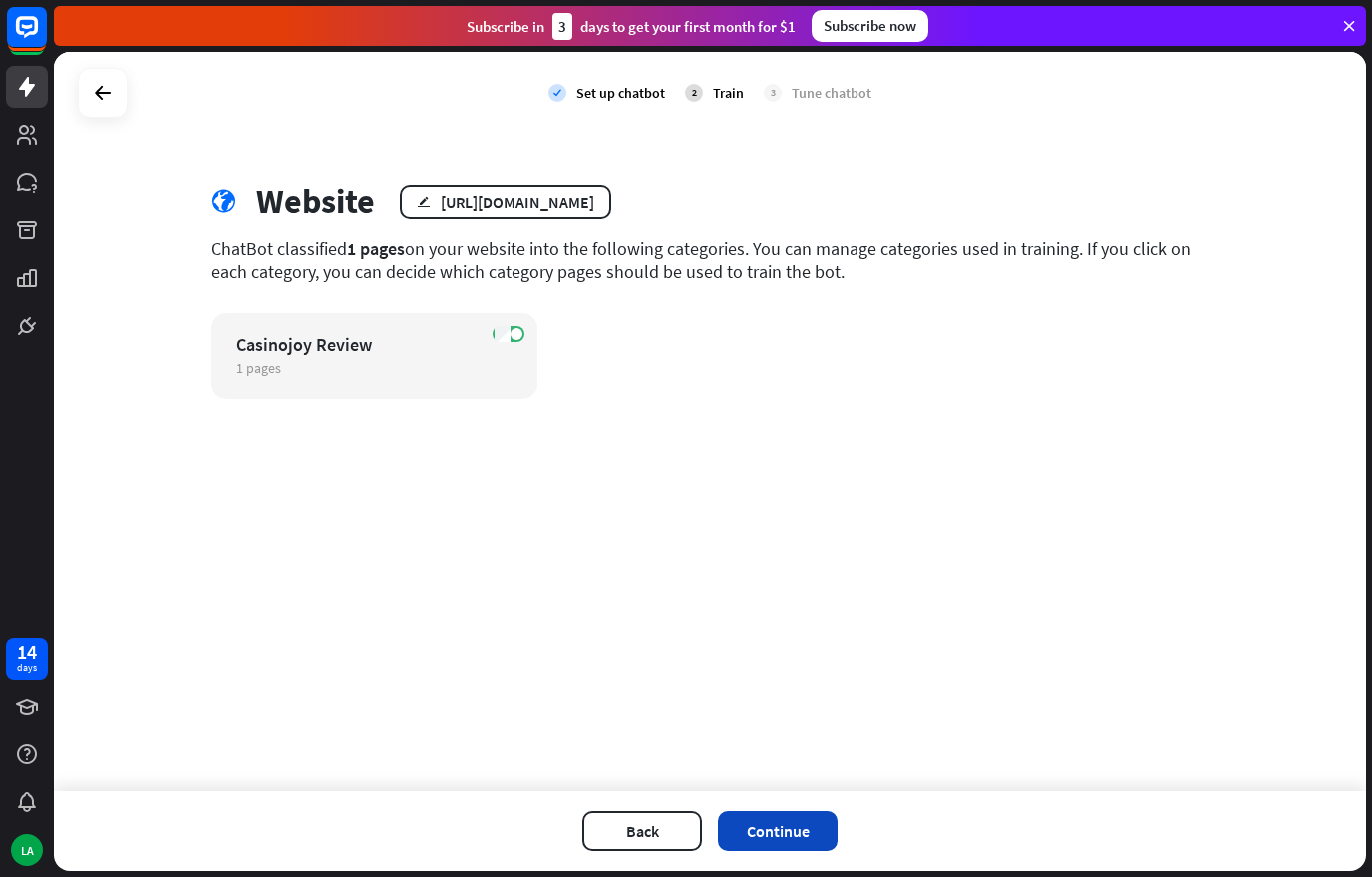 click on "Continue" at bounding box center (778, 831) 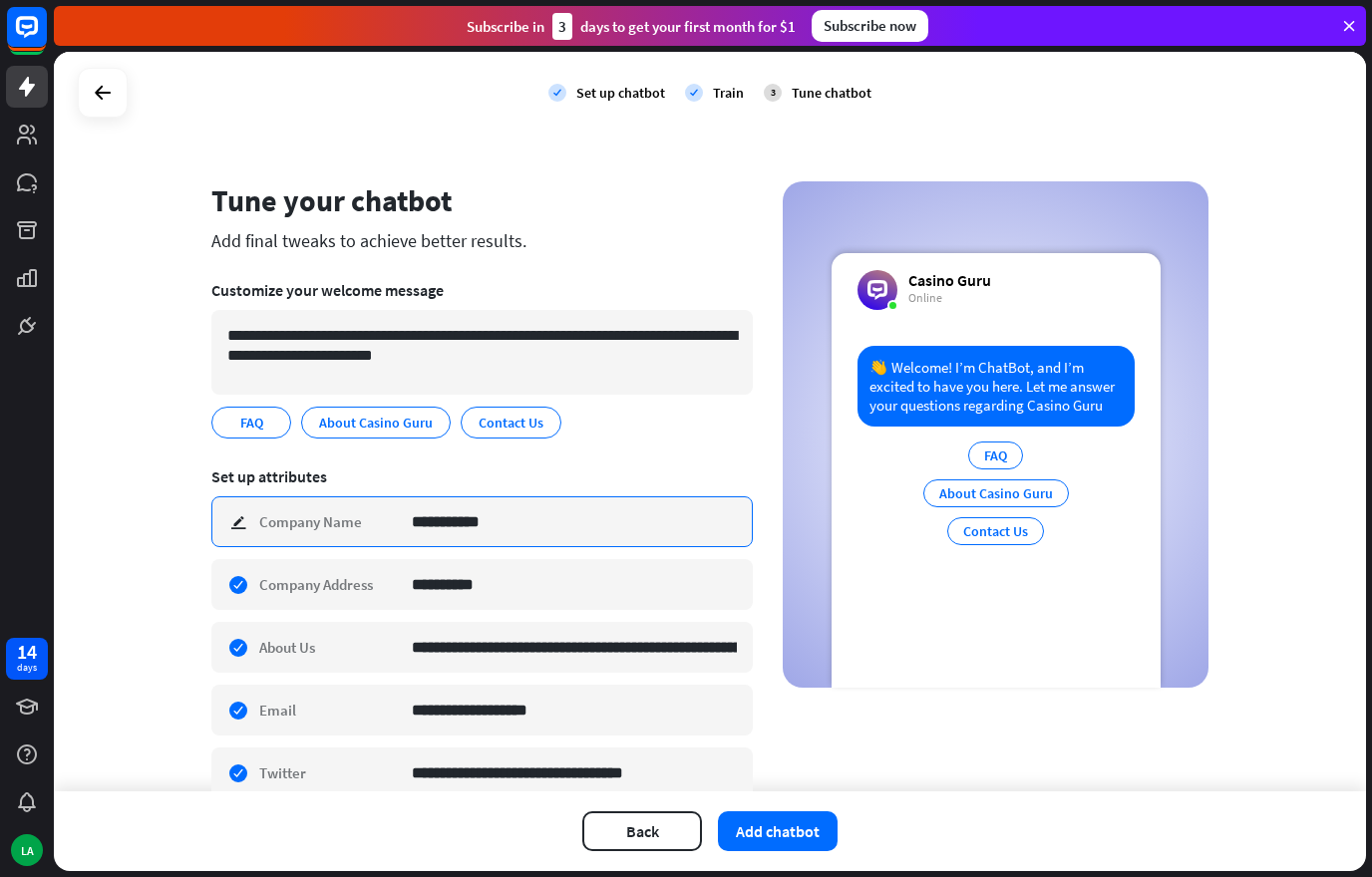 click on "**********" at bounding box center (574, 521) 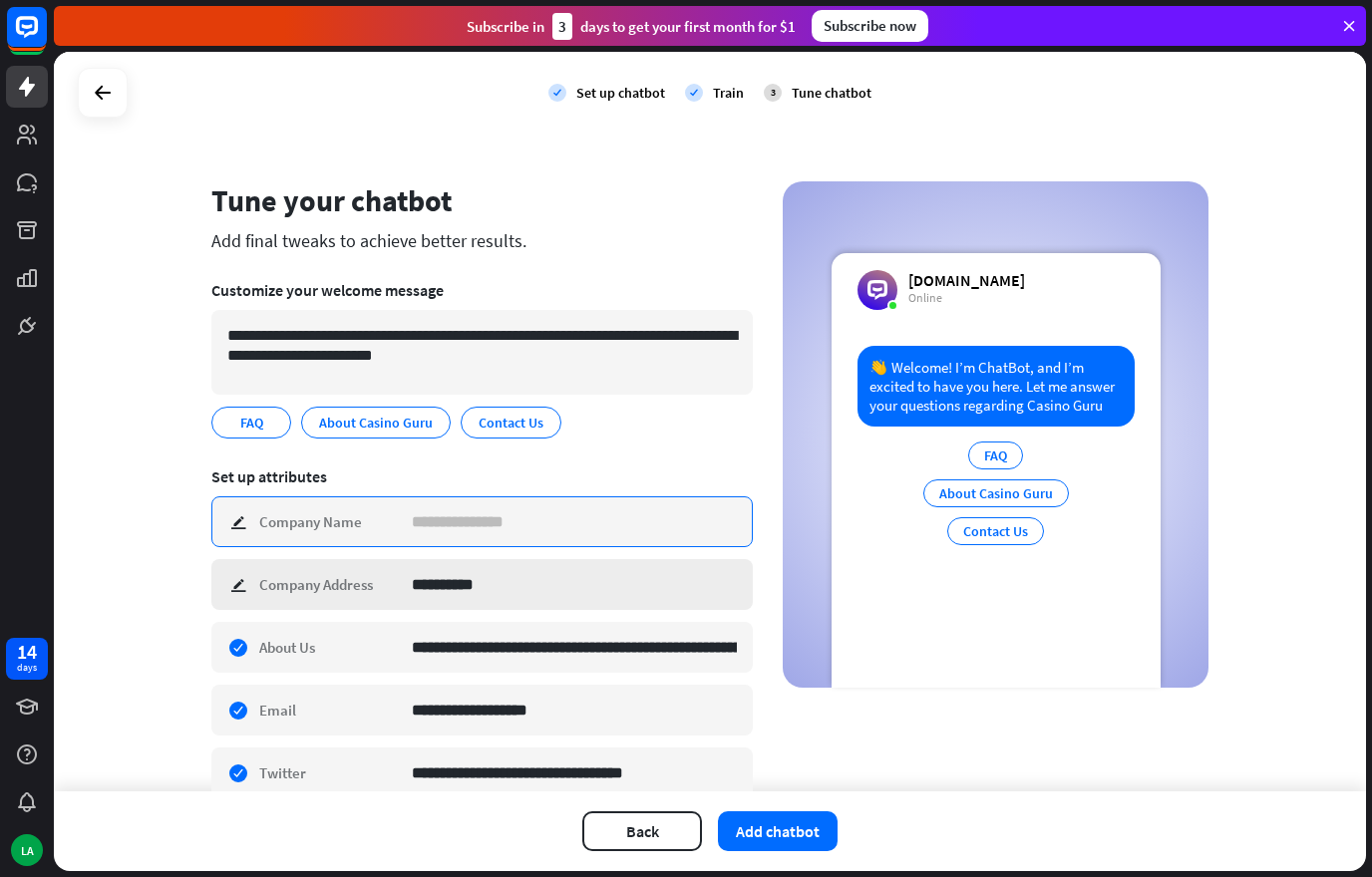 type 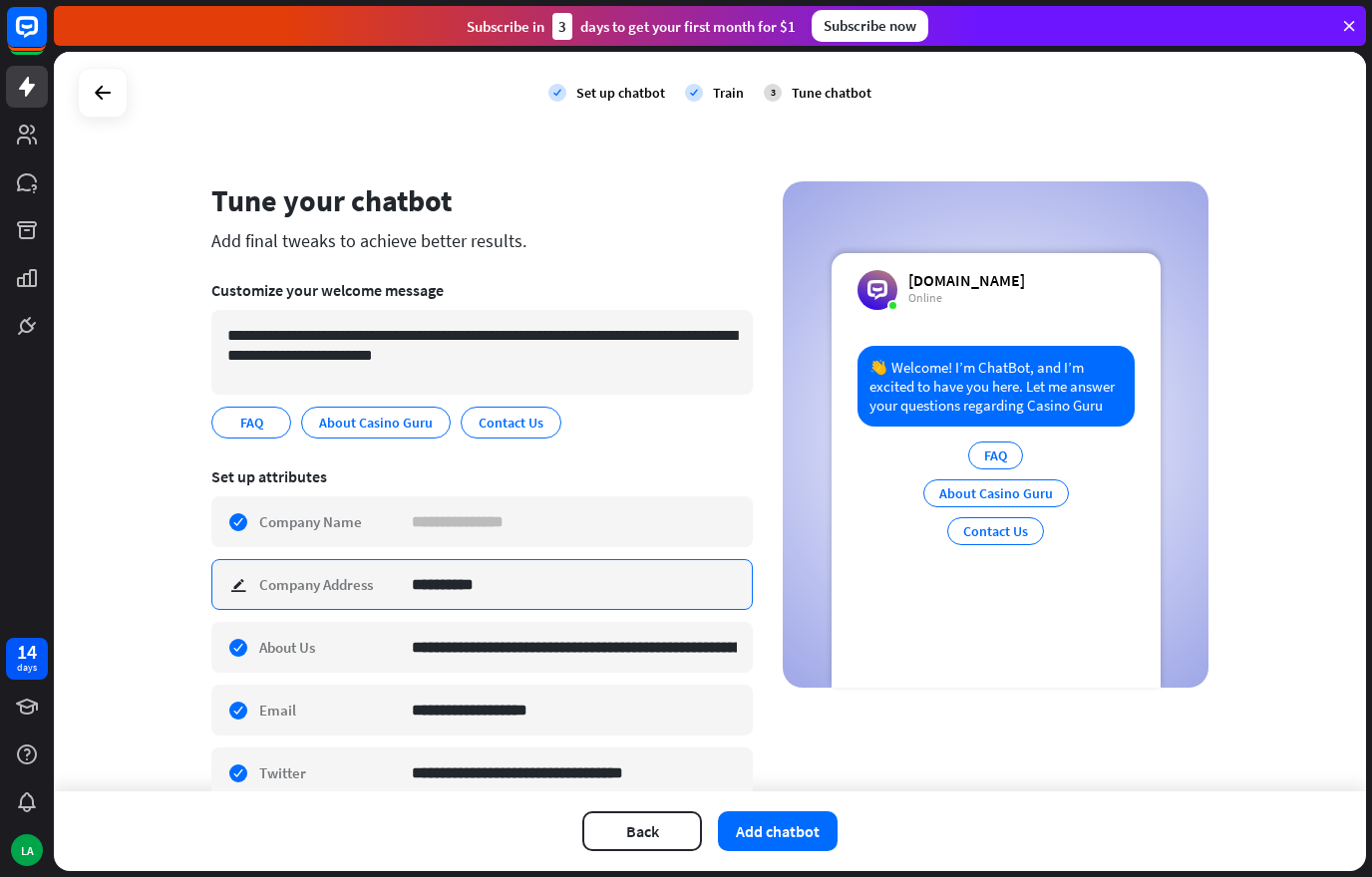 click on "**********" at bounding box center [574, 584] 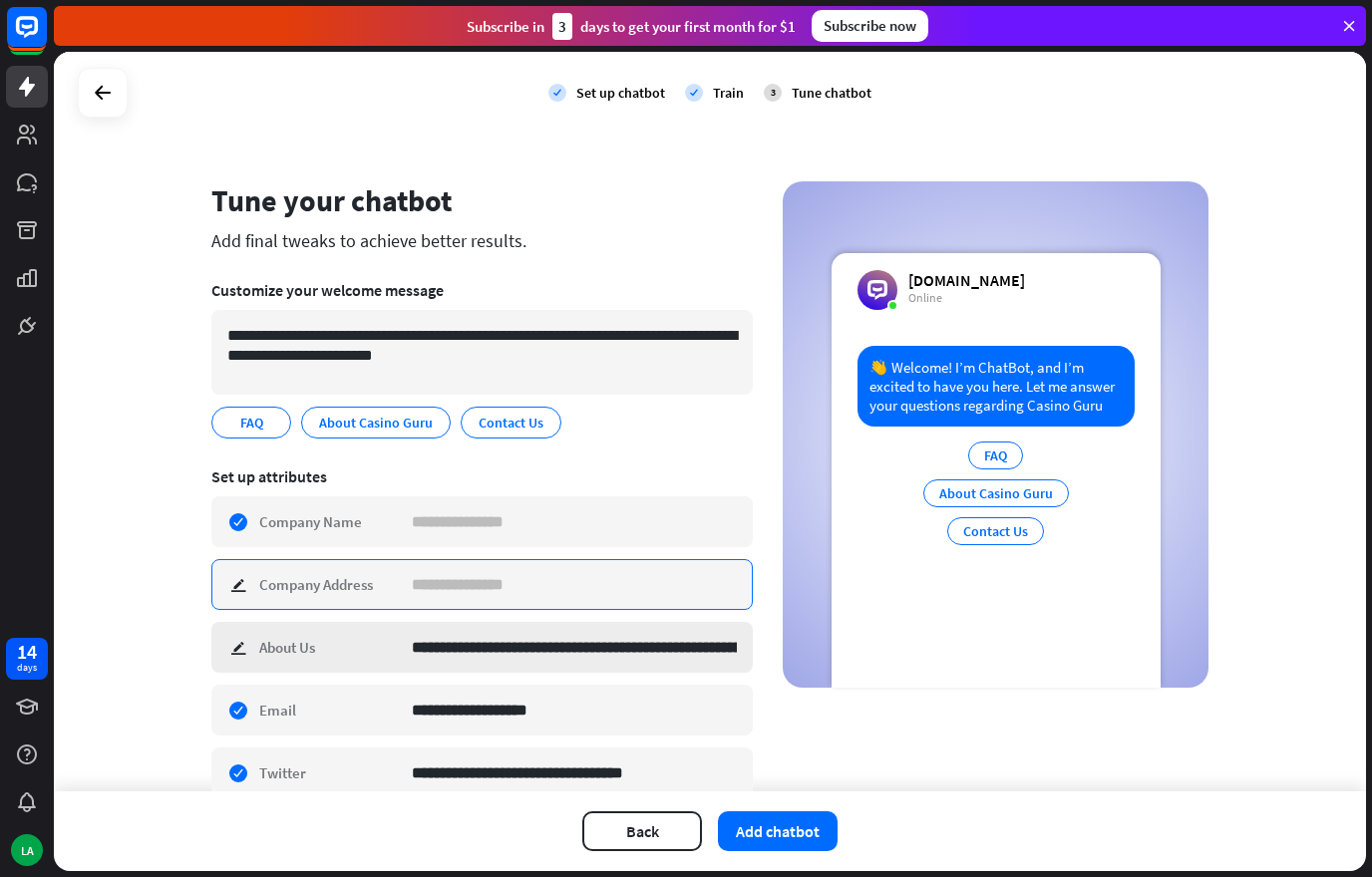 type 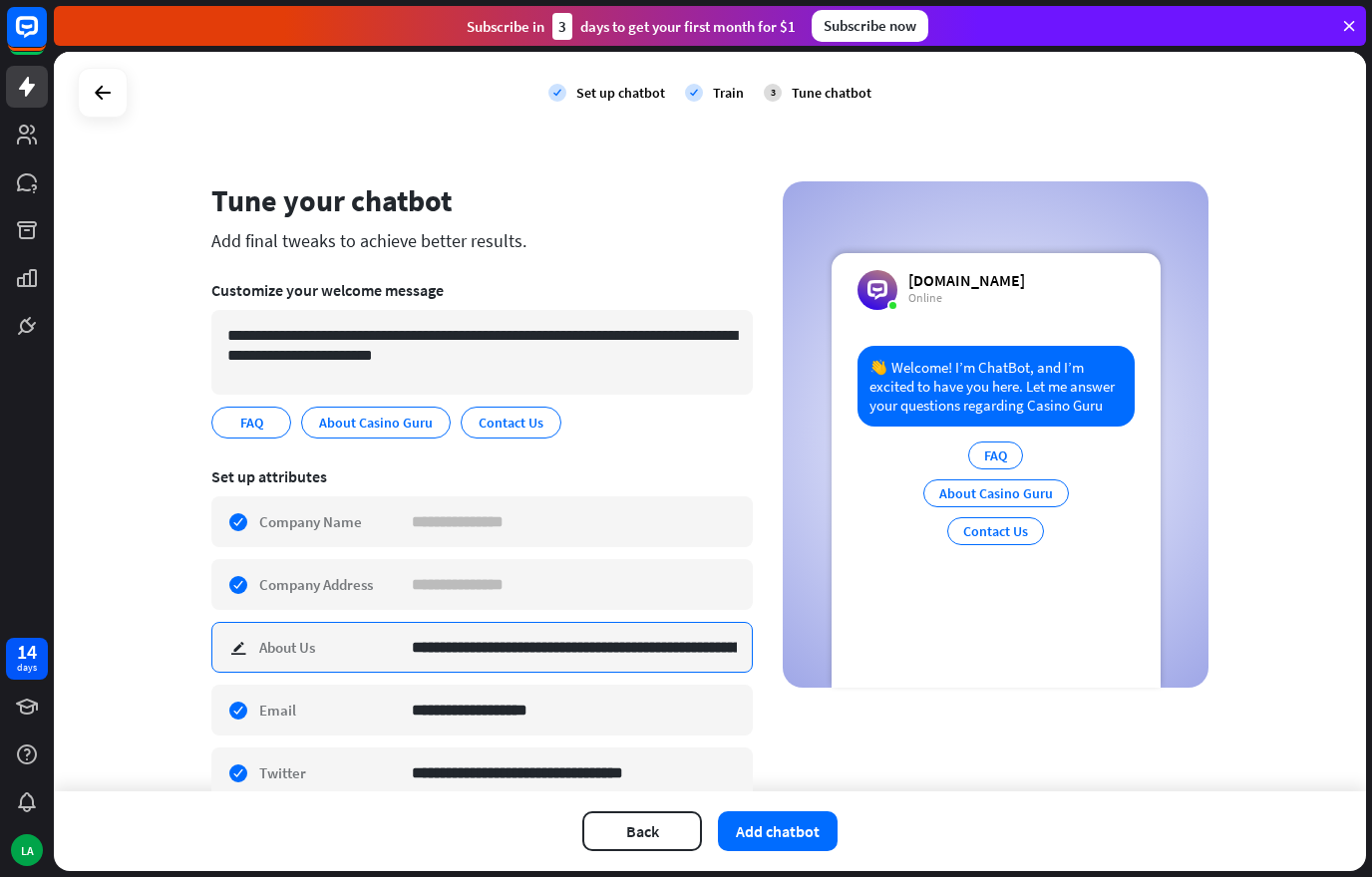 click on "**********" at bounding box center (574, 647) 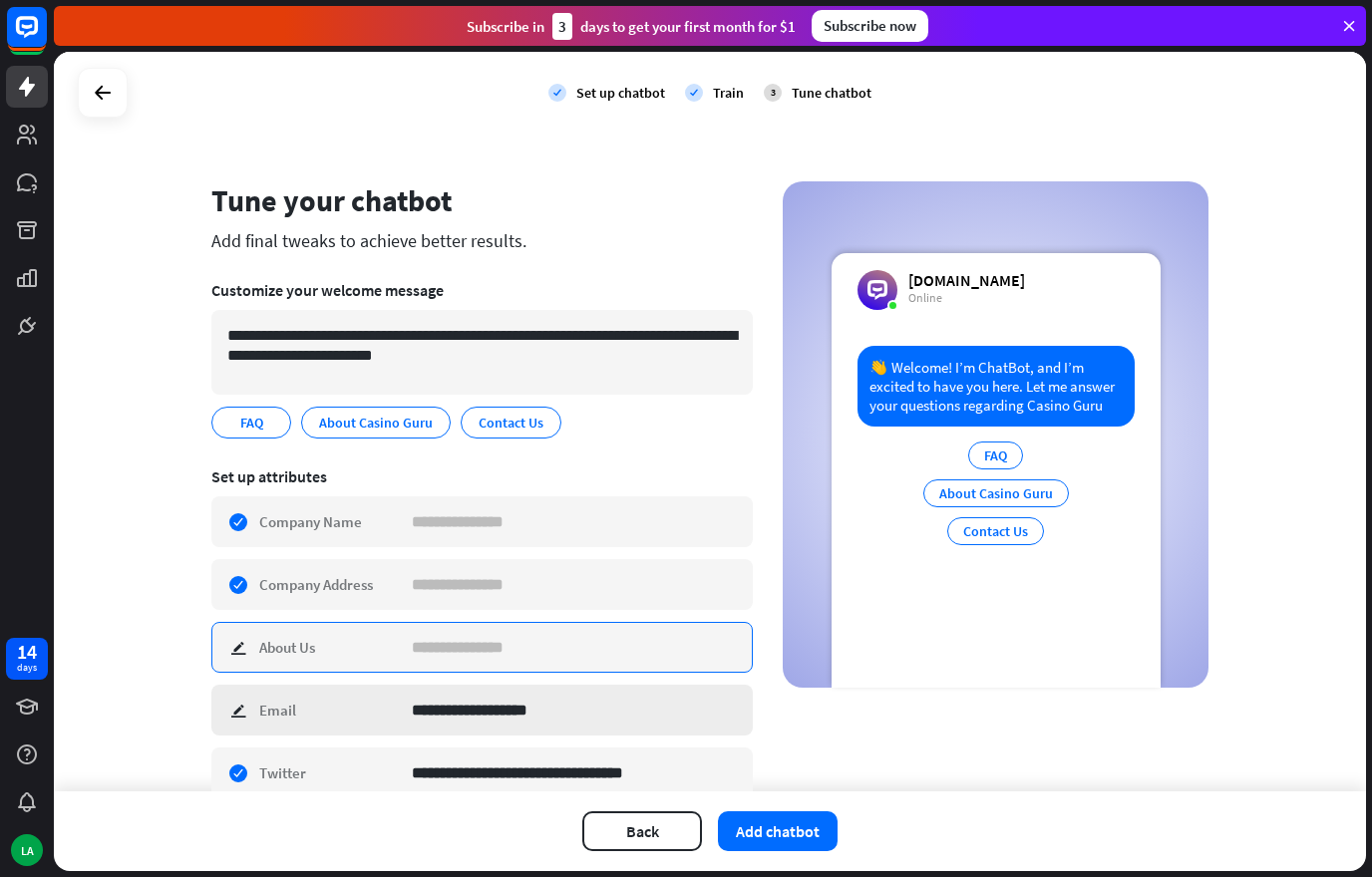 type 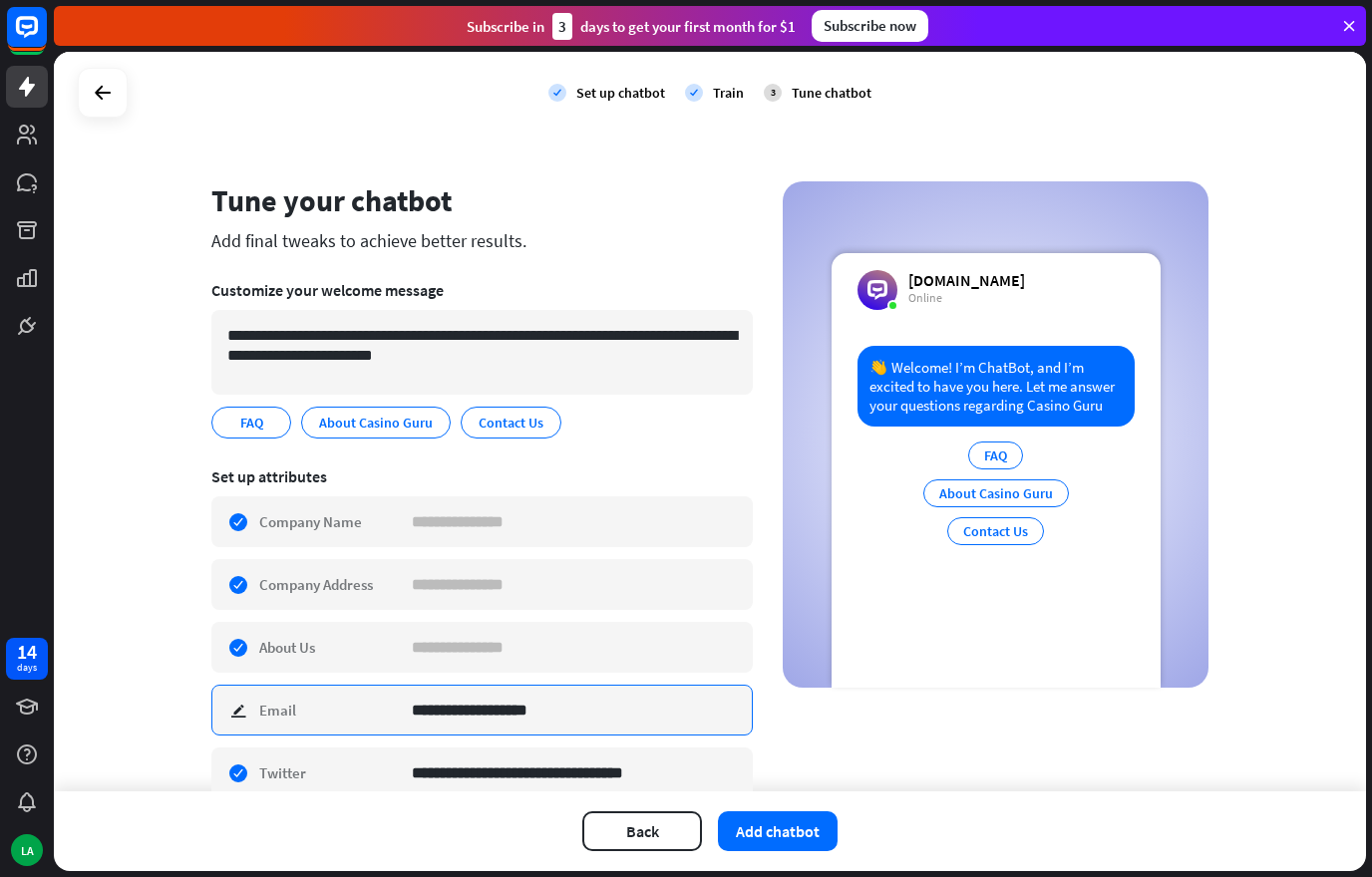 click on "**********" at bounding box center [574, 710] 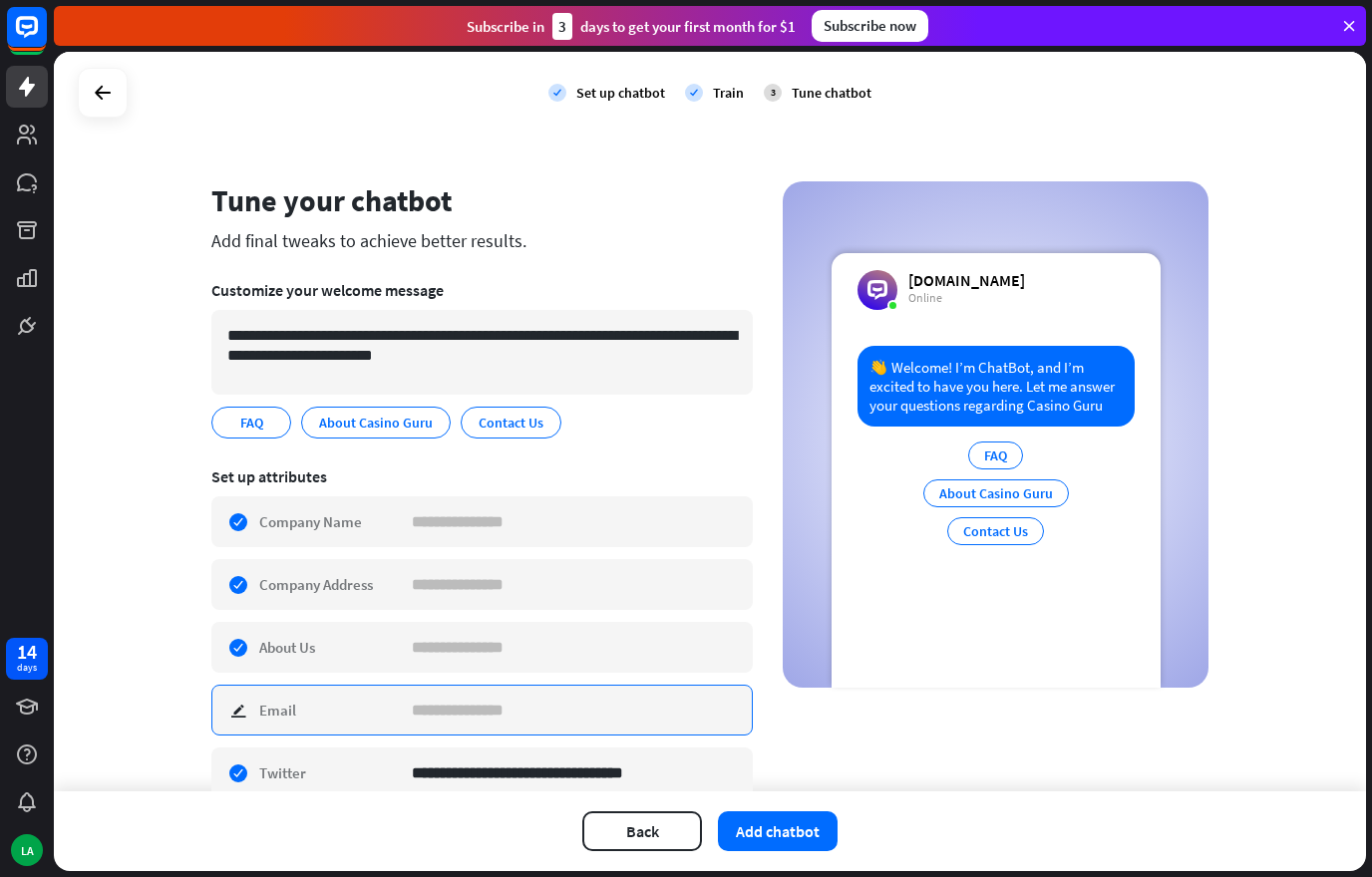 type 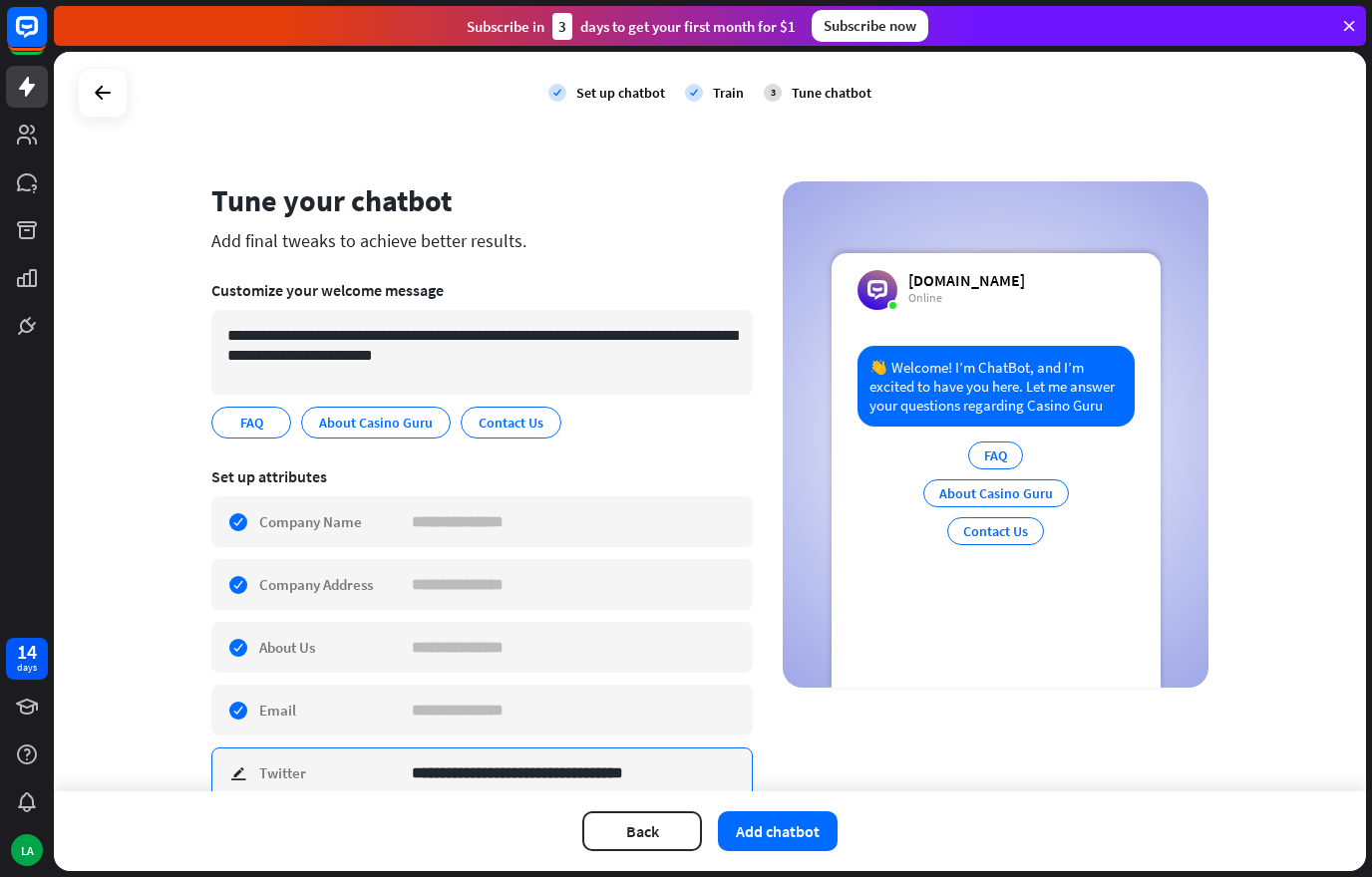 click on "**********" at bounding box center (710, 461) 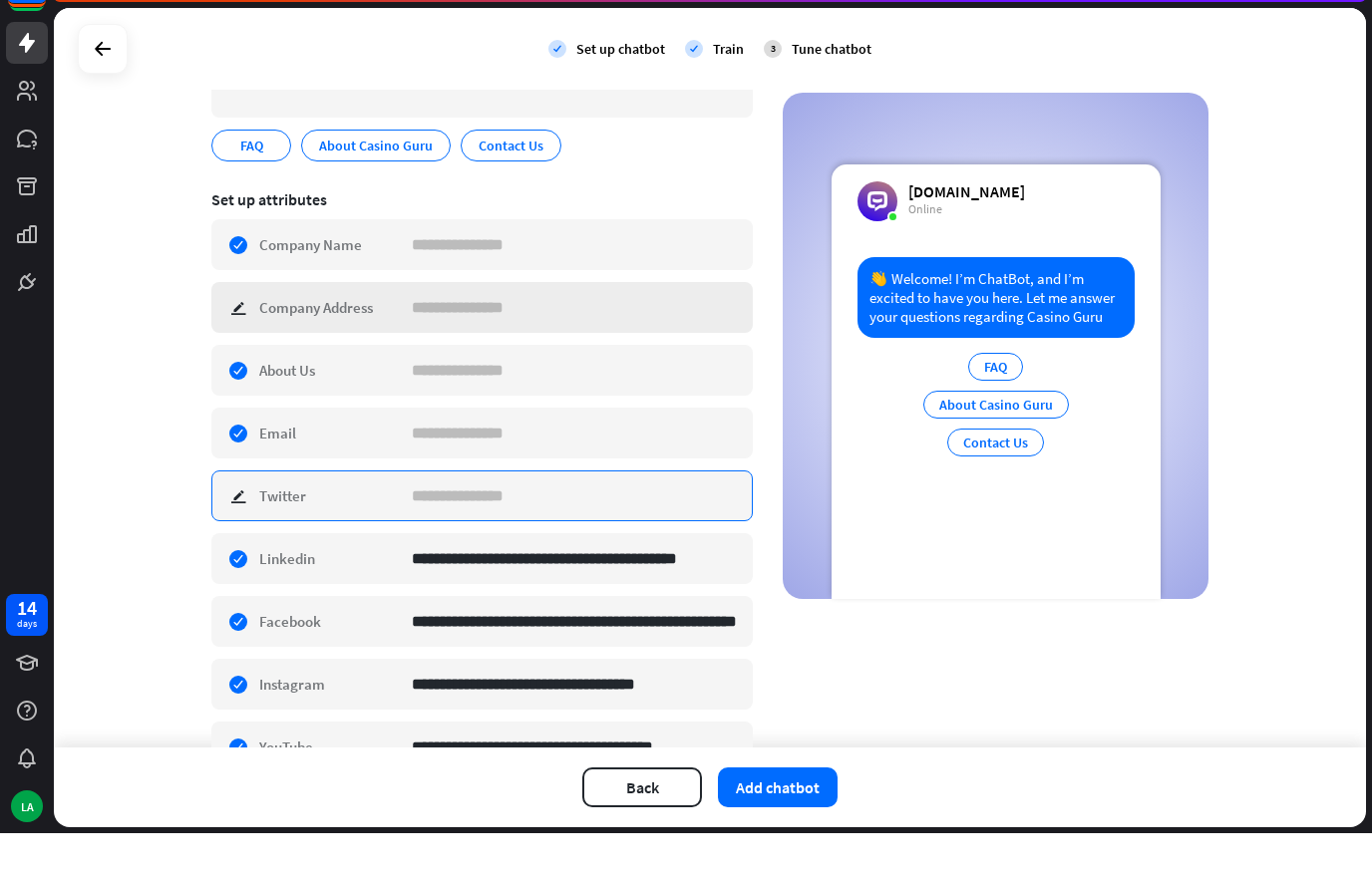 scroll, scrollTop: 342, scrollLeft: 0, axis: vertical 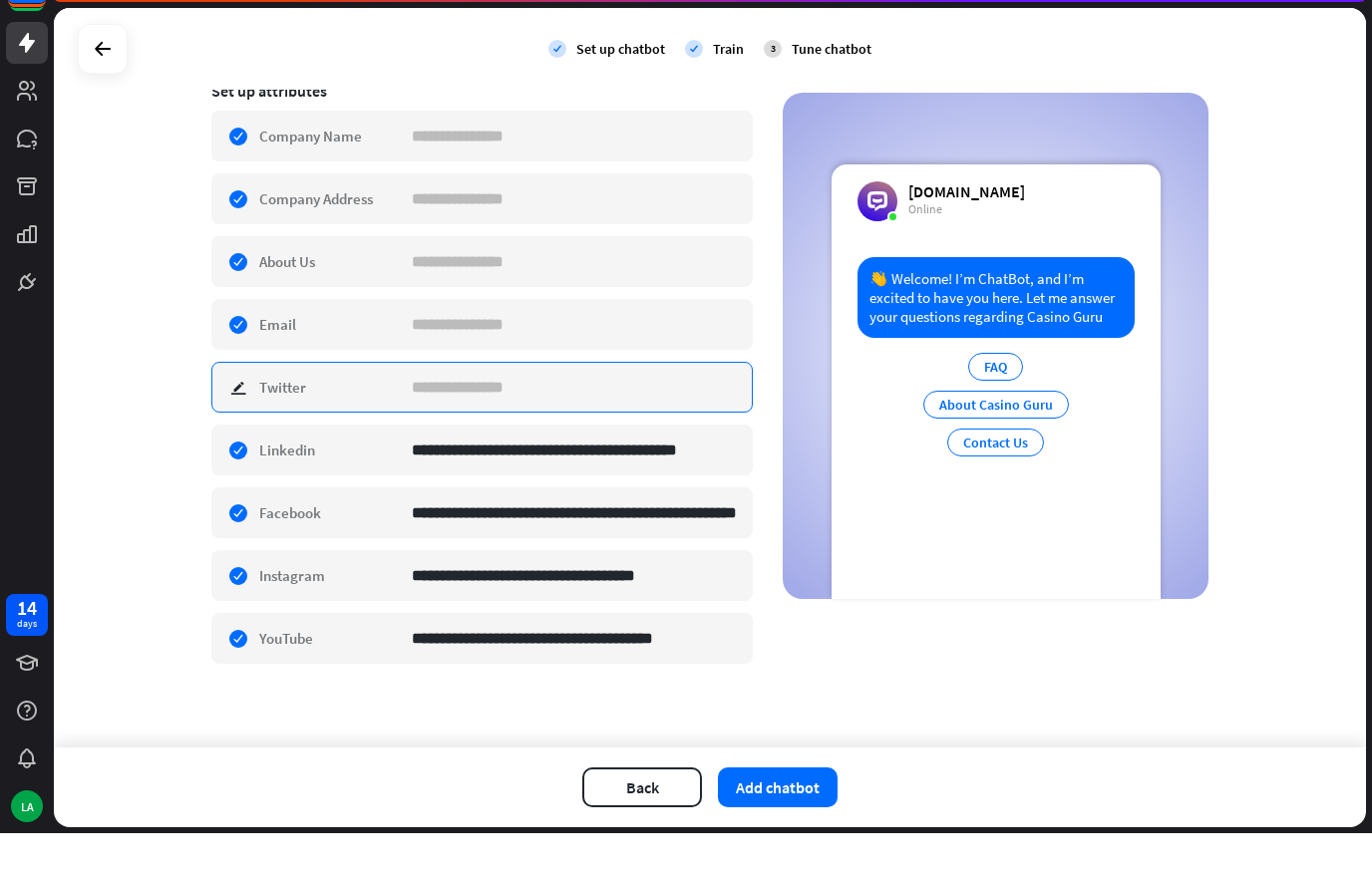 type 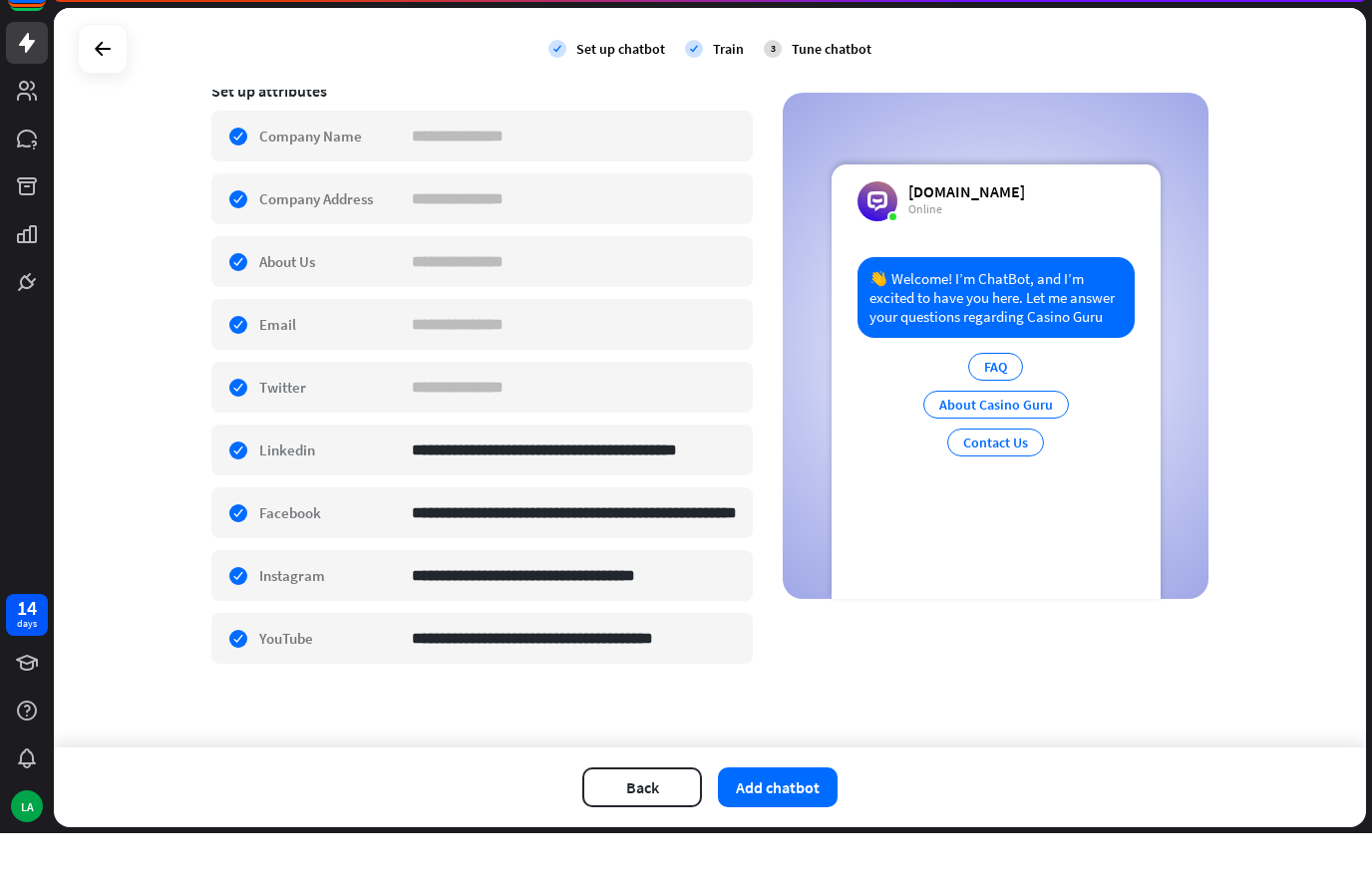 click on "**********" at bounding box center (482, 422) 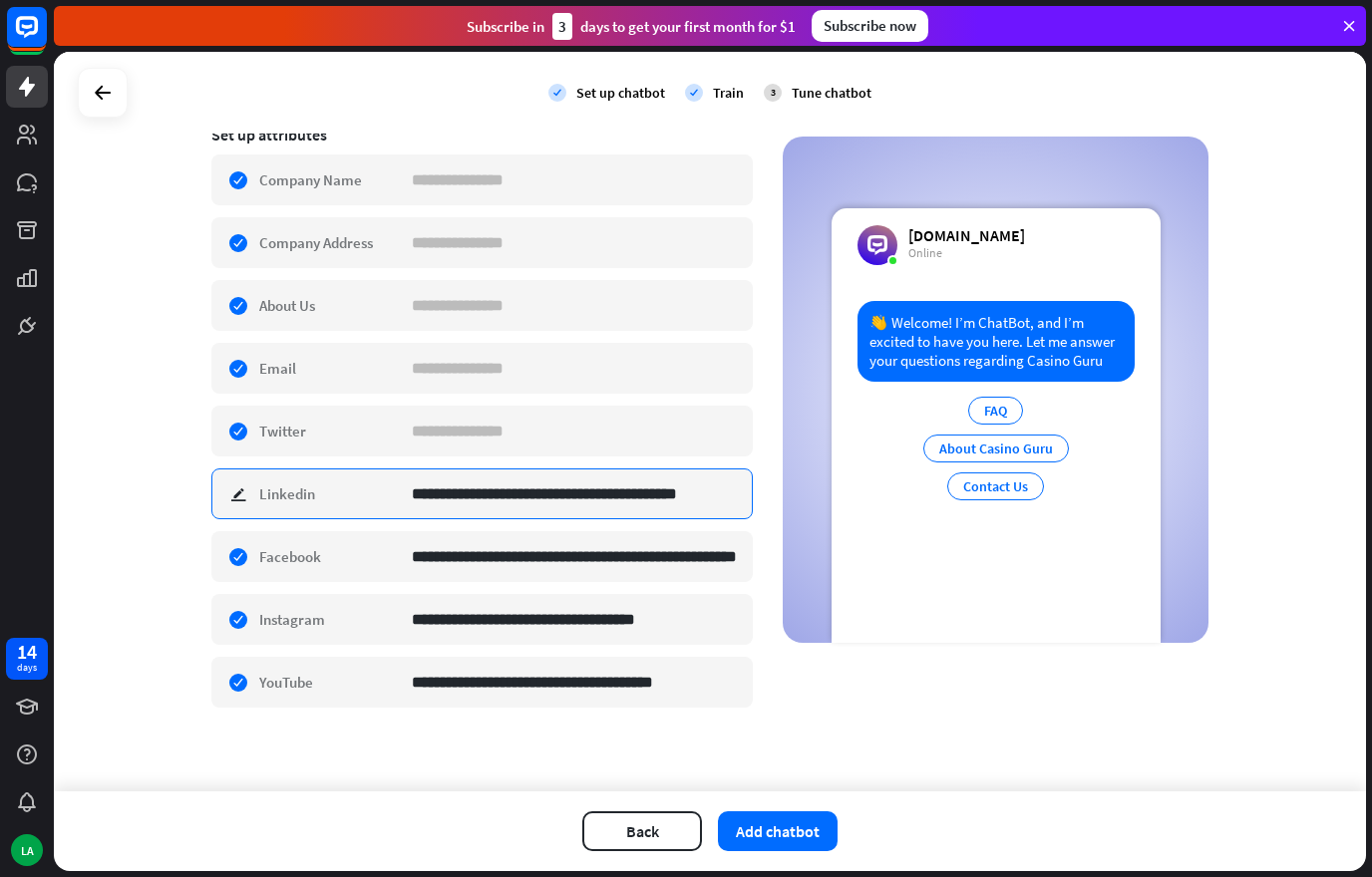 click on "**********" at bounding box center (574, 493) 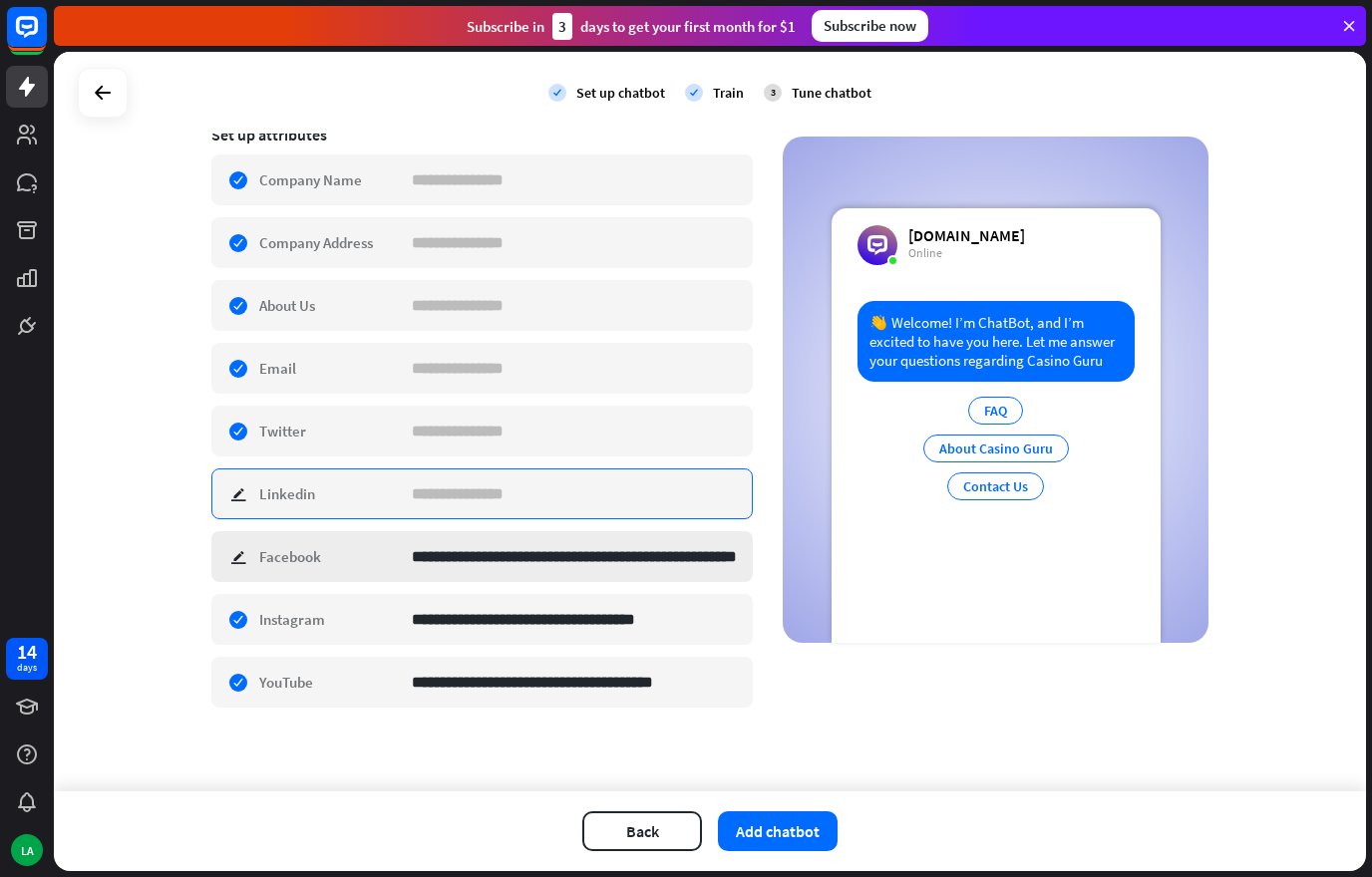 type 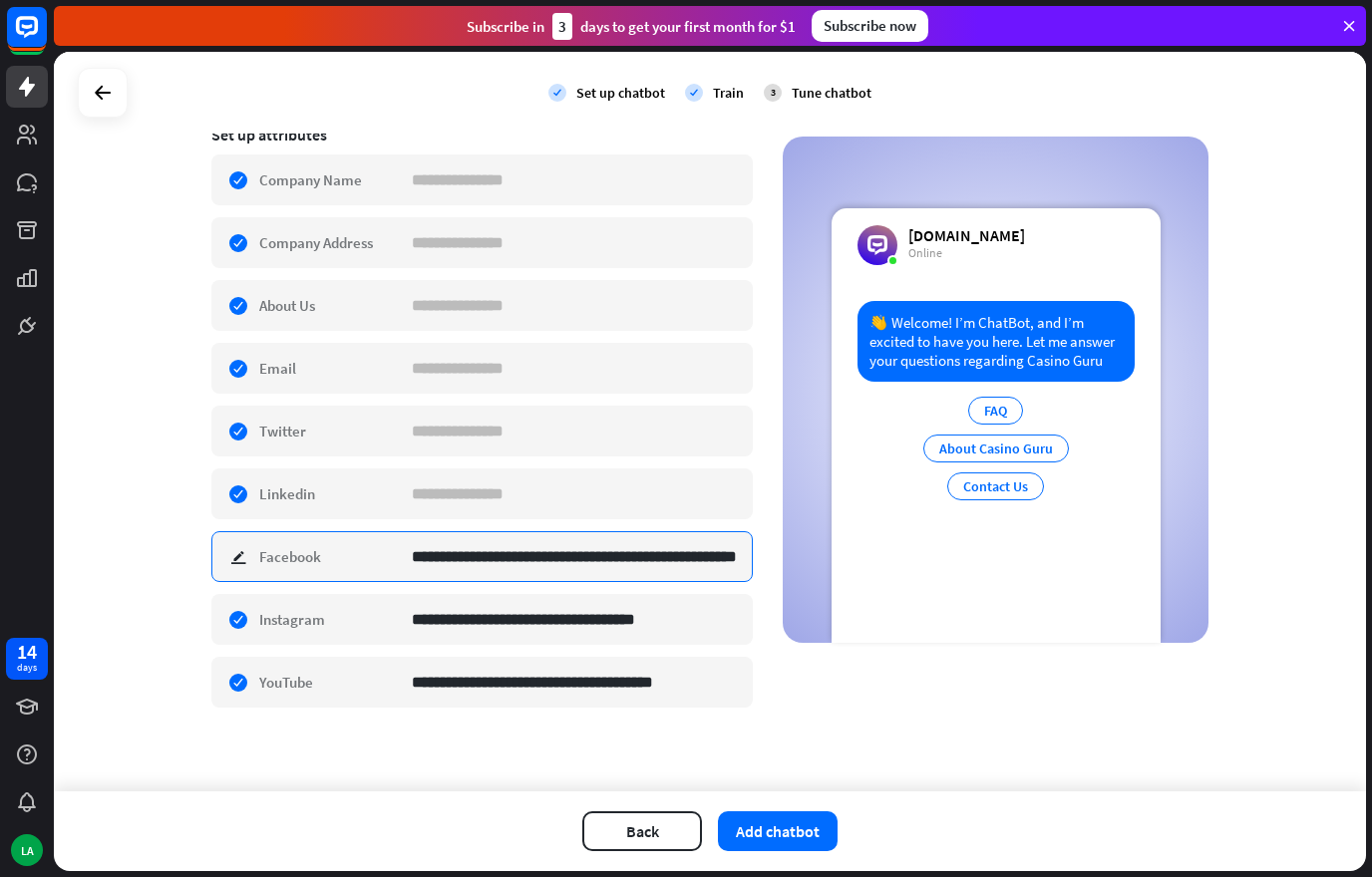 click on "**********" at bounding box center (574, 556) 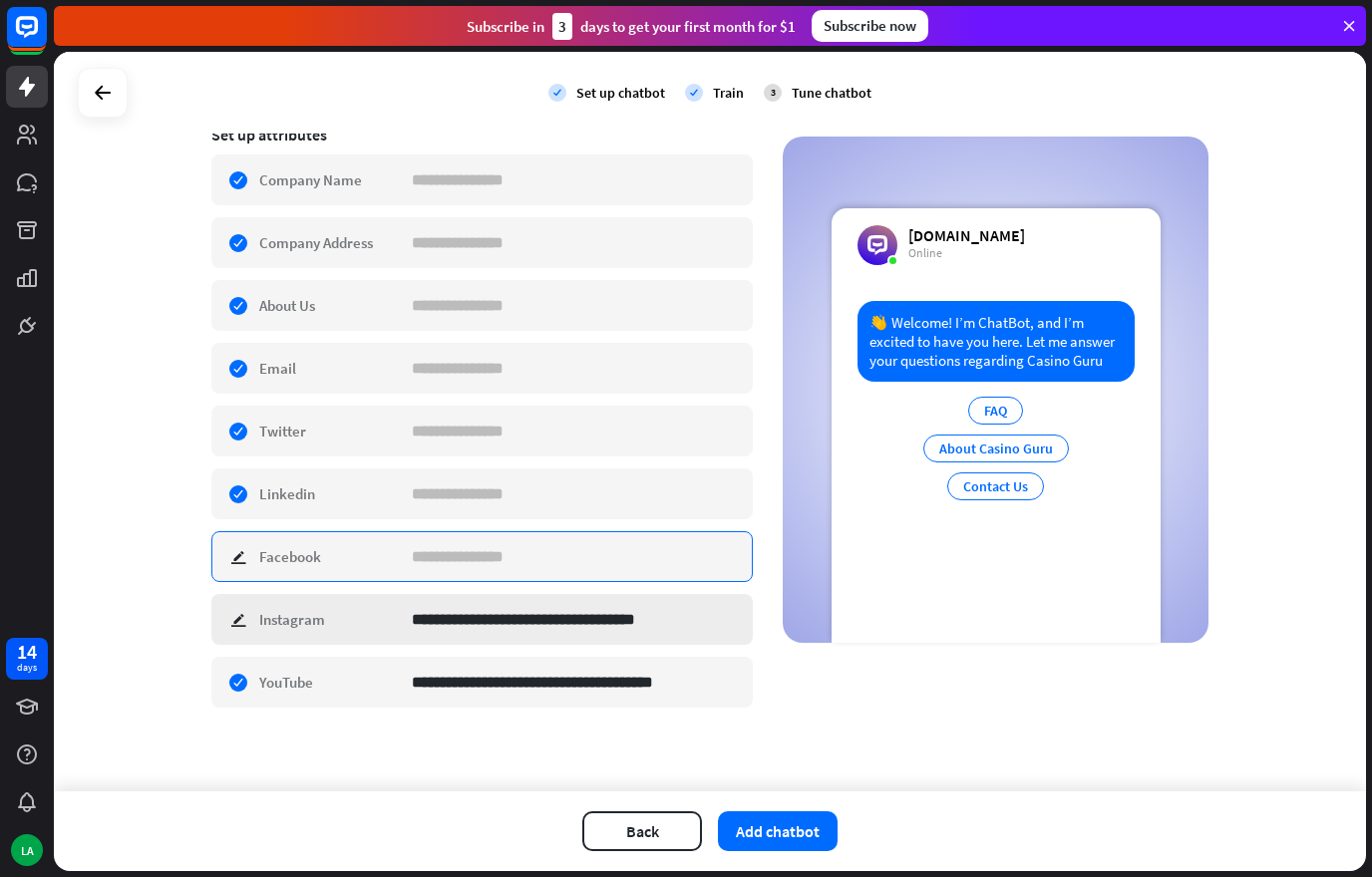 type 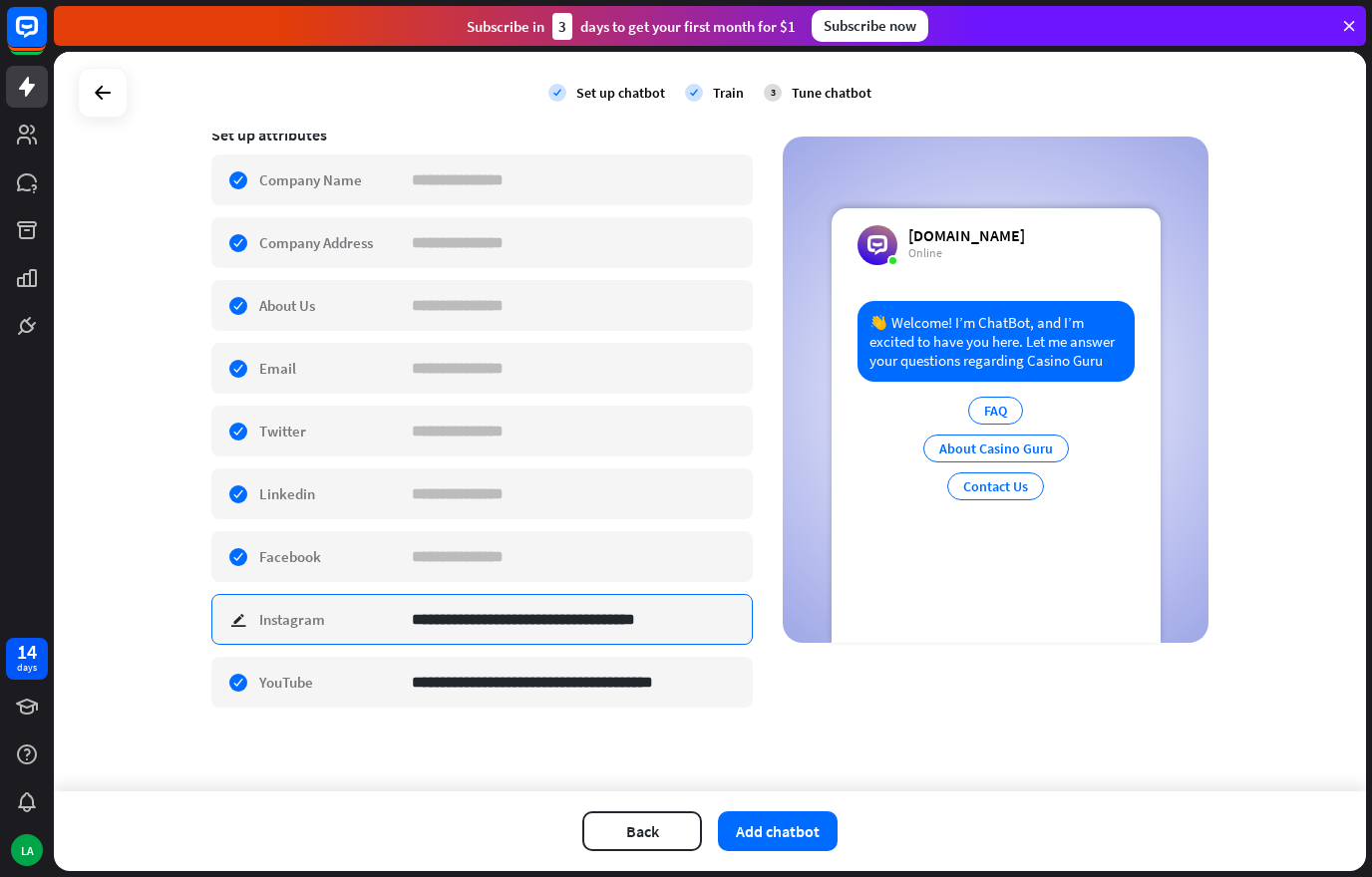 click on "**********" at bounding box center [574, 619] 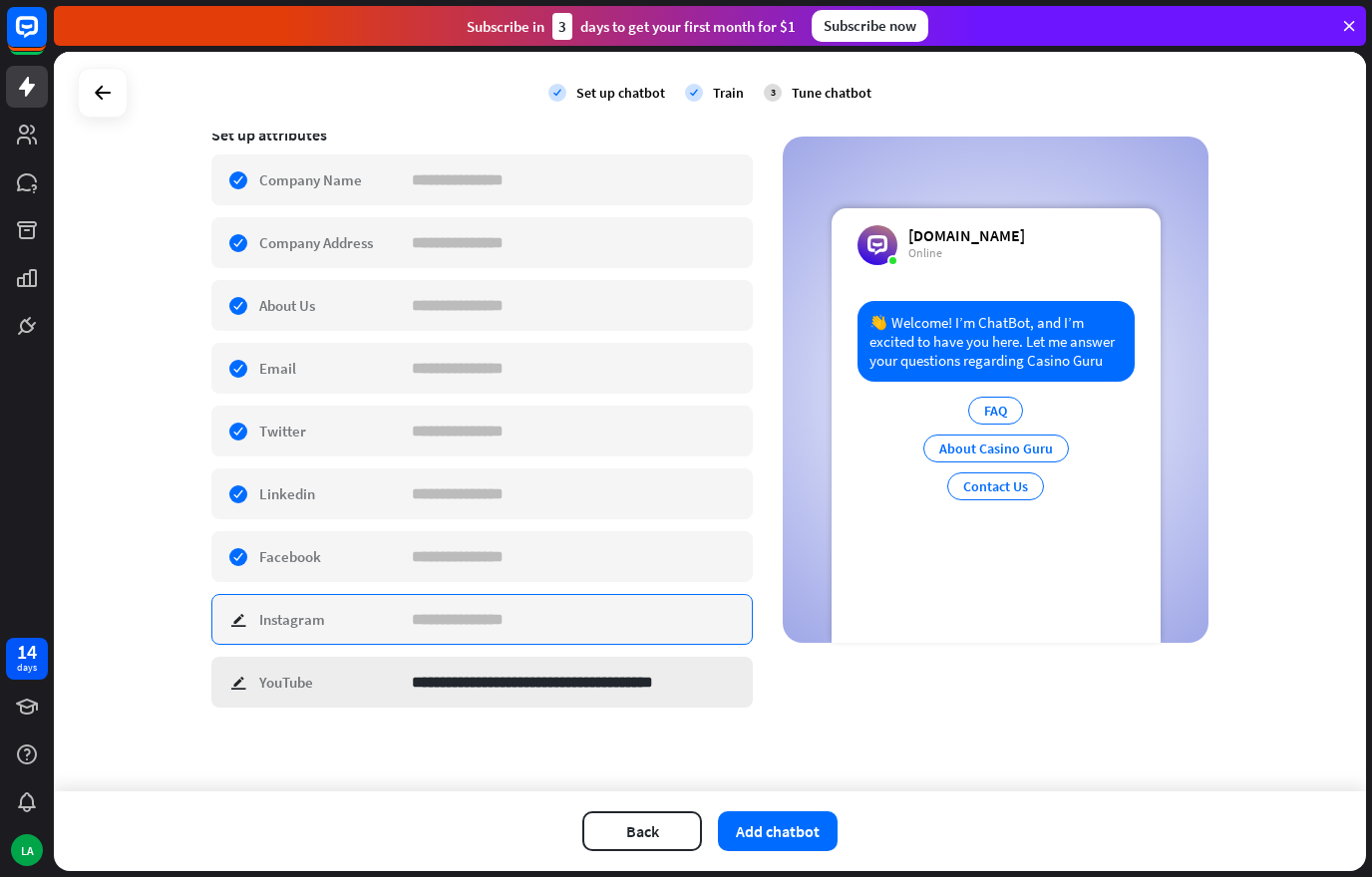 type 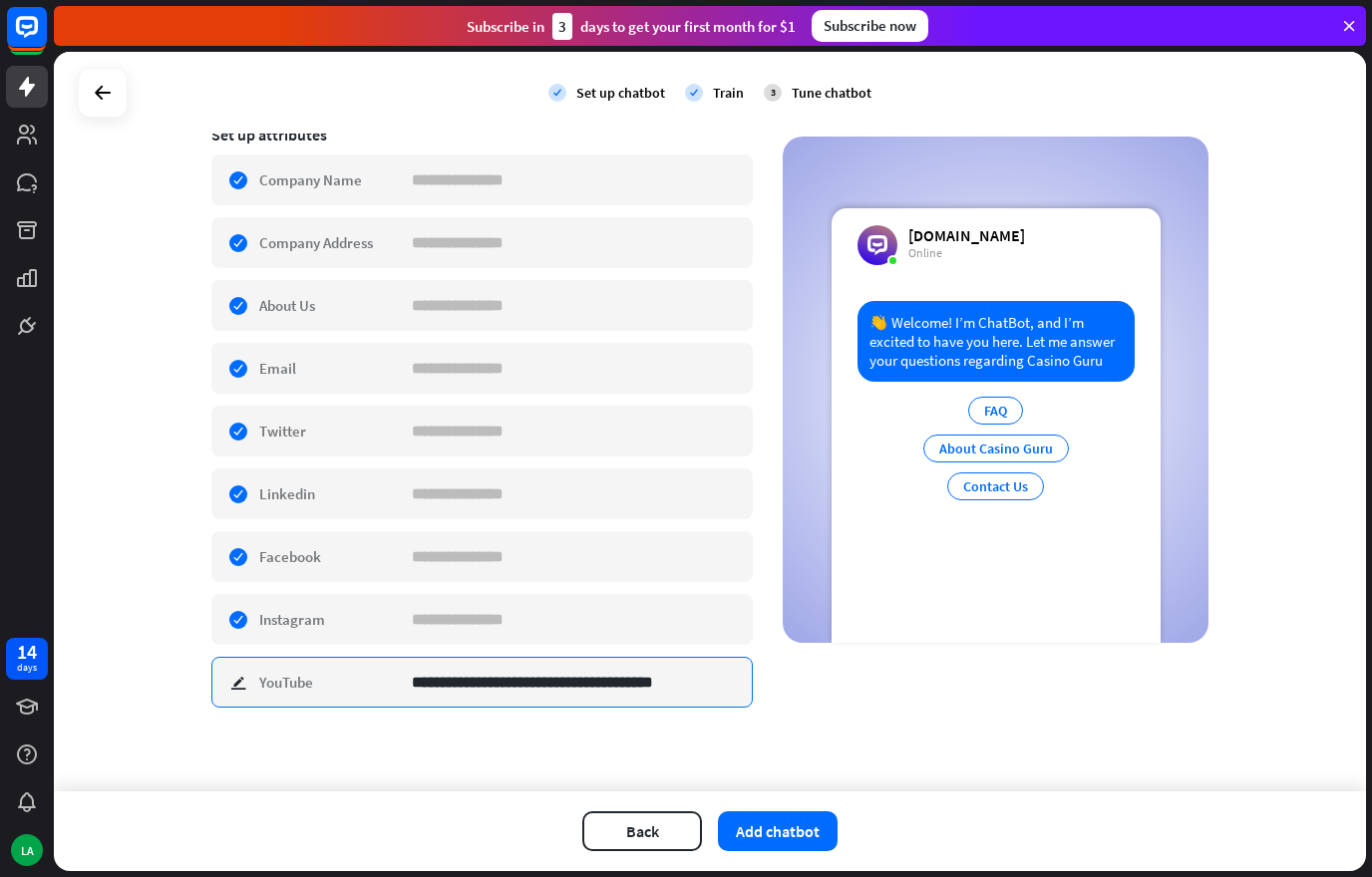 click on "**********" at bounding box center [574, 682] 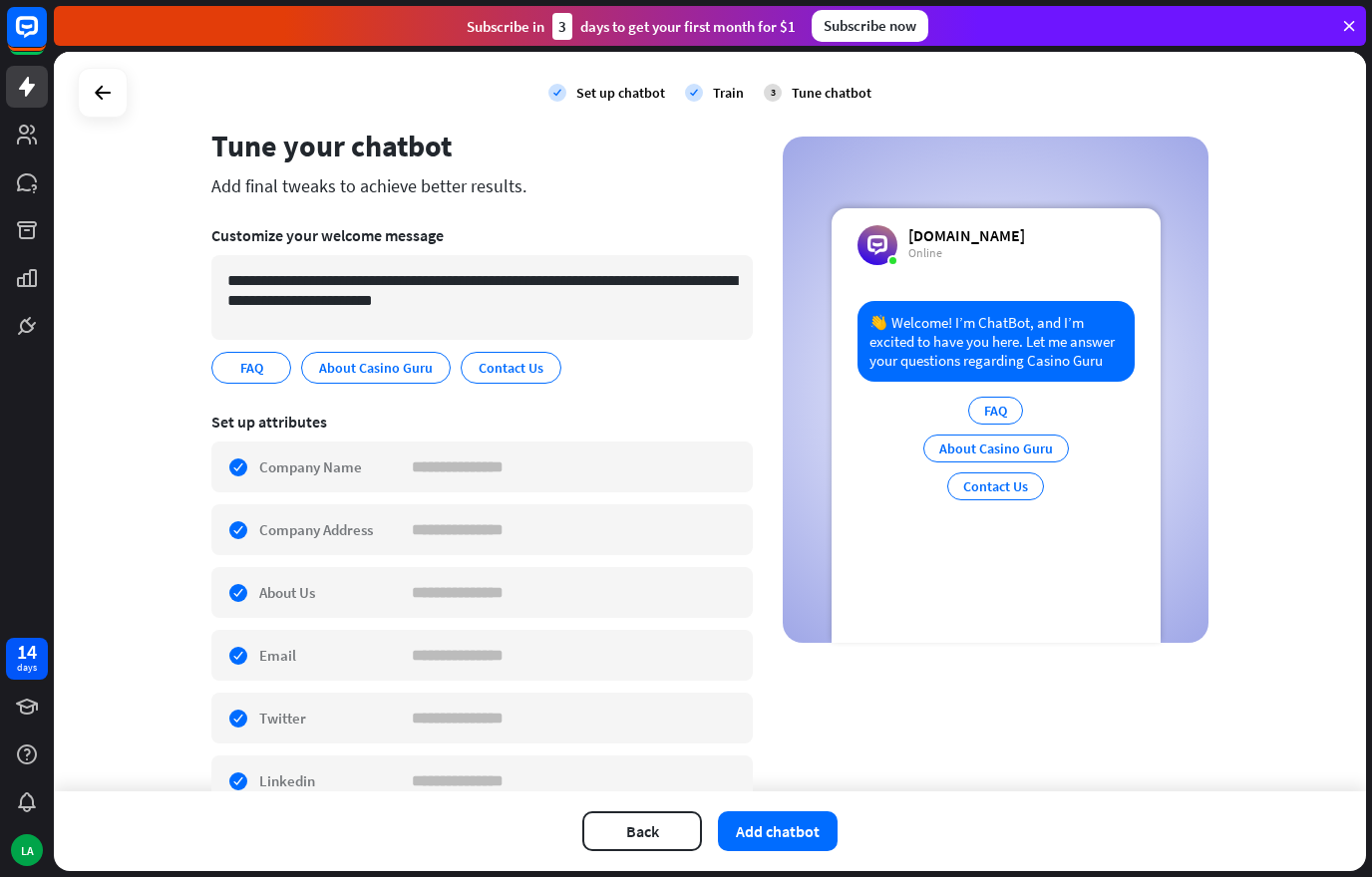 scroll, scrollTop: 38, scrollLeft: 0, axis: vertical 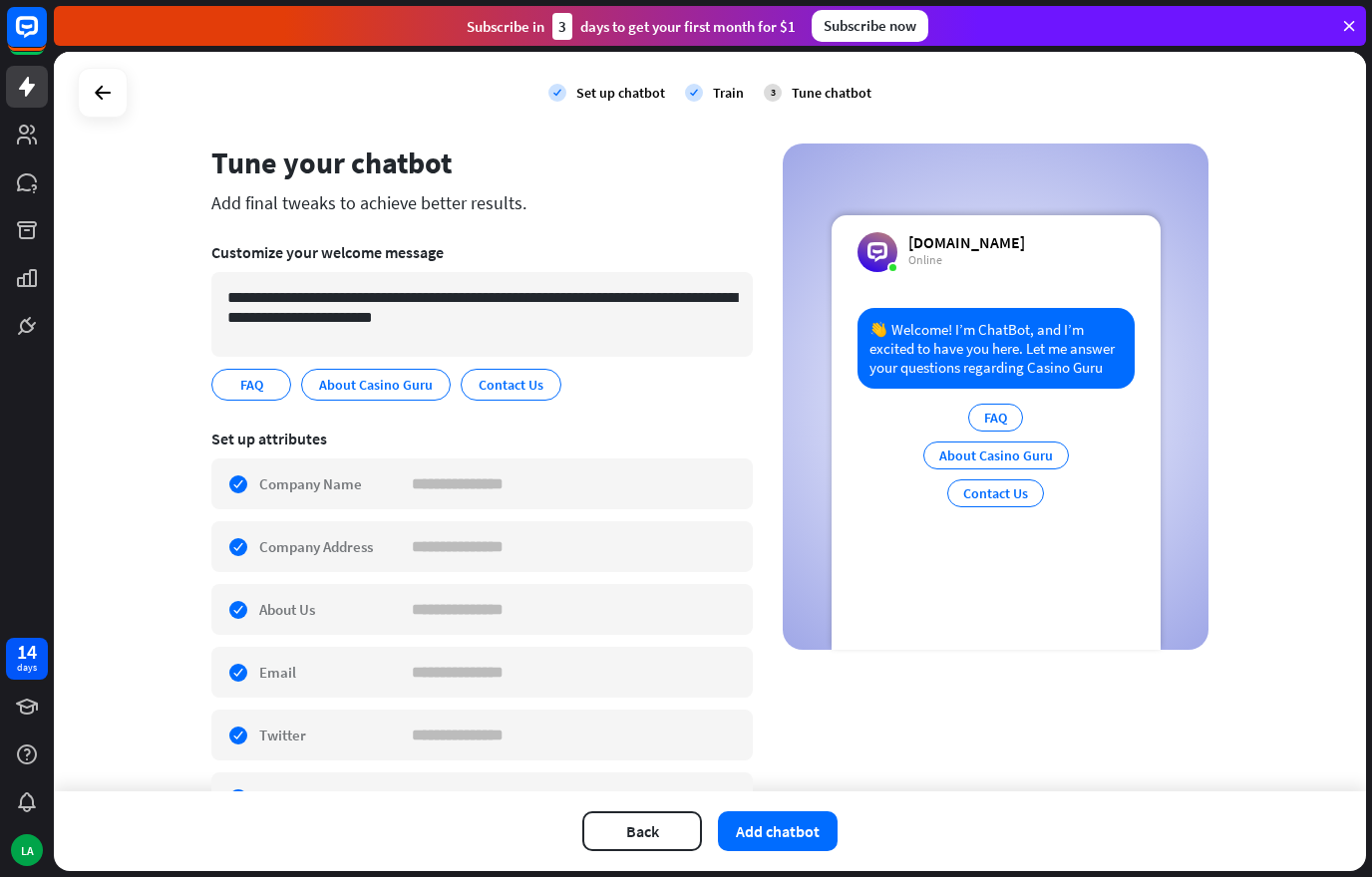 type 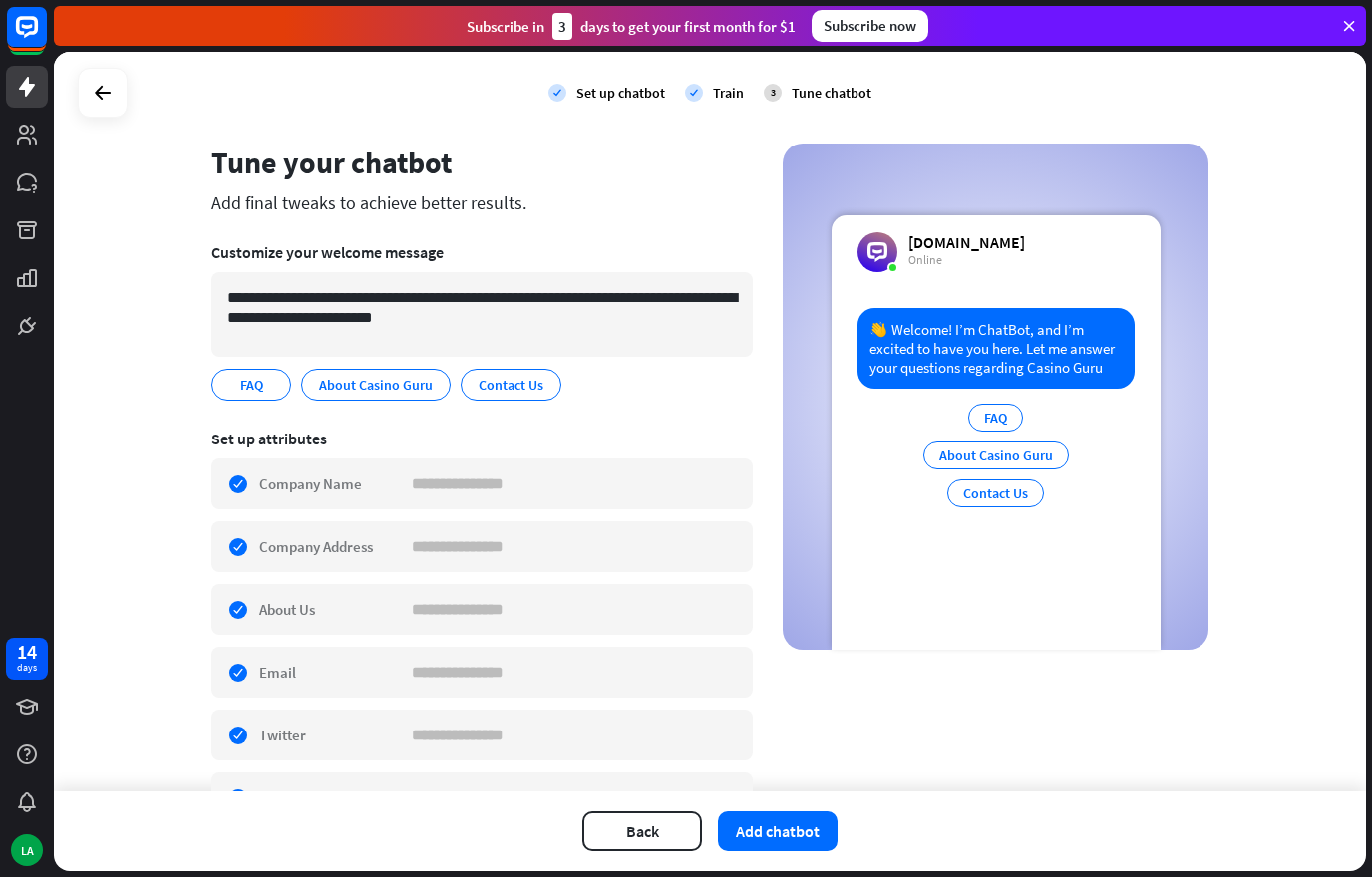 click on "Set up attributes" at bounding box center [482, 438] 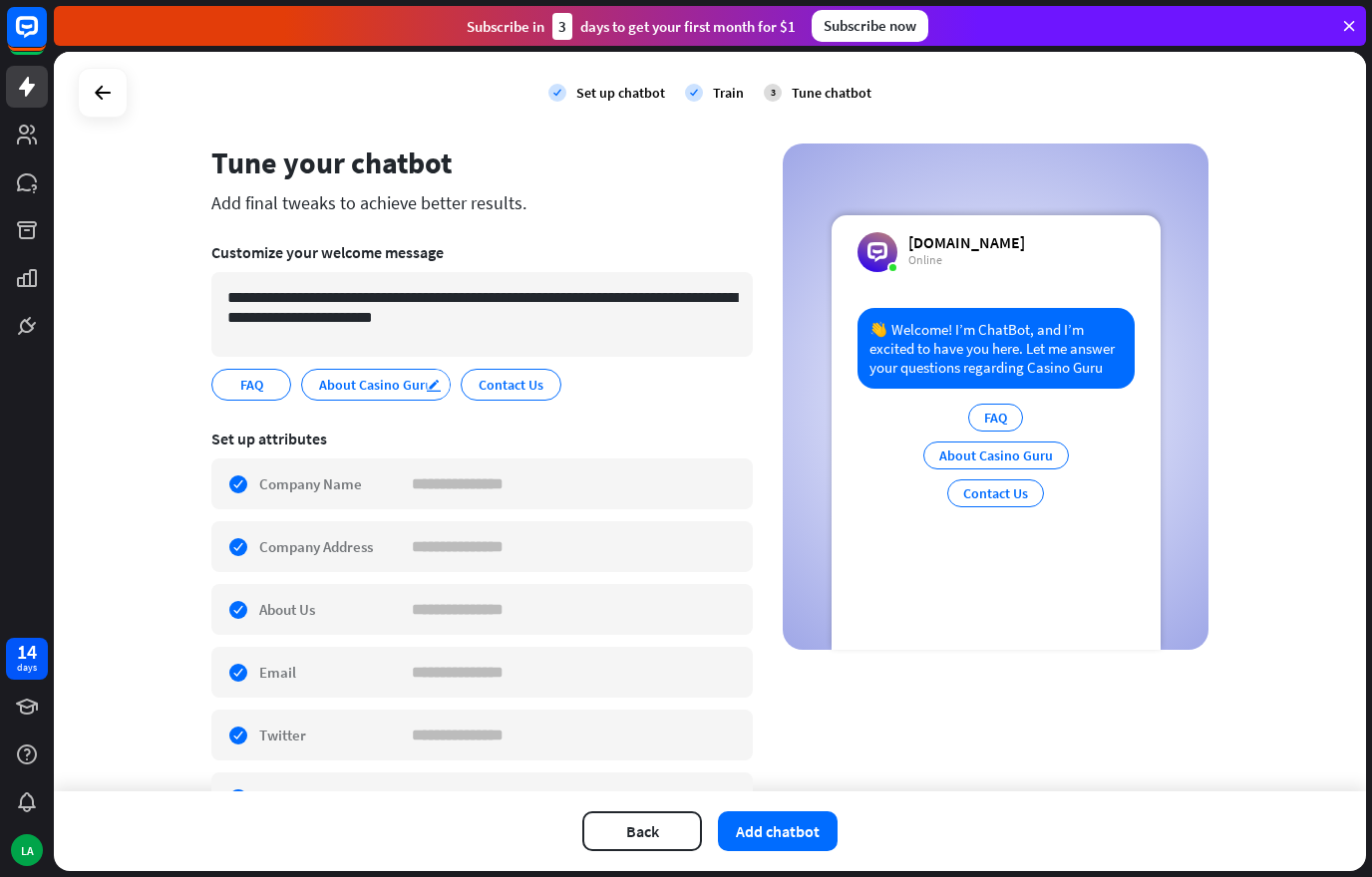 click on "edit" at bounding box center [434, 385] 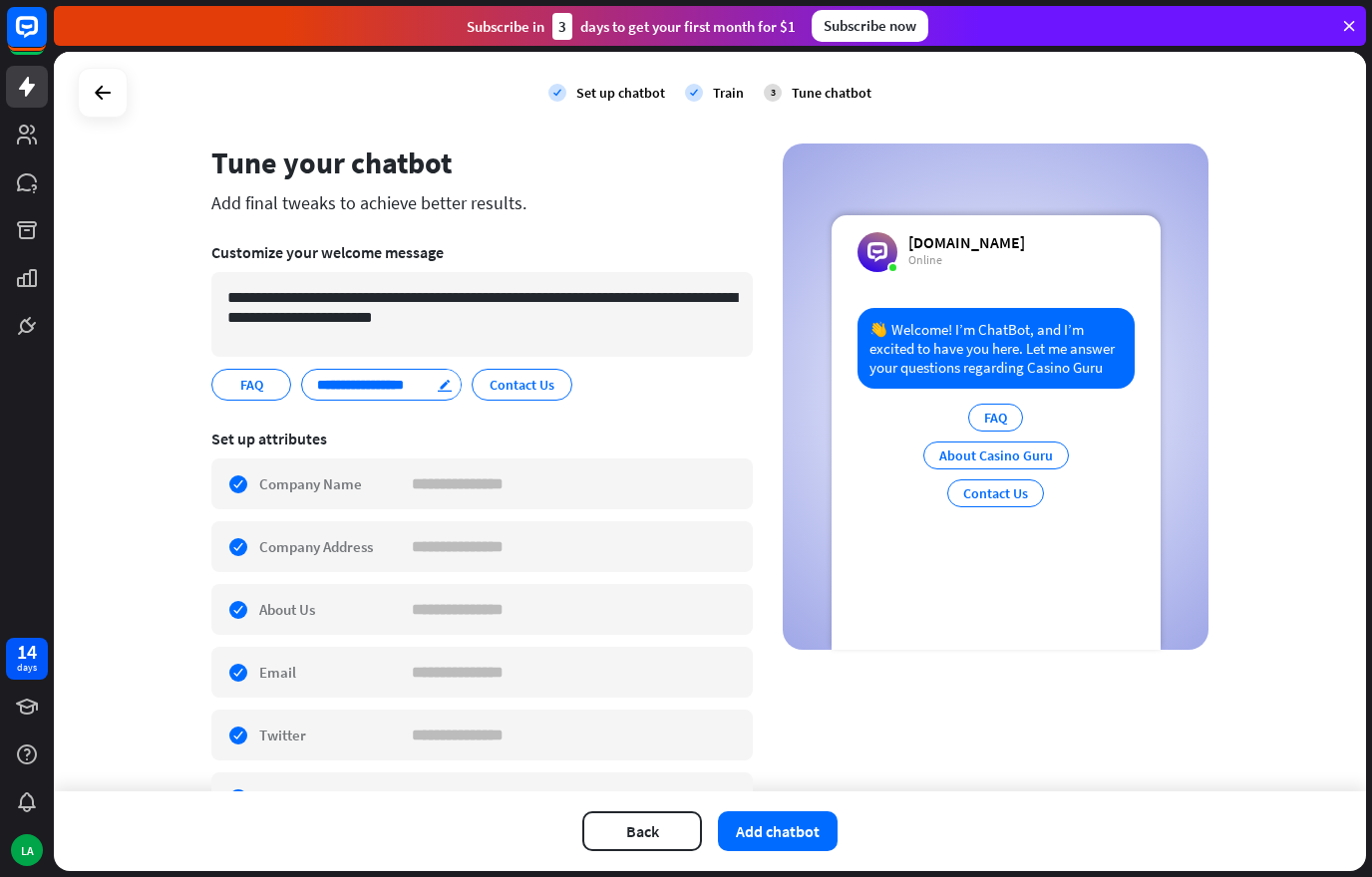 drag, startPoint x: 352, startPoint y: 379, endPoint x: 455, endPoint y: 383, distance: 103.077641 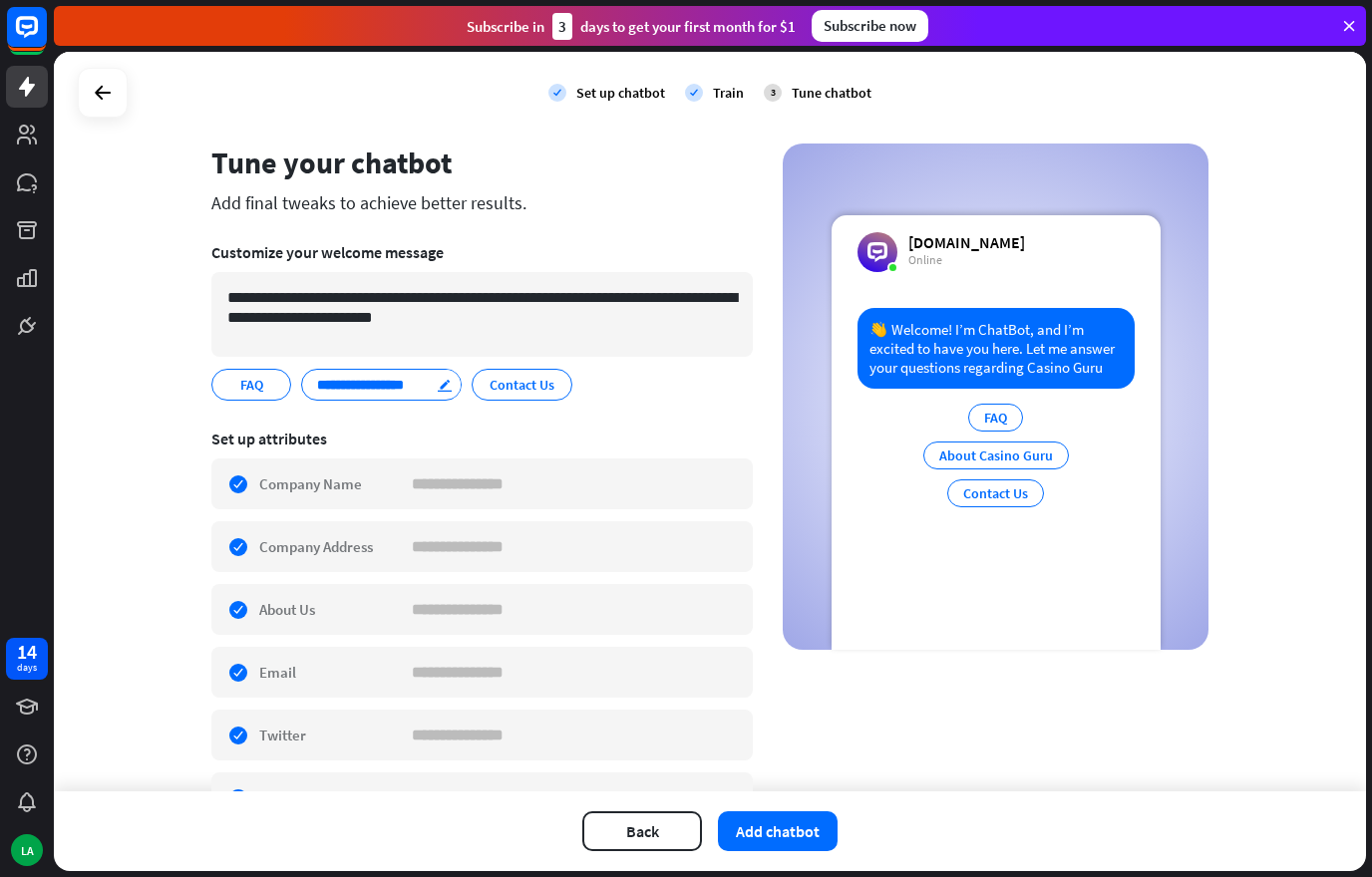 click on "**********" at bounding box center (381, 385) 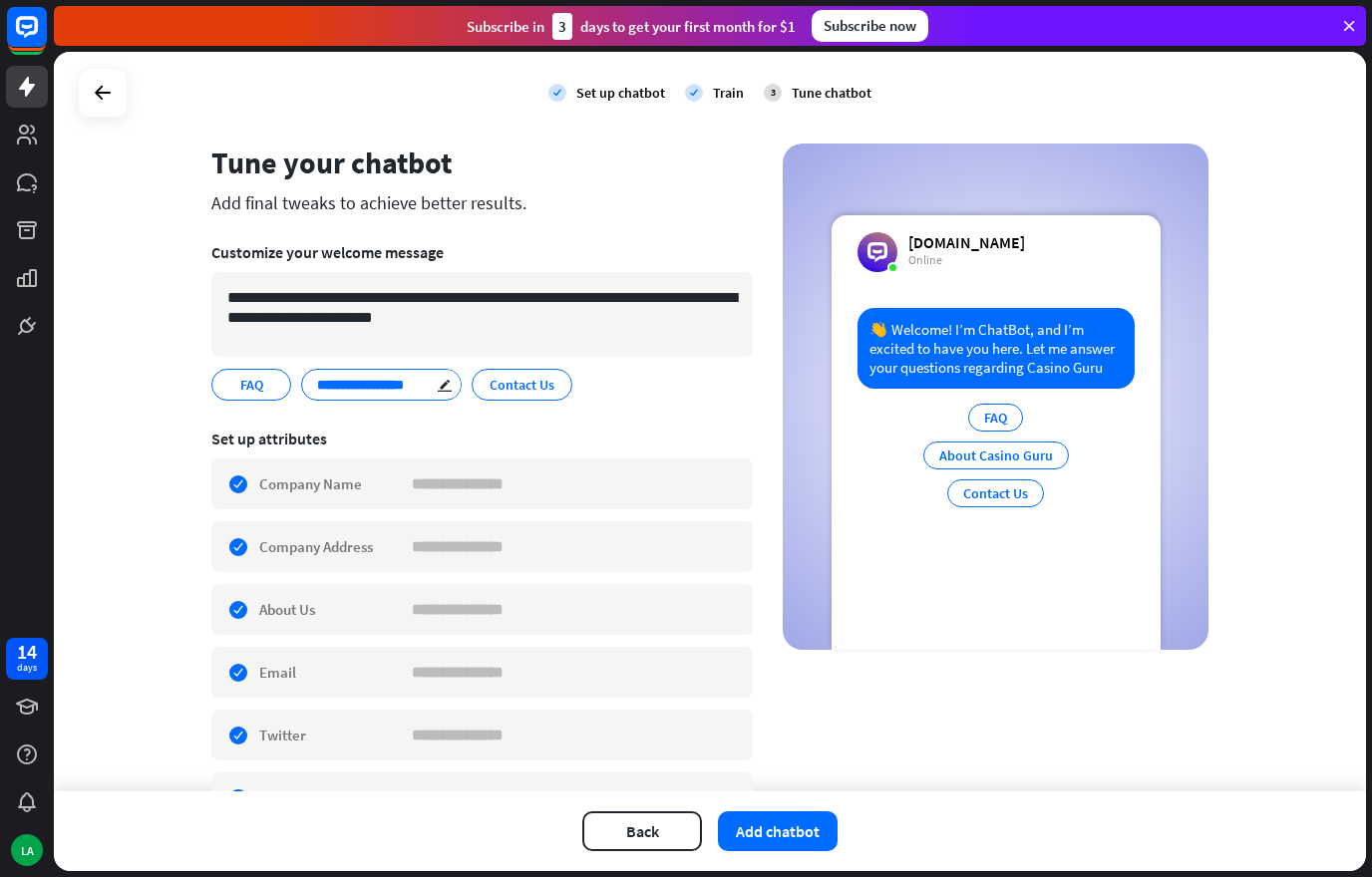 click on "**********" at bounding box center (379, 385) 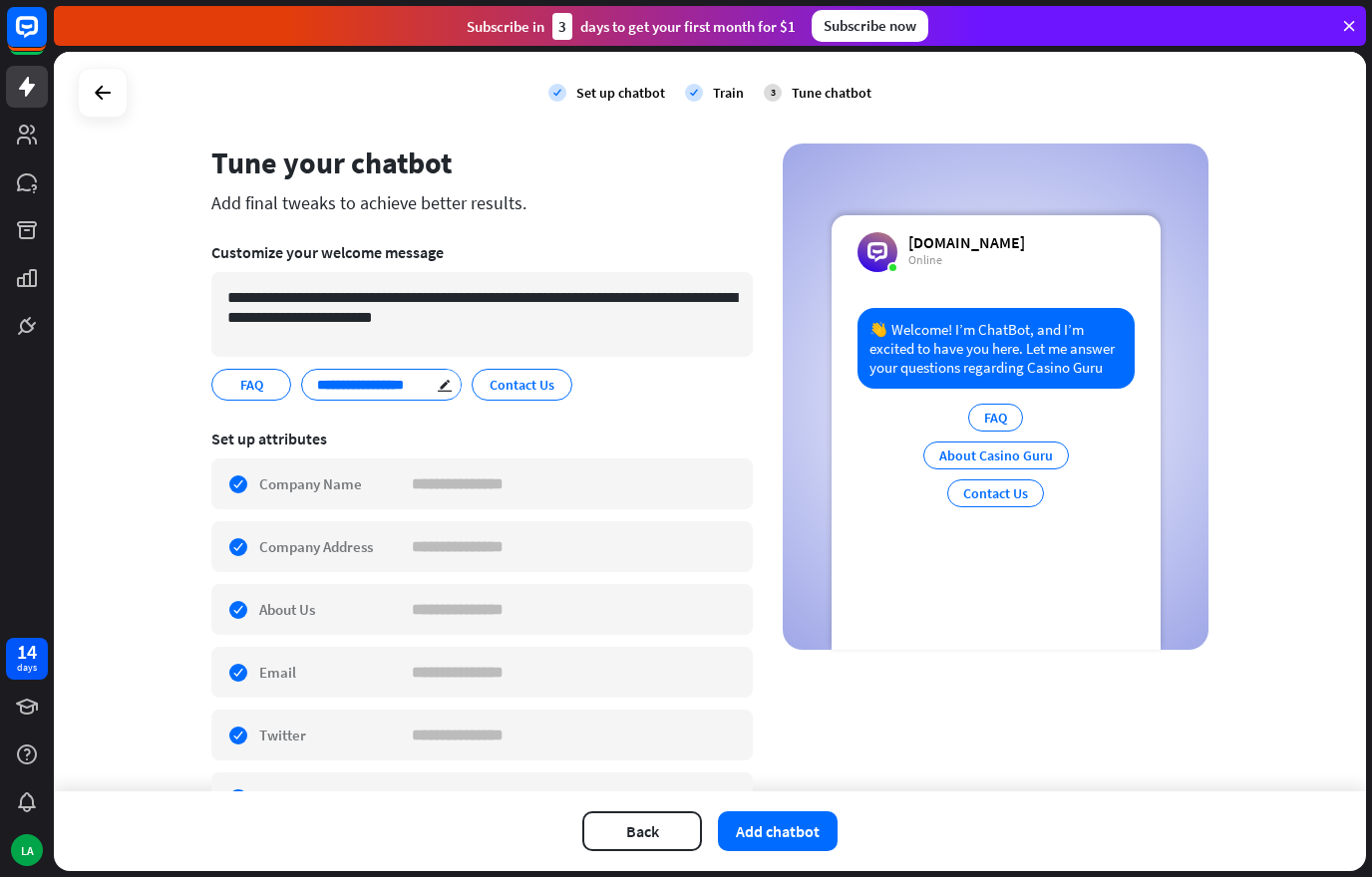 click on "**********" at bounding box center [379, 385] 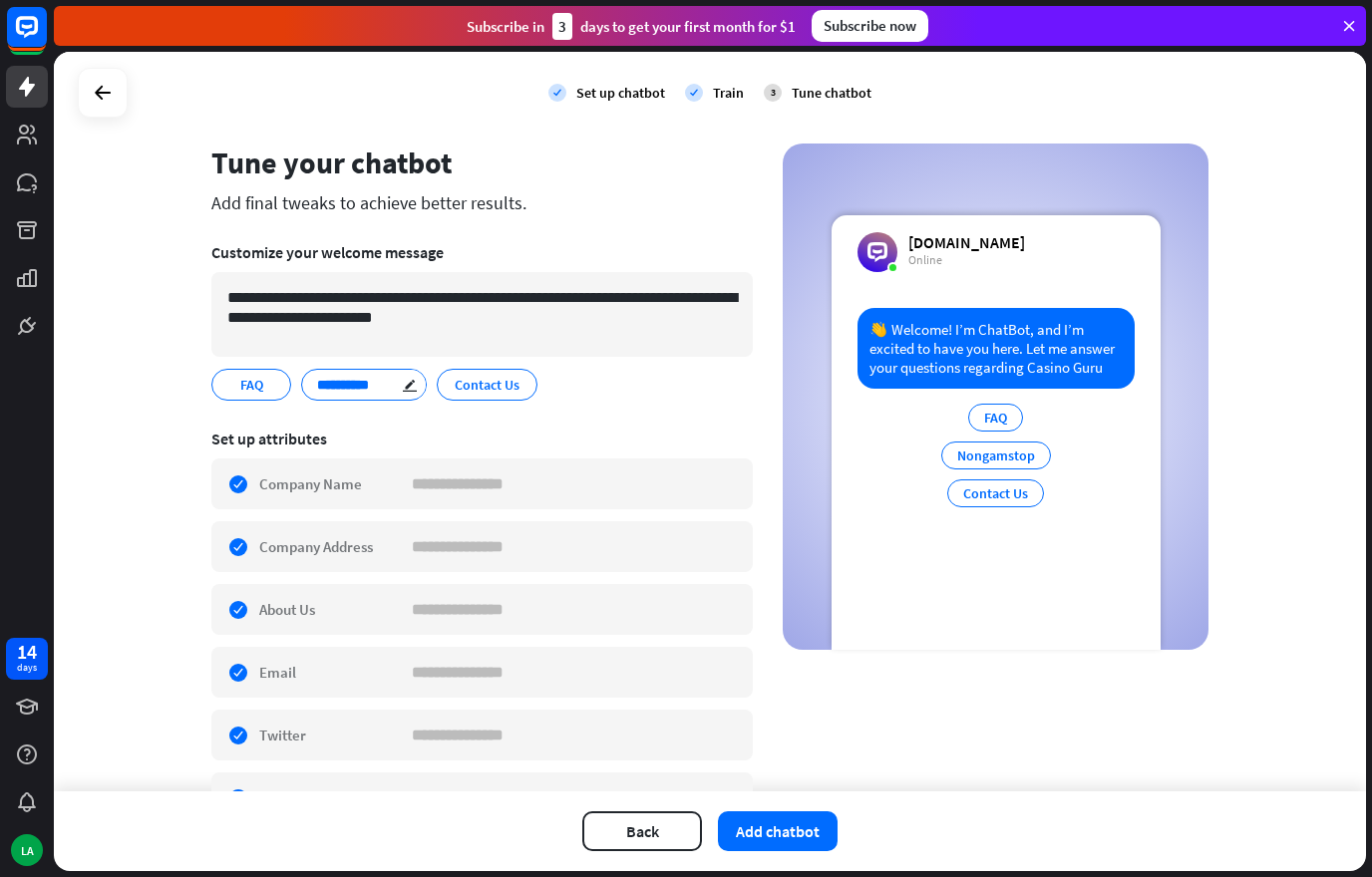 type on "**********" 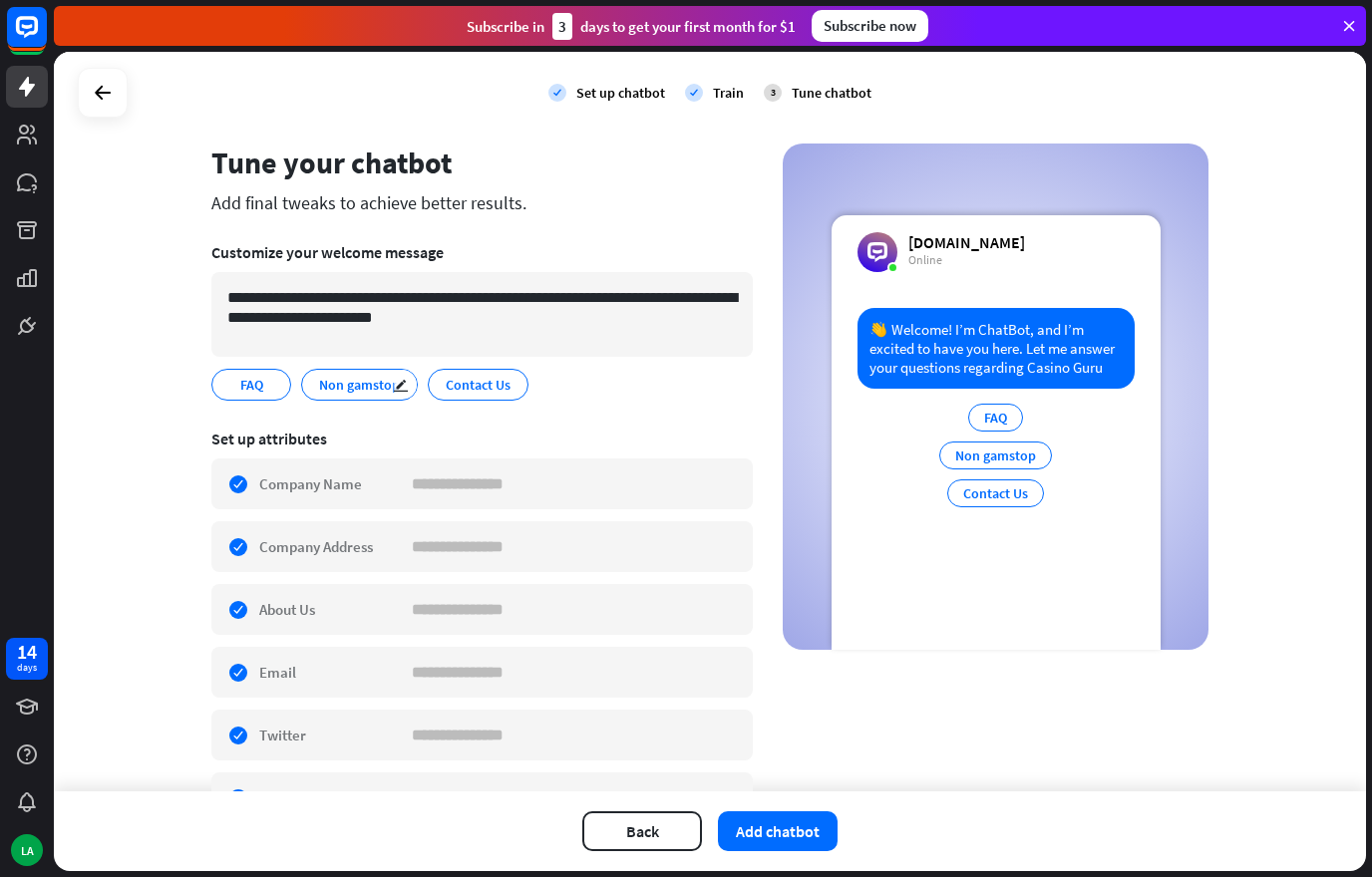 click on "Set up attributes   check   edit   Company Name   check   edit   Company Address   check   edit   About Us   check   edit   Email   check   edit   Twitter   check   edit   Linkedin   check   edit   Facebook   check   edit   Instagram   check   edit   YouTube" at bounding box center (482, 726) 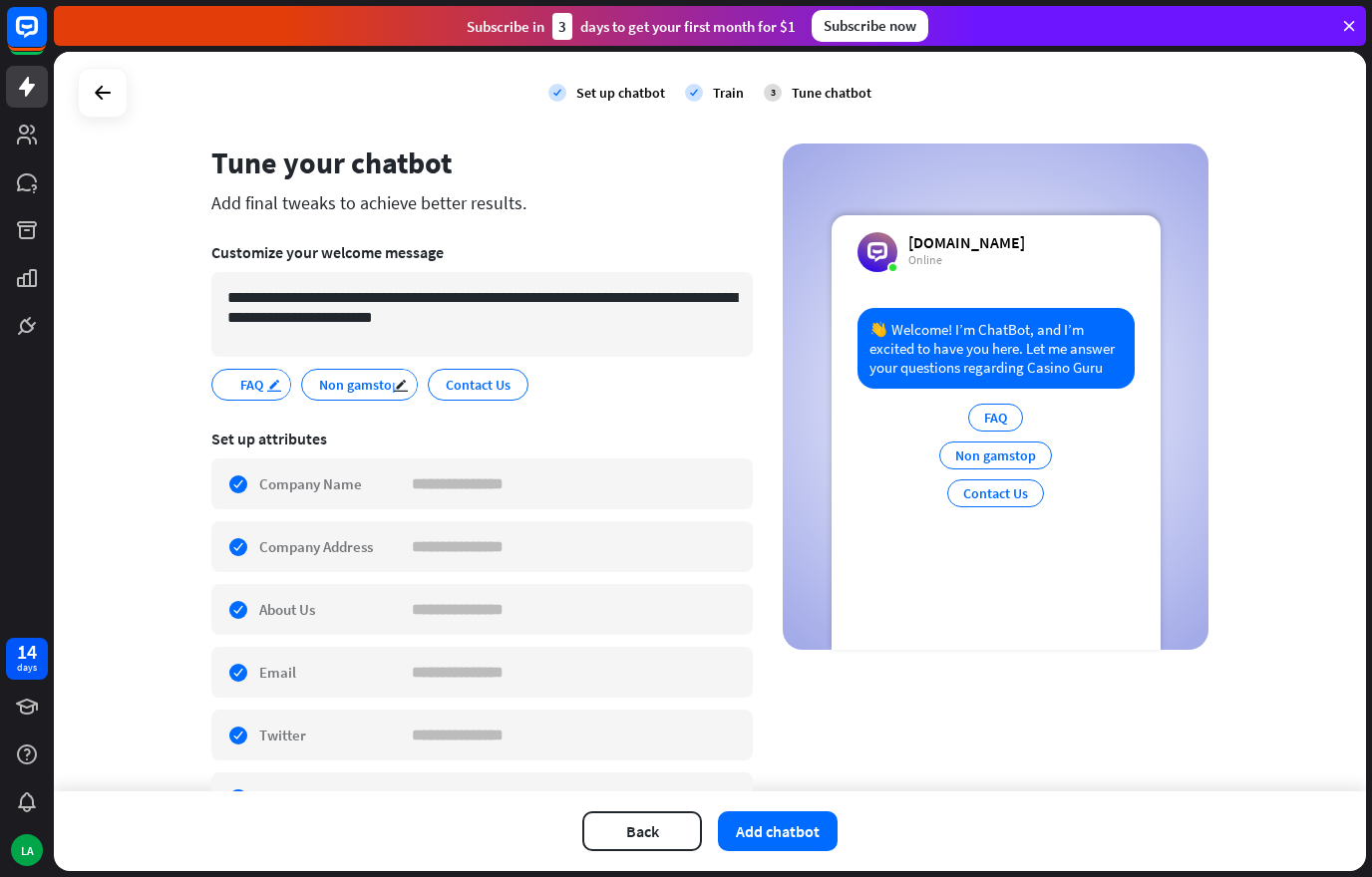 click on "edit" at bounding box center (274, 385) 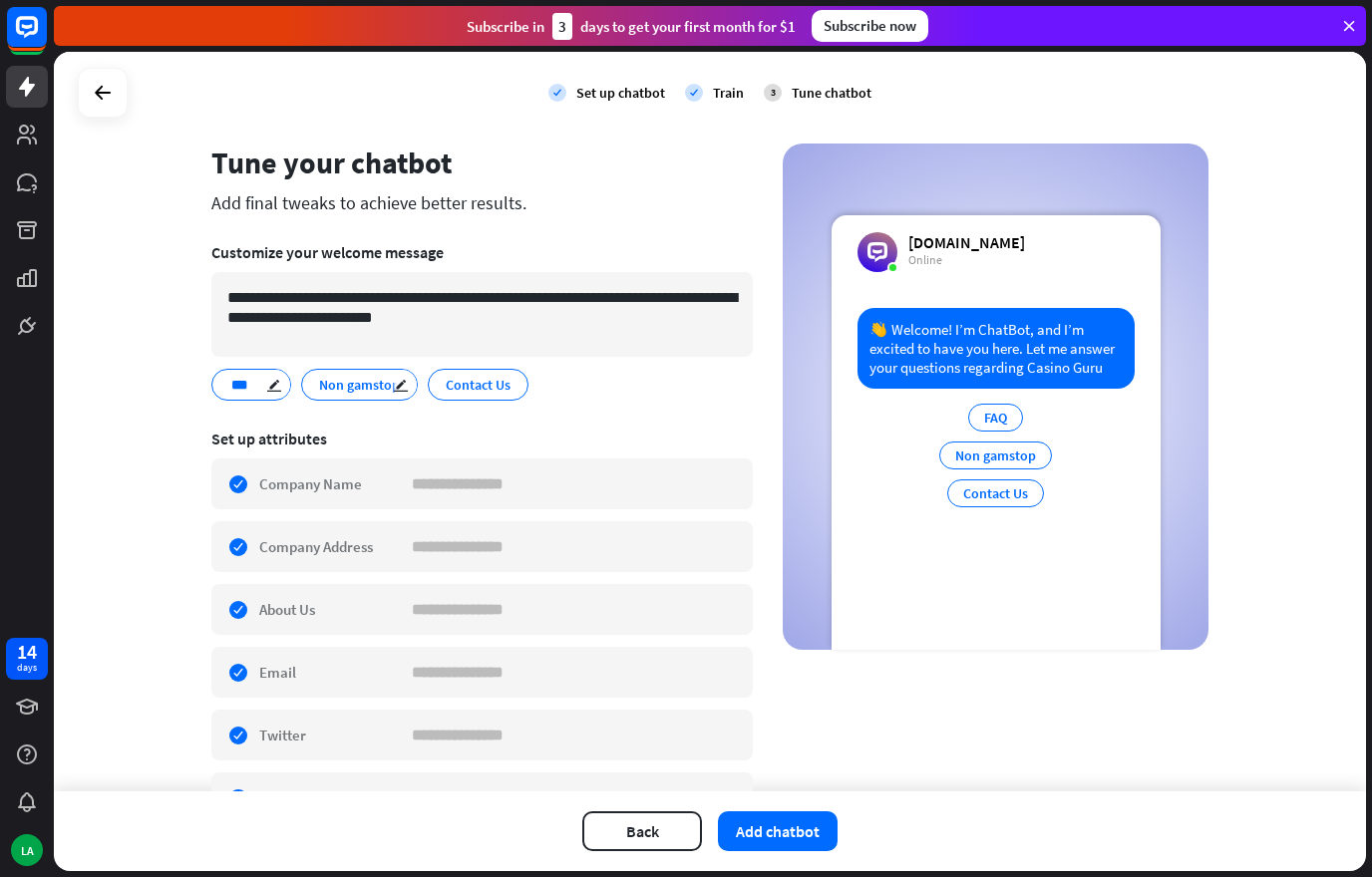 click on "***" at bounding box center [248, 385] 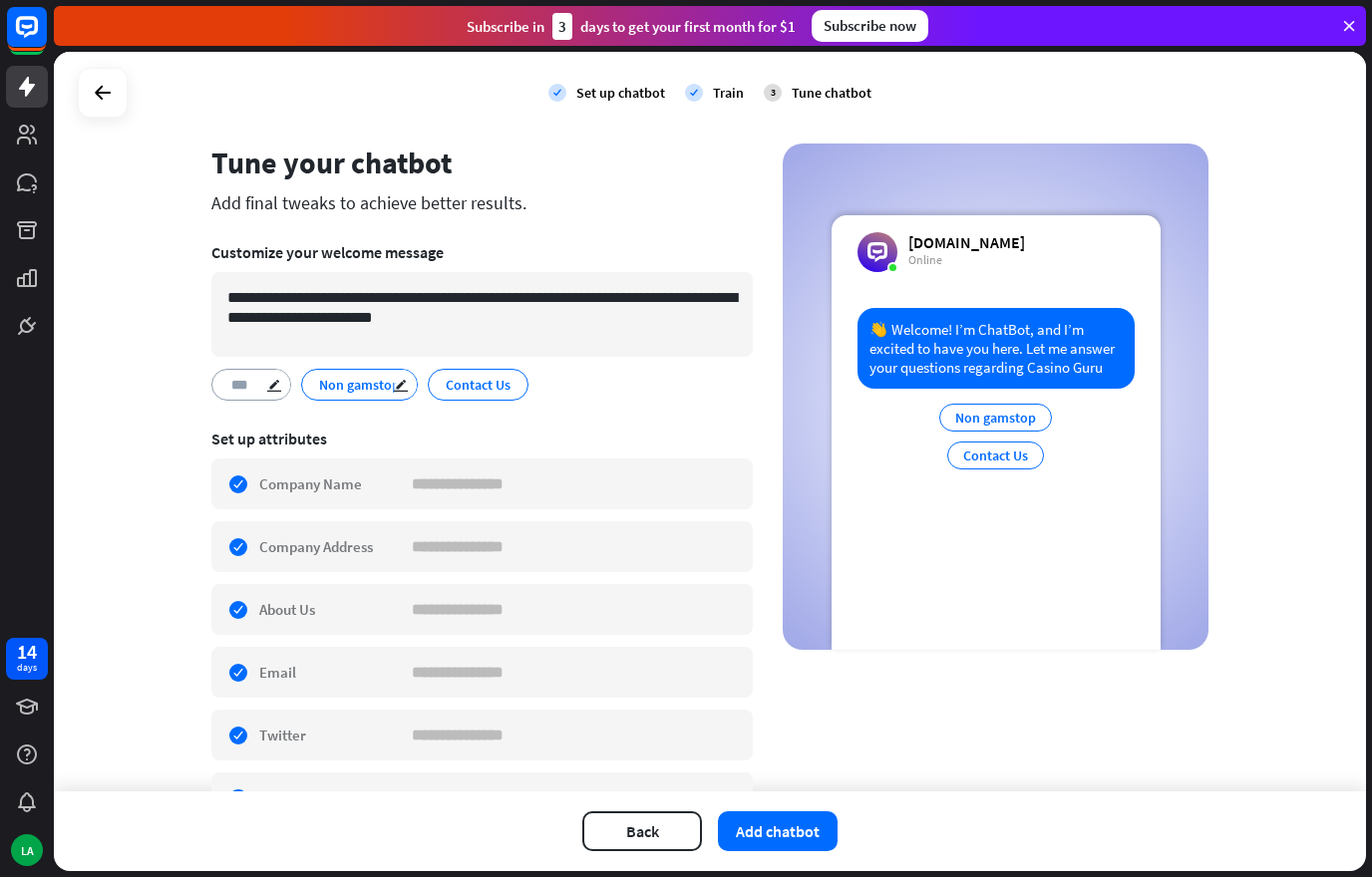 click on "***" at bounding box center [248, 385] 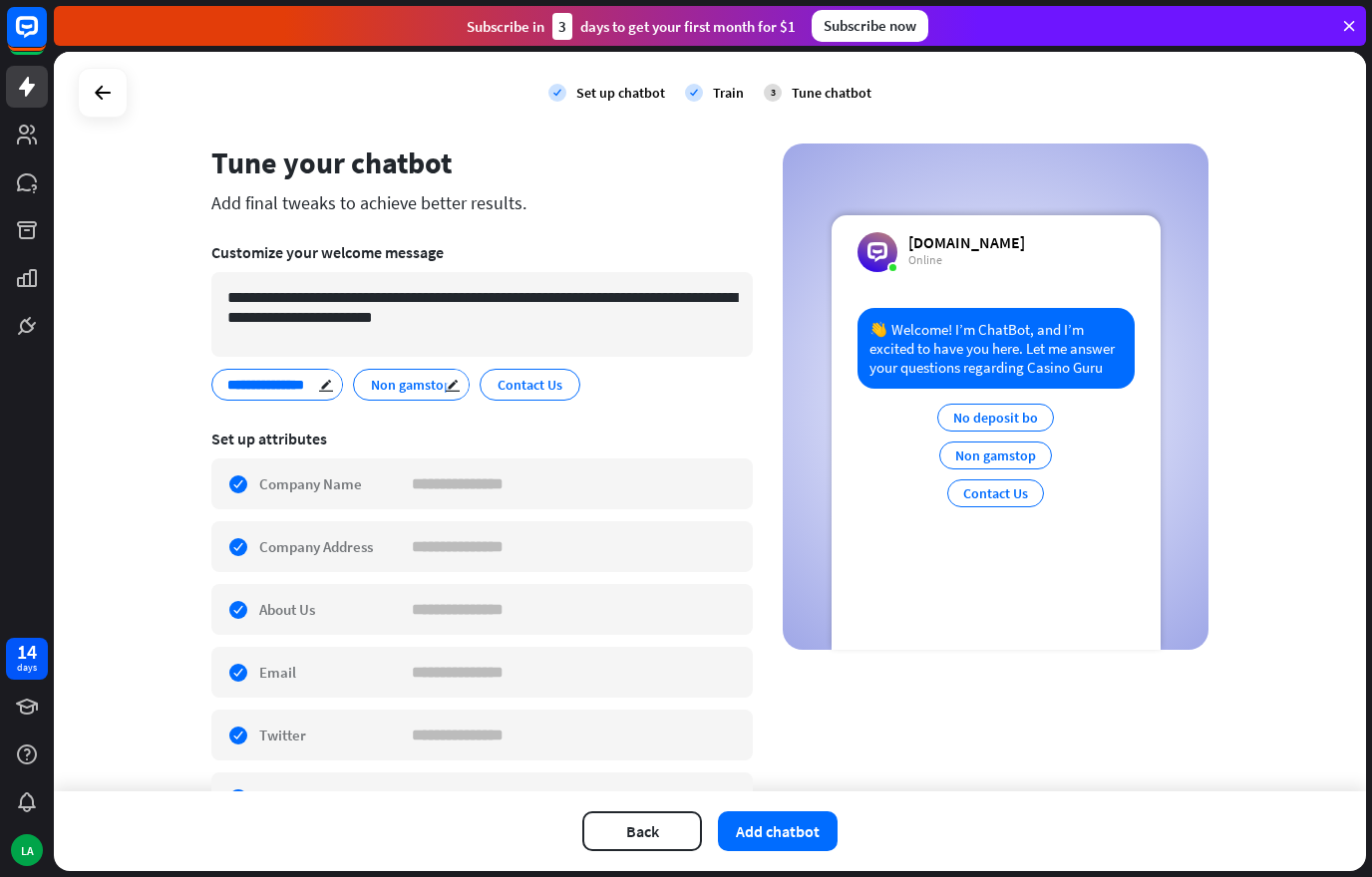 type on "**********" 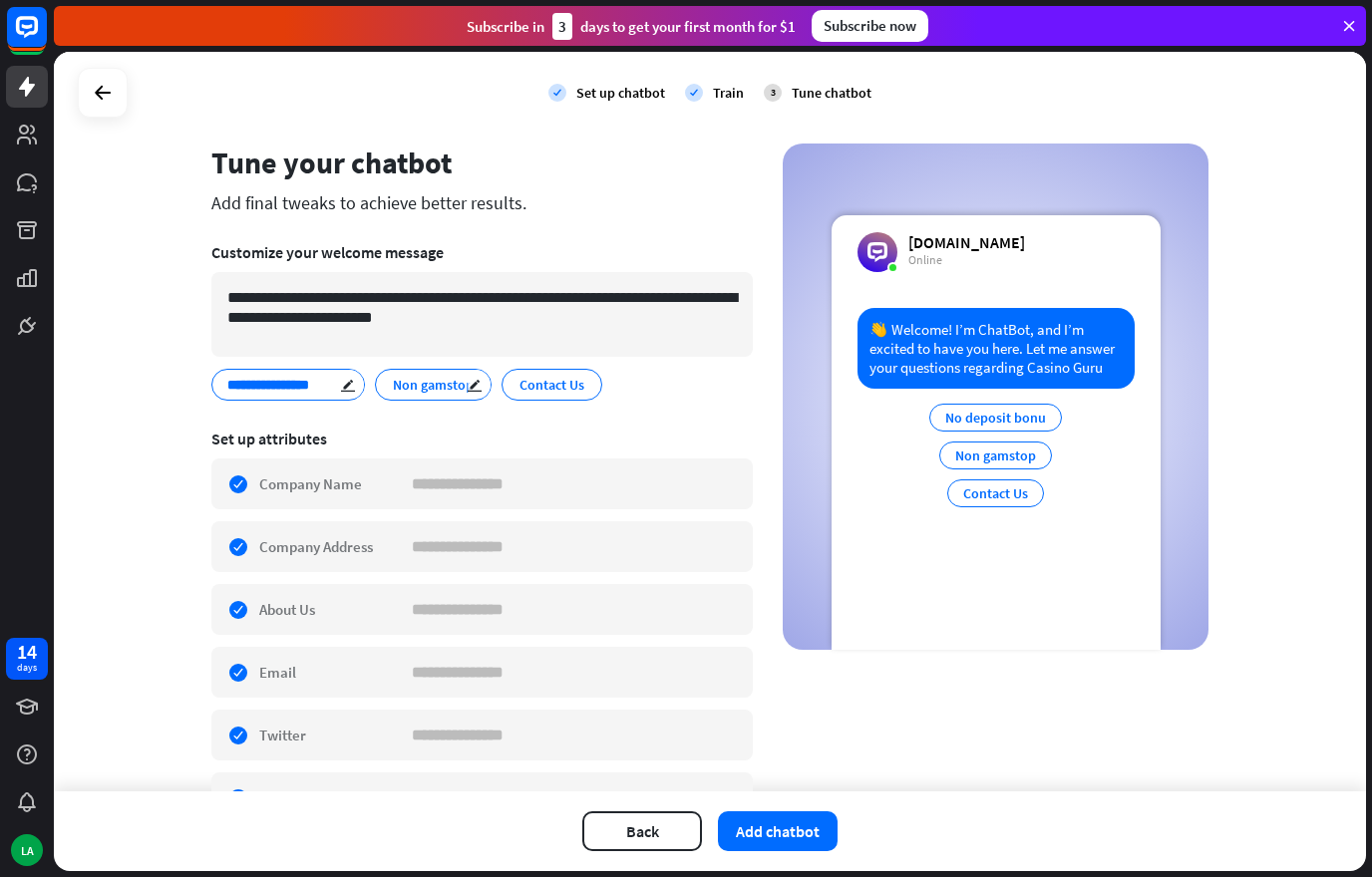 click on "**********" at bounding box center [482, 385] 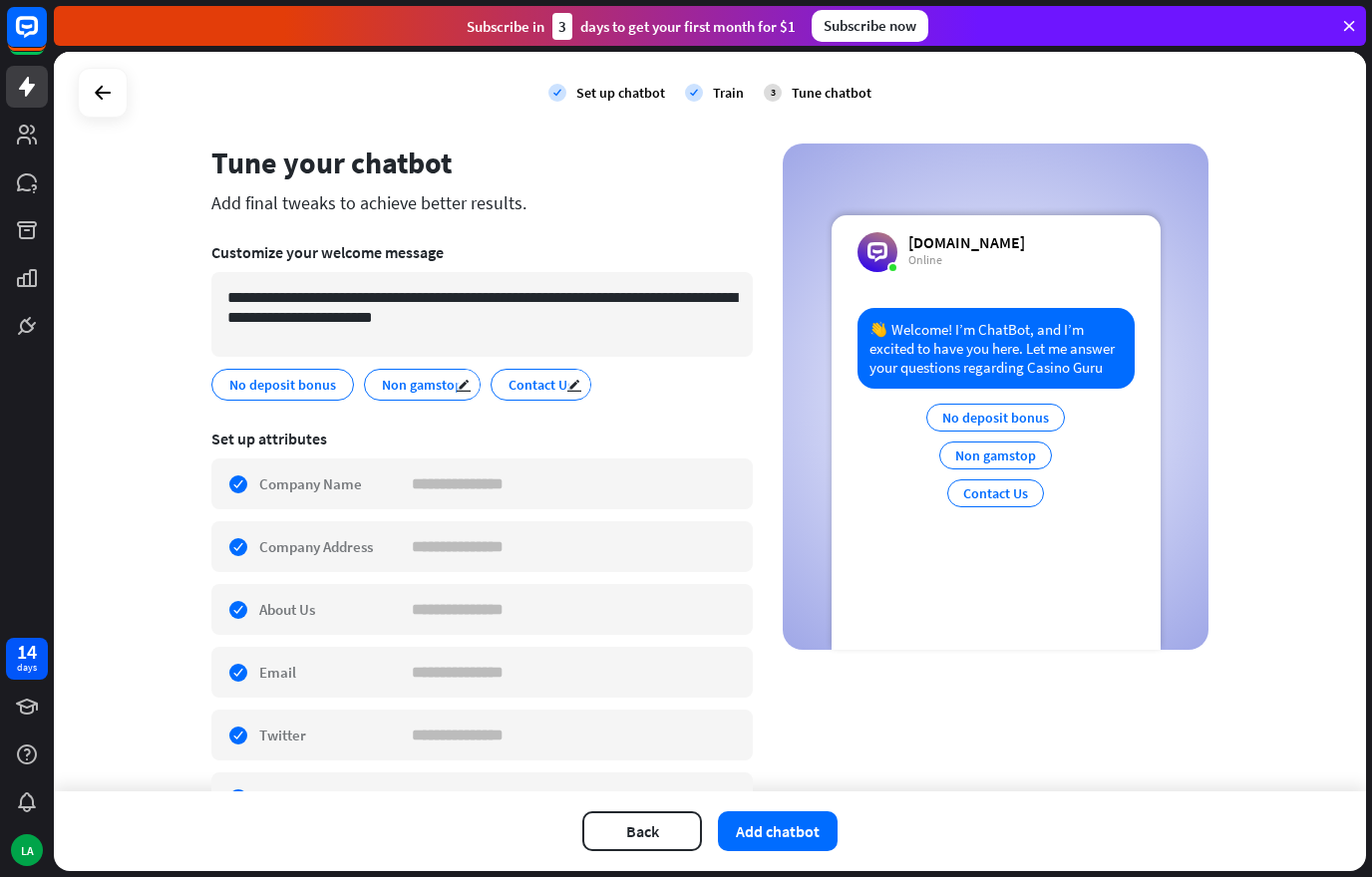 click on "Contact Us" at bounding box center [540, 385] 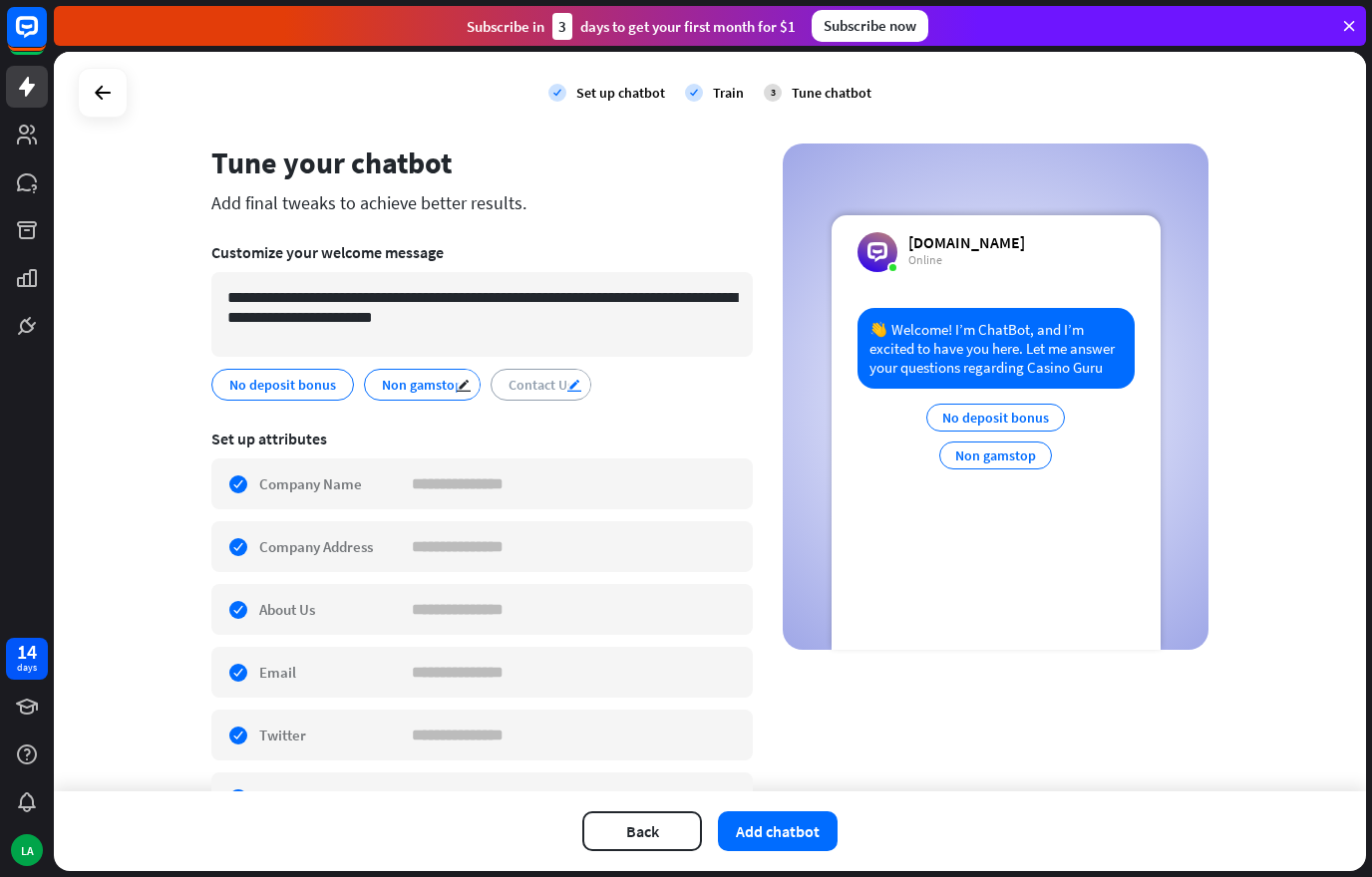 click on "edit" at bounding box center [574, 385] 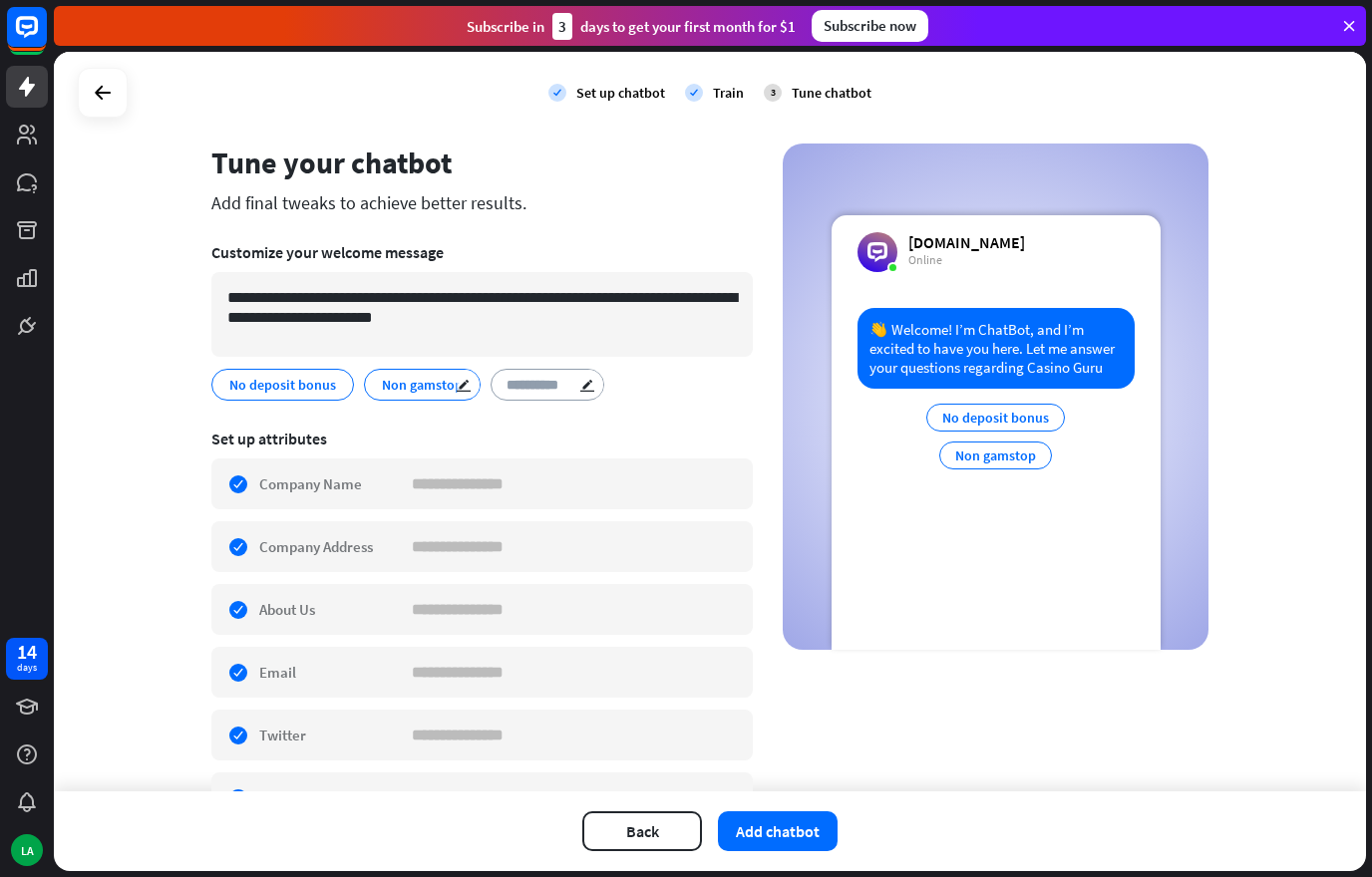 click on "**********" at bounding box center [544, 385] 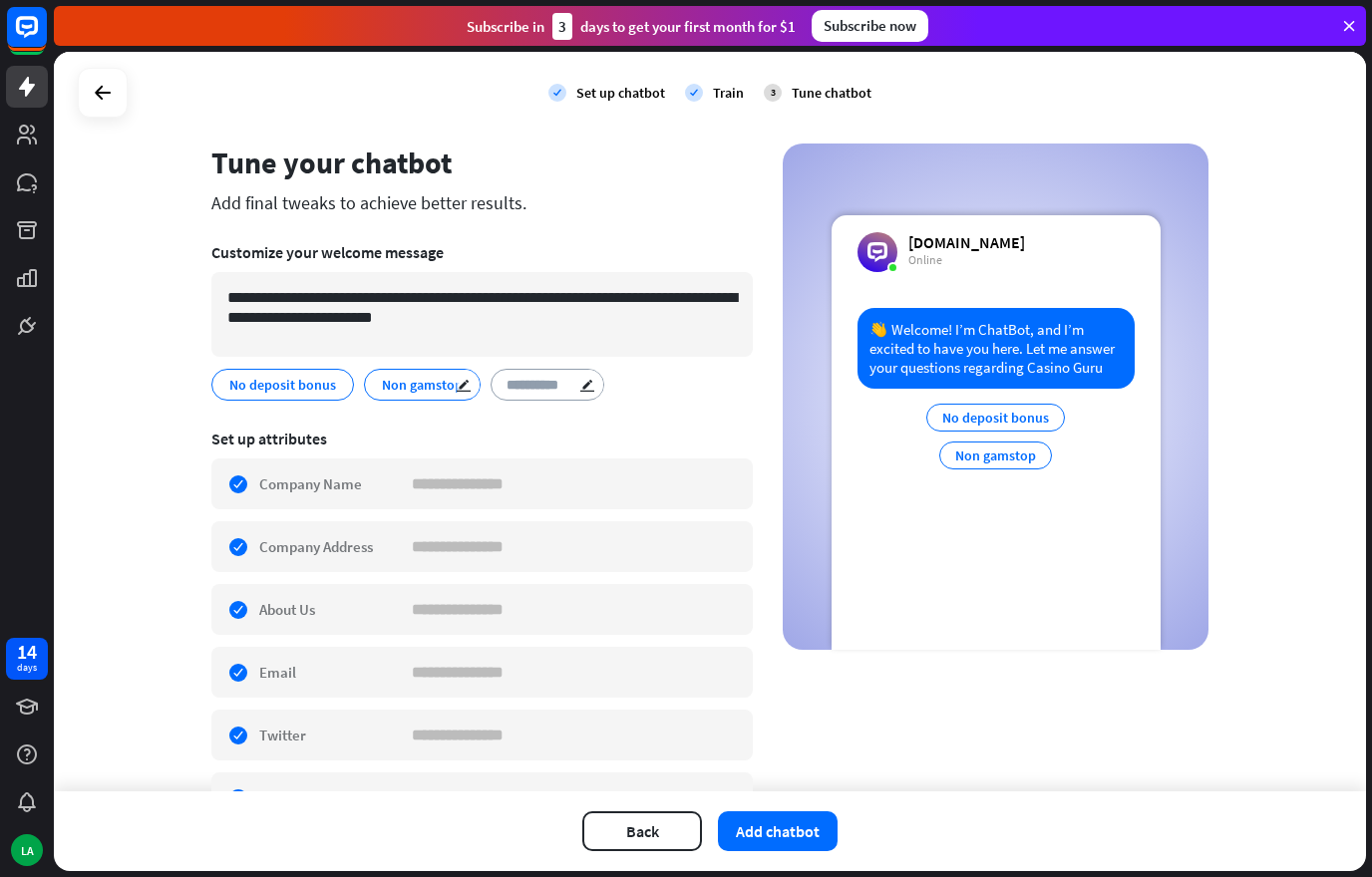 click on "**********" at bounding box center [544, 385] 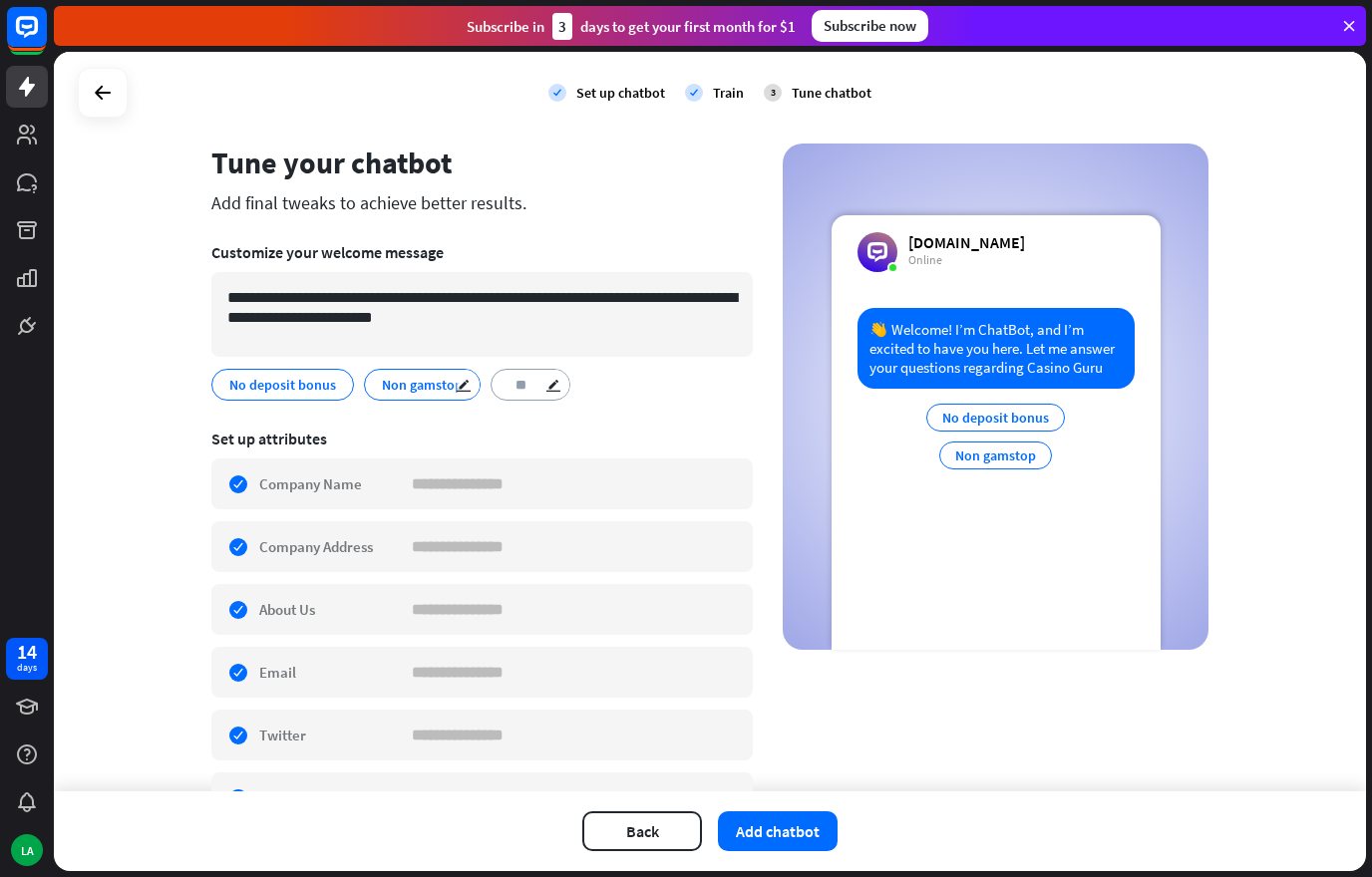 type on "*" 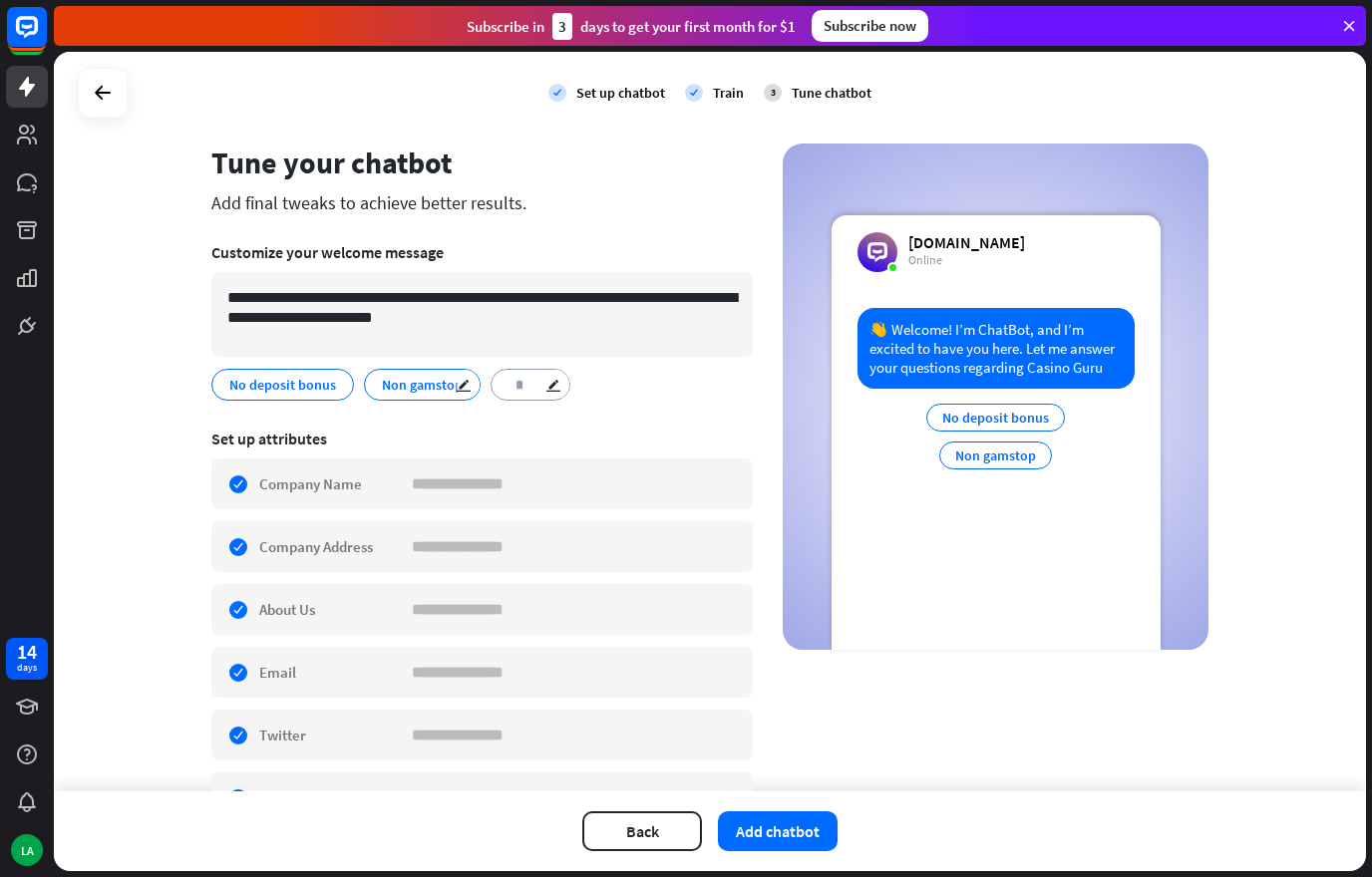type 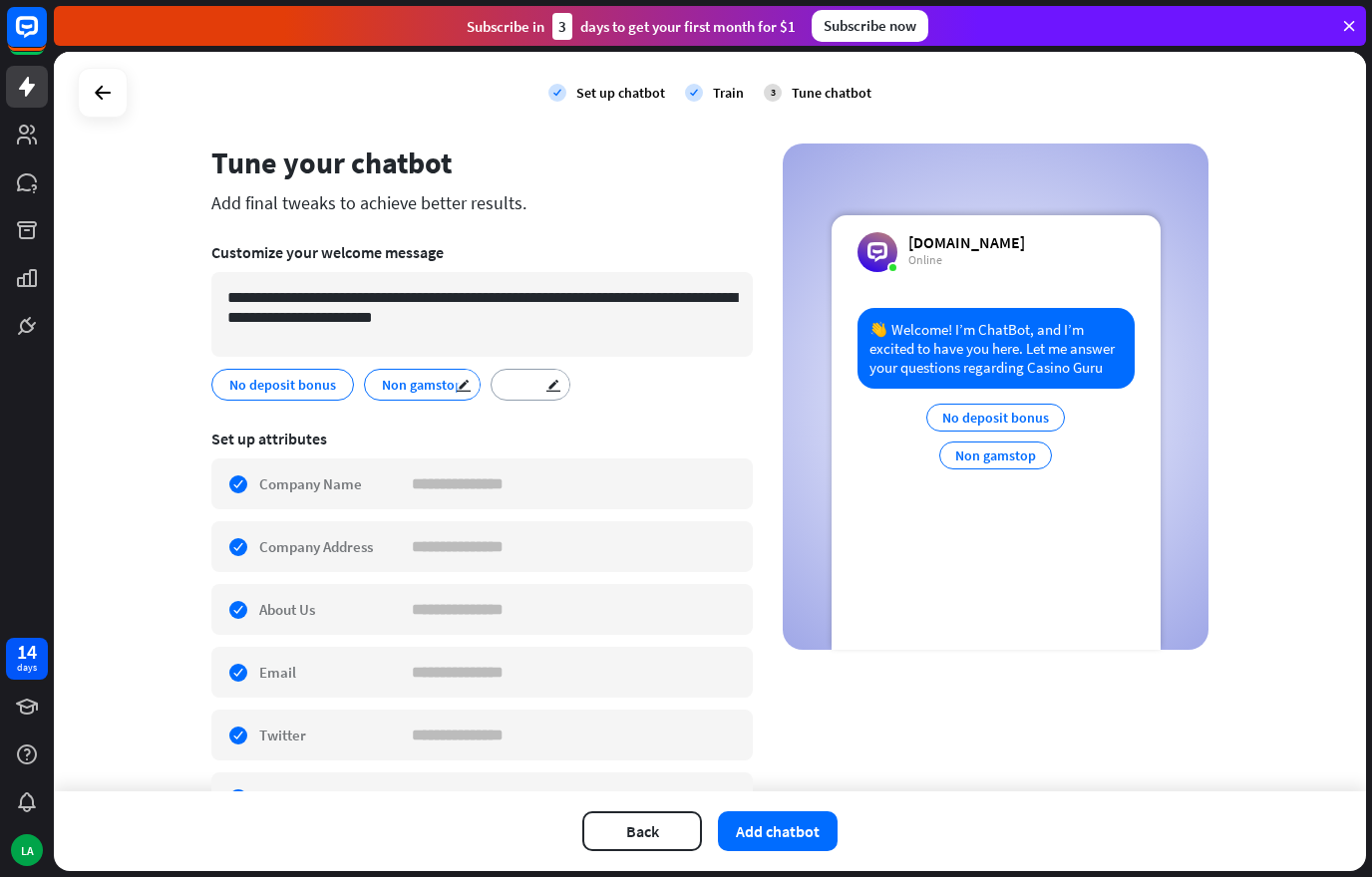 click on "No deposit bonus
edit
Non gamstop
edit ..         edit" at bounding box center (482, 385) 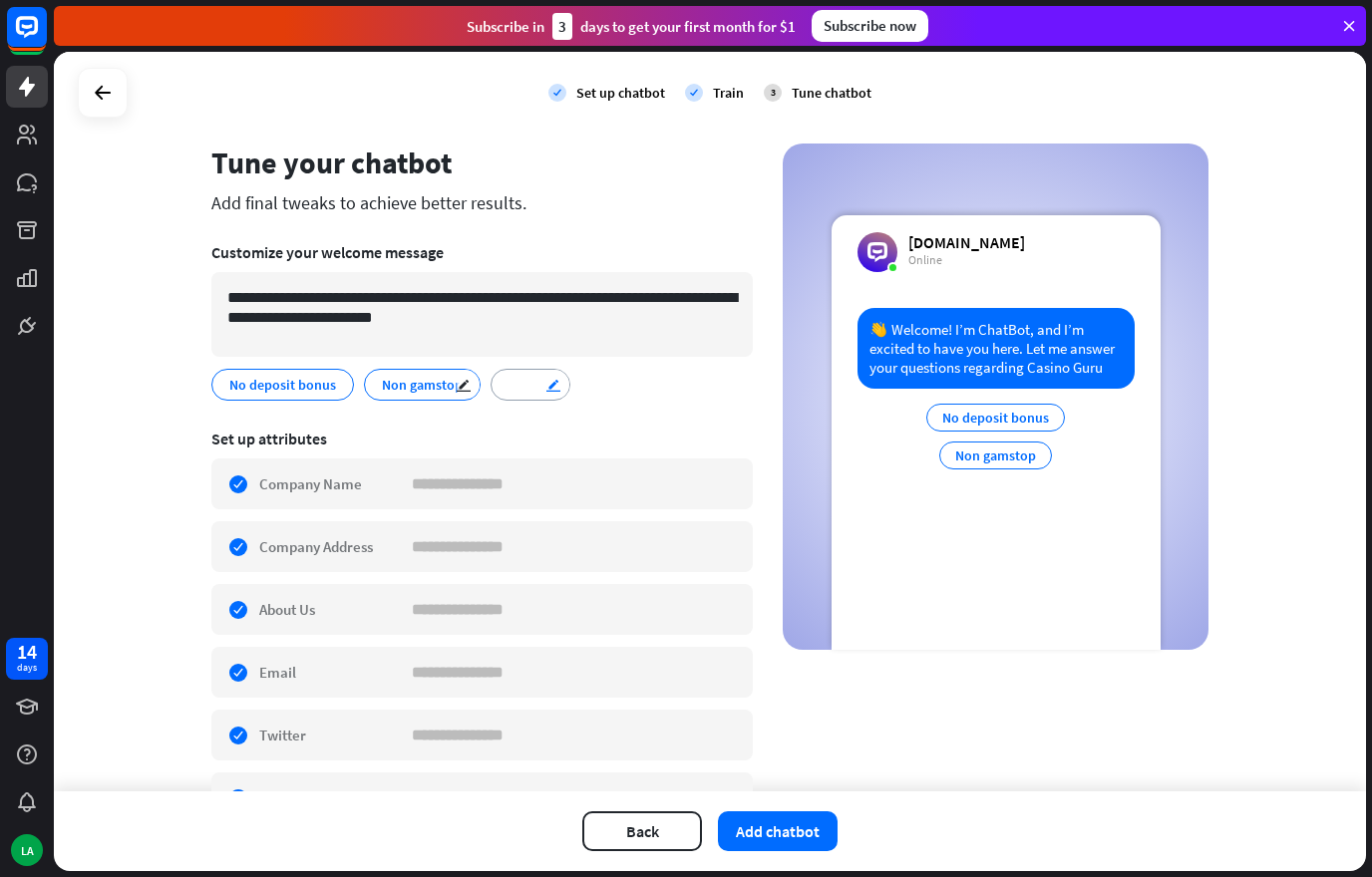 click on "edit" at bounding box center [553, 385] 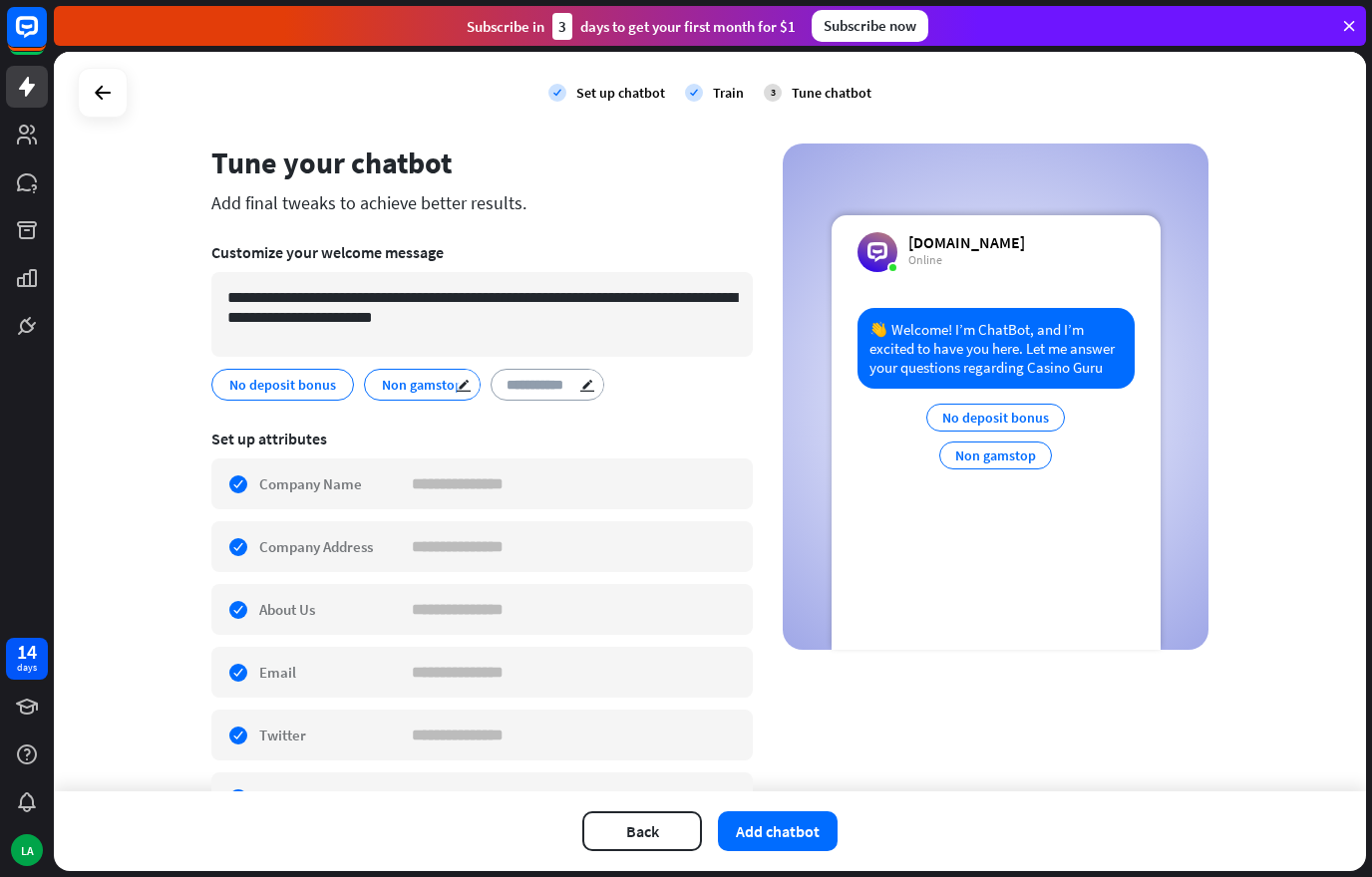 type on "**********" 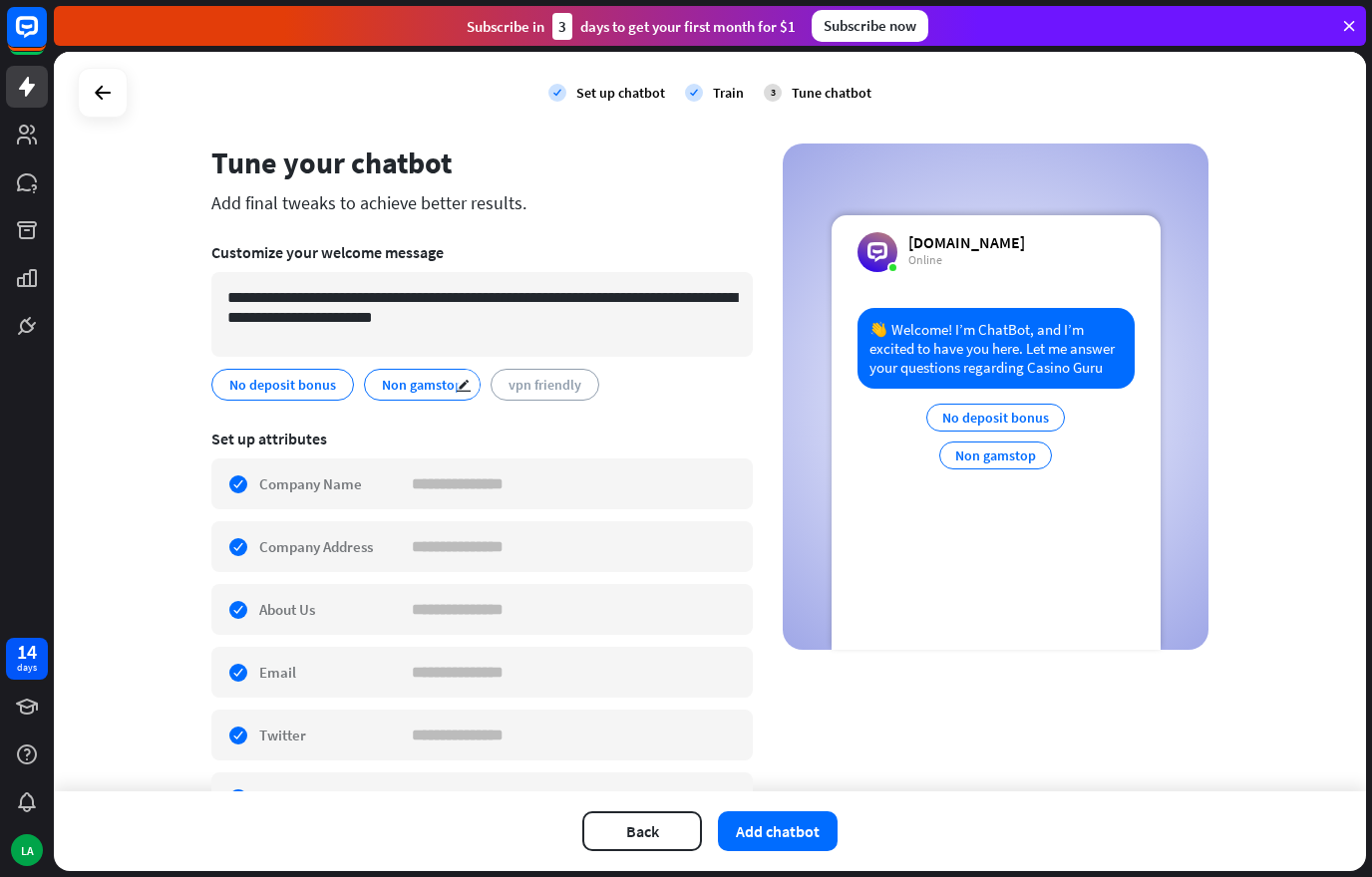 click on "Set up attributes   check   edit   Company Name   check   edit   Company Address   check   edit   About Us   check   edit   Email   check   edit   Twitter   check   edit   Linkedin   check   edit   Facebook   check   edit   Instagram   check   edit   YouTube" at bounding box center (482, 726) 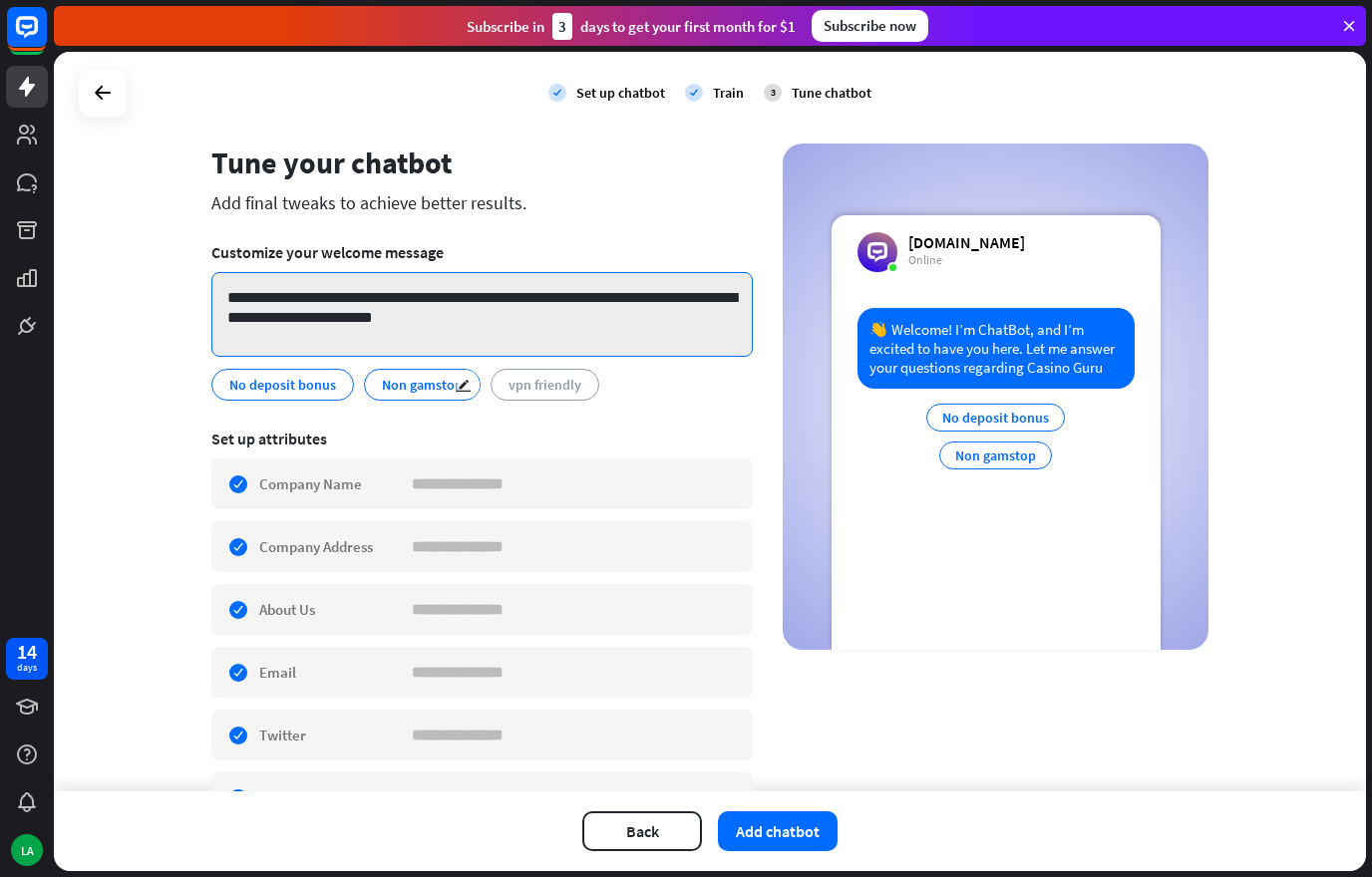 click on "**********" at bounding box center [482, 314] 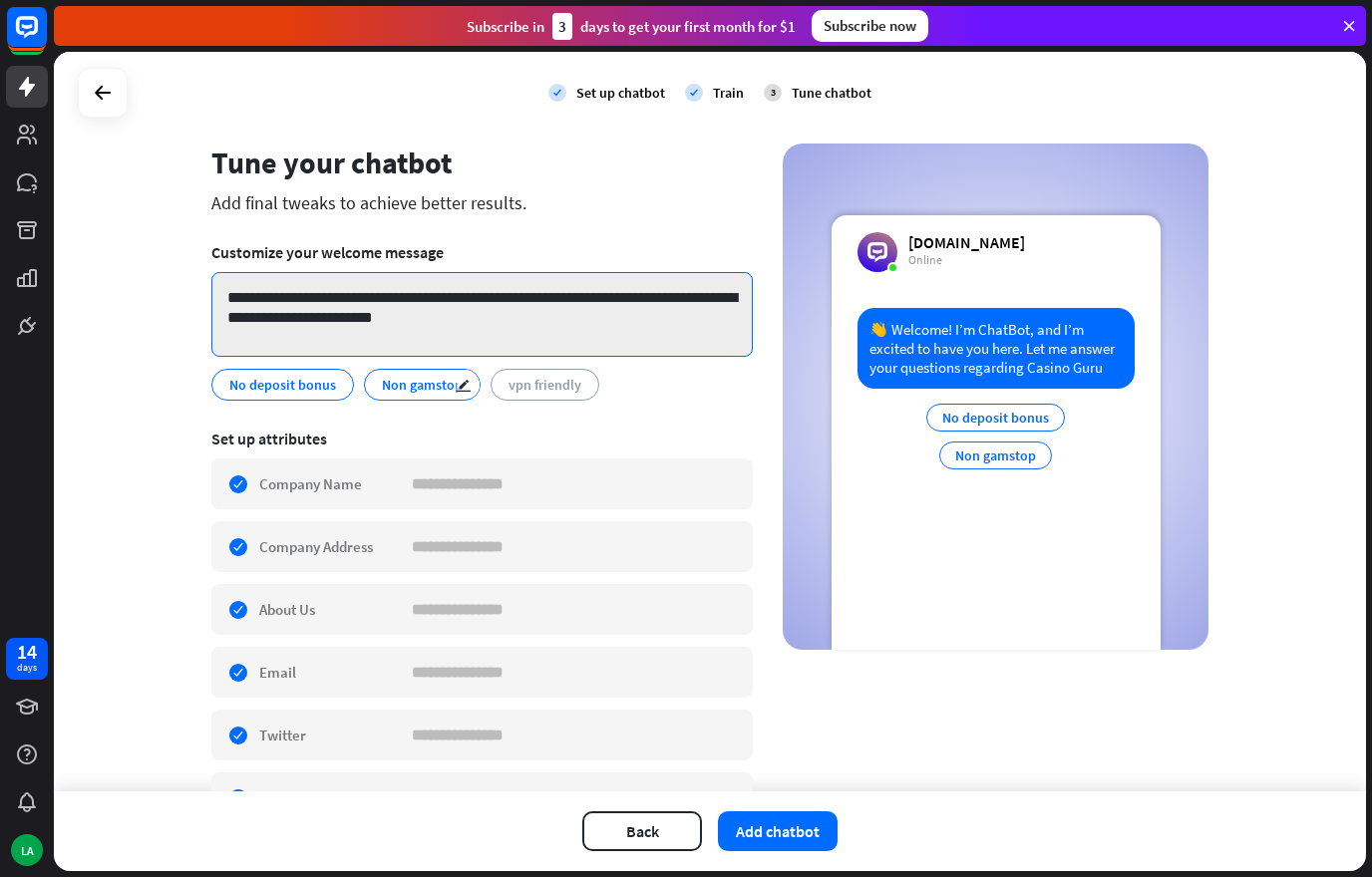 click on "**********" at bounding box center [482, 314] 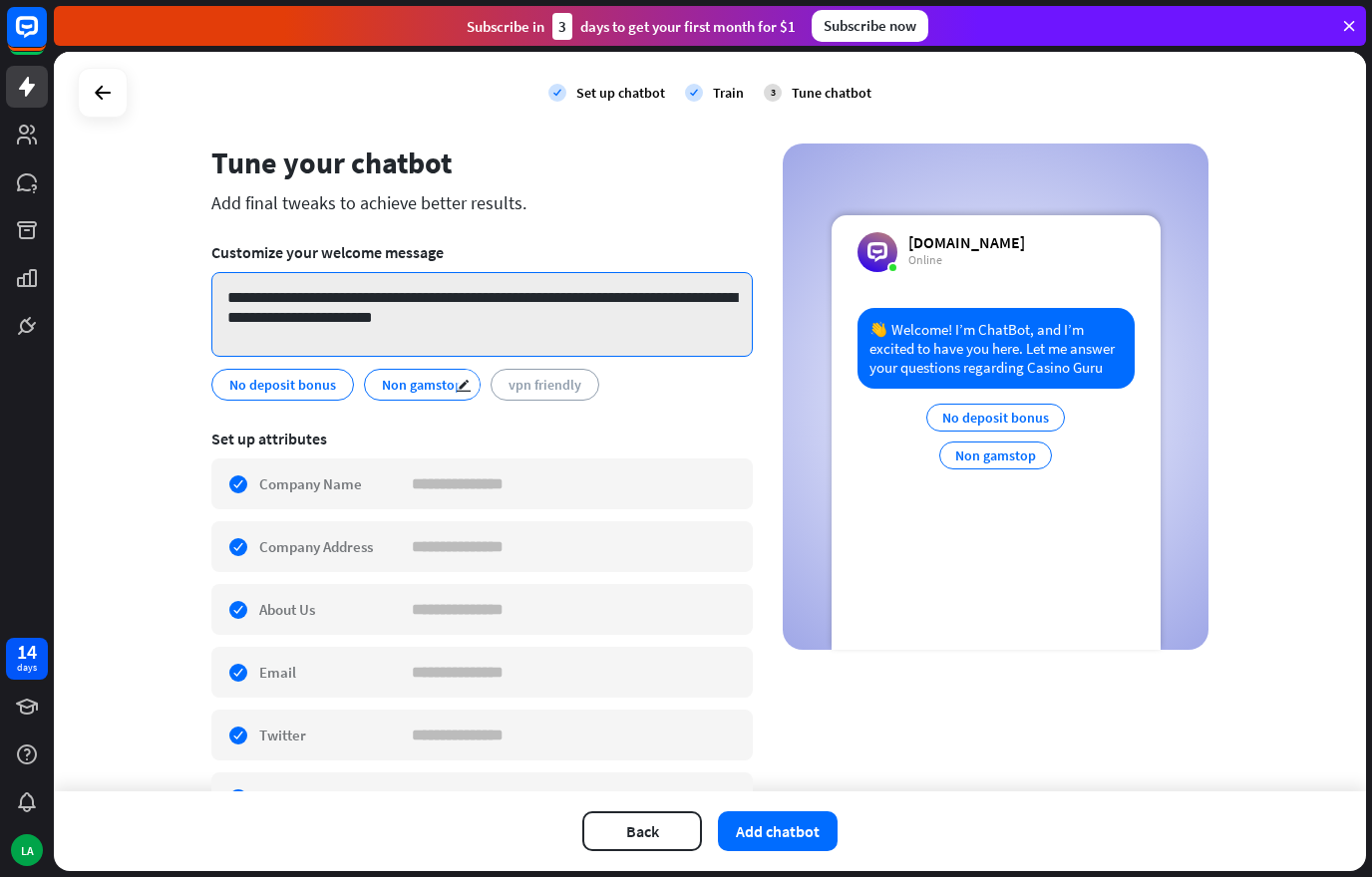 click on "**********" at bounding box center (482, 314) 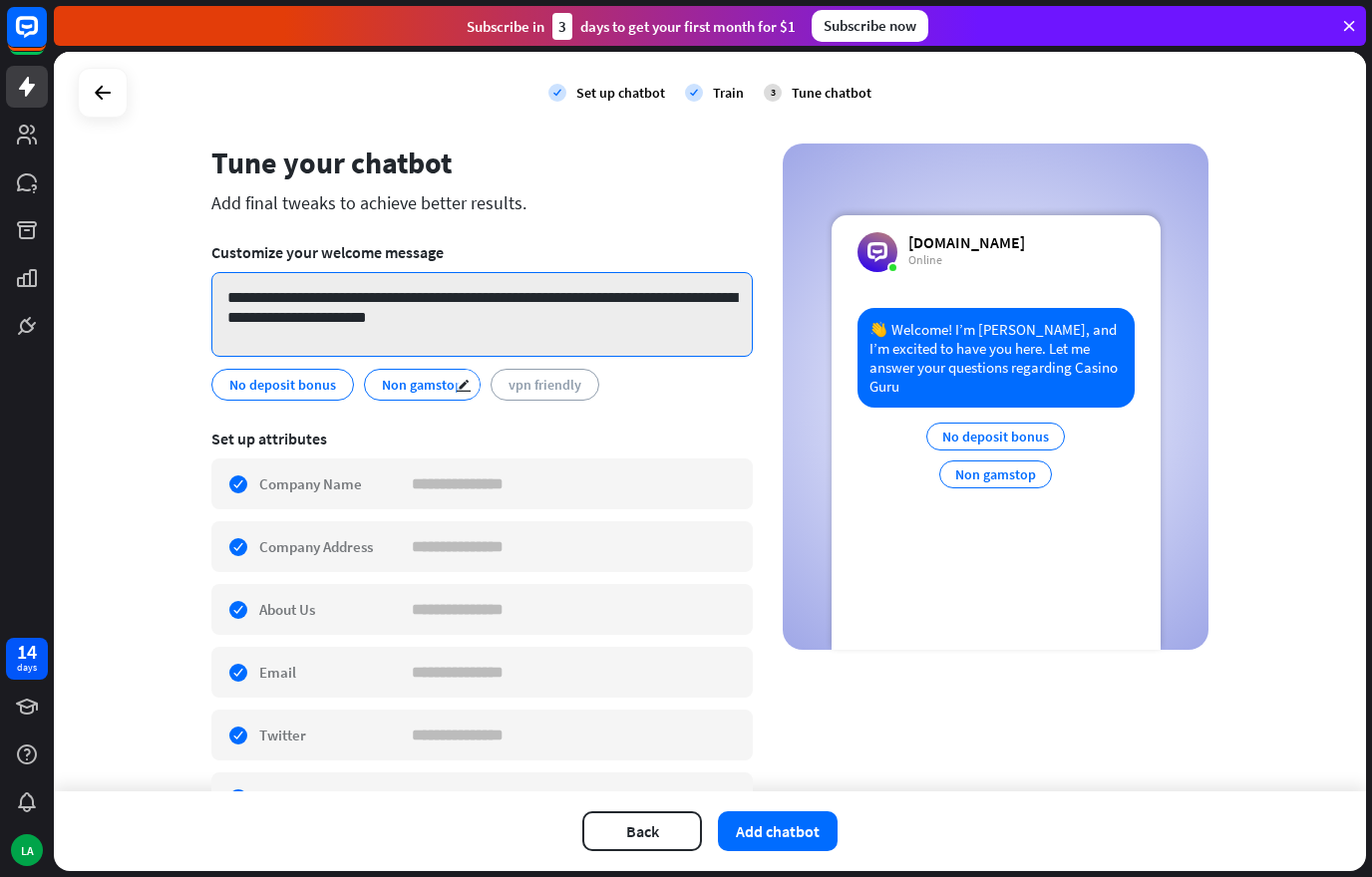 click on "**********" at bounding box center (482, 314) 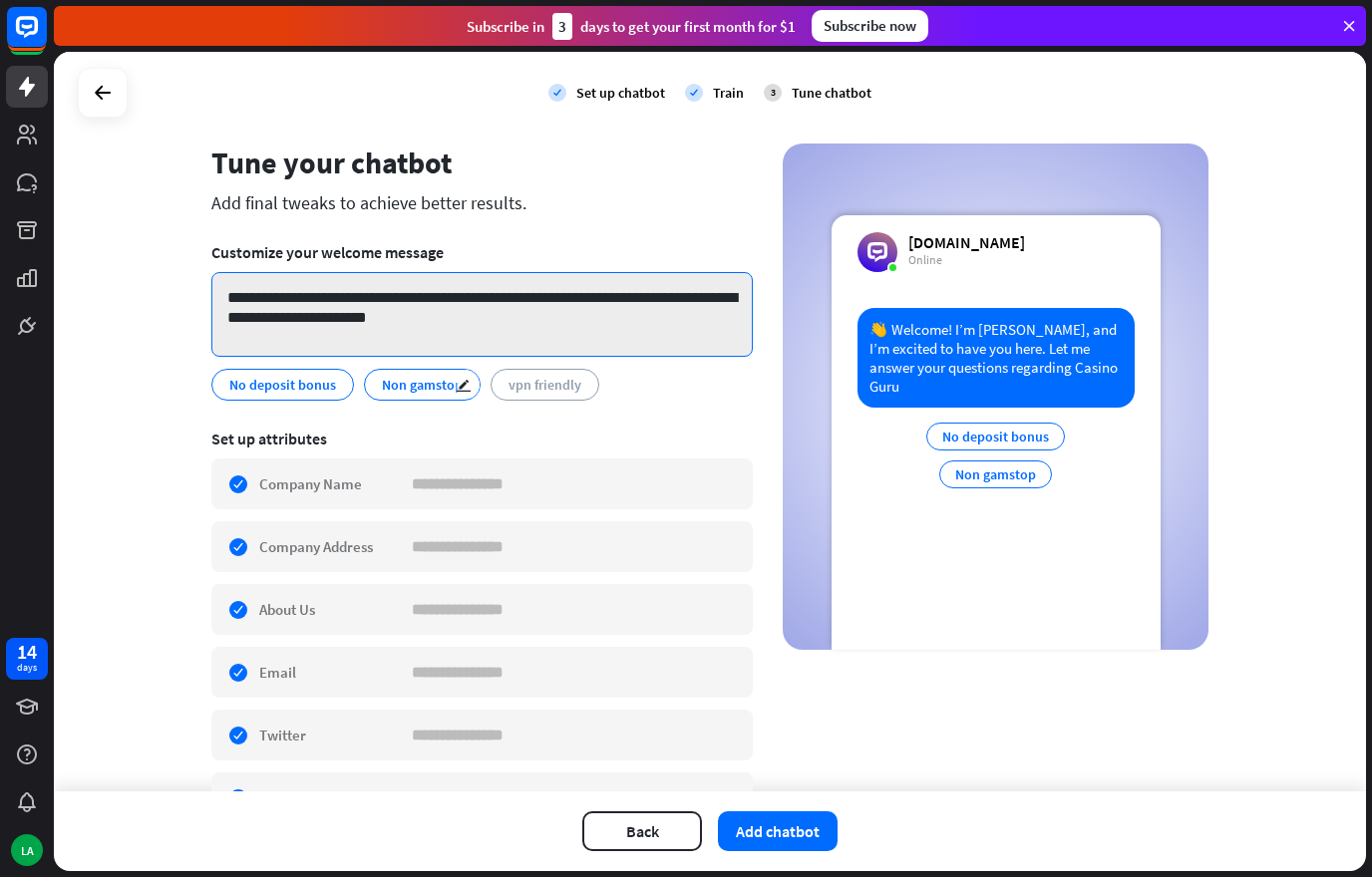 drag, startPoint x: 490, startPoint y: 323, endPoint x: 397, endPoint y: 315, distance: 93.34345 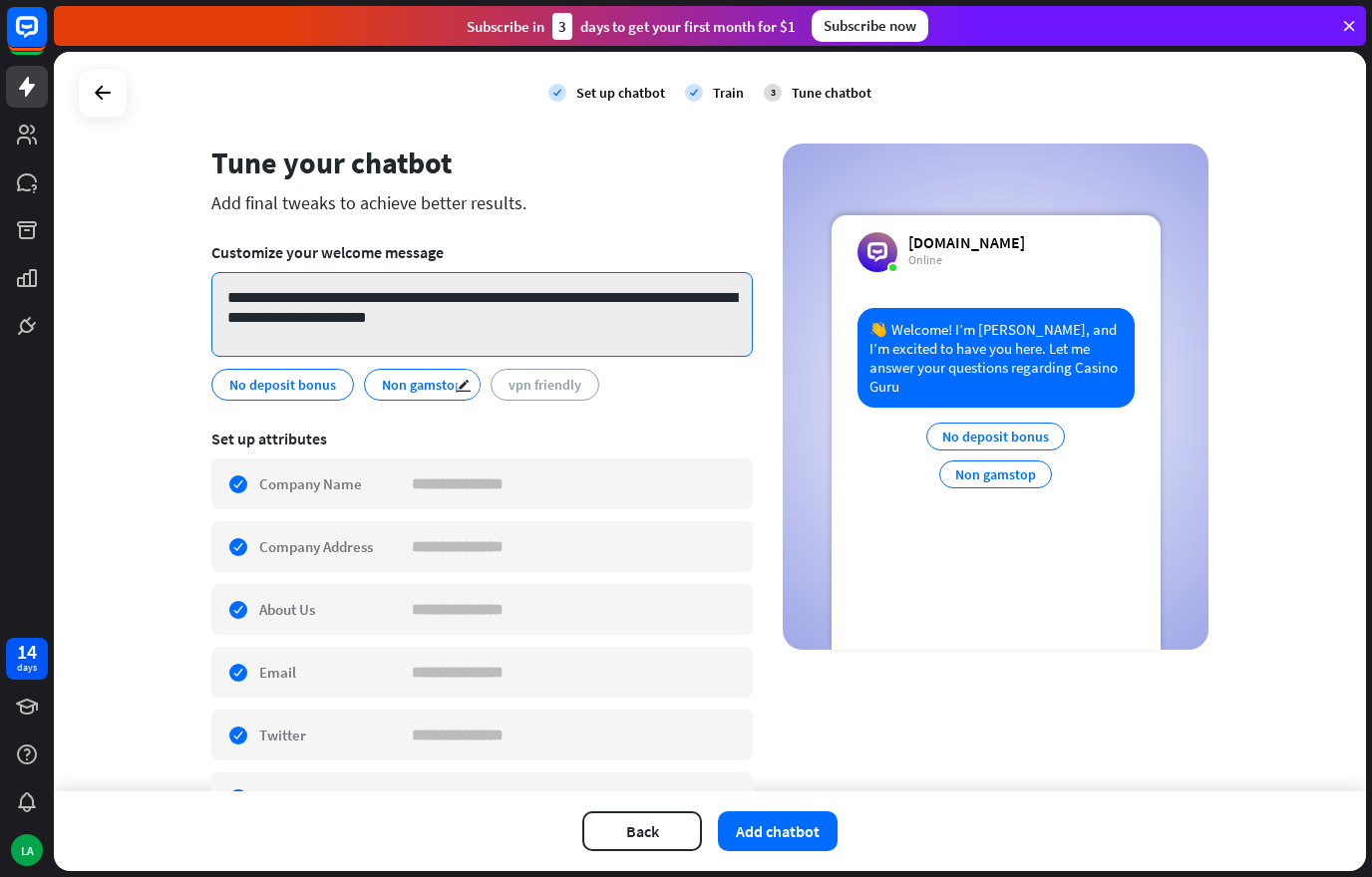 click on "**********" at bounding box center (482, 314) 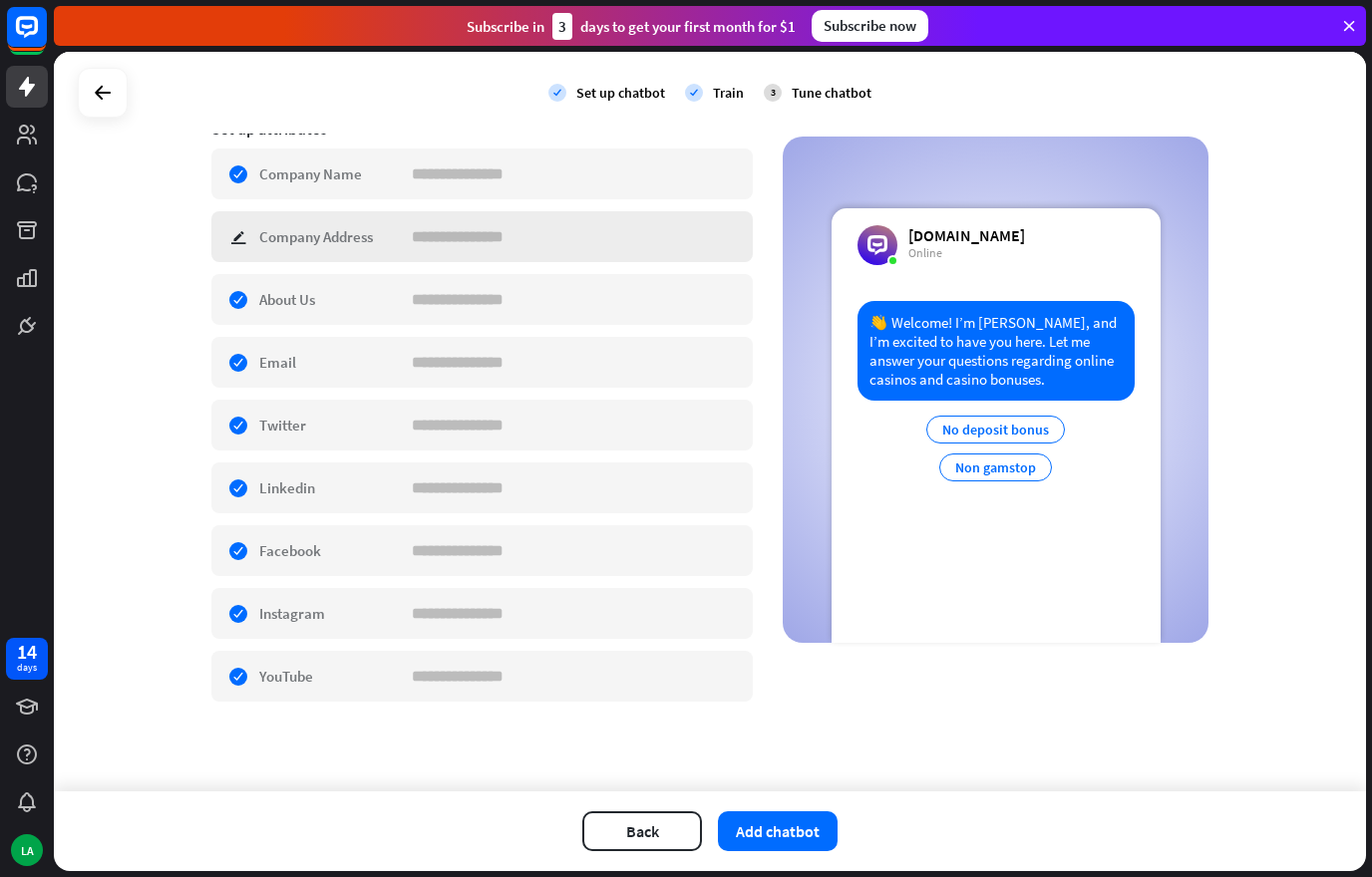 scroll, scrollTop: 357, scrollLeft: 0, axis: vertical 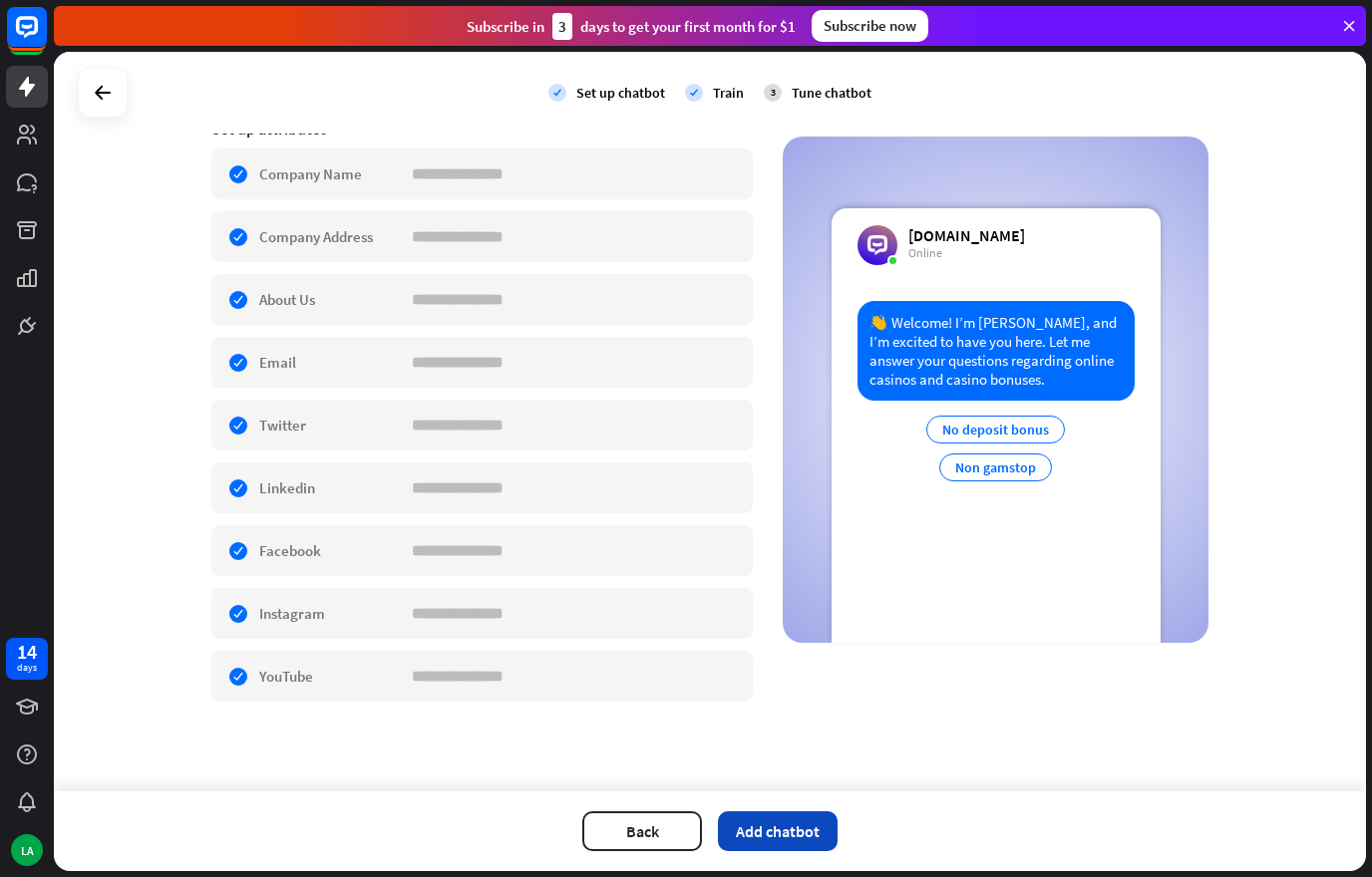 type on "**********" 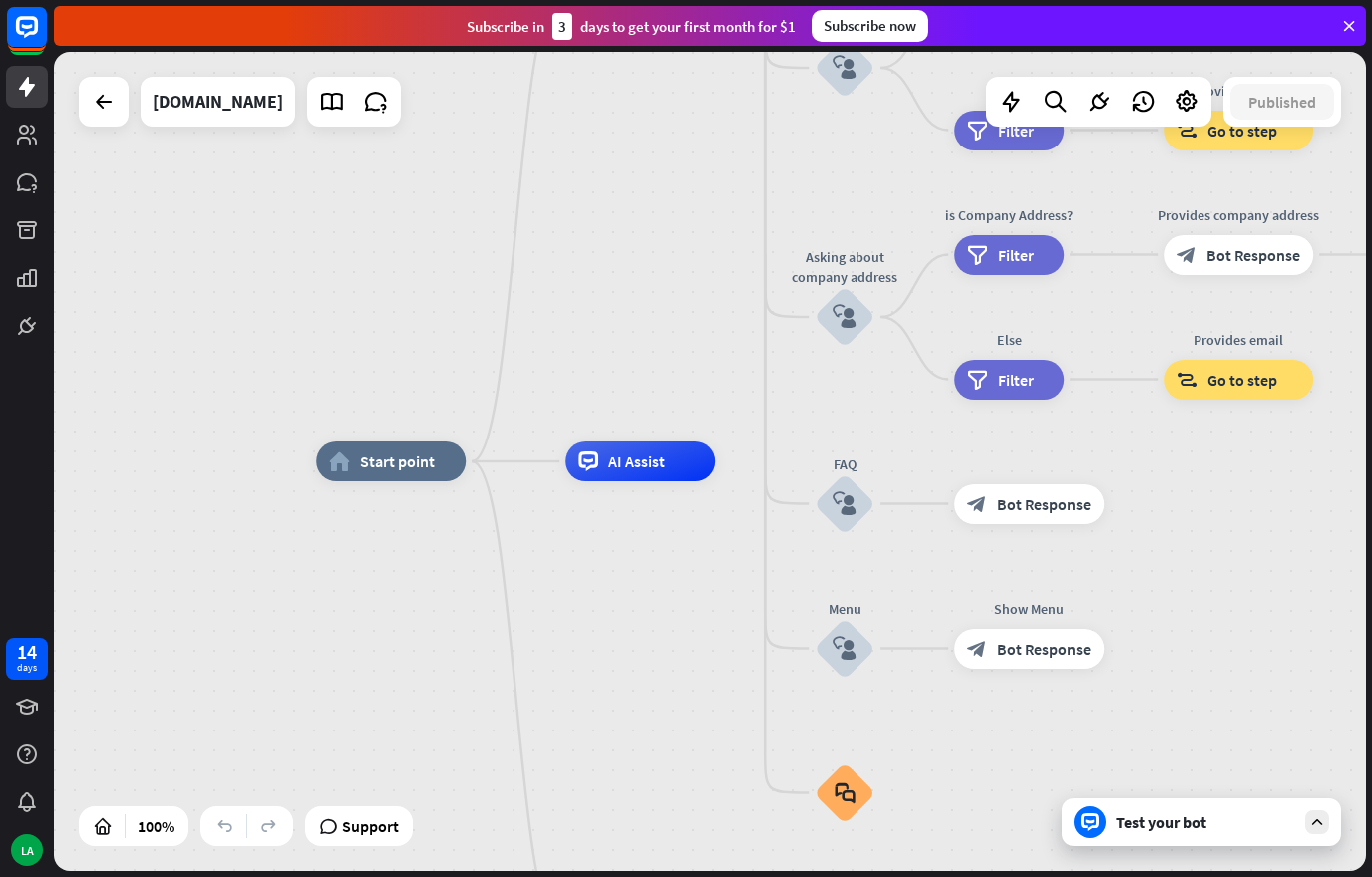 click on "Test your bot" at bounding box center [1205, 822] 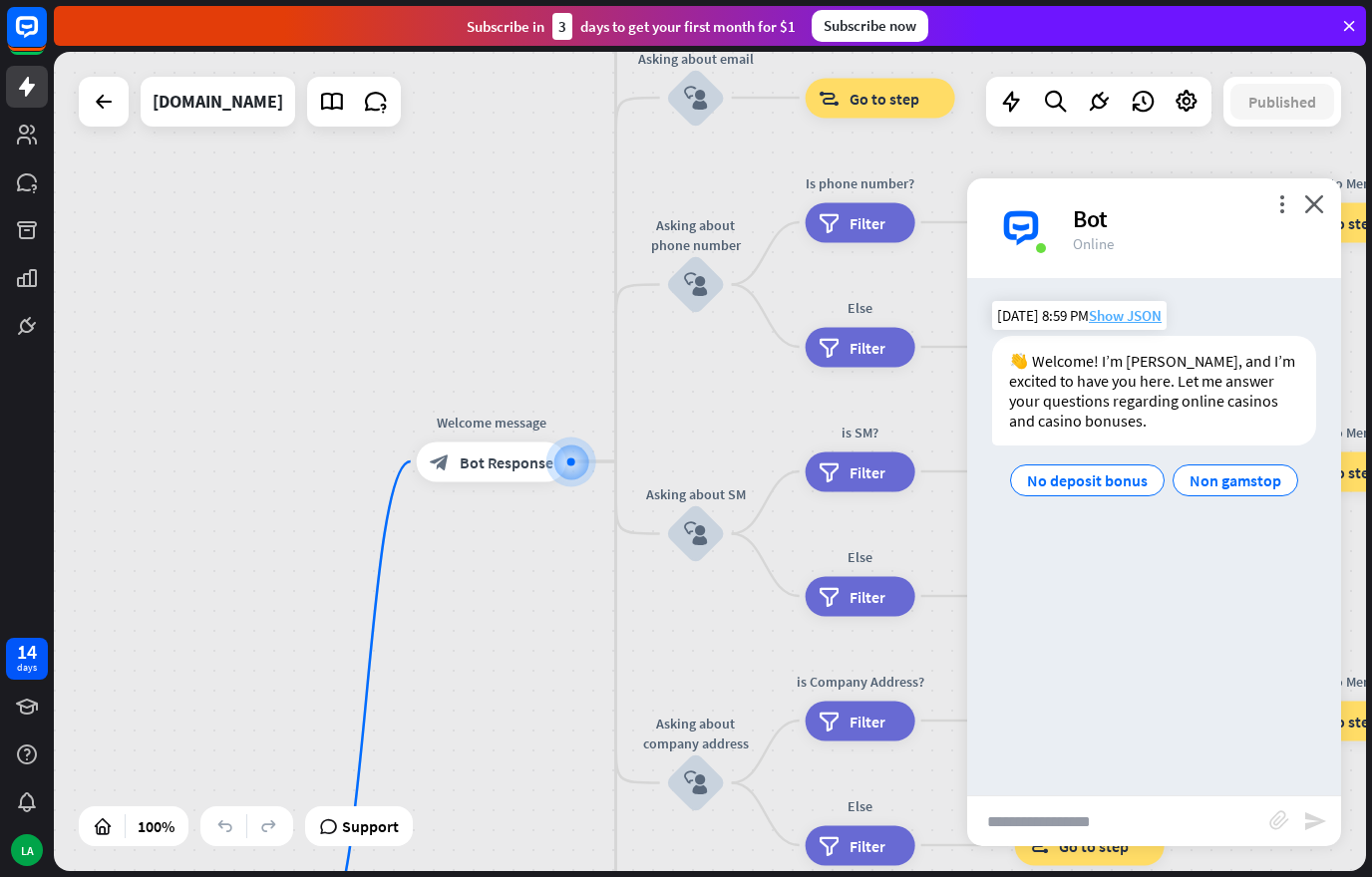 click on "Show JSON" at bounding box center (1125, 315) 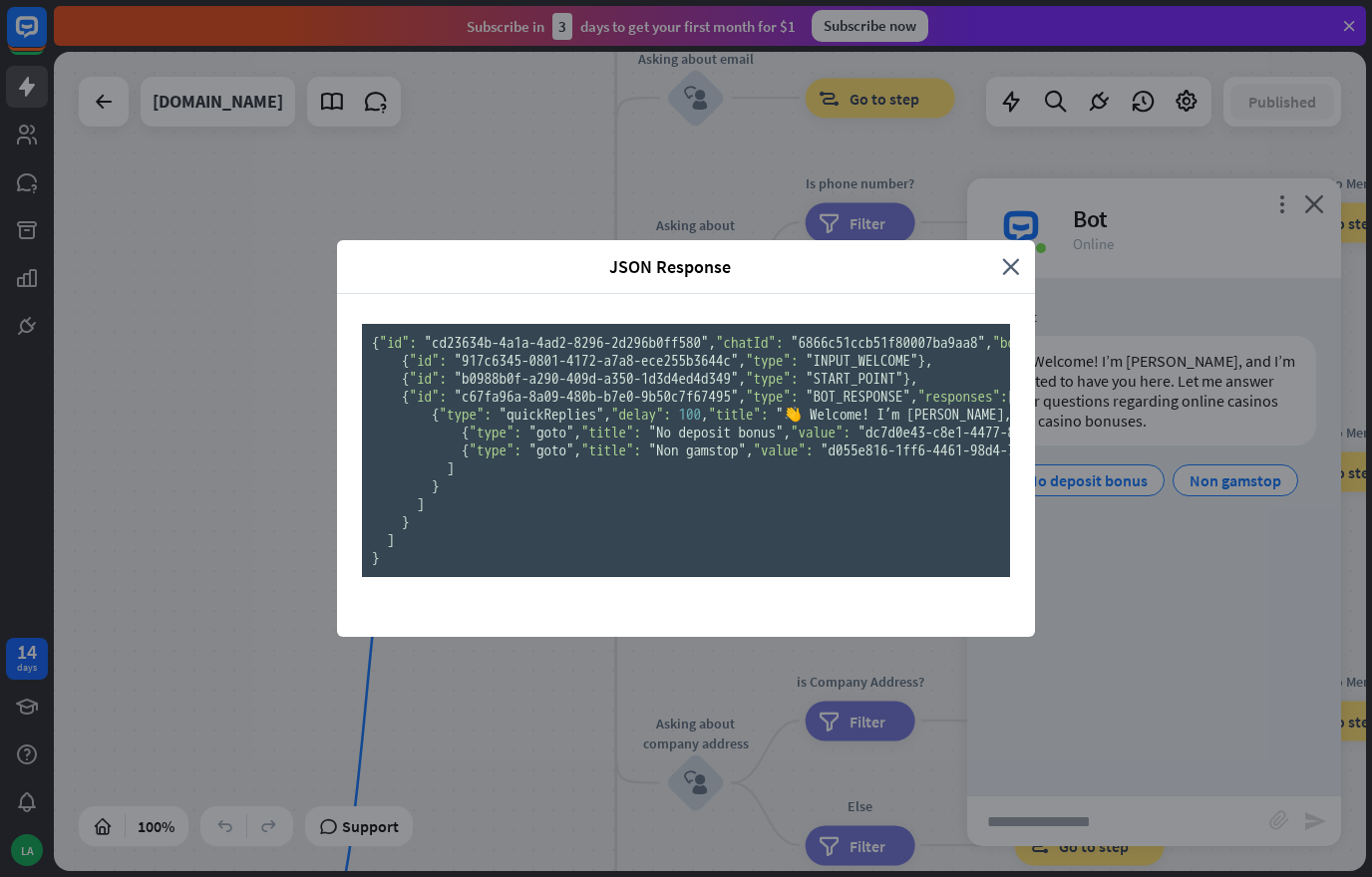 scroll, scrollTop: 215, scrollLeft: 0, axis: vertical 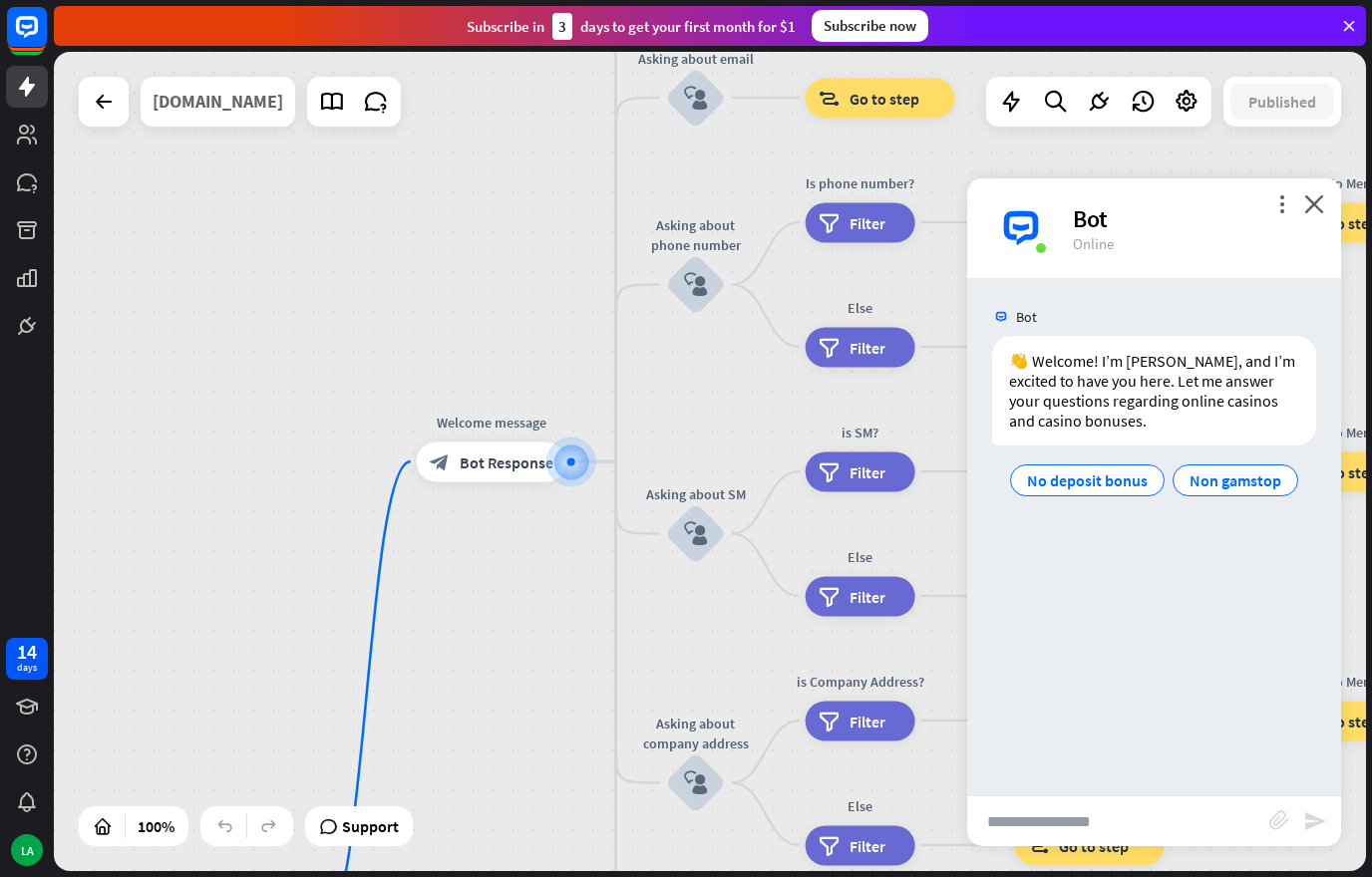 click on "[DOMAIN_NAME]" at bounding box center (217, 102) 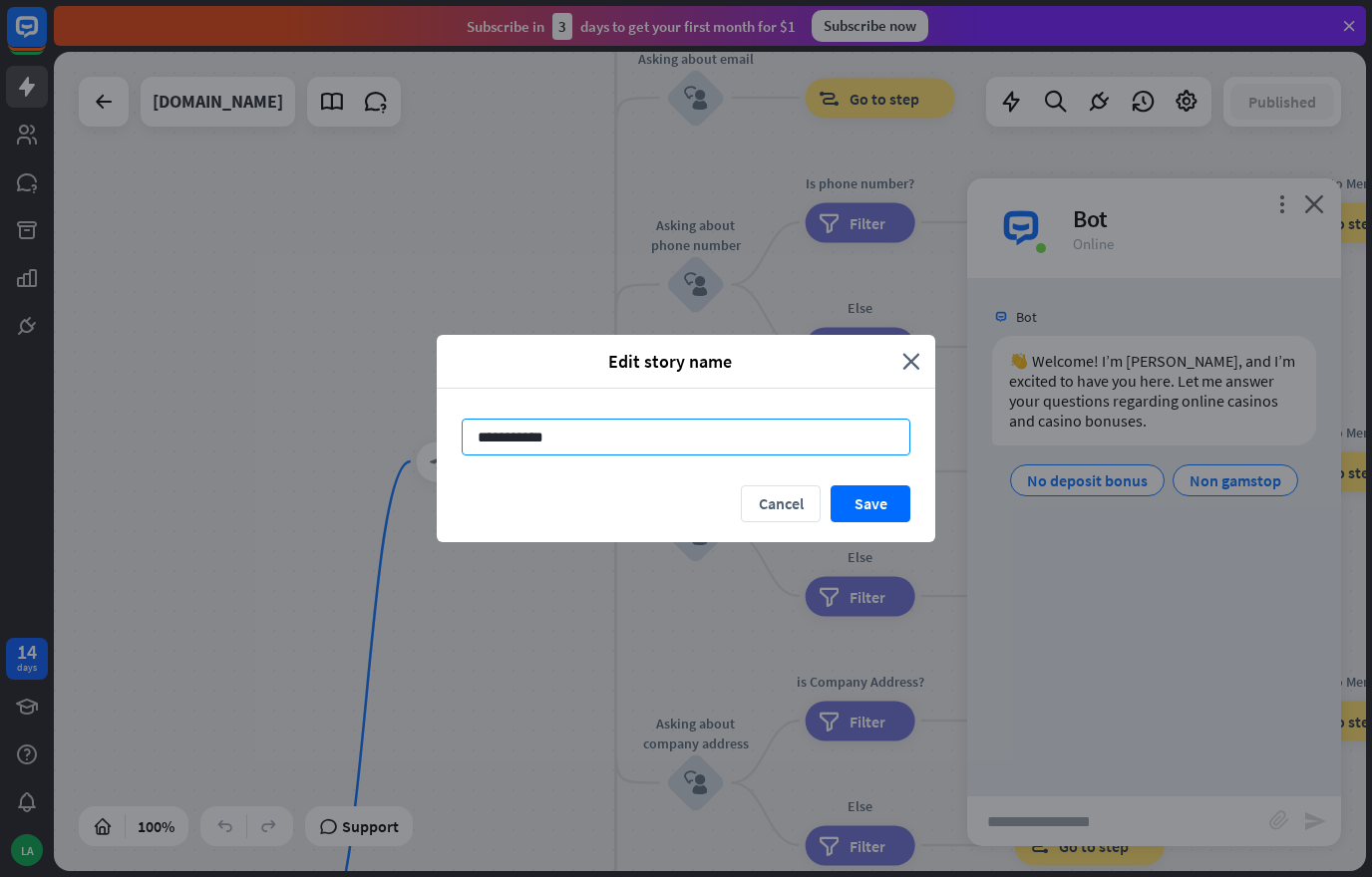 click on "**********" at bounding box center (686, 437) 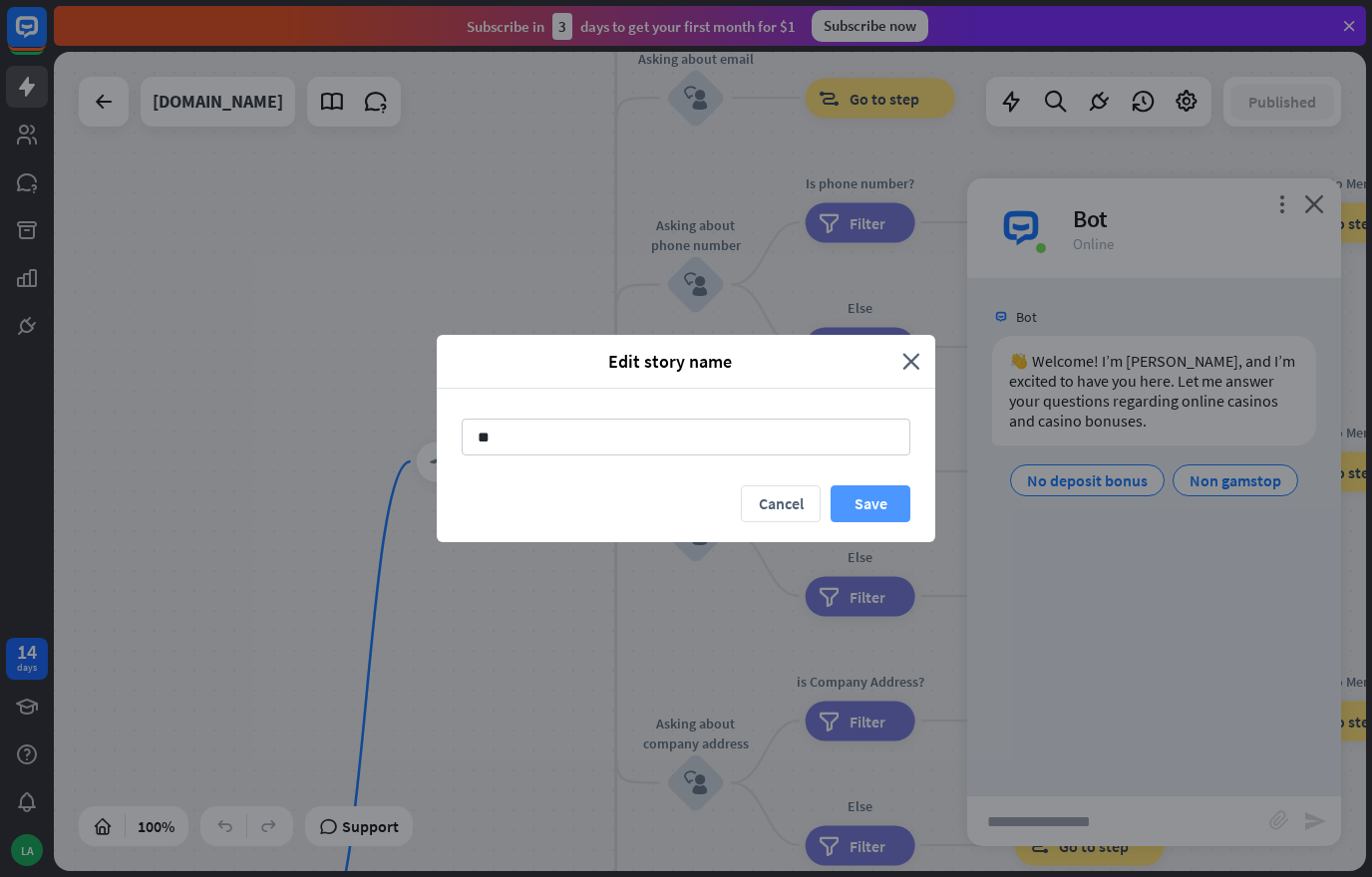 type on "**" 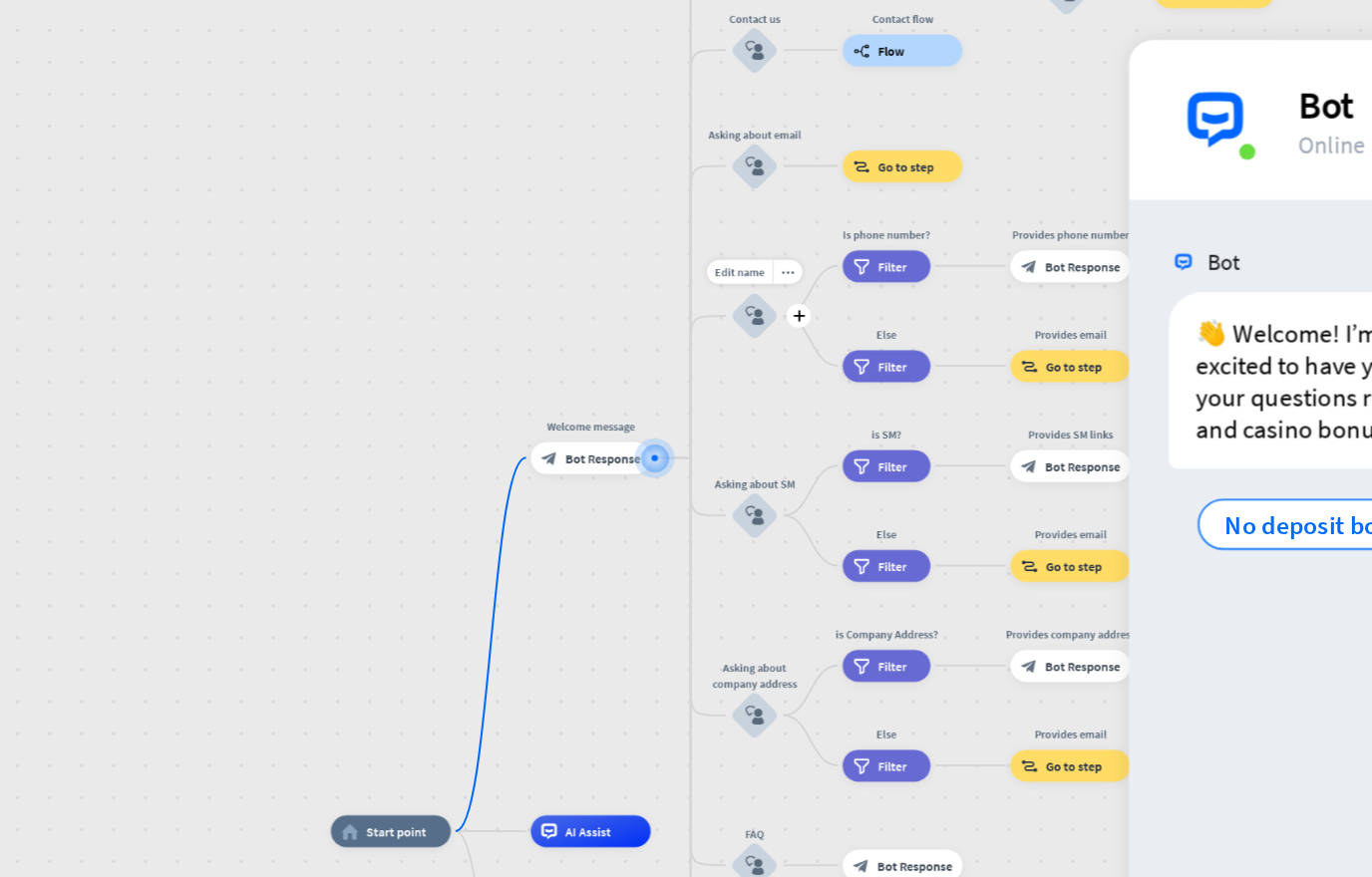 click on "block_user_input" at bounding box center [734, 351] 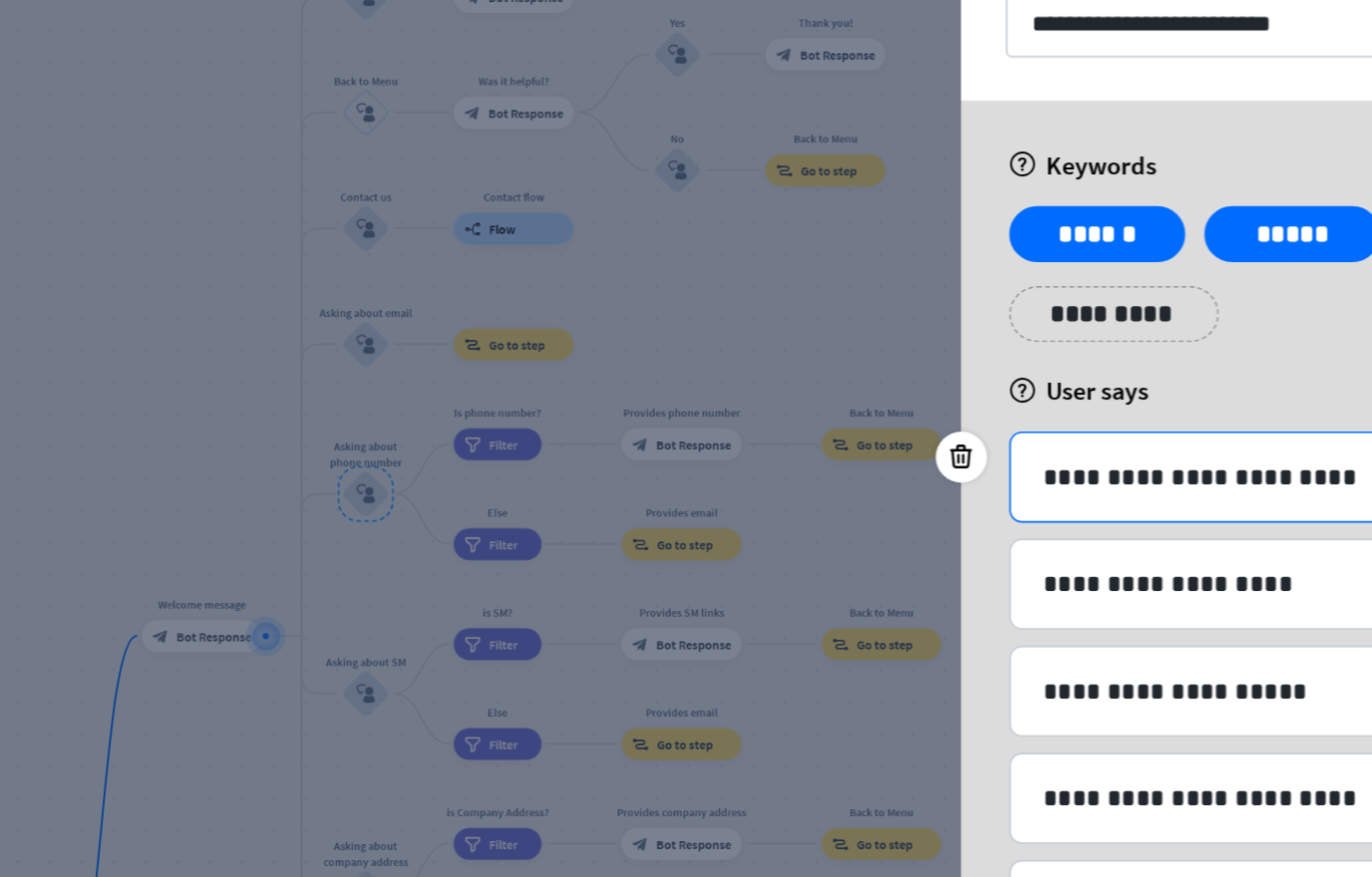 scroll, scrollTop: 18, scrollLeft: 0, axis: vertical 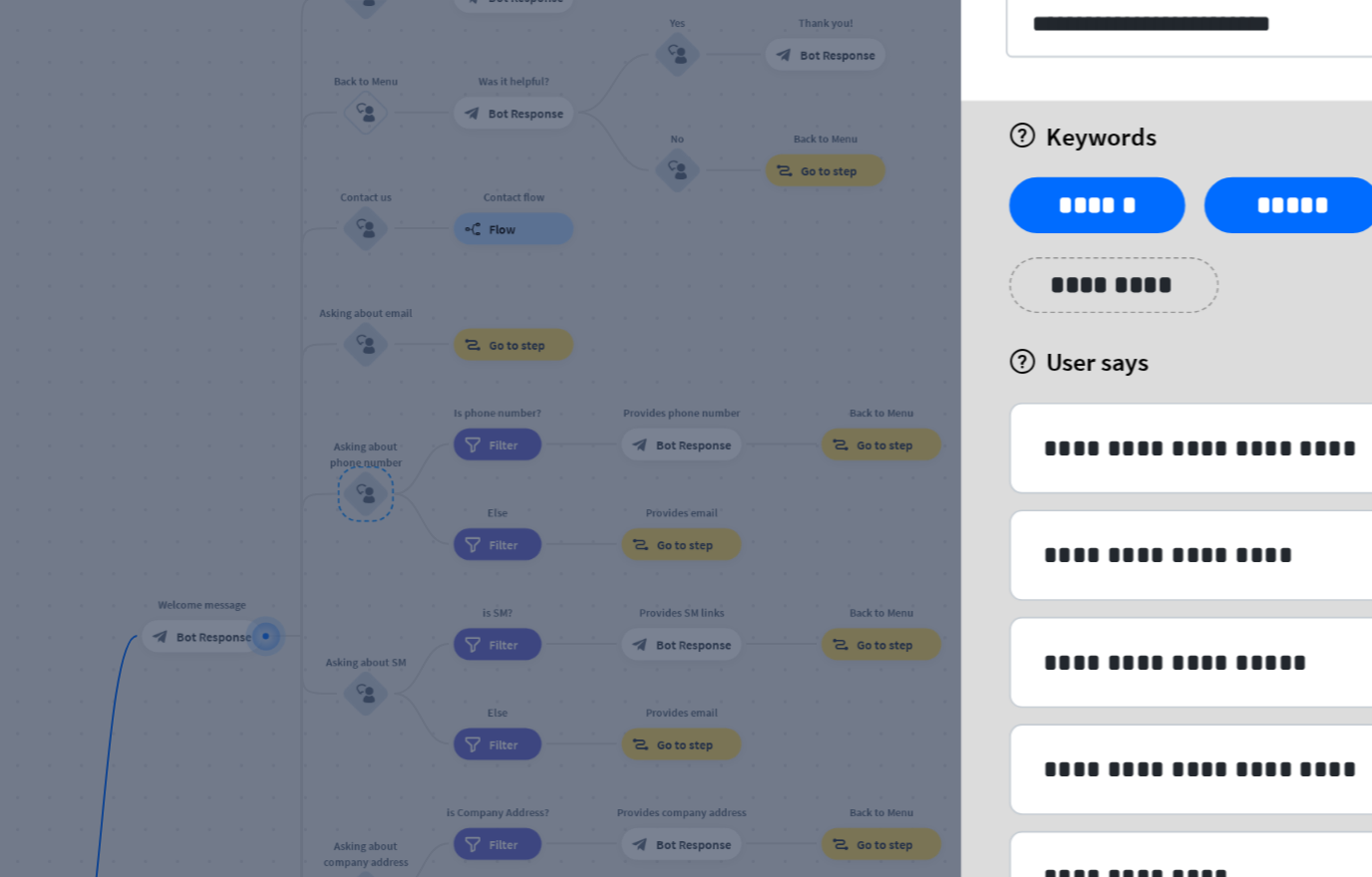 click at bounding box center [710, 461] 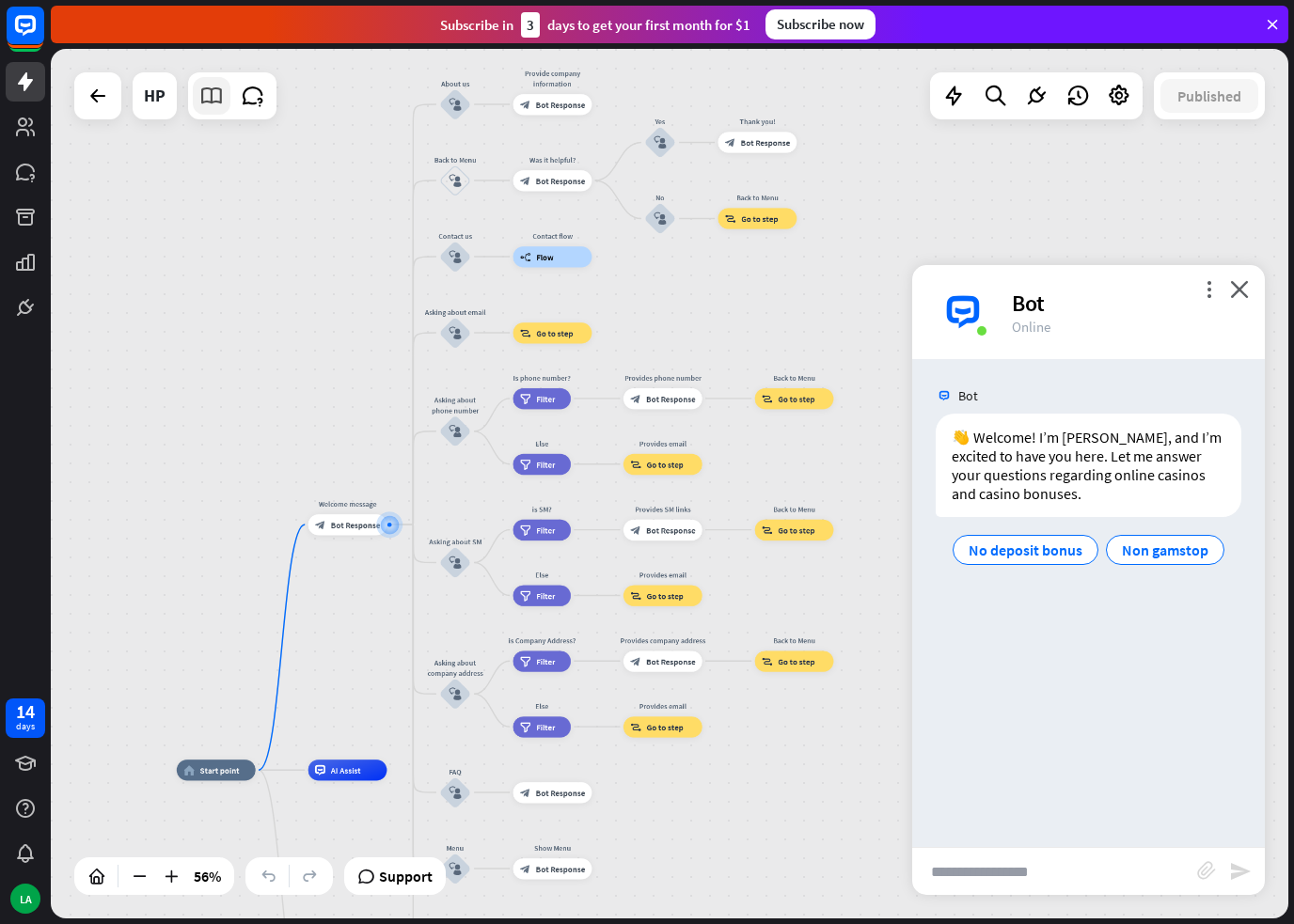 click at bounding box center (212, 96) 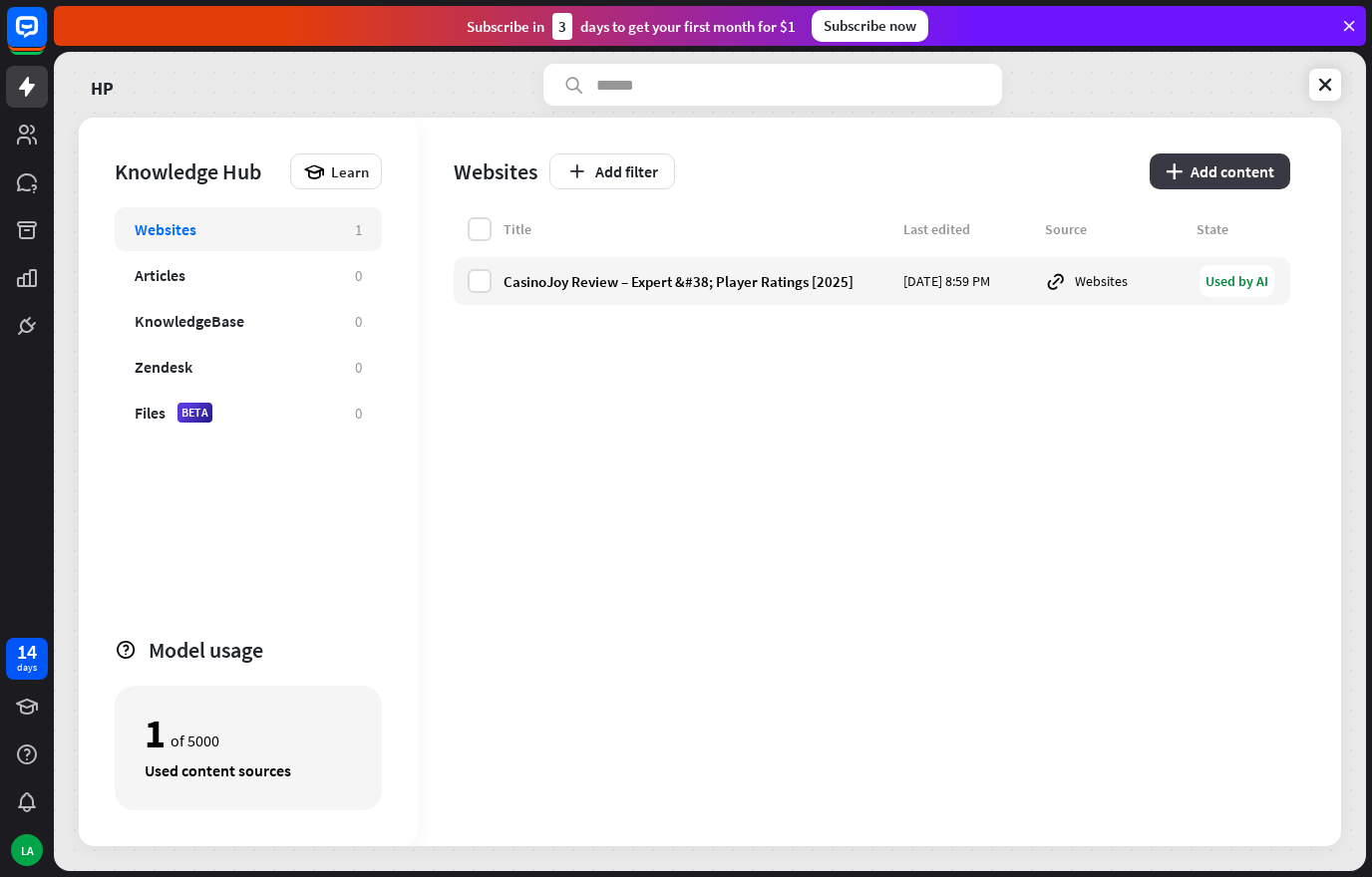 click on "plus
Add content" at bounding box center [1219, 171] 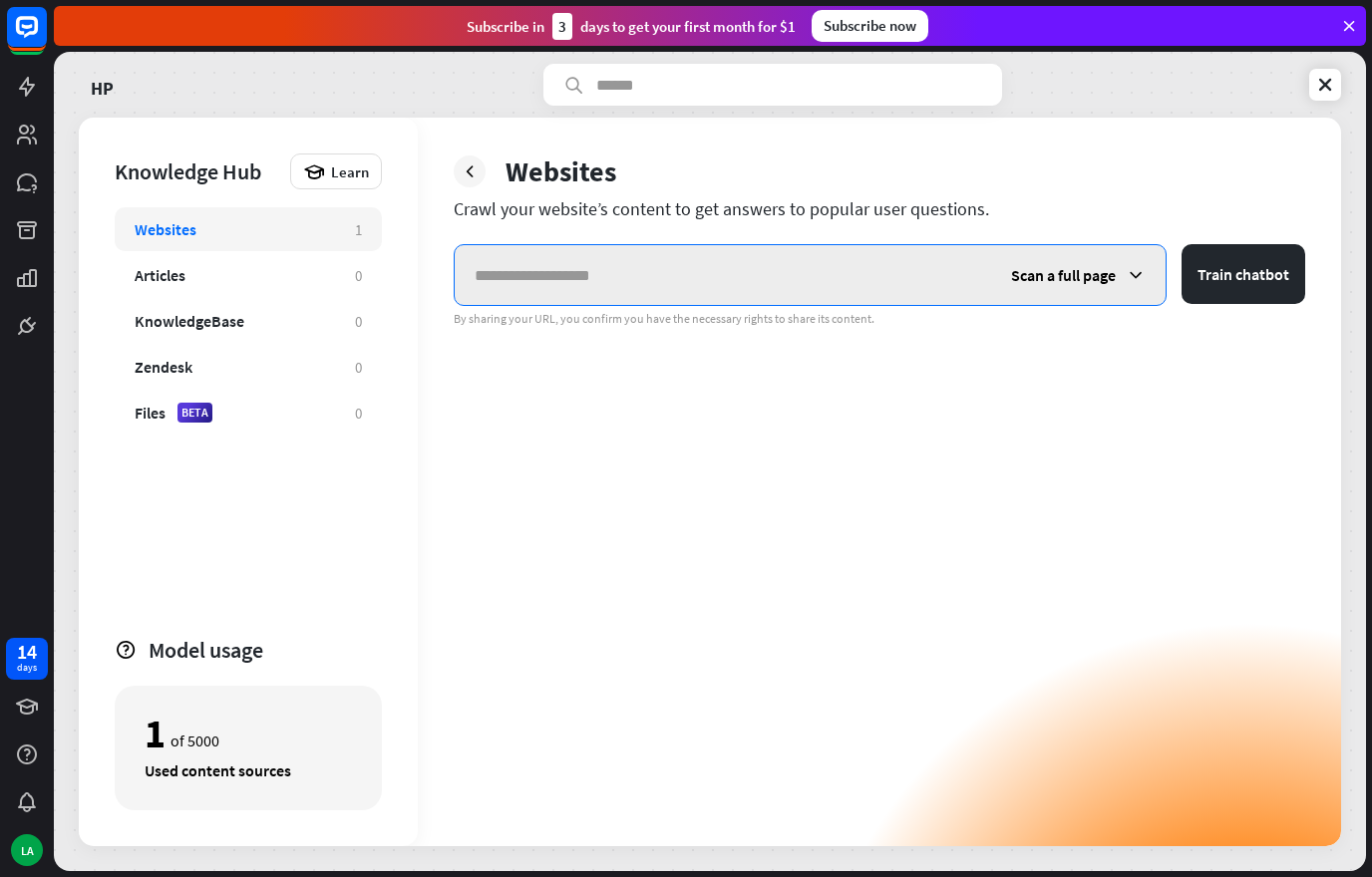 click at bounding box center (723, 275) 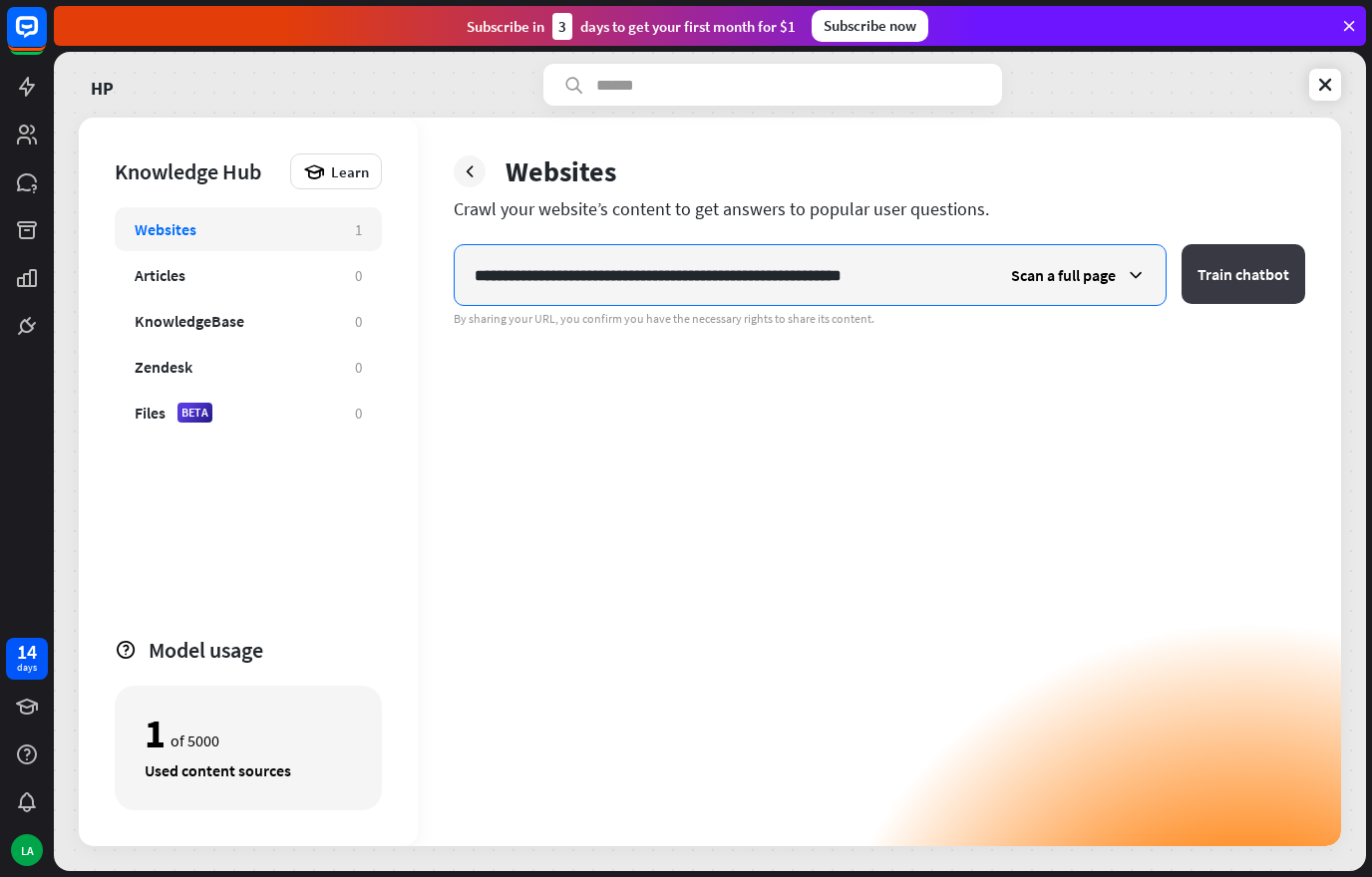 type on "**********" 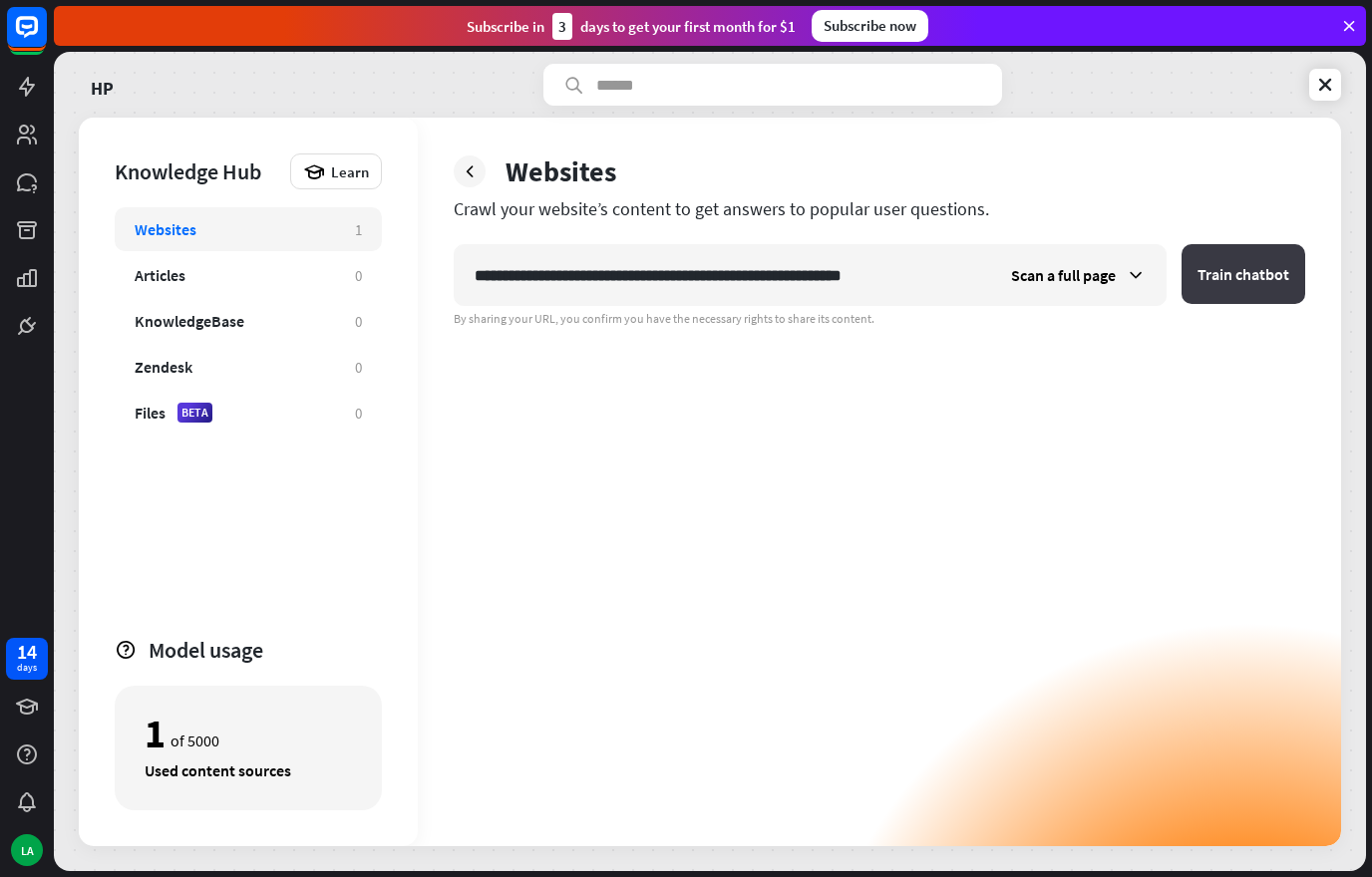 click on "Train chatbot" at bounding box center [1243, 274] 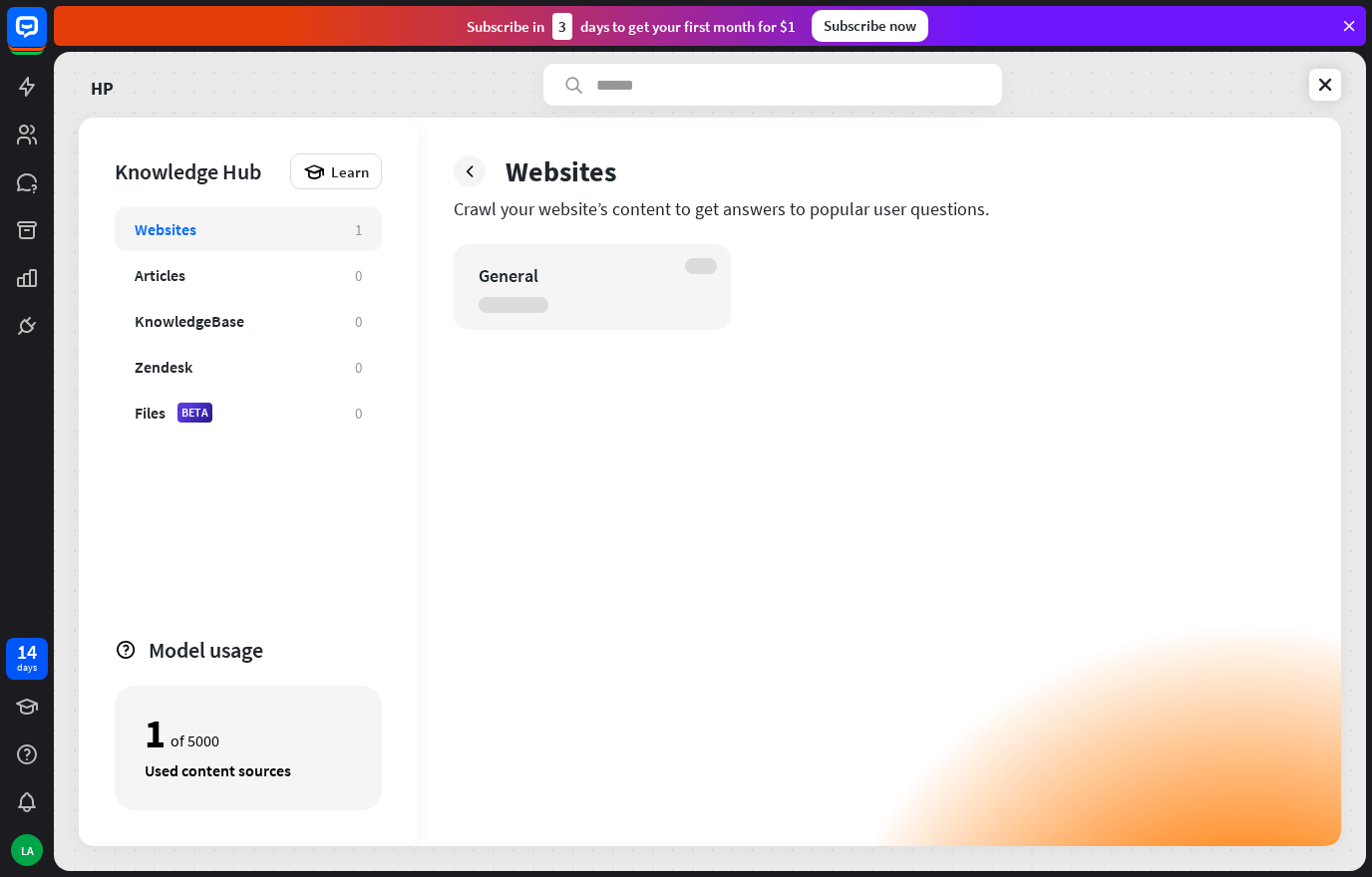 click at bounding box center (470, 171) 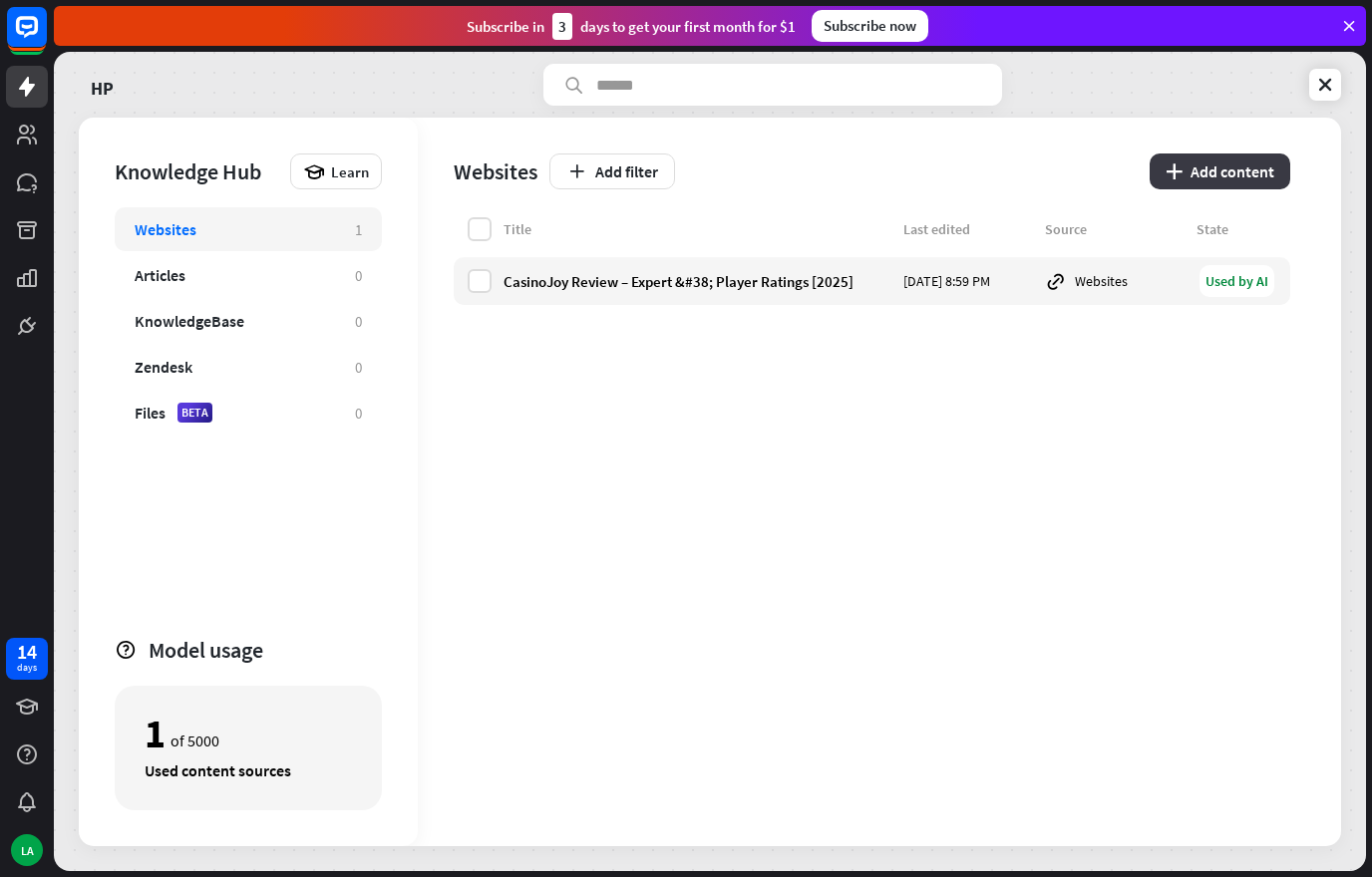 click on "plus
Add content" at bounding box center [1219, 171] 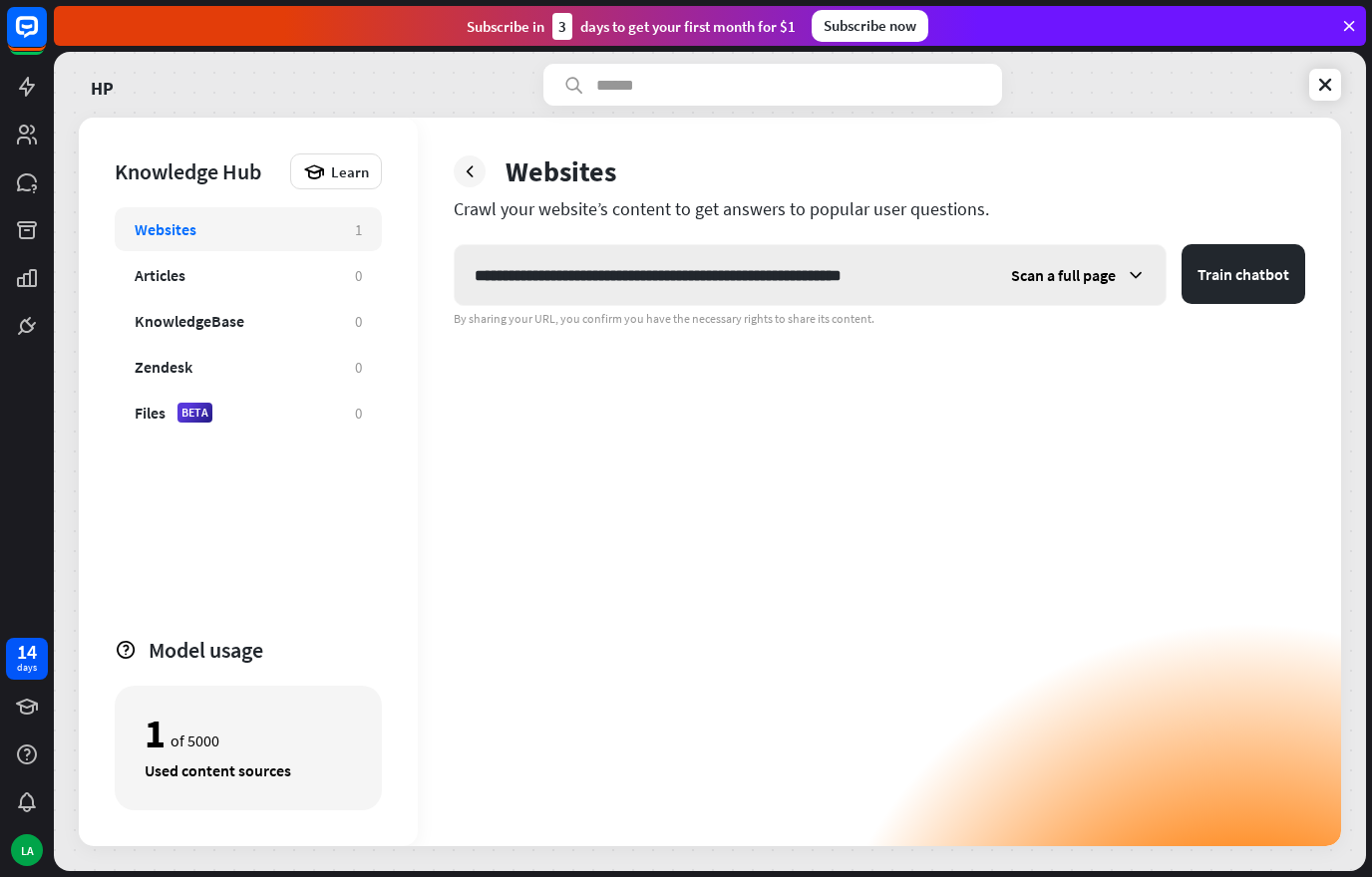 type on "**********" 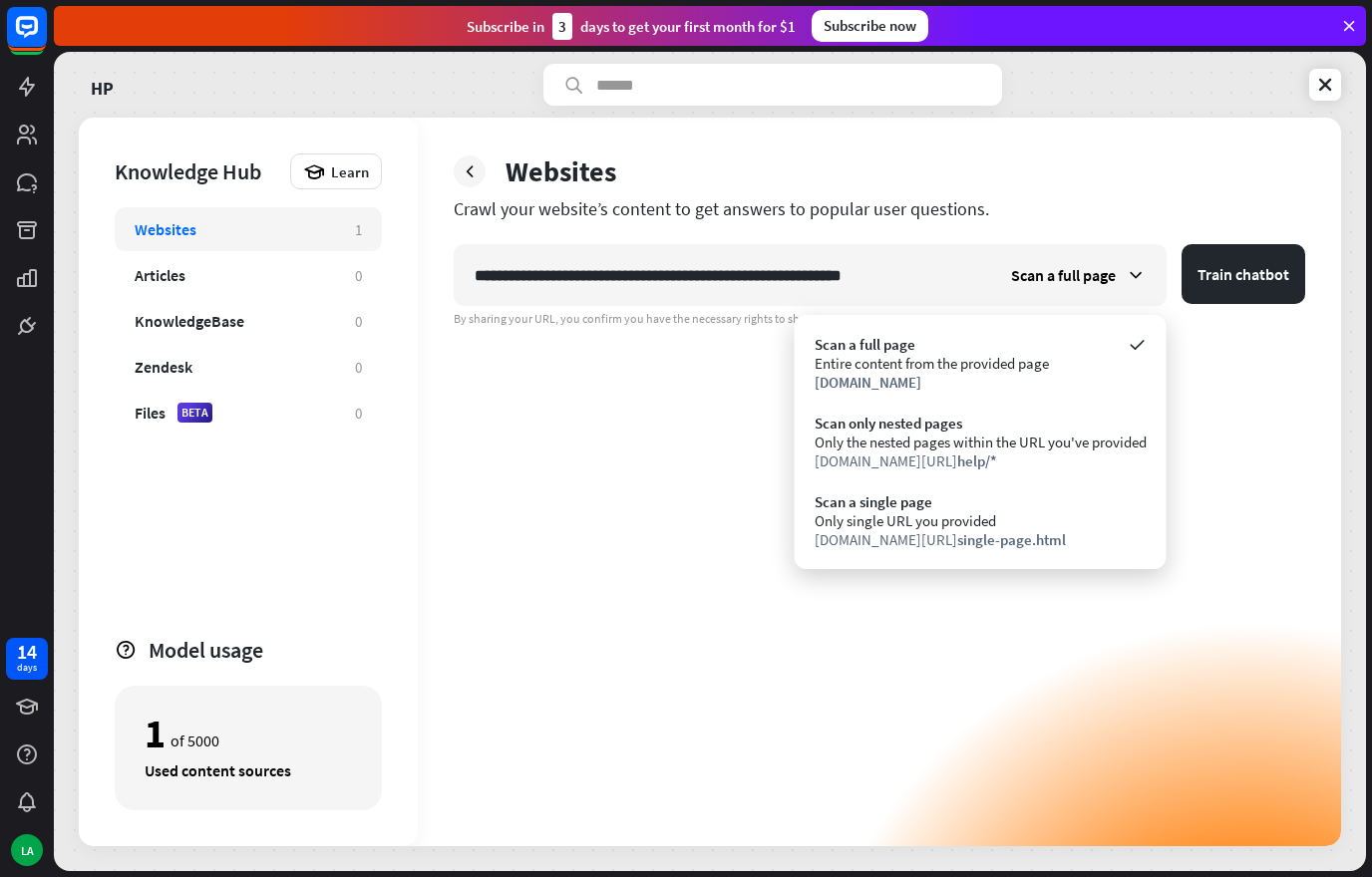 click on "Only single URL you provided" at bounding box center [980, 520] 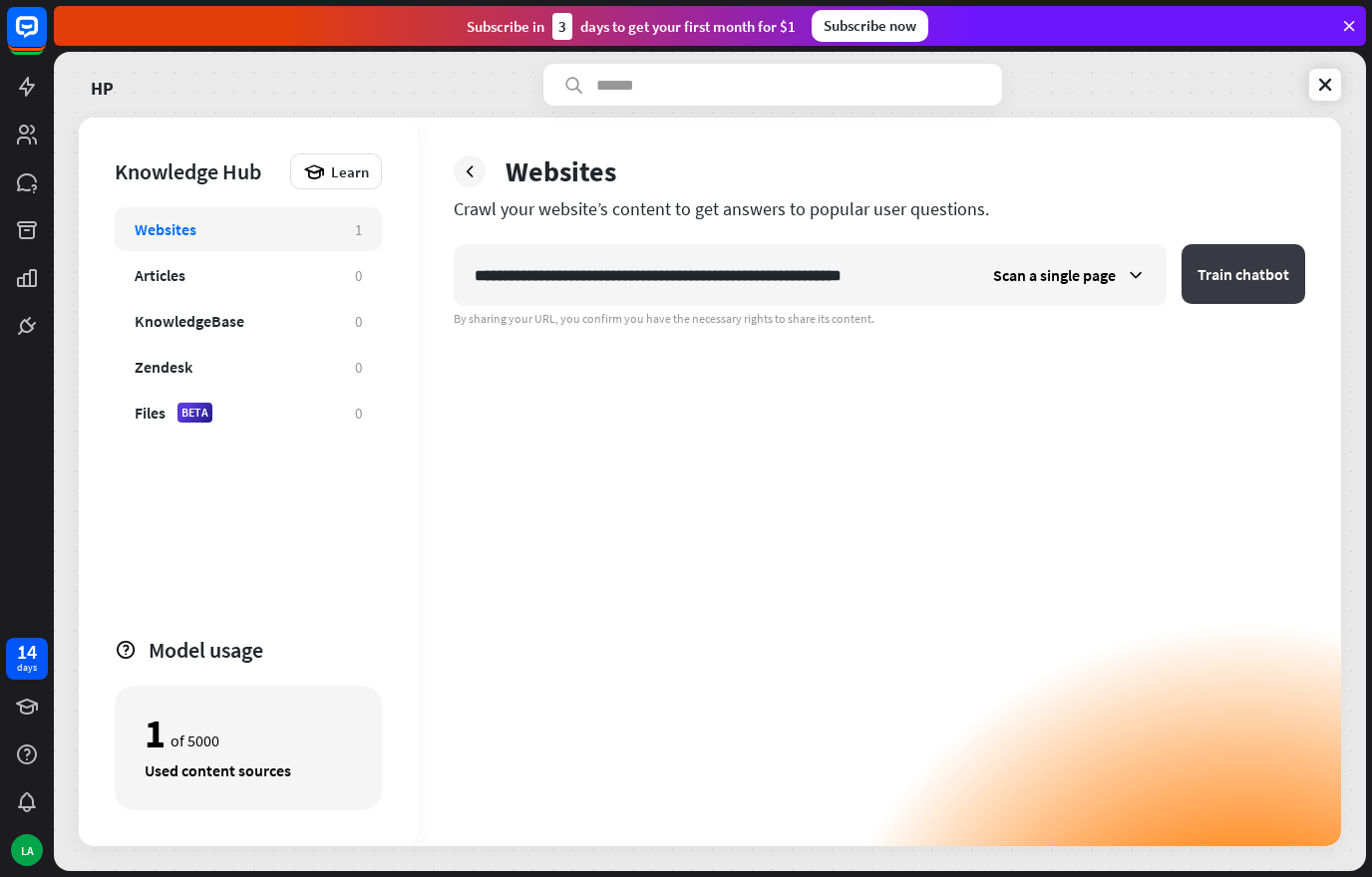 click on "Train chatbot" at bounding box center [1243, 274] 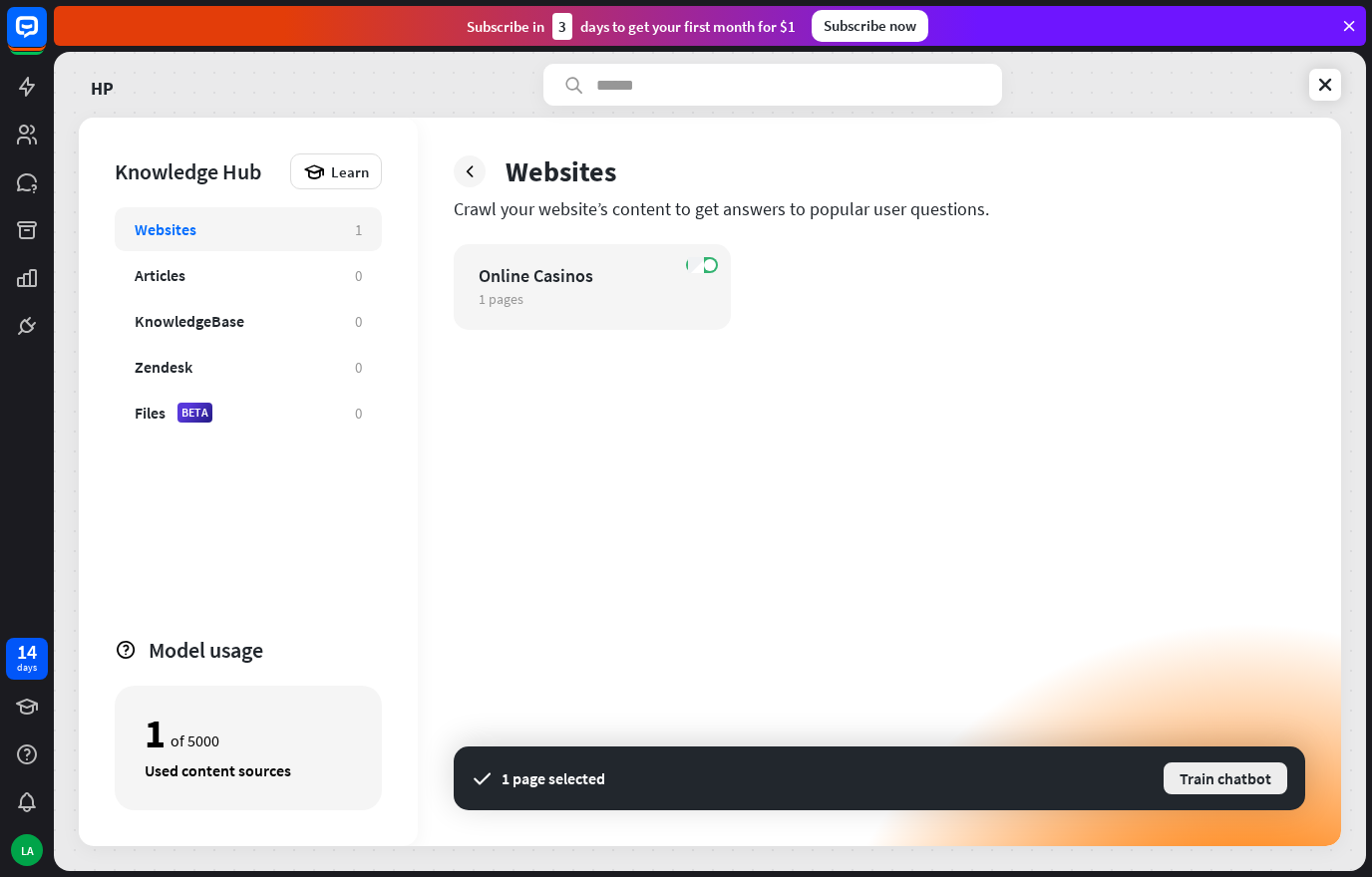 click on "Train chatbot" at bounding box center (1225, 778) 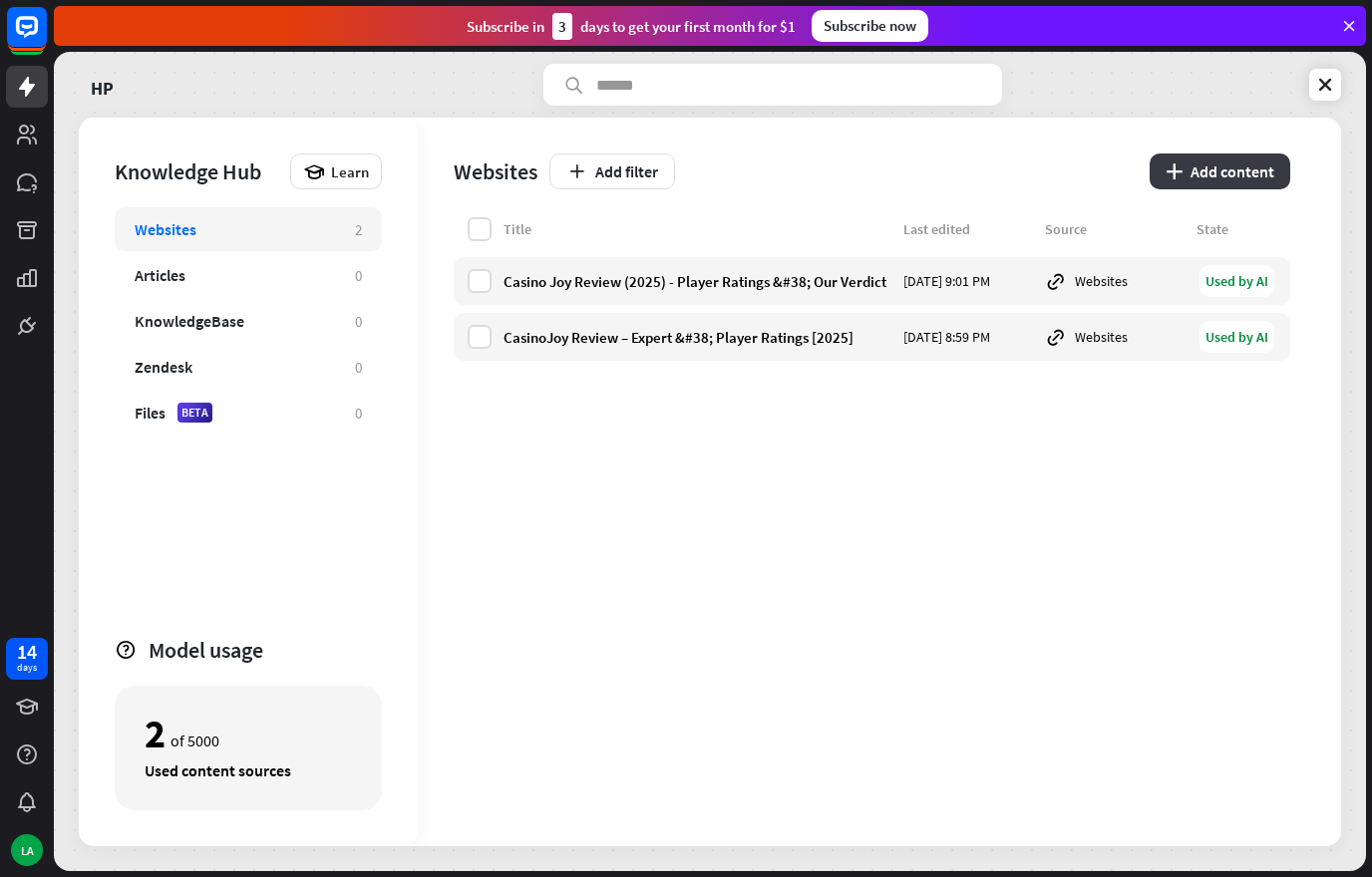 click on "plus
Add content" at bounding box center (1219, 171) 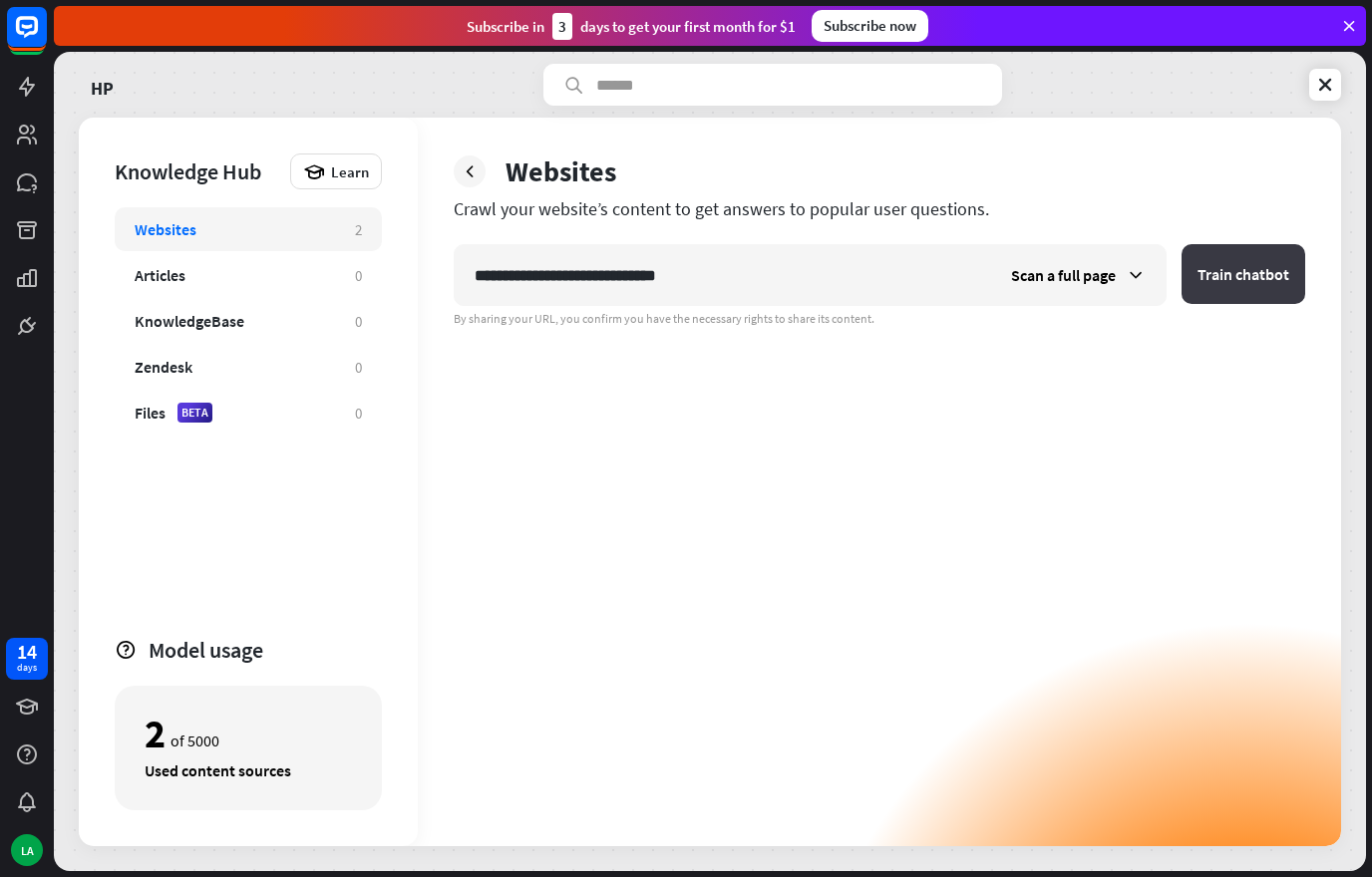 type on "**********" 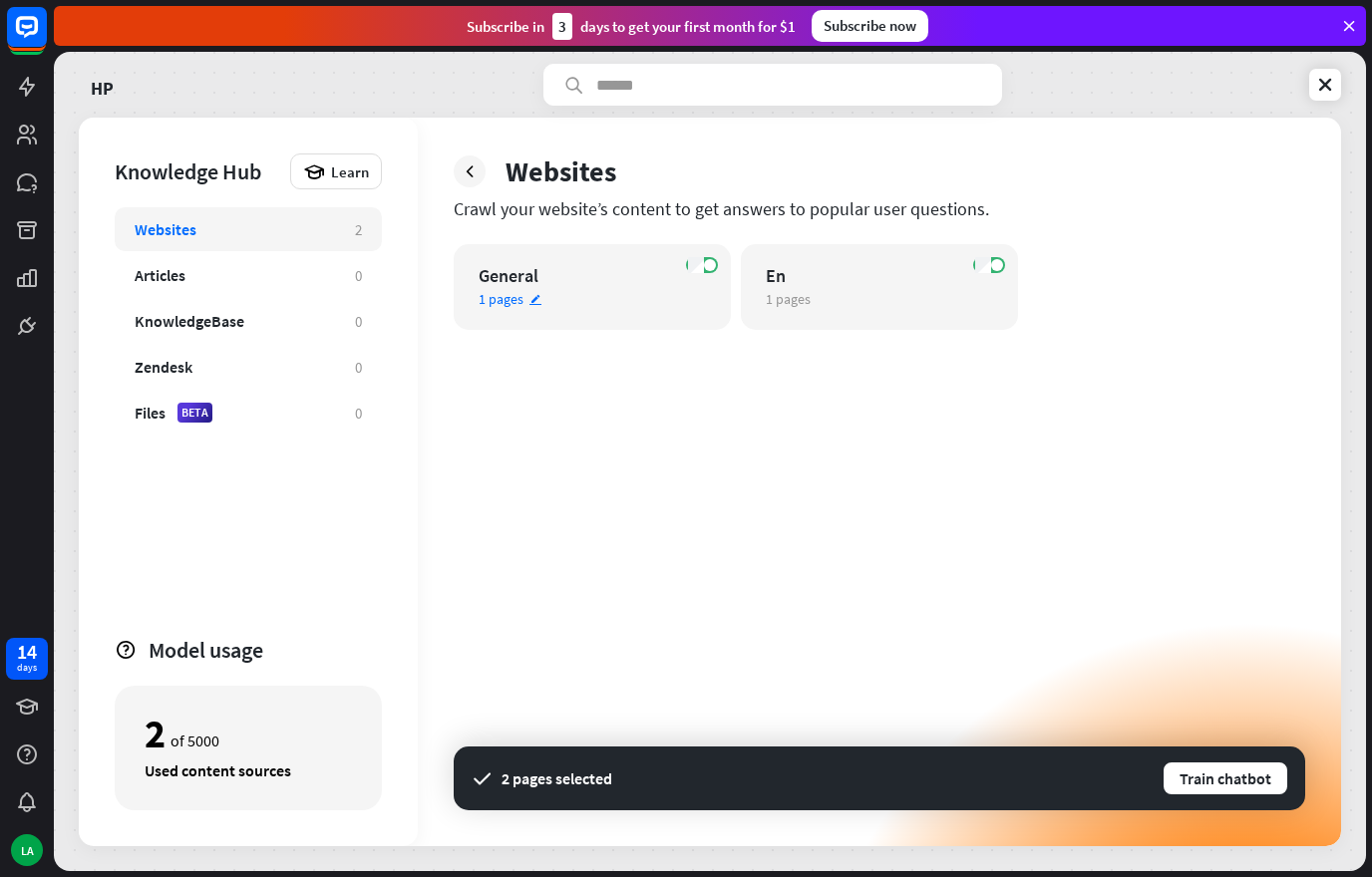 click on "ON
General   1 pages   edit" at bounding box center (592, 287) 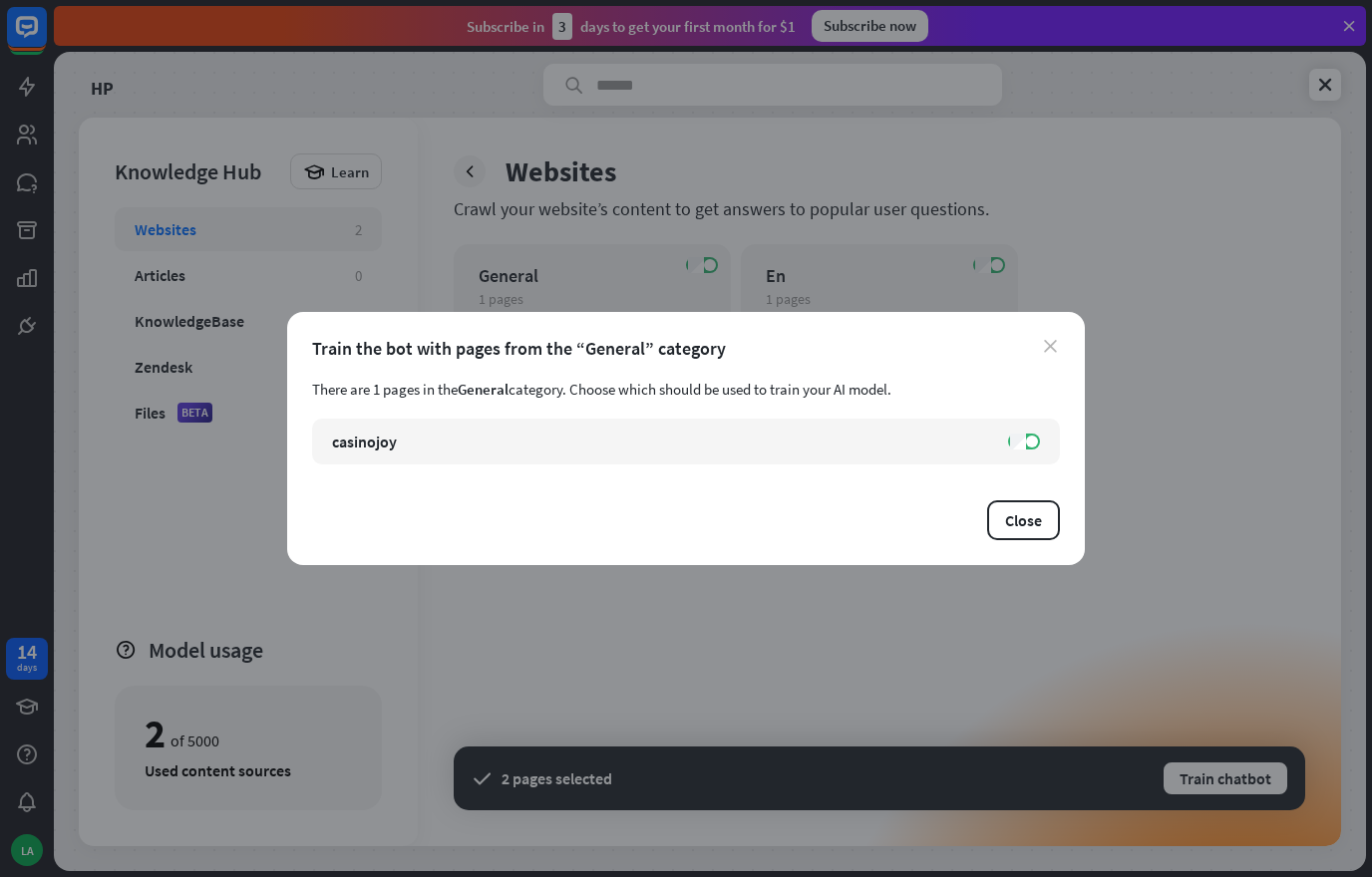 click on "close" at bounding box center [1050, 346] 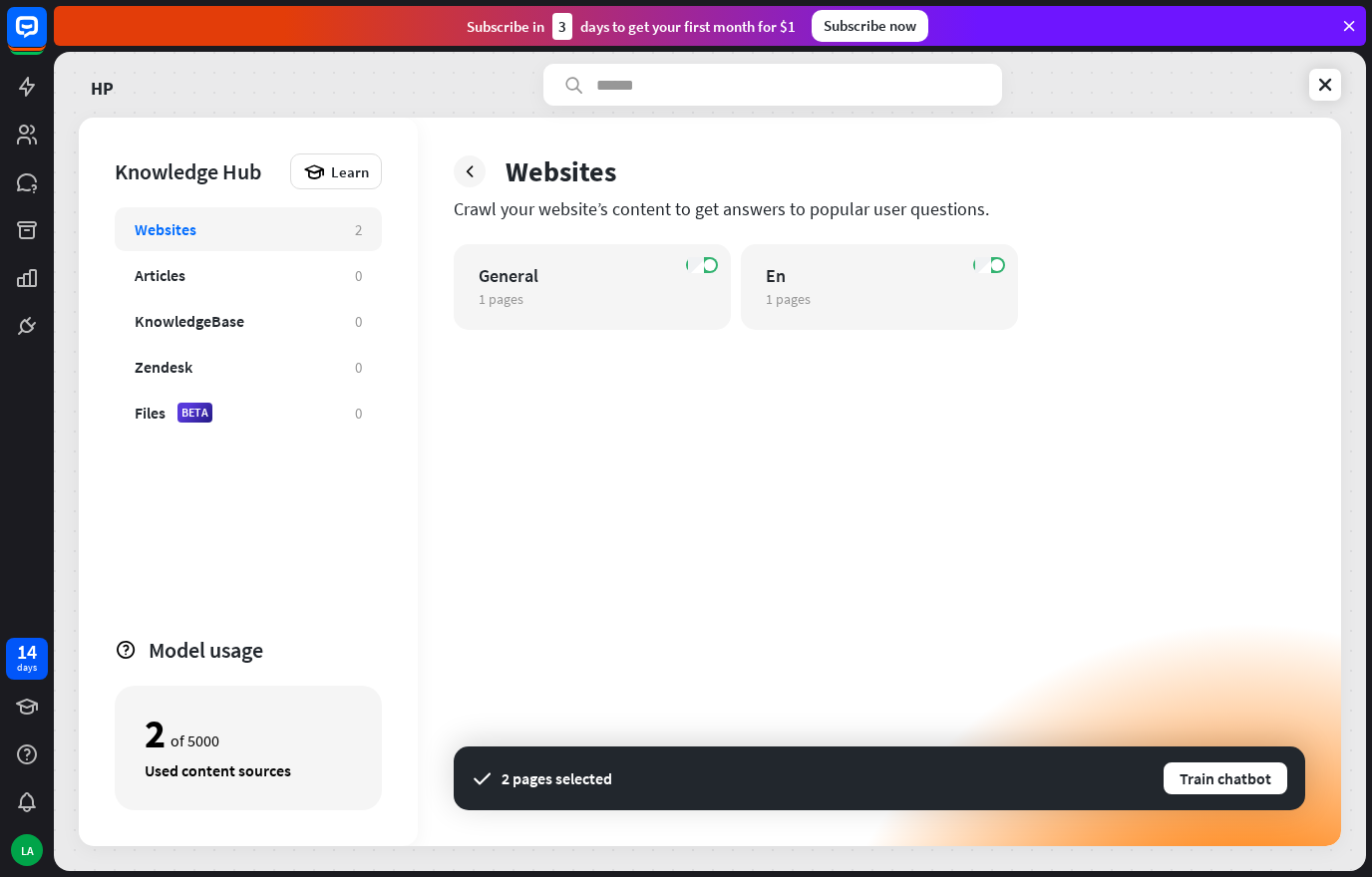 click at bounding box center (470, 171) 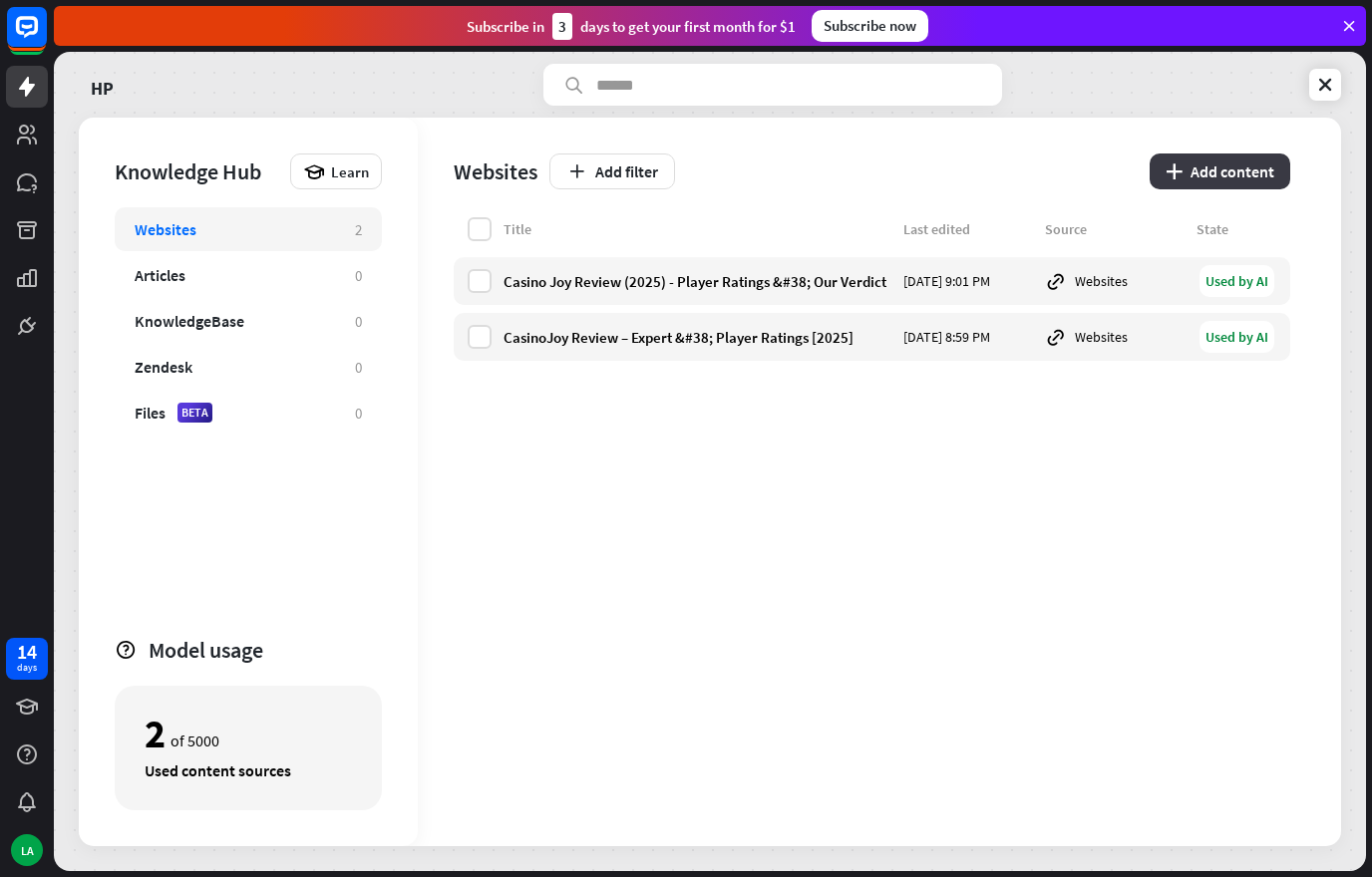click on "plus
Add content" at bounding box center [1219, 171] 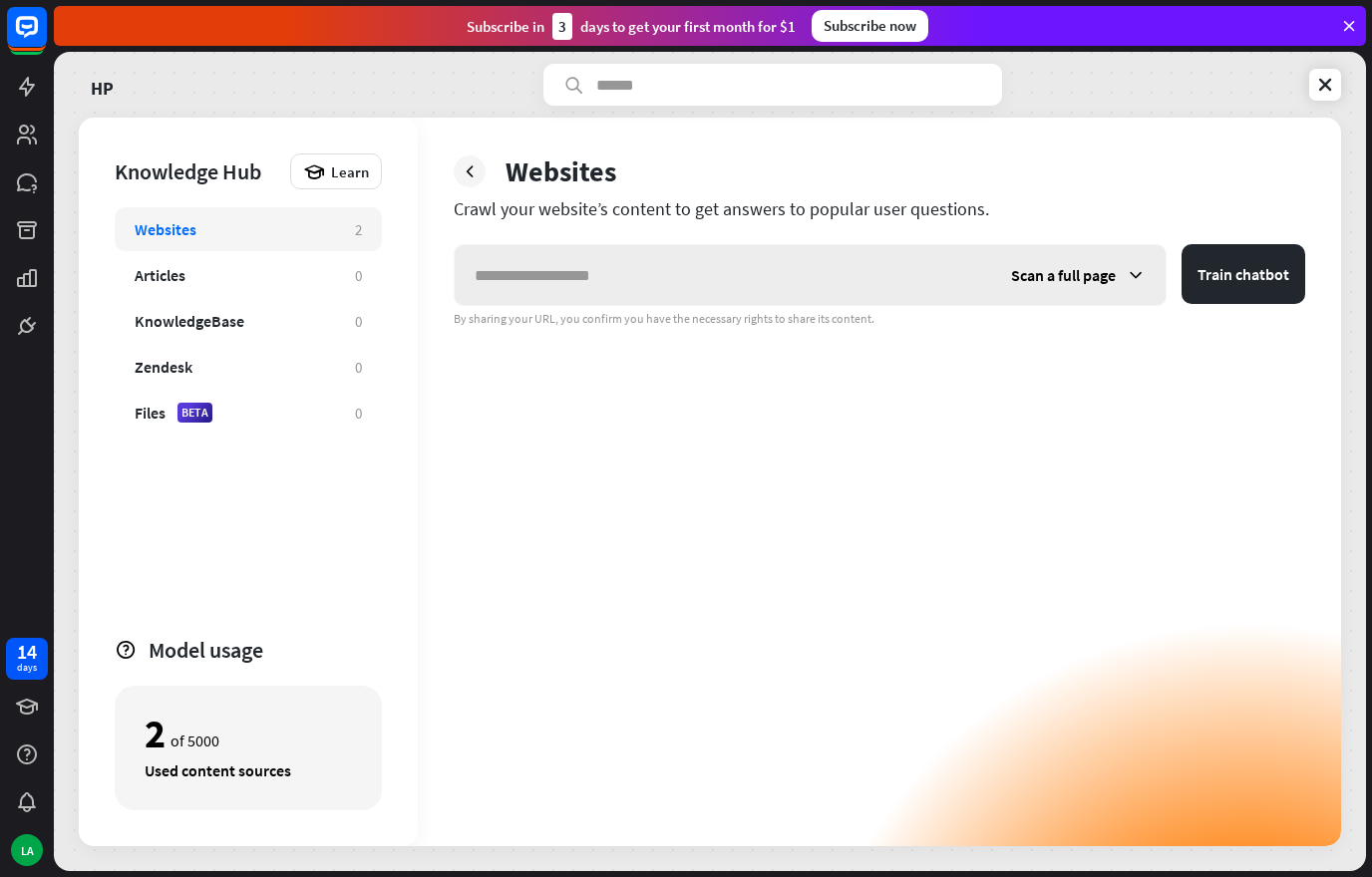 click at bounding box center [1136, 275] 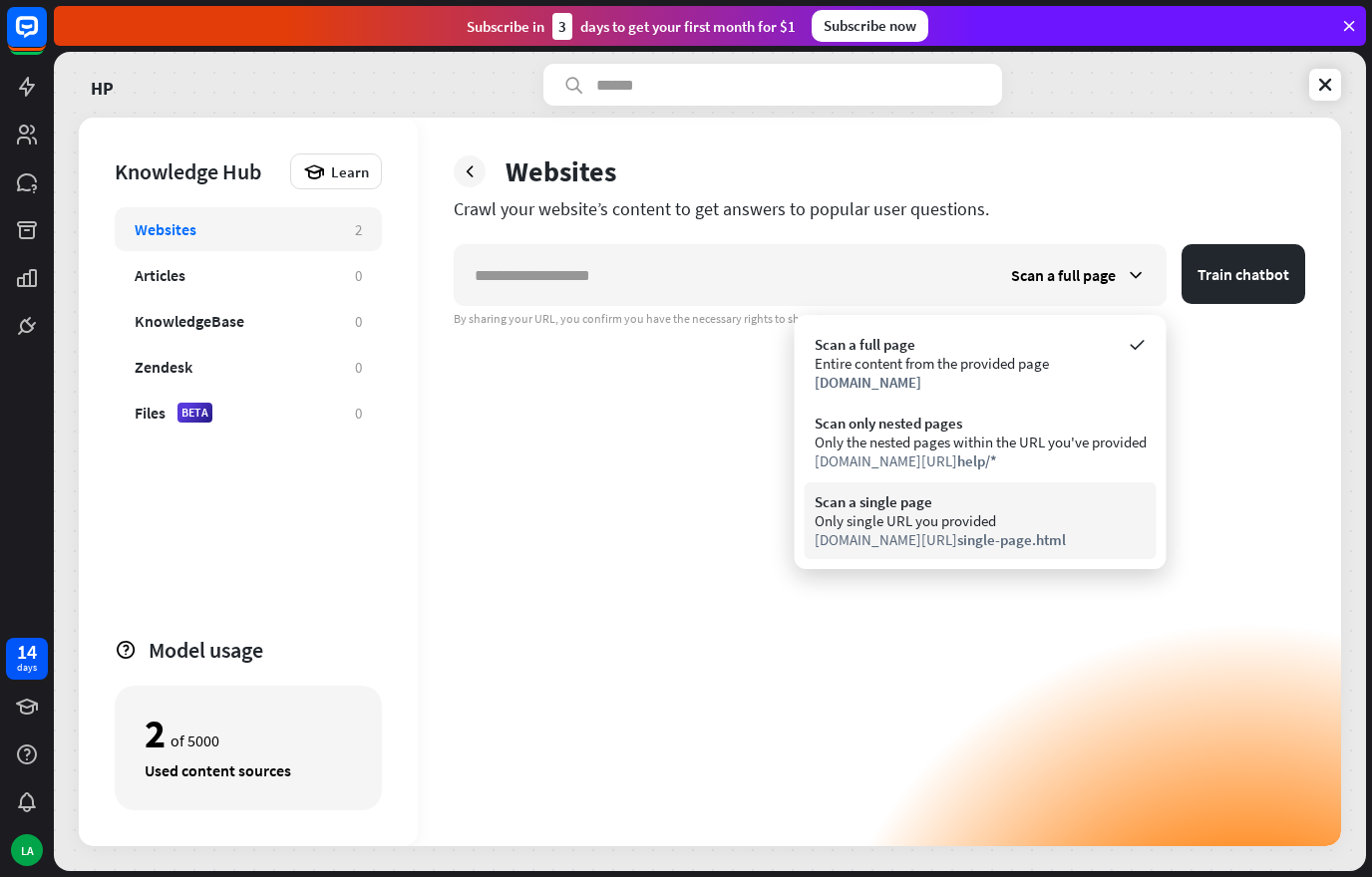 click on "Only single URL you provided" at bounding box center [980, 520] 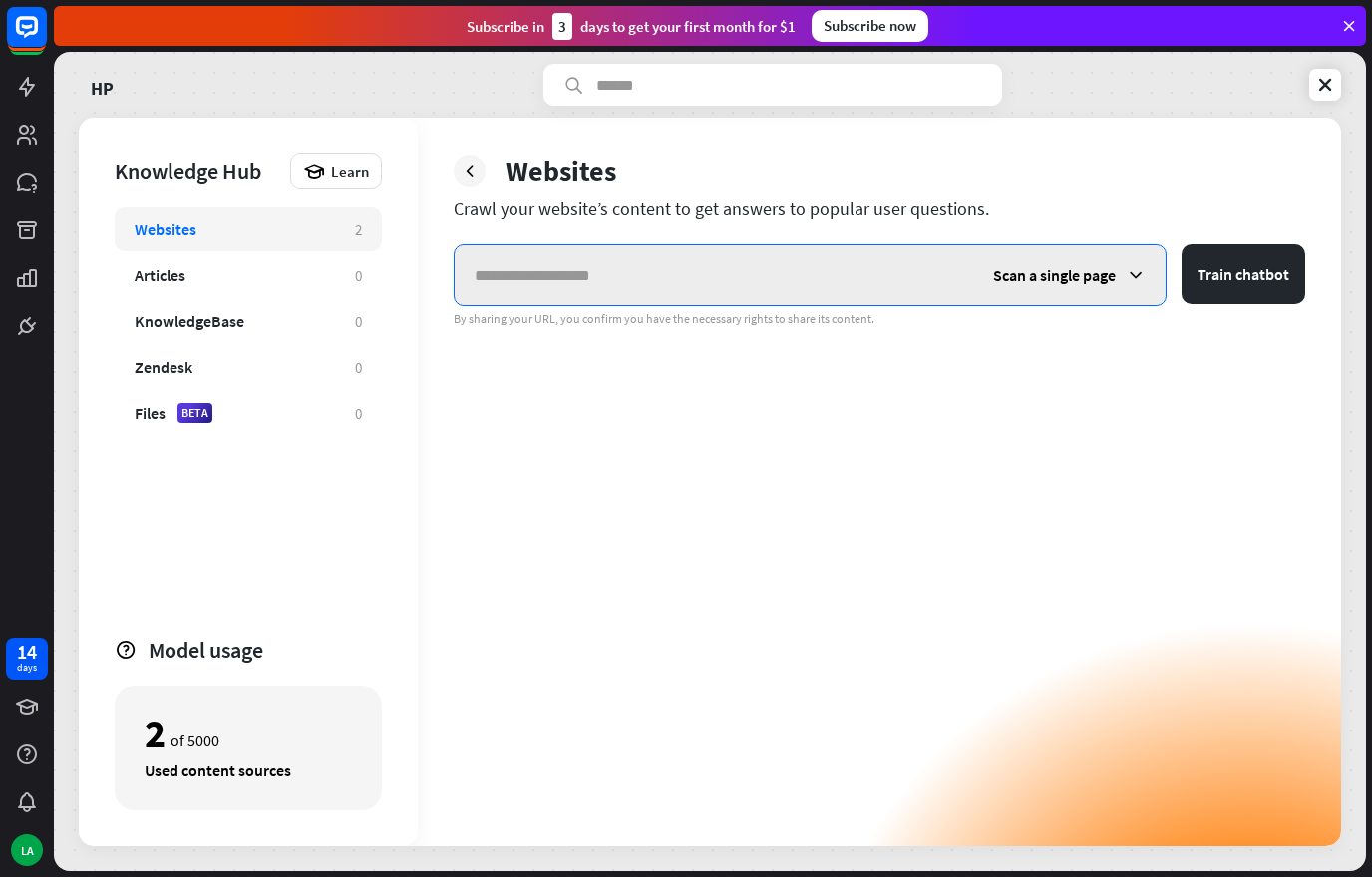 click at bounding box center [714, 275] 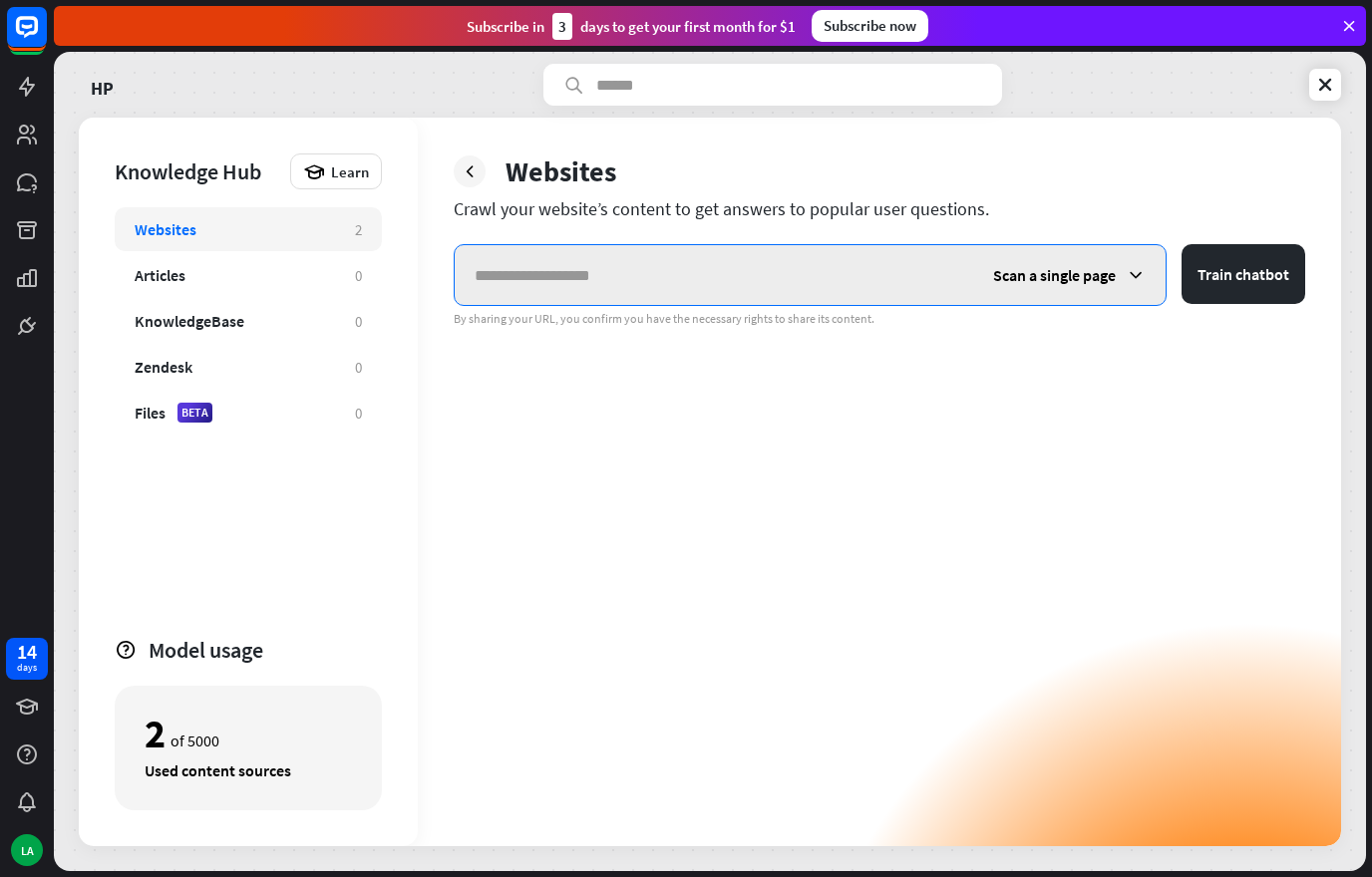 paste on "**********" 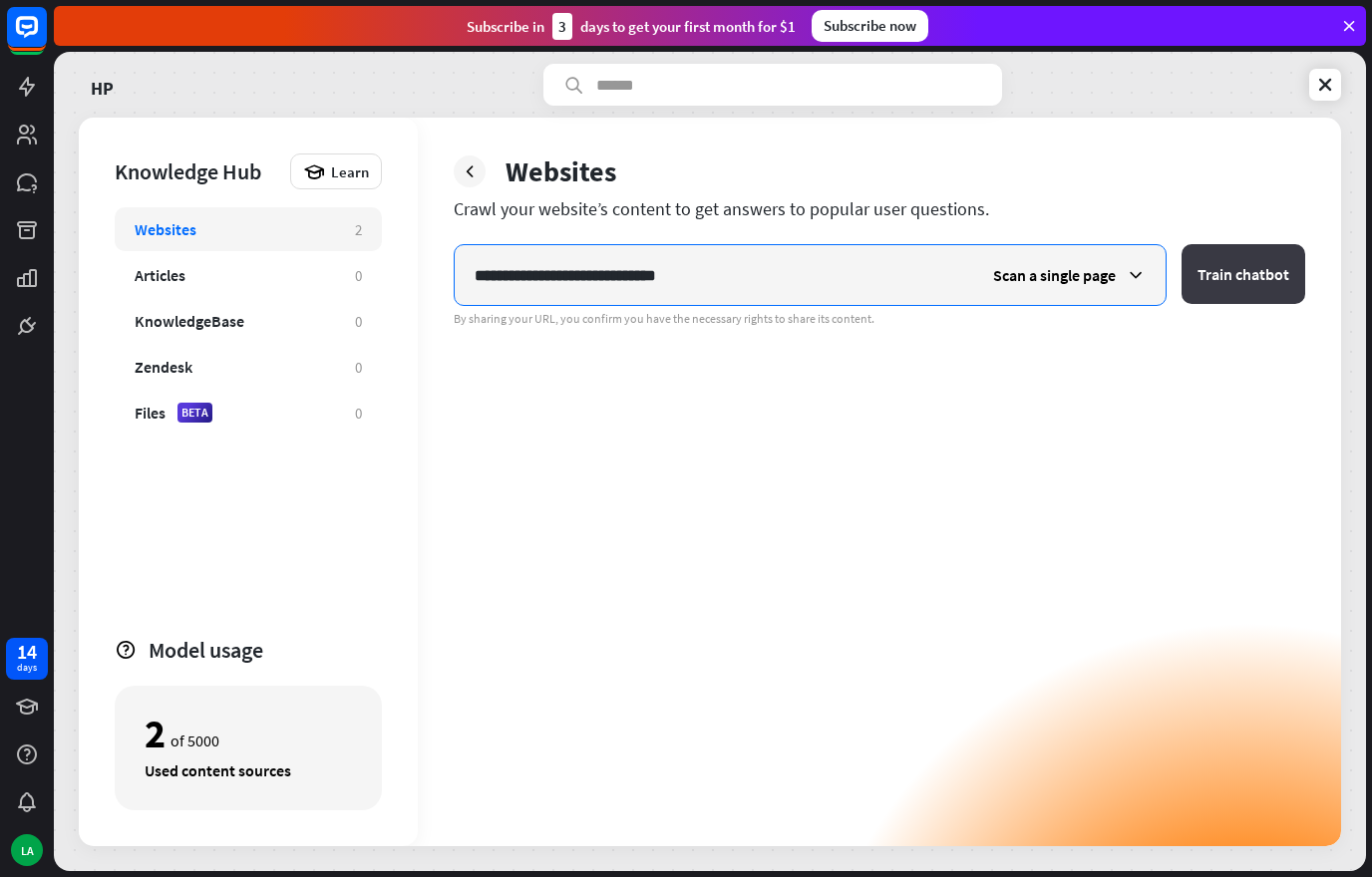 type on "**********" 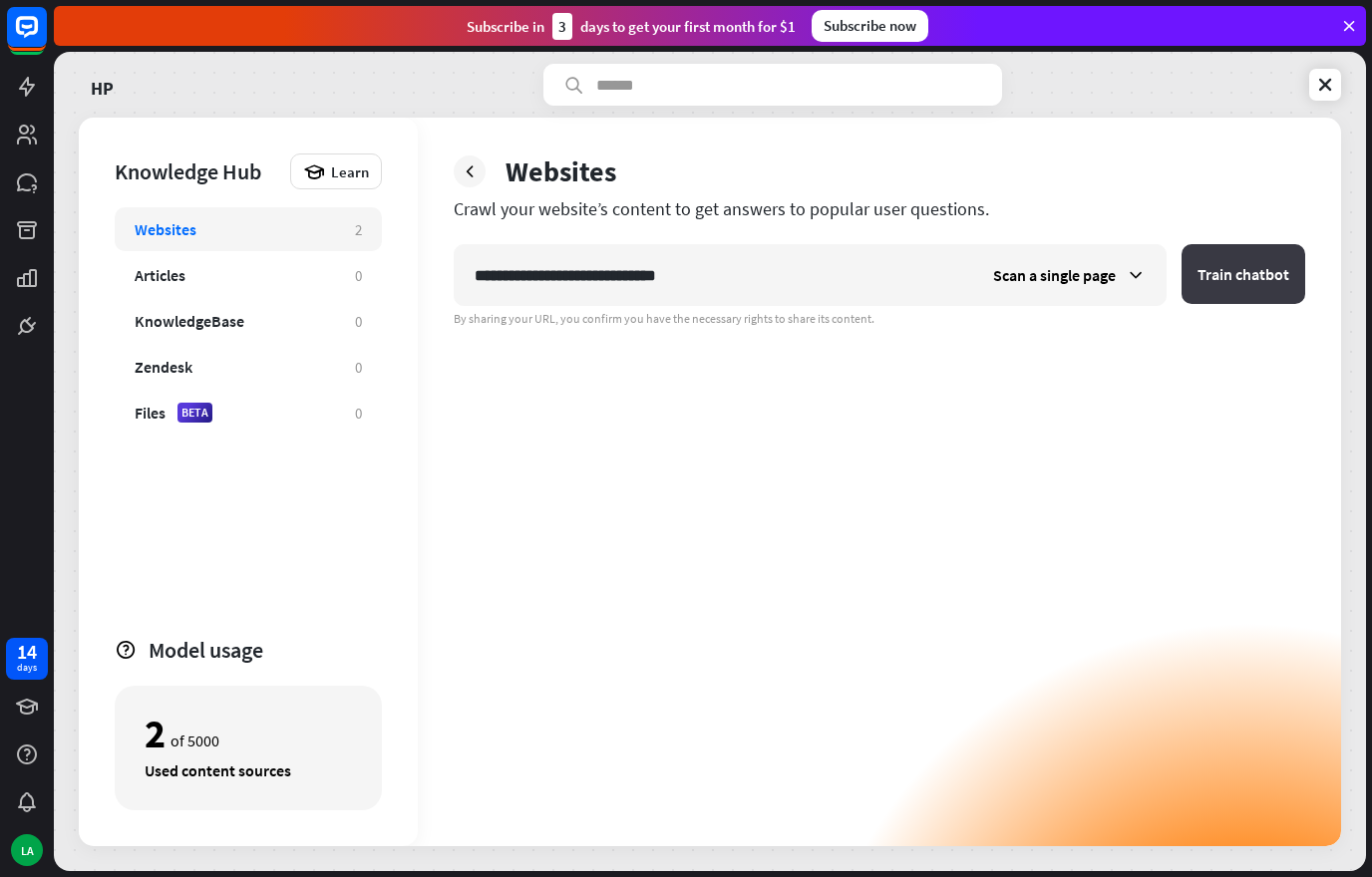 click on "Train chatbot" at bounding box center (1243, 274) 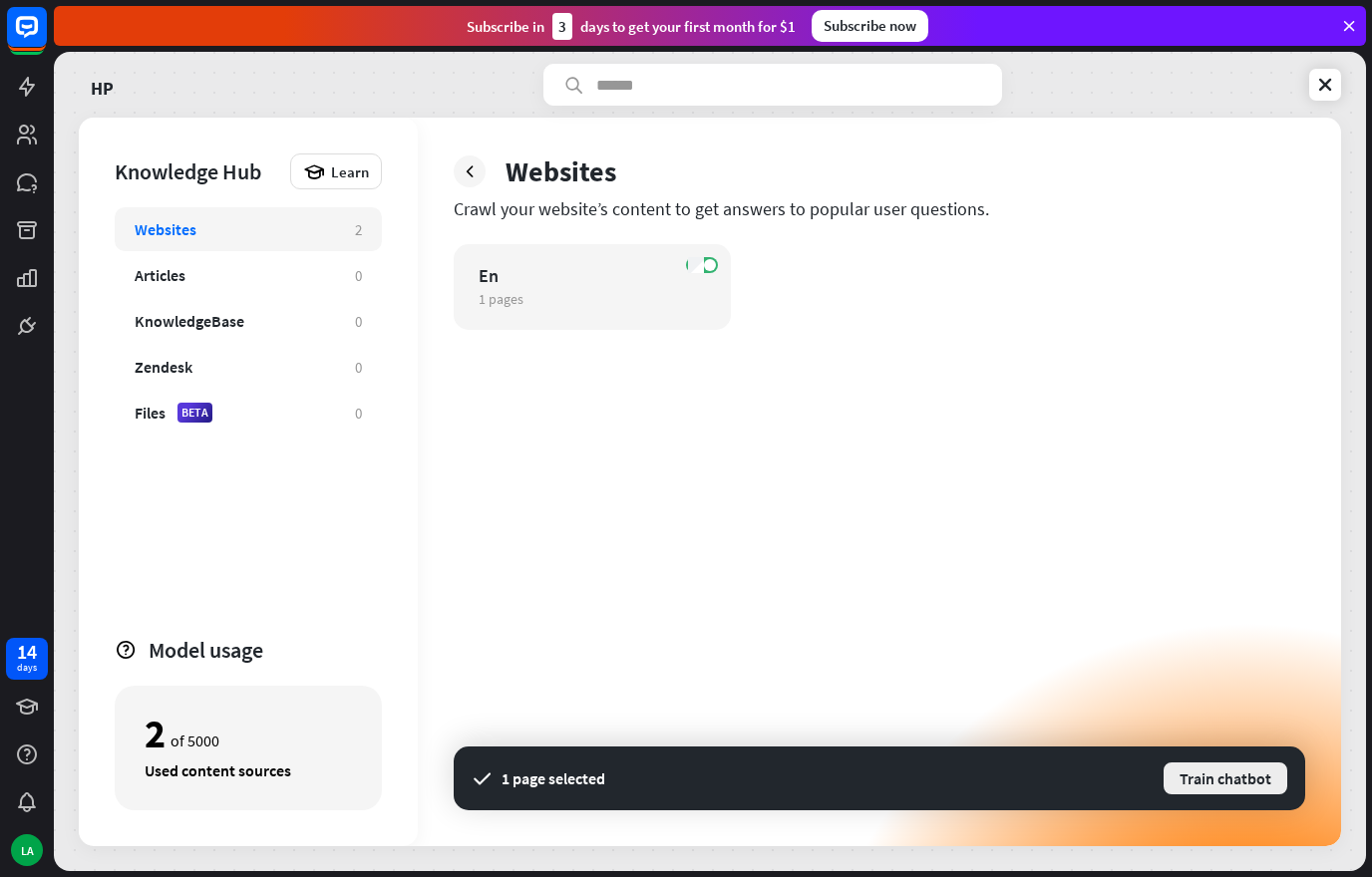 click on "Train chatbot" at bounding box center [1225, 778] 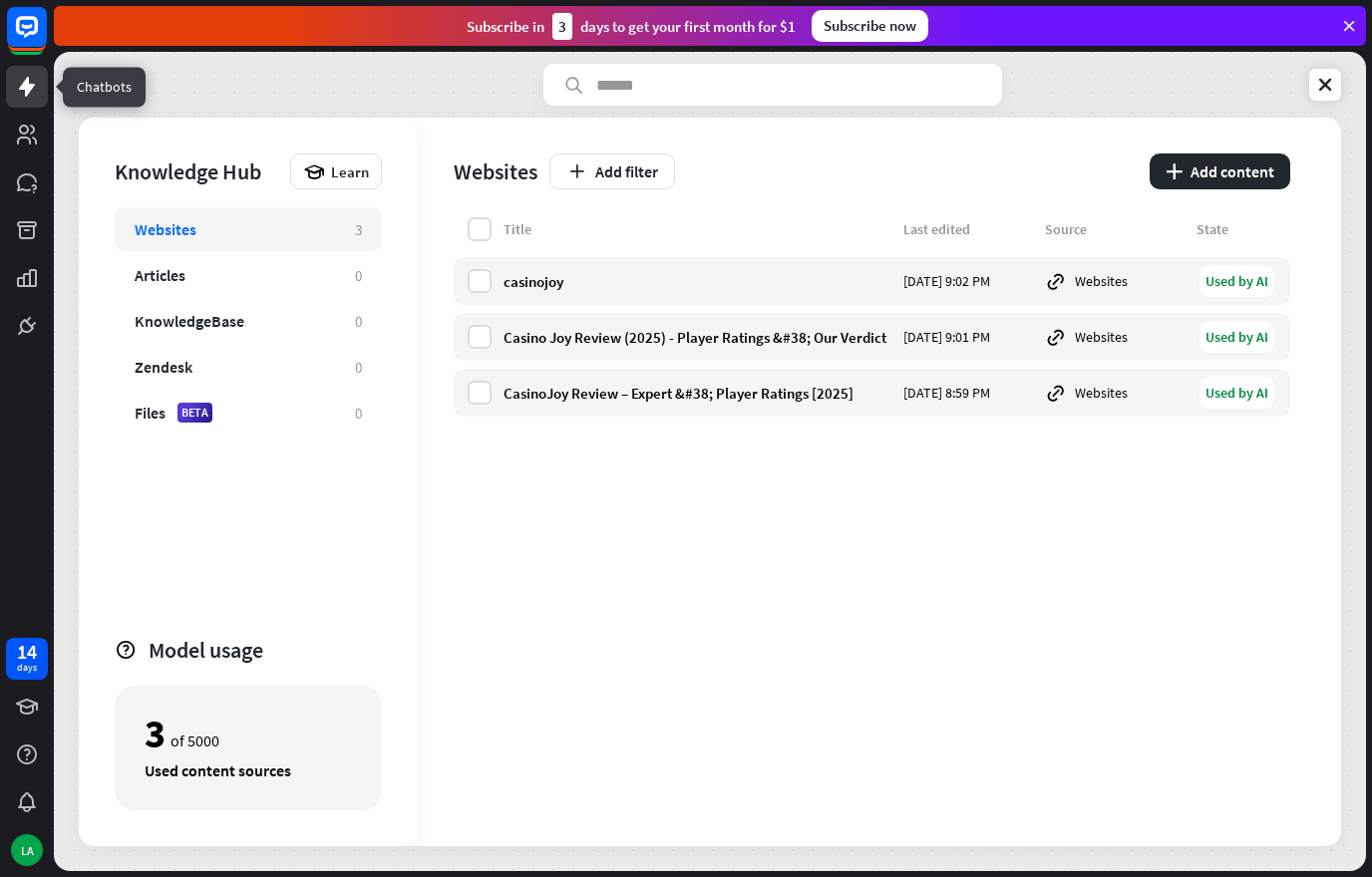 click 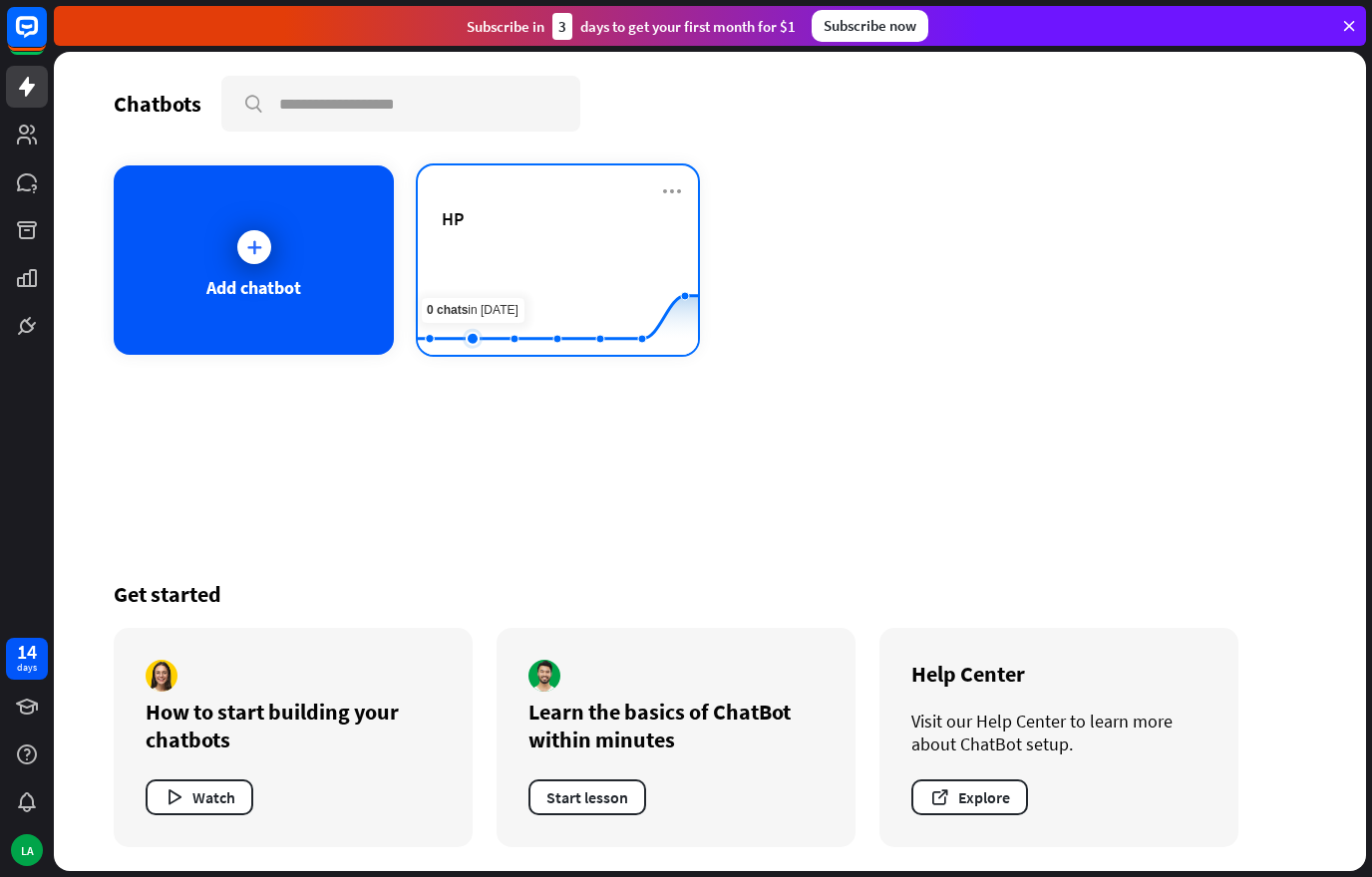 click 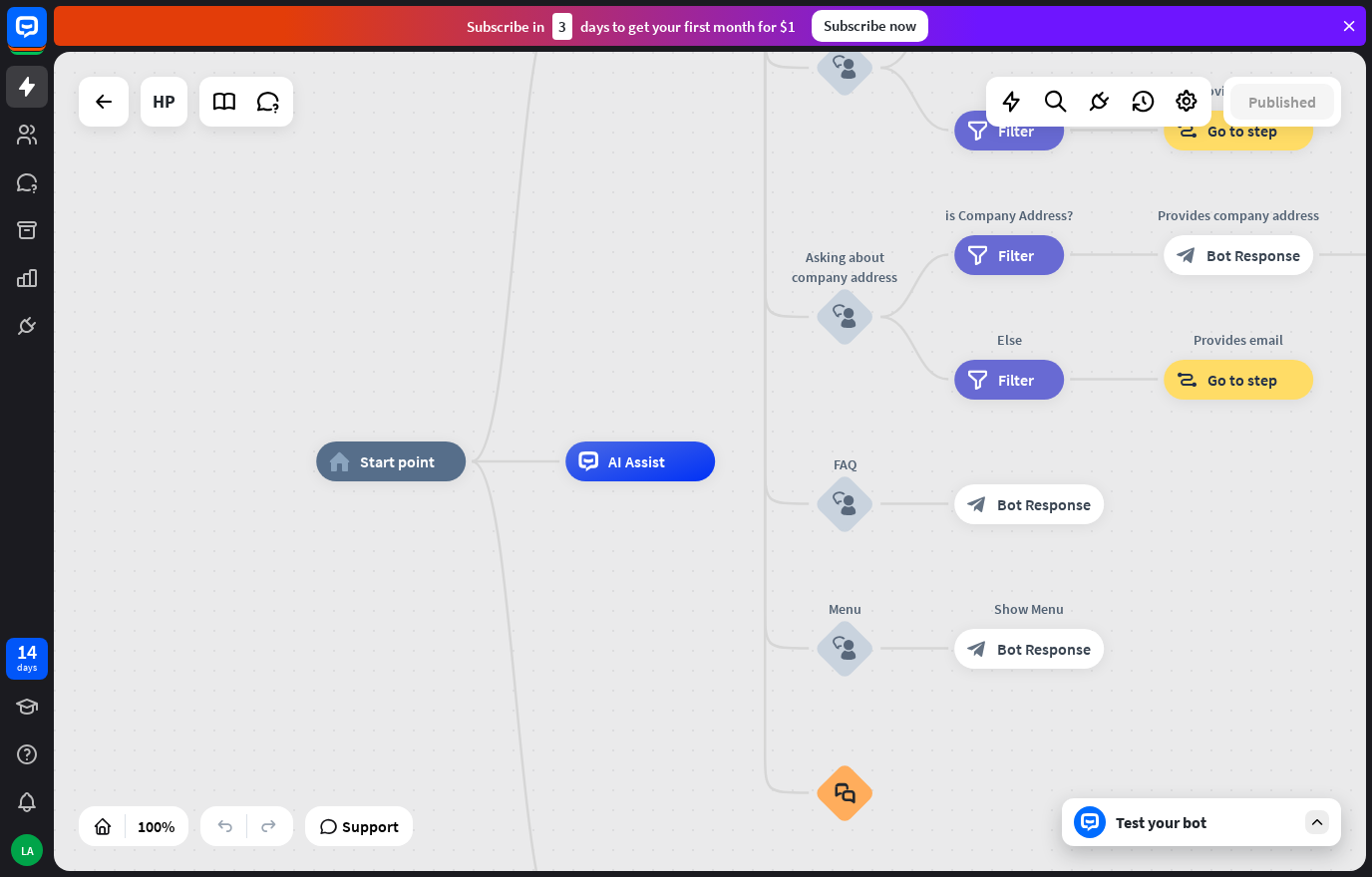 click on "Test your bot" at bounding box center (1205, 822) 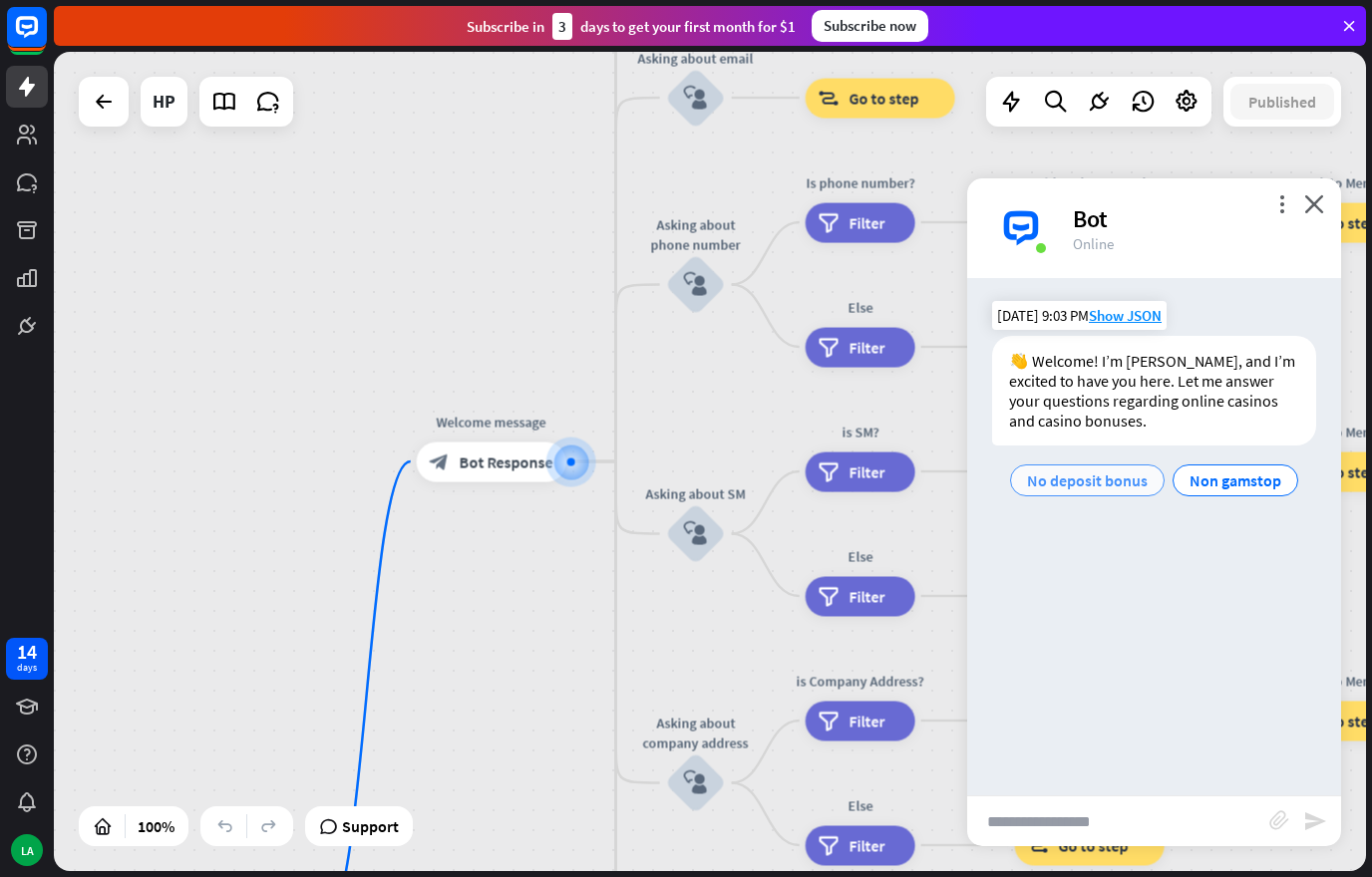 click on "No deposit bonus" at bounding box center (1087, 480) 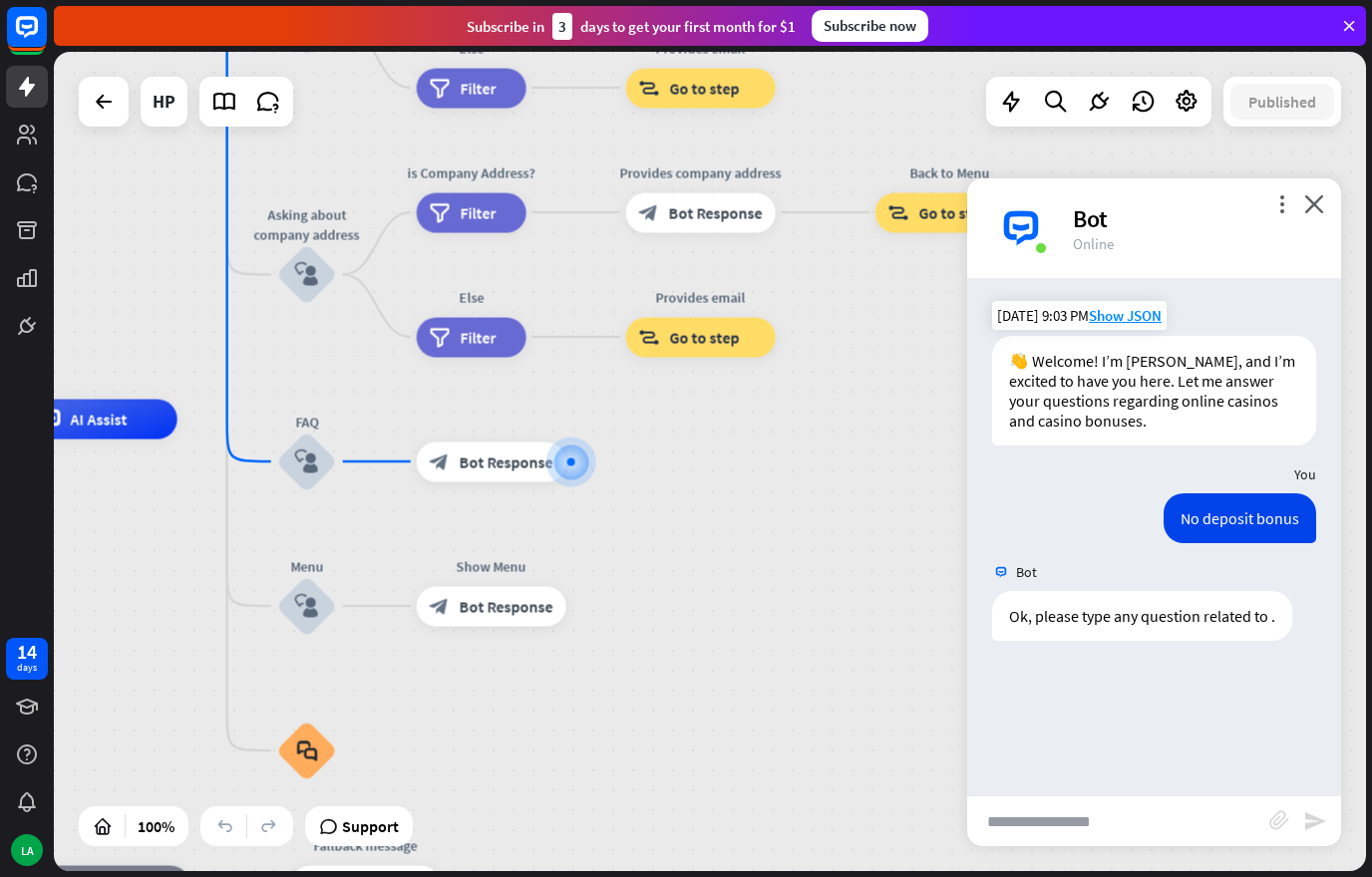 click at bounding box center [1118, 821] 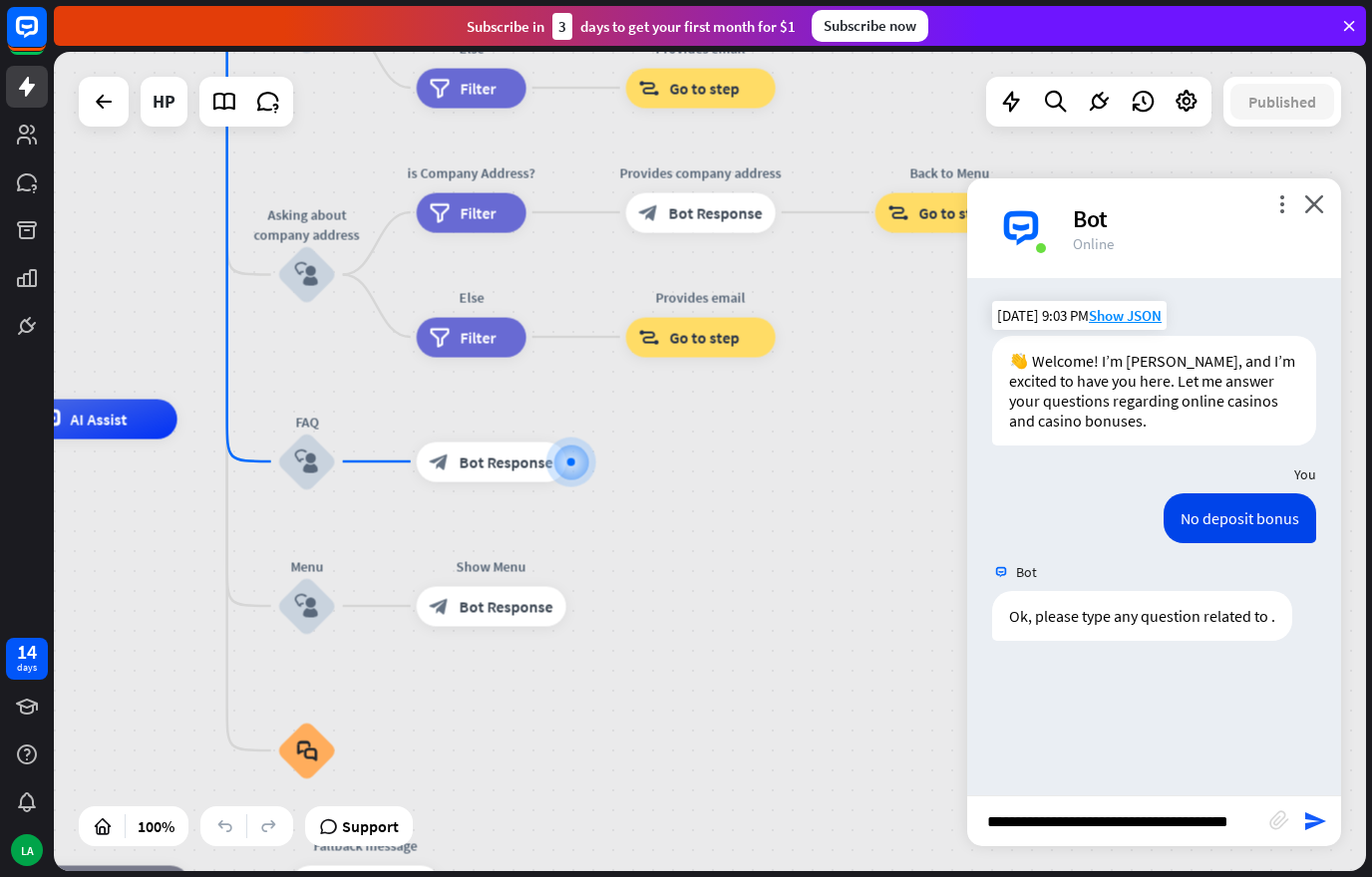type on "**********" 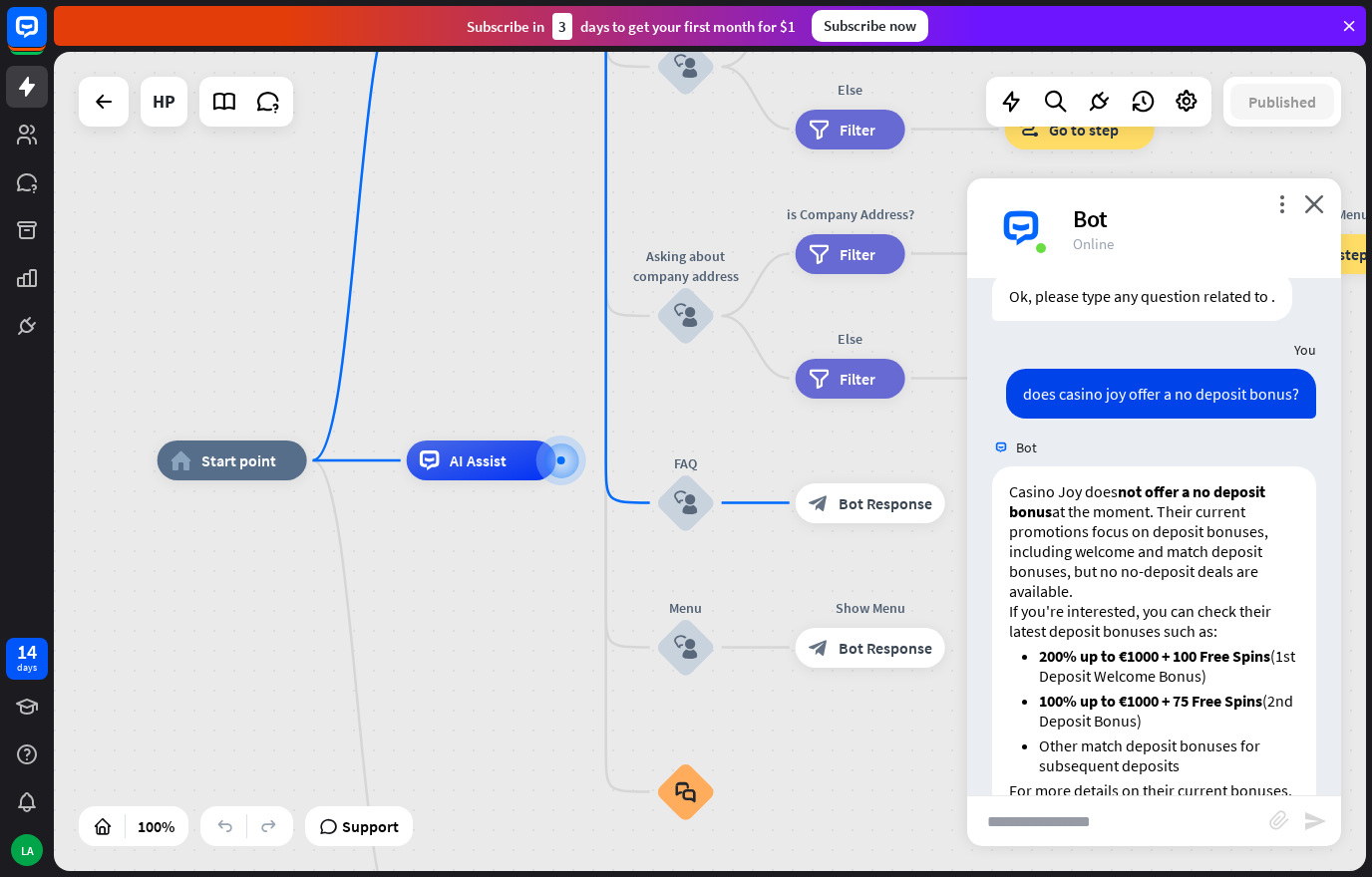 scroll, scrollTop: 410, scrollLeft: 0, axis: vertical 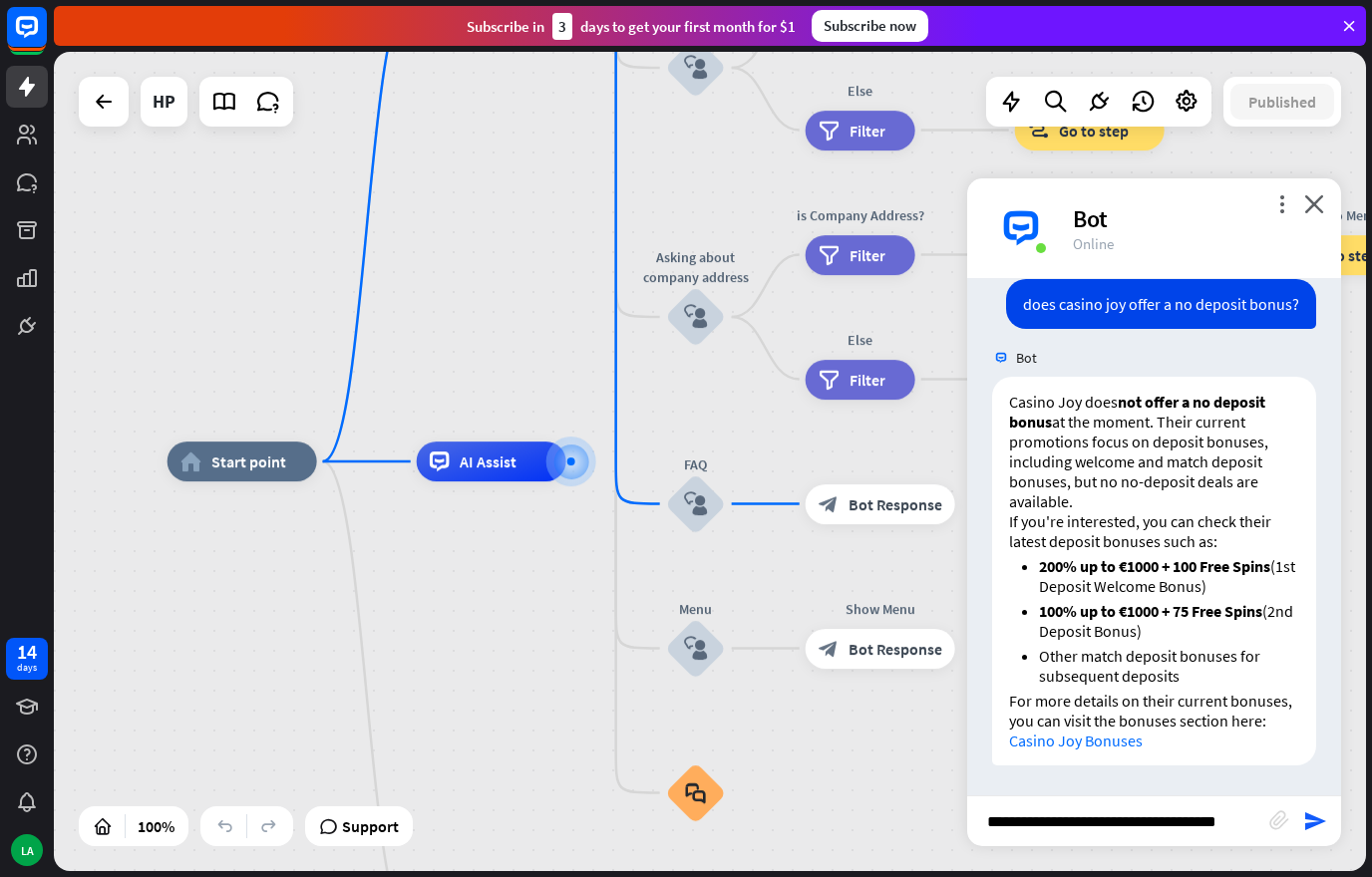 type on "**********" 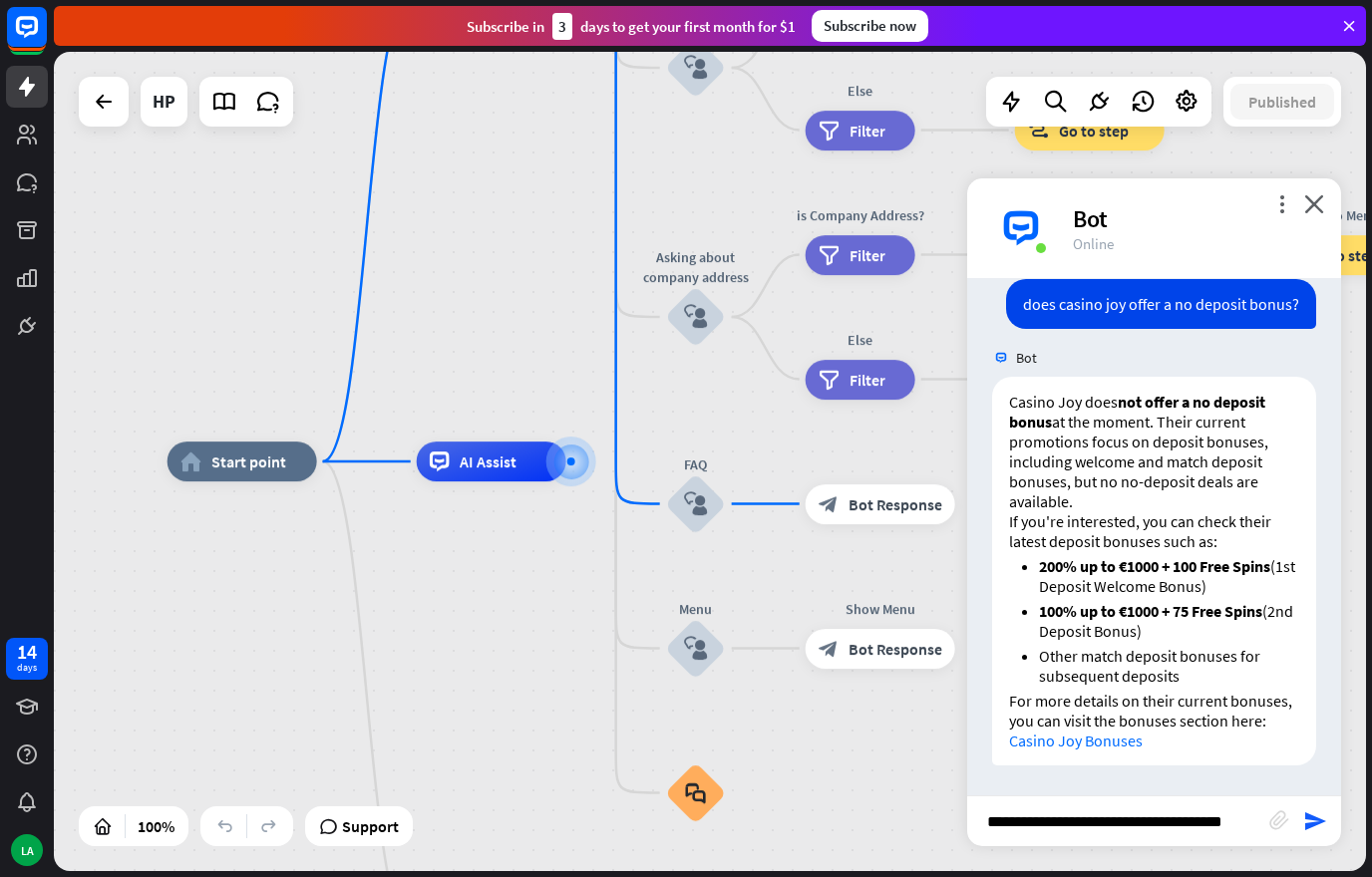 type 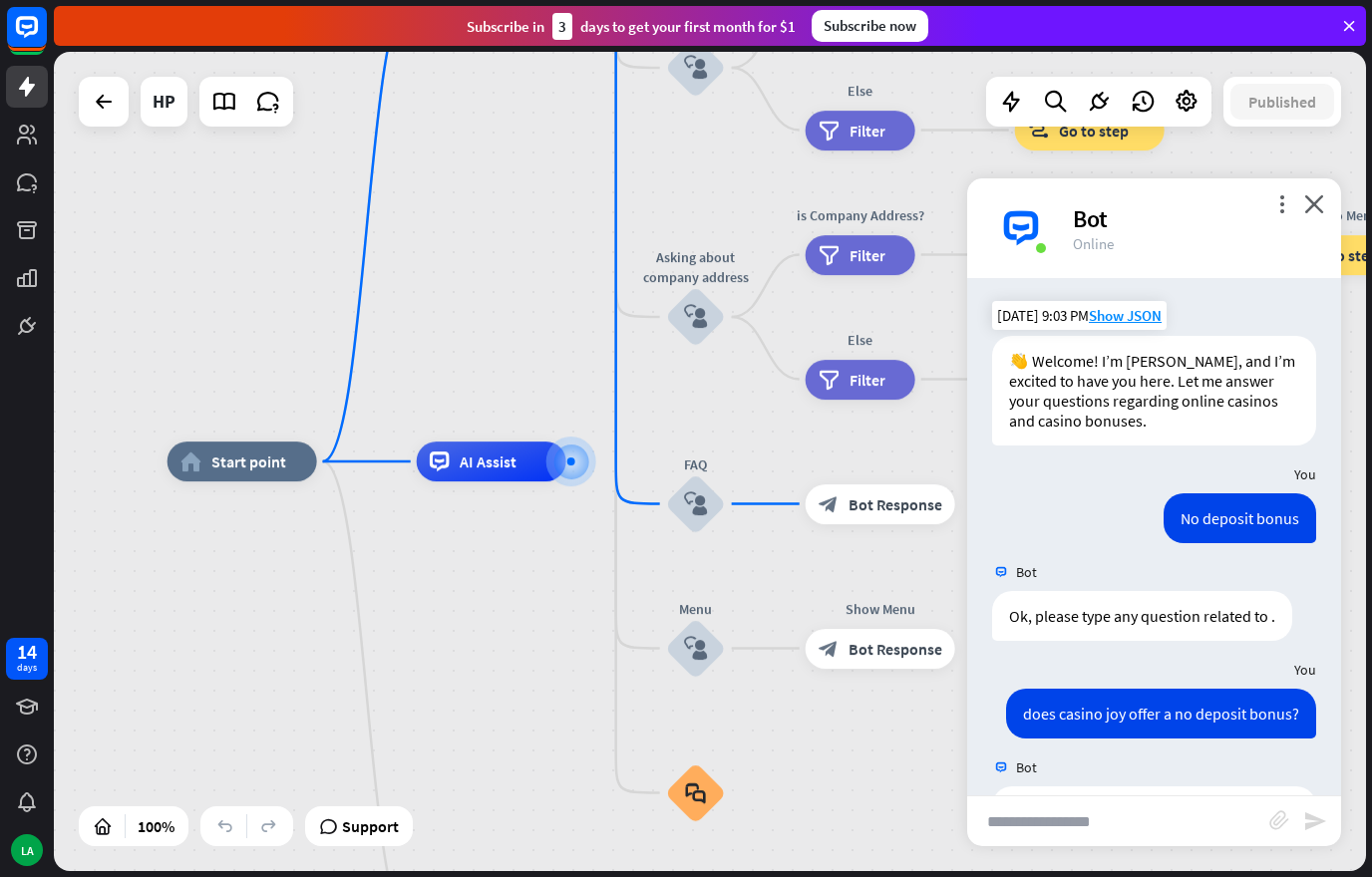 scroll, scrollTop: 0, scrollLeft: 0, axis: both 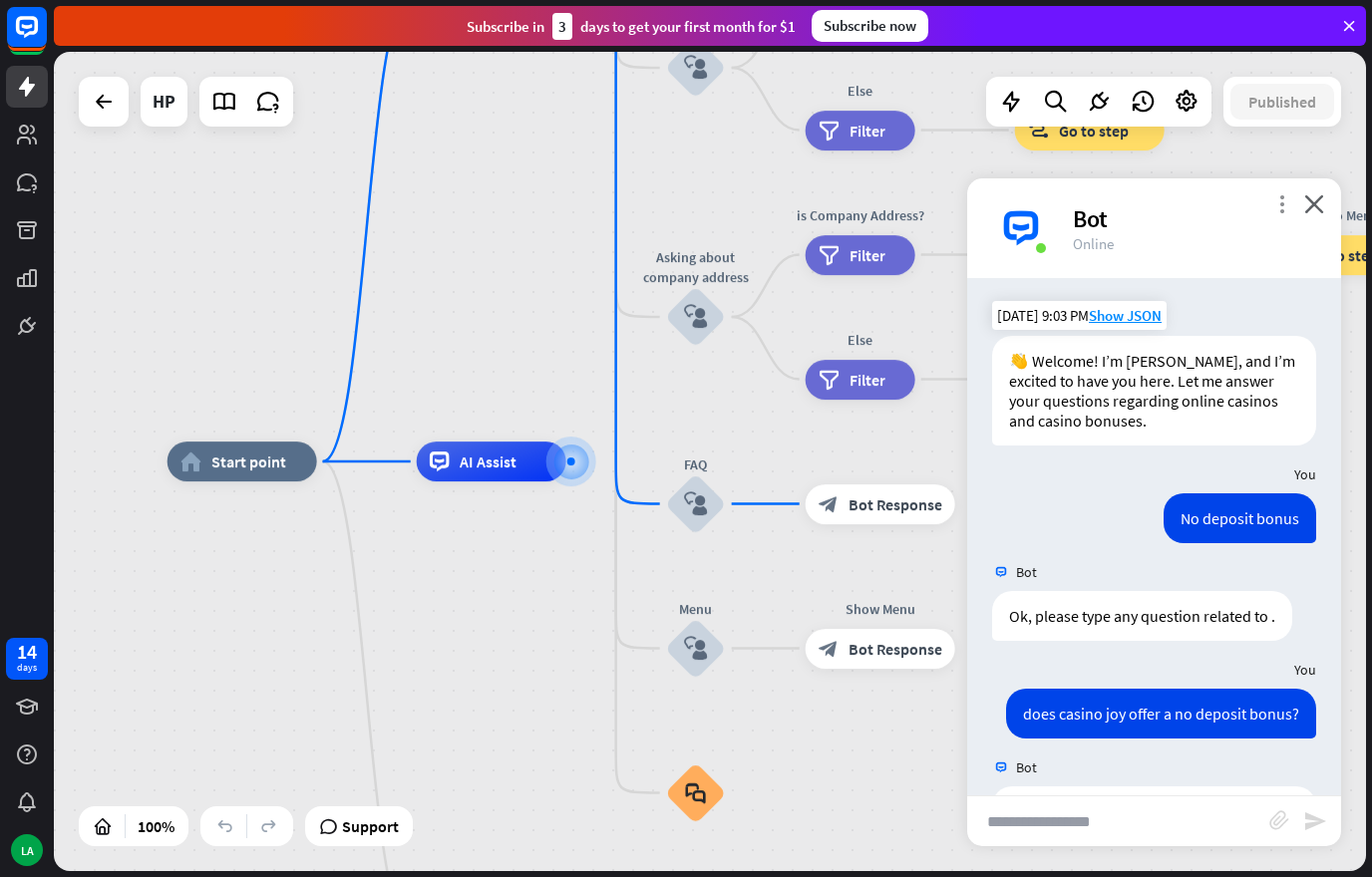 click on "more_vert" at bounding box center [1281, 203] 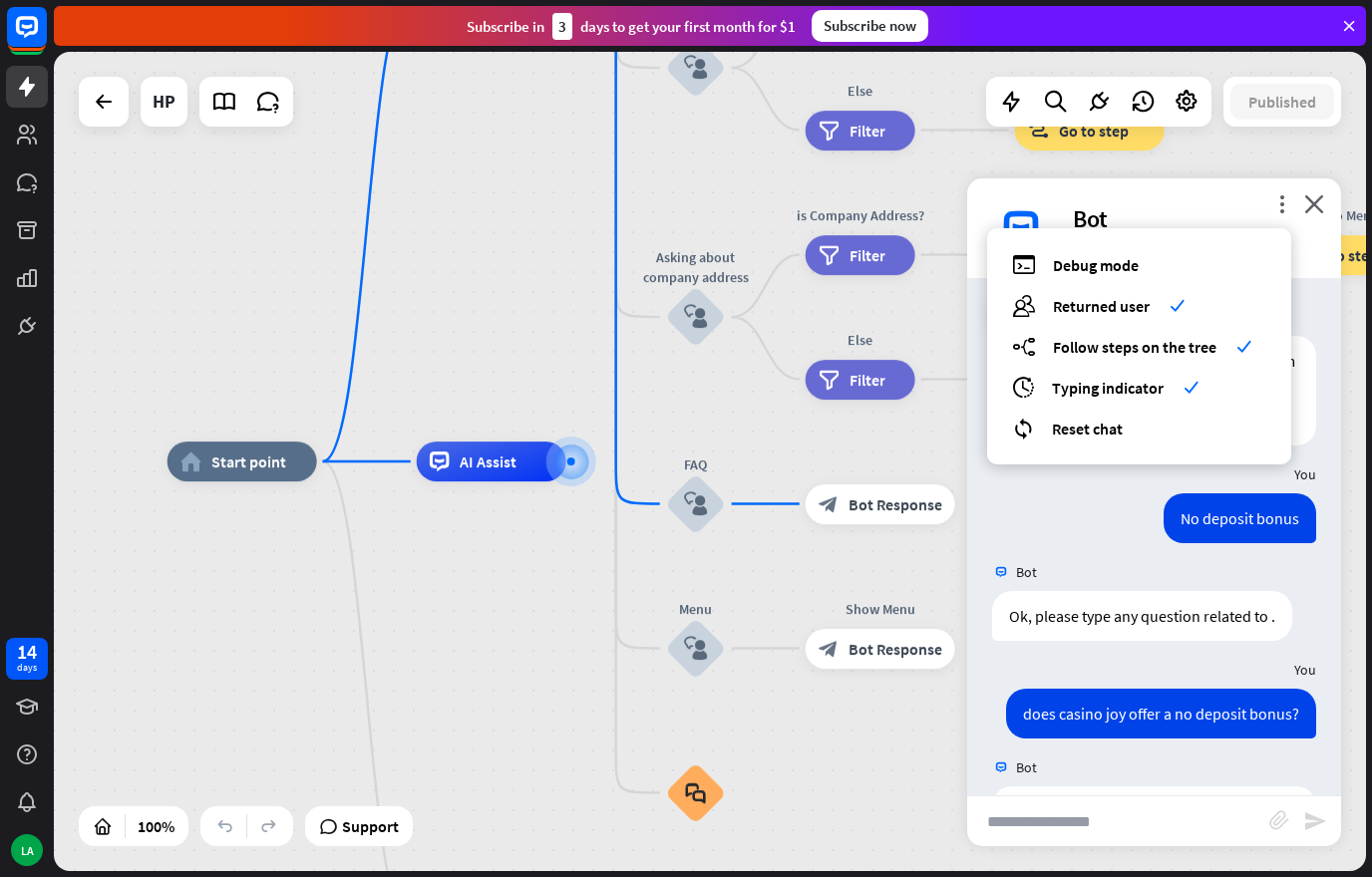 click on "more_vert
debug   Debug mode     users   Returned user   check   builder_tree   Follow steps on the tree   check   archives   Typing indicator   check   reset_chat   Reset chat
close
Bot
Online" at bounding box center (1154, 228) 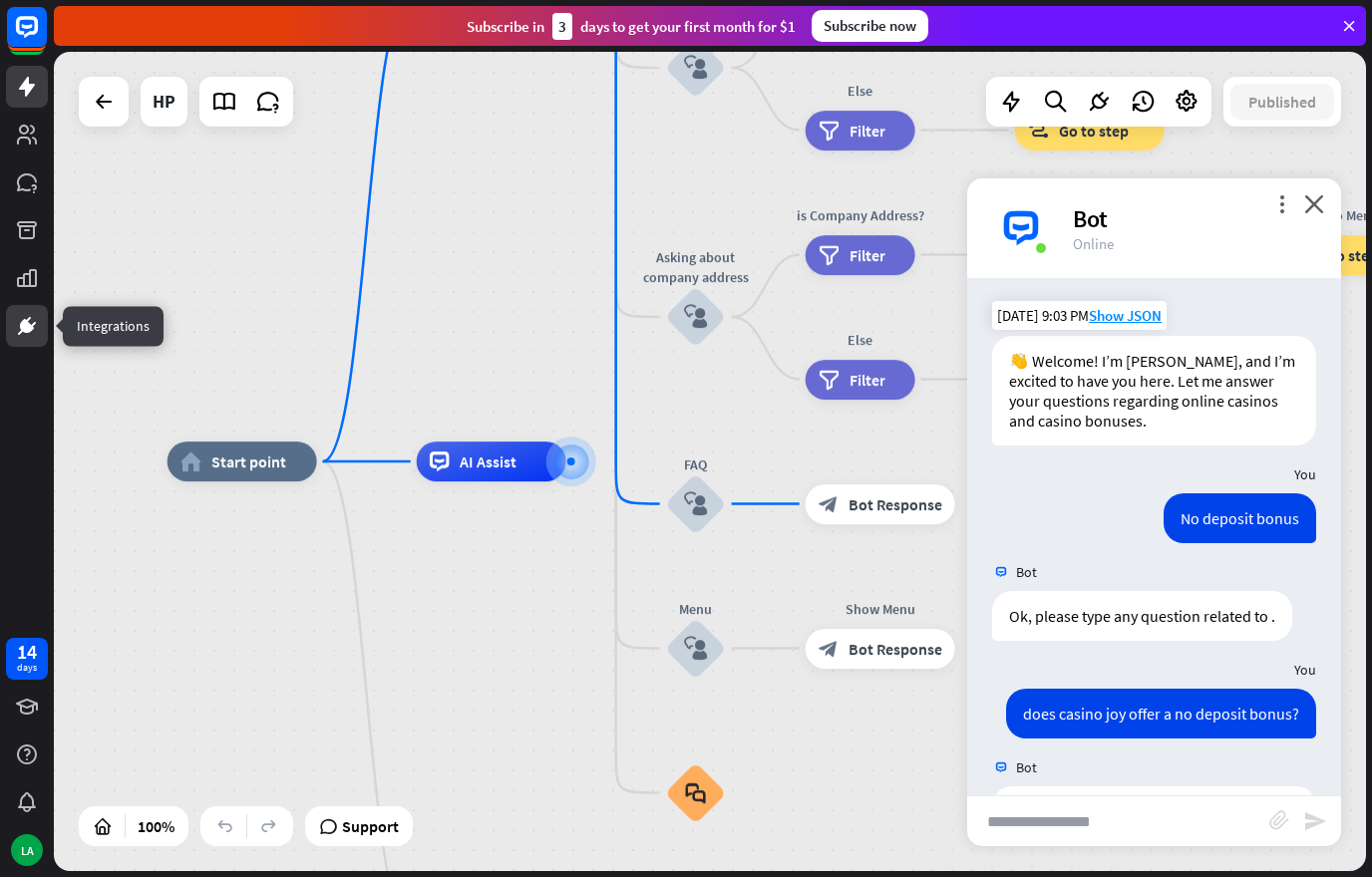 click 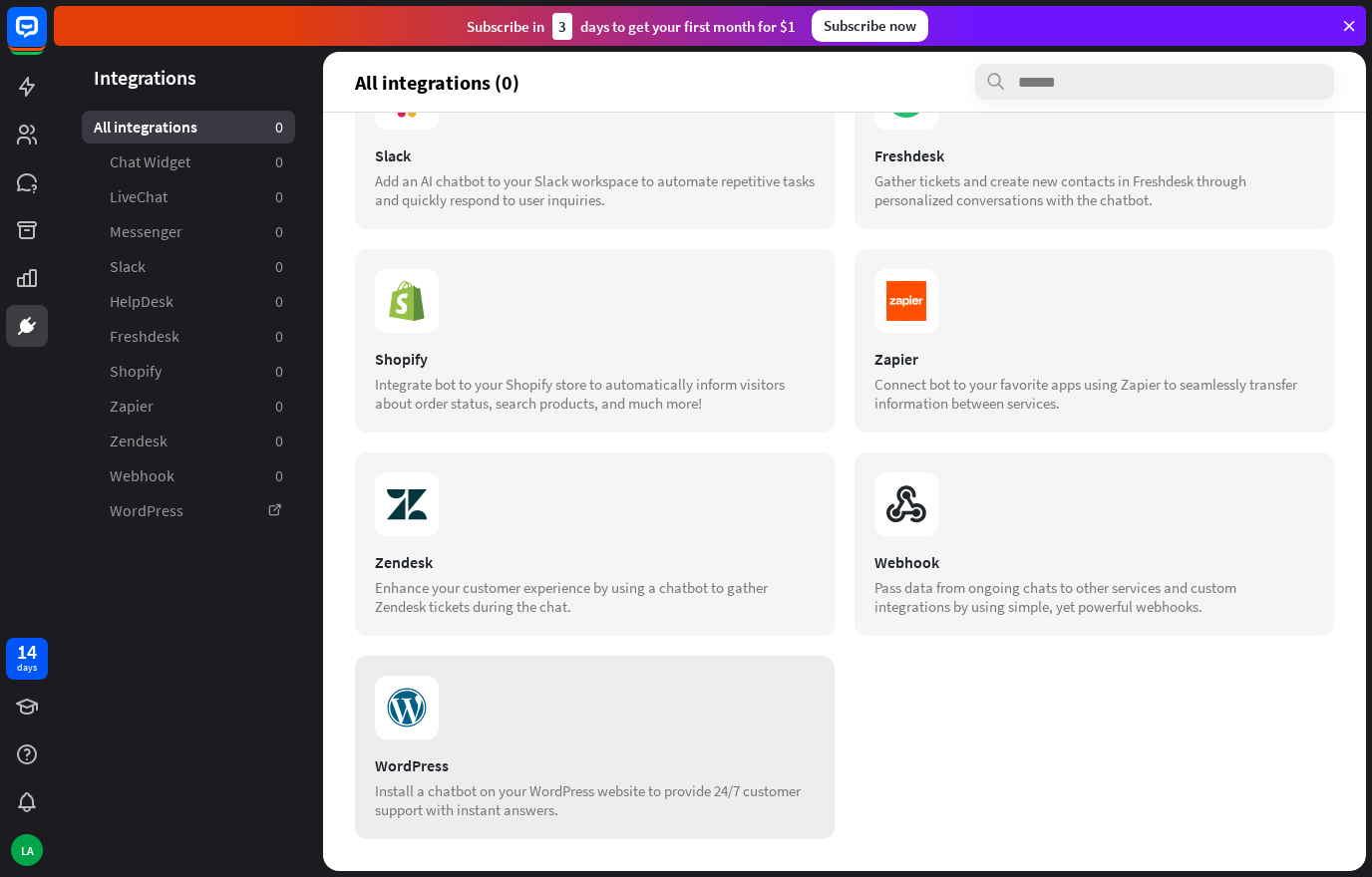 scroll, scrollTop: 505, scrollLeft: 0, axis: vertical 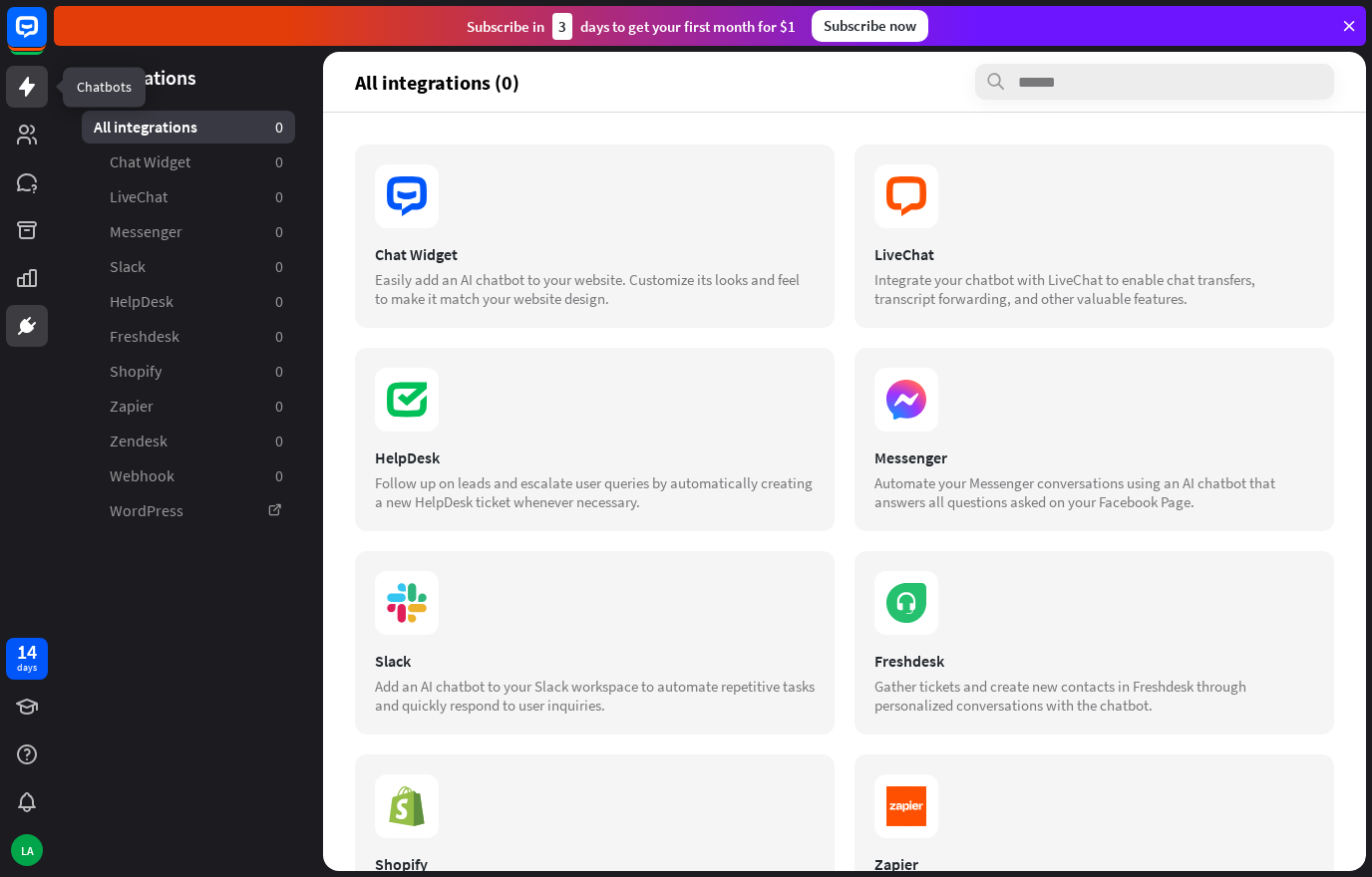 click at bounding box center (27, 87) 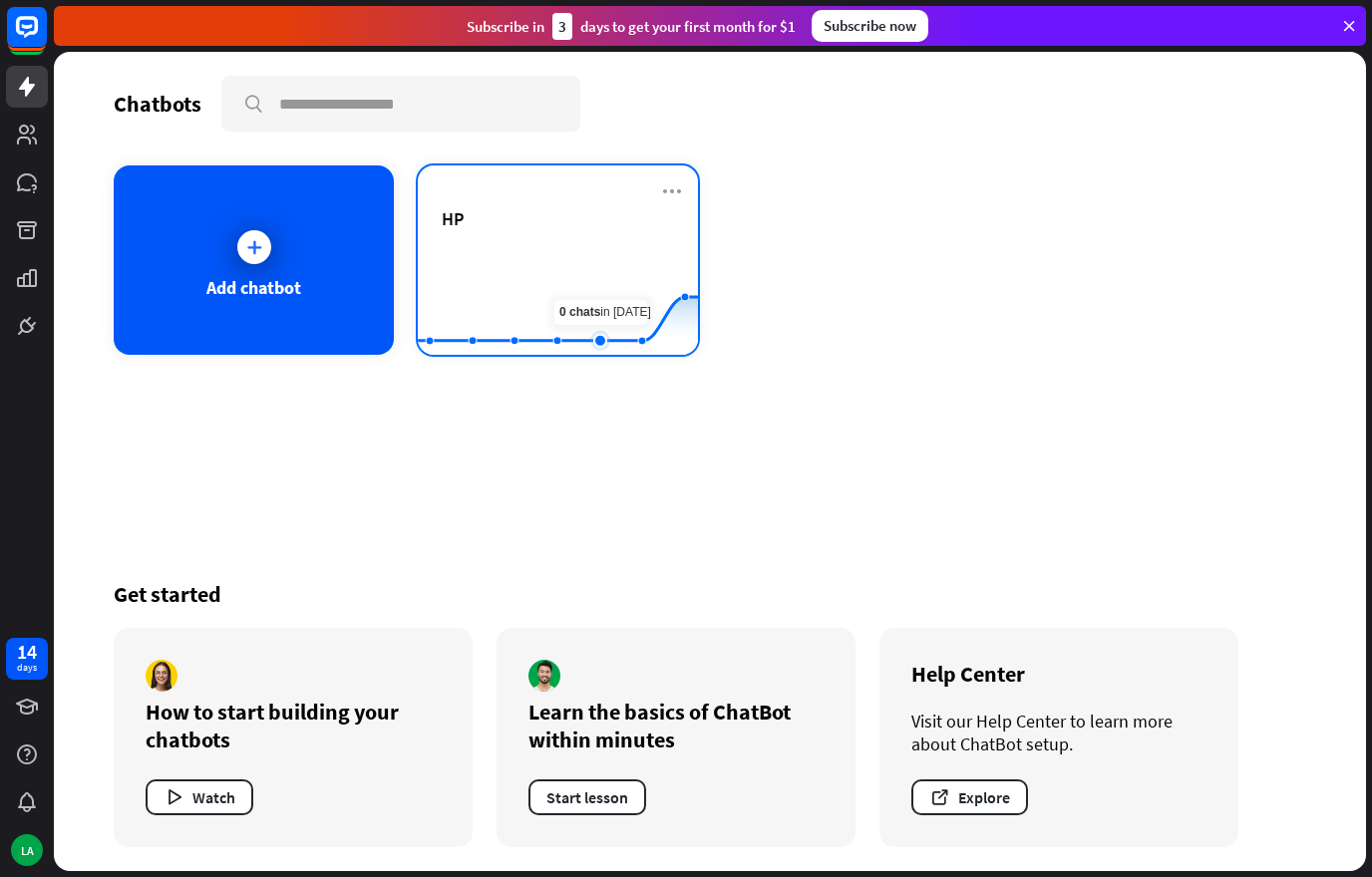 click 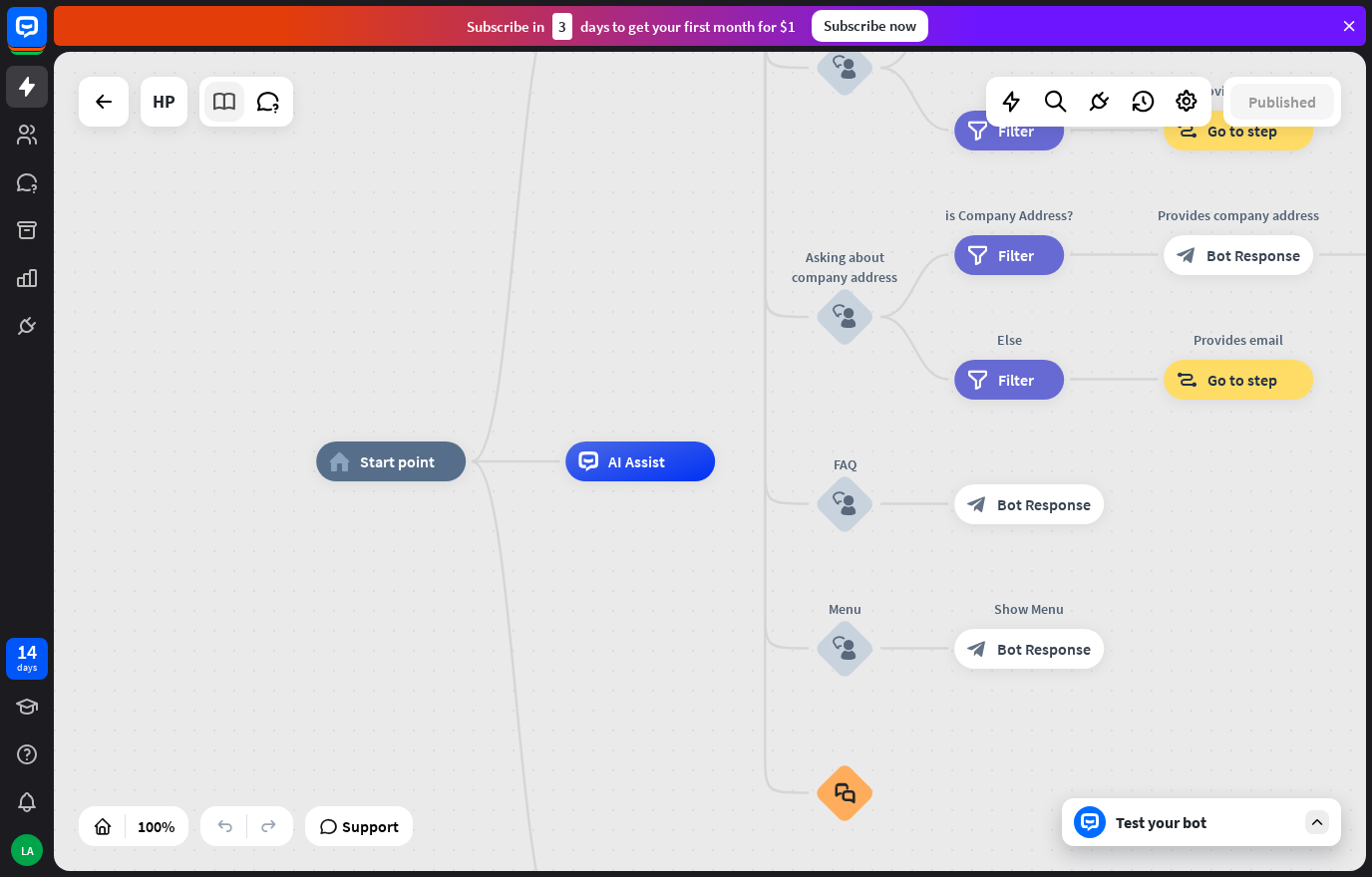 click at bounding box center [224, 102] 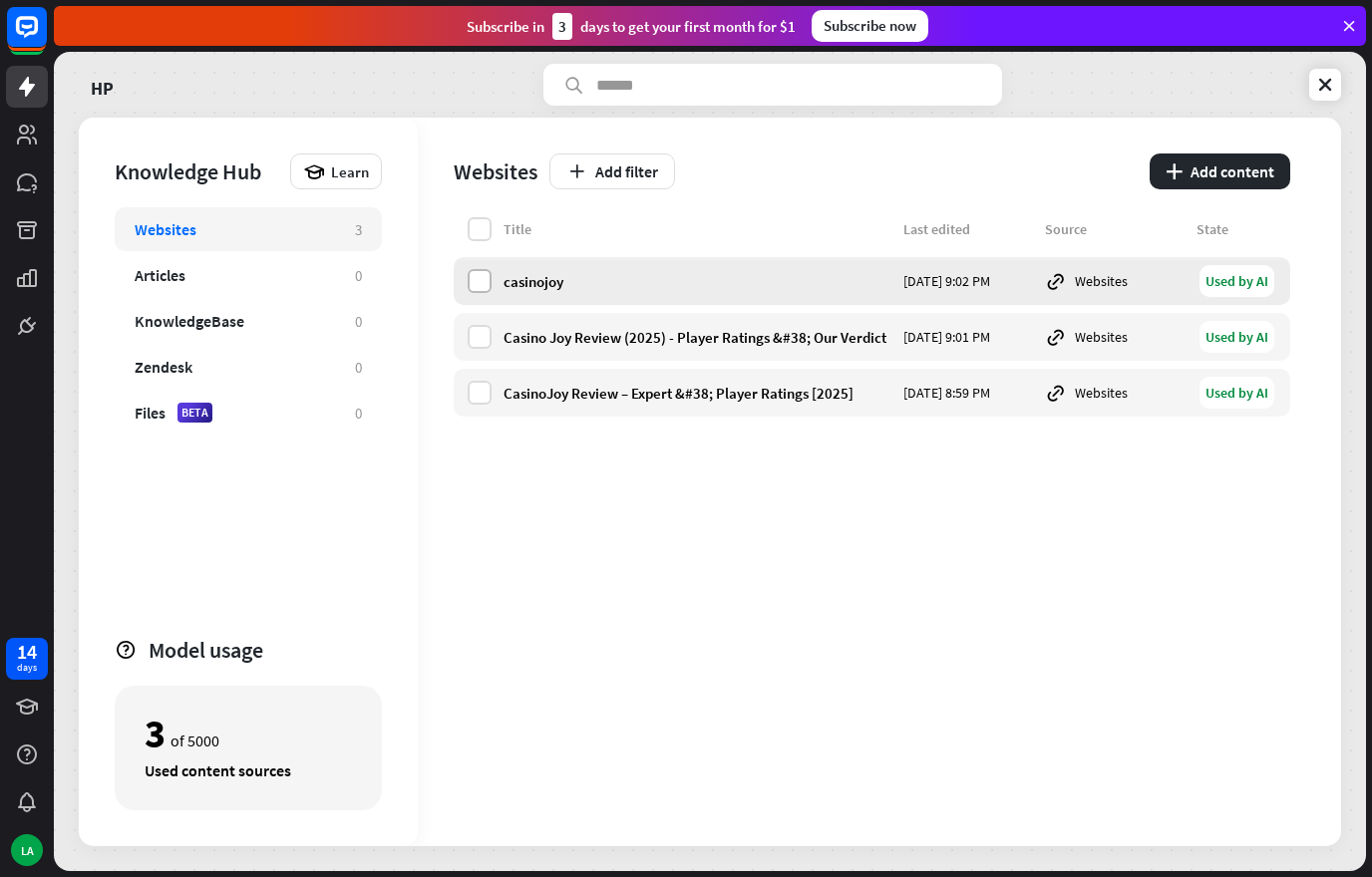 click at bounding box center (480, 281) 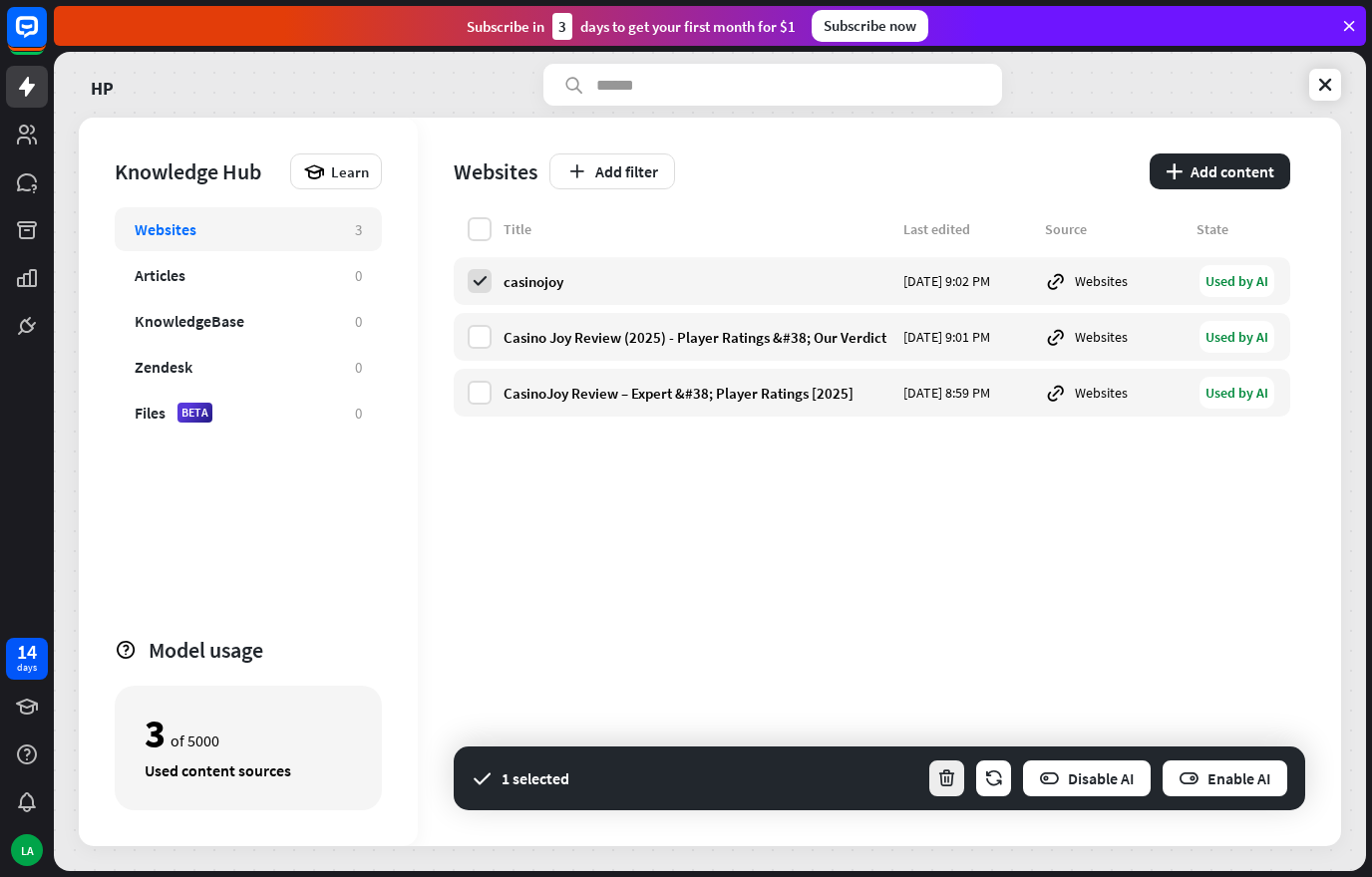 click at bounding box center (946, 778) 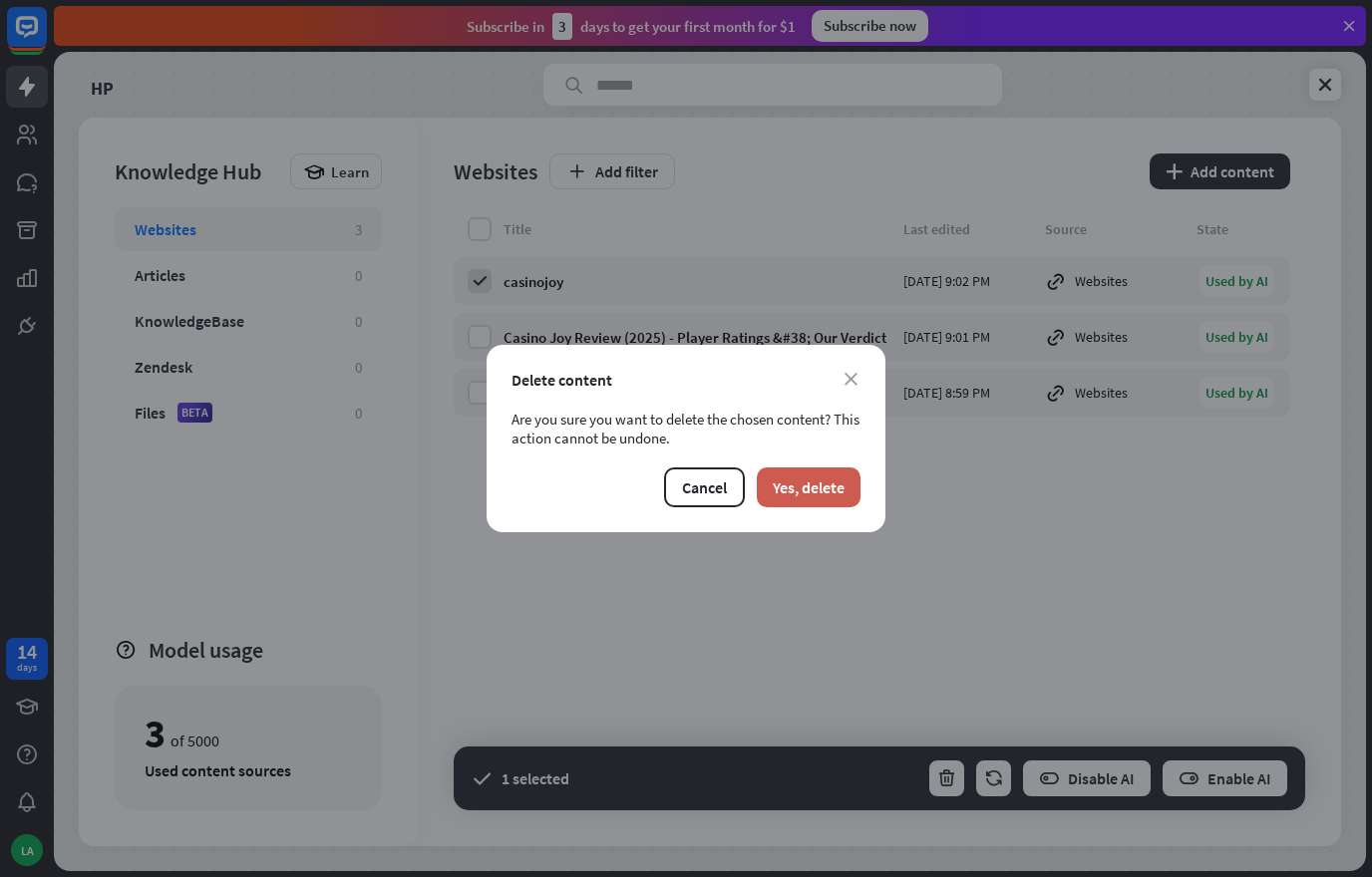 click on "Yes, delete" at bounding box center (809, 487) 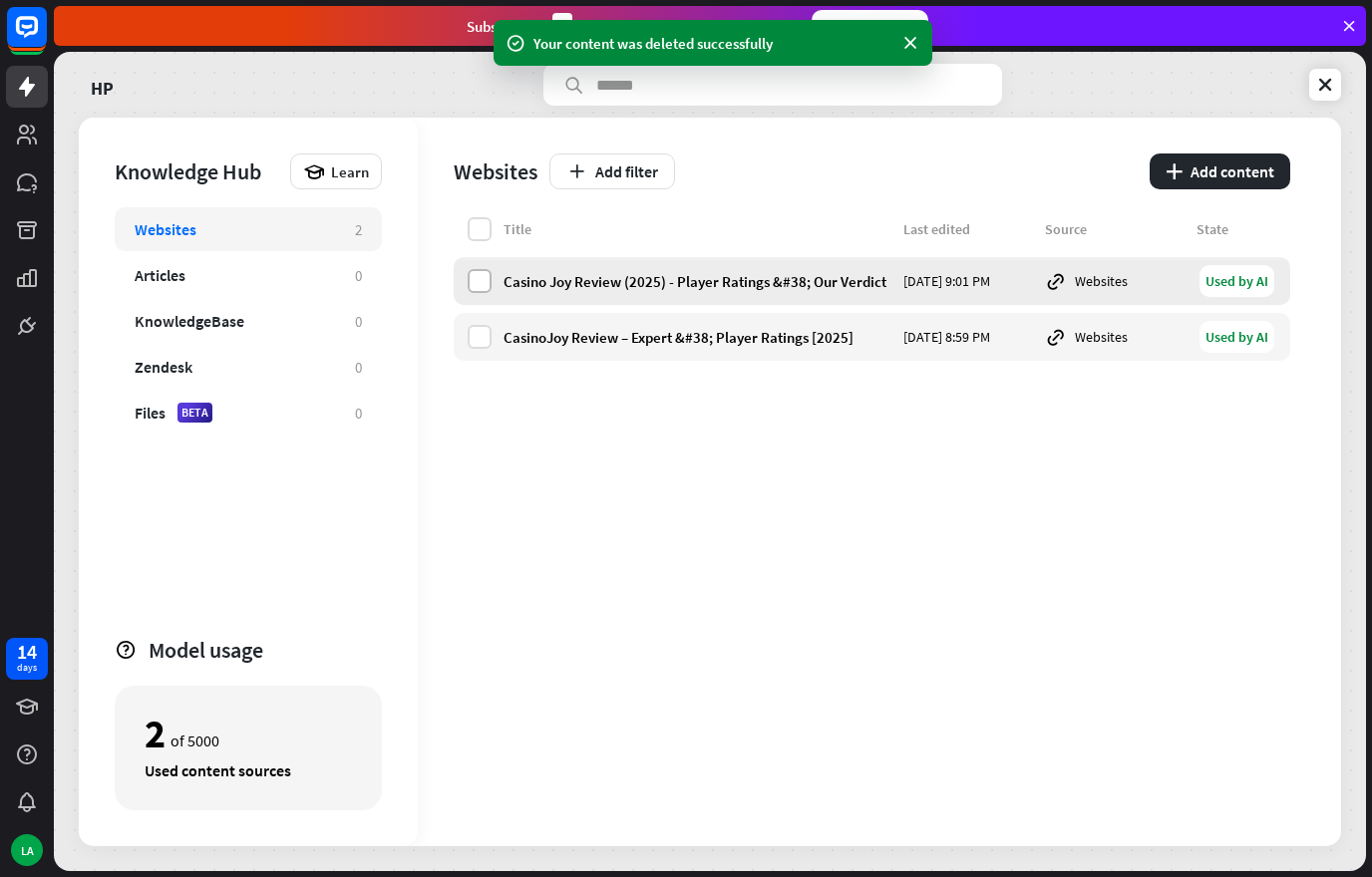 click at bounding box center (480, 281) 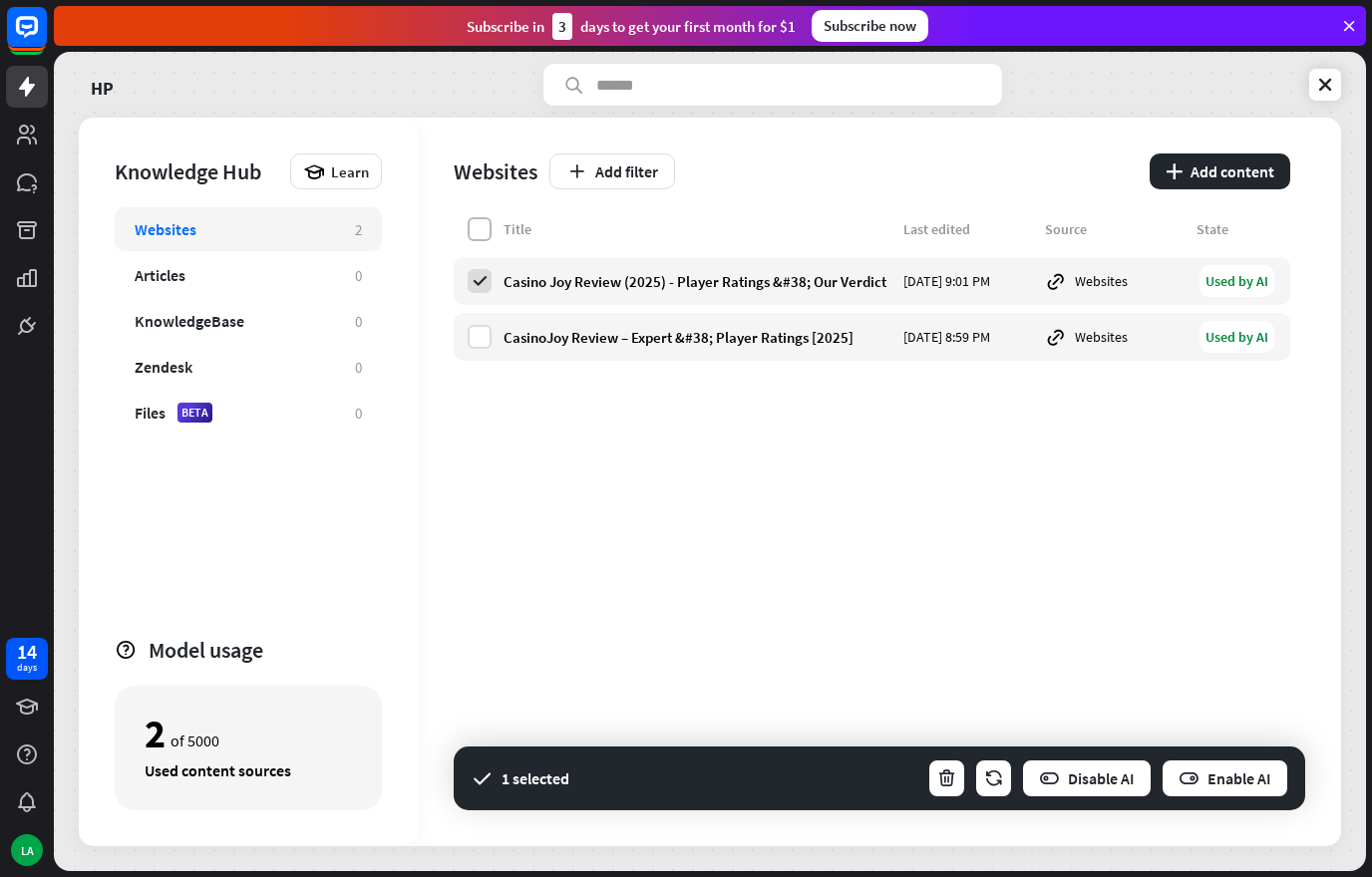 click at bounding box center [480, 229] 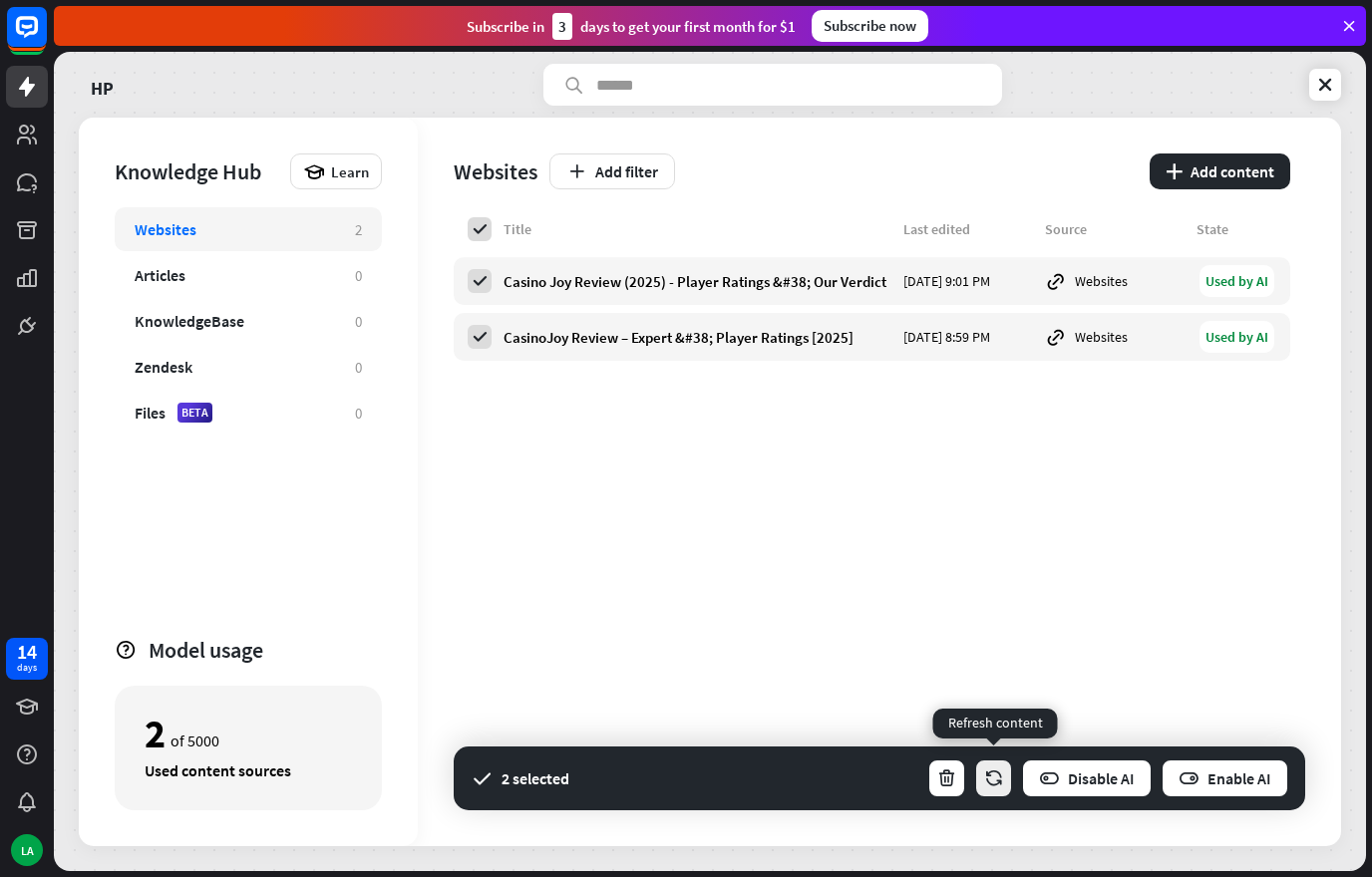 click at bounding box center [993, 778] 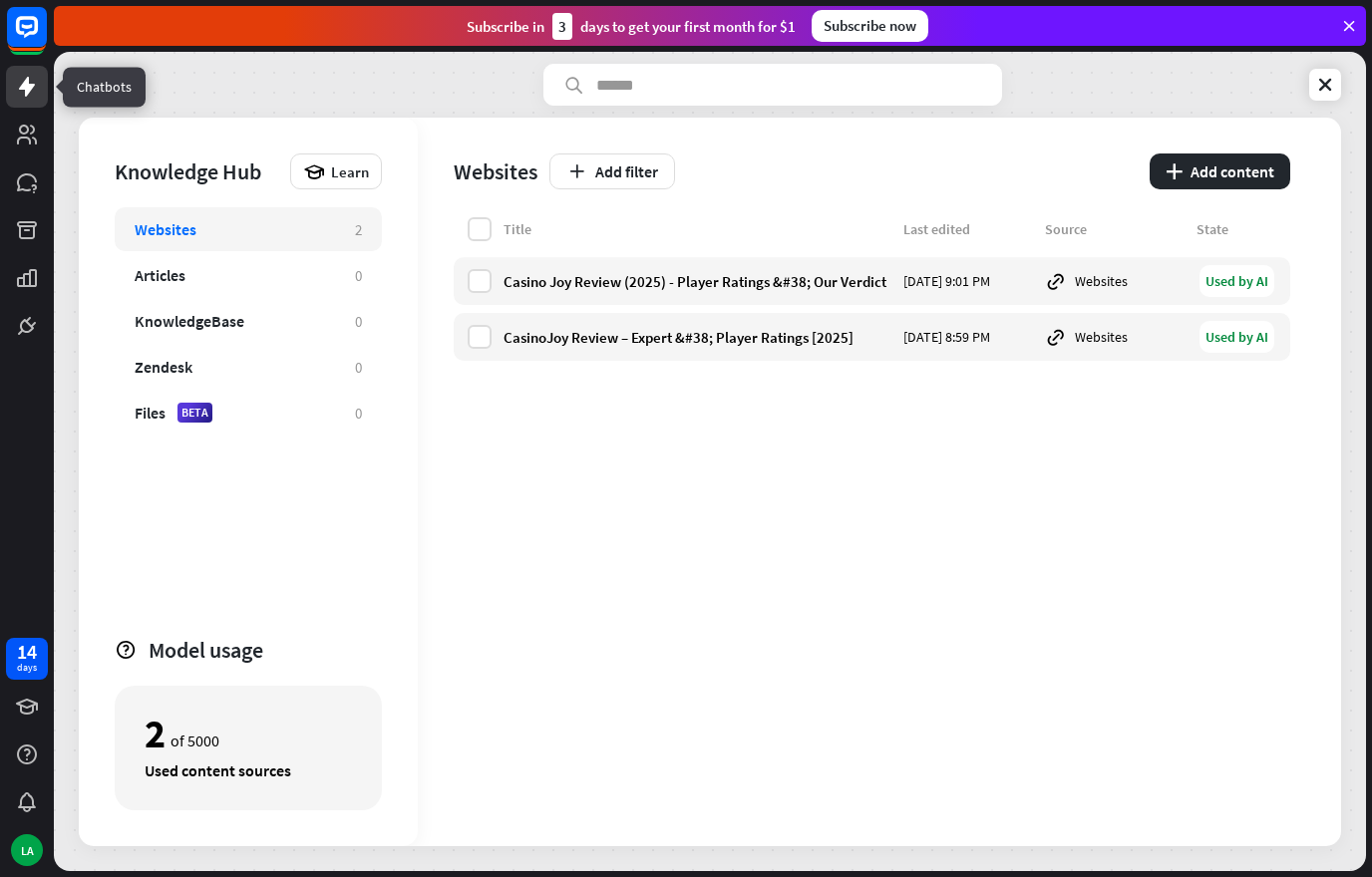 click 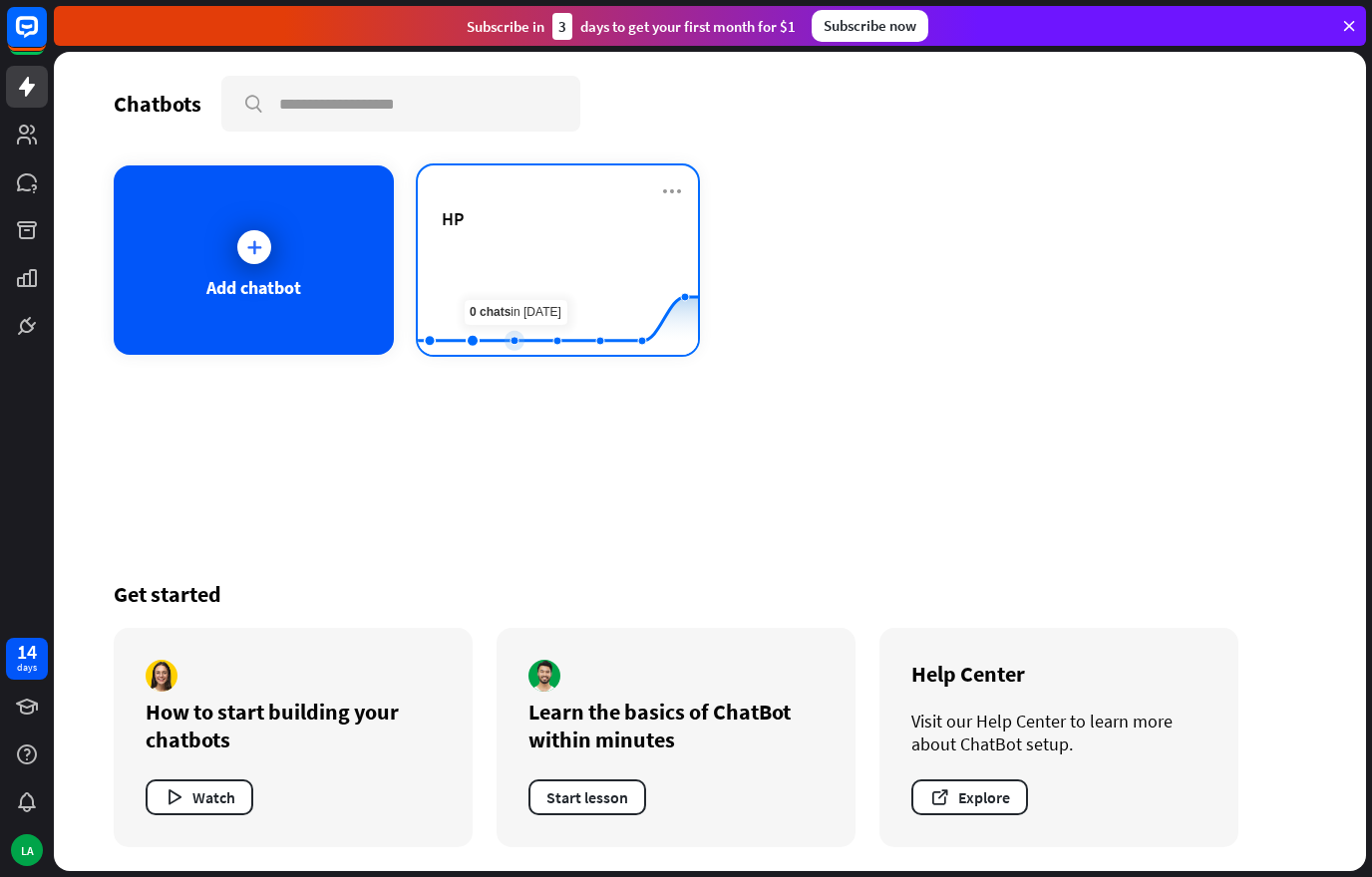 click on "HP" at bounding box center [557, 242] 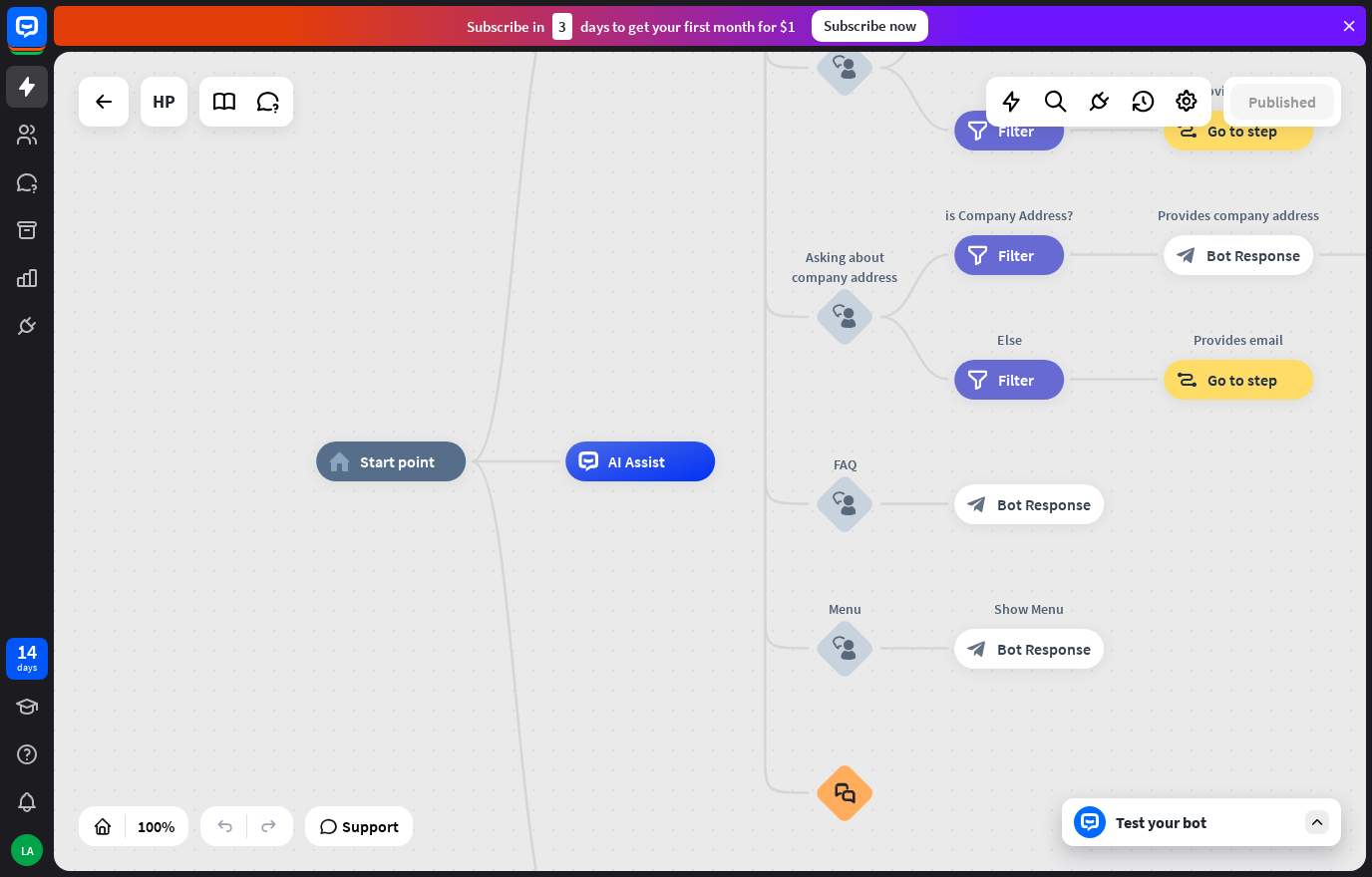 click on "Test your bot" at bounding box center (1205, 822) 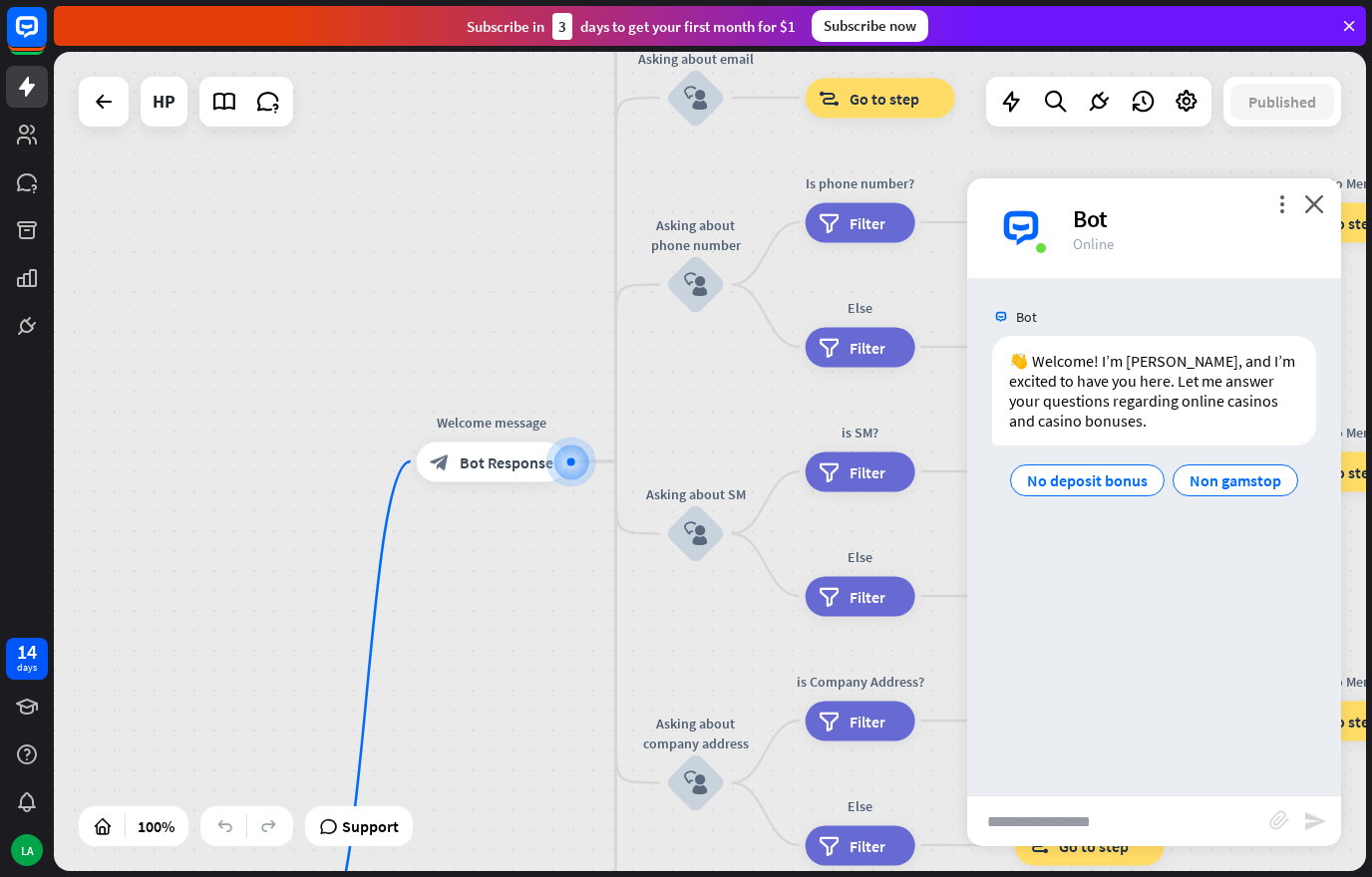 click at bounding box center (1118, 821) 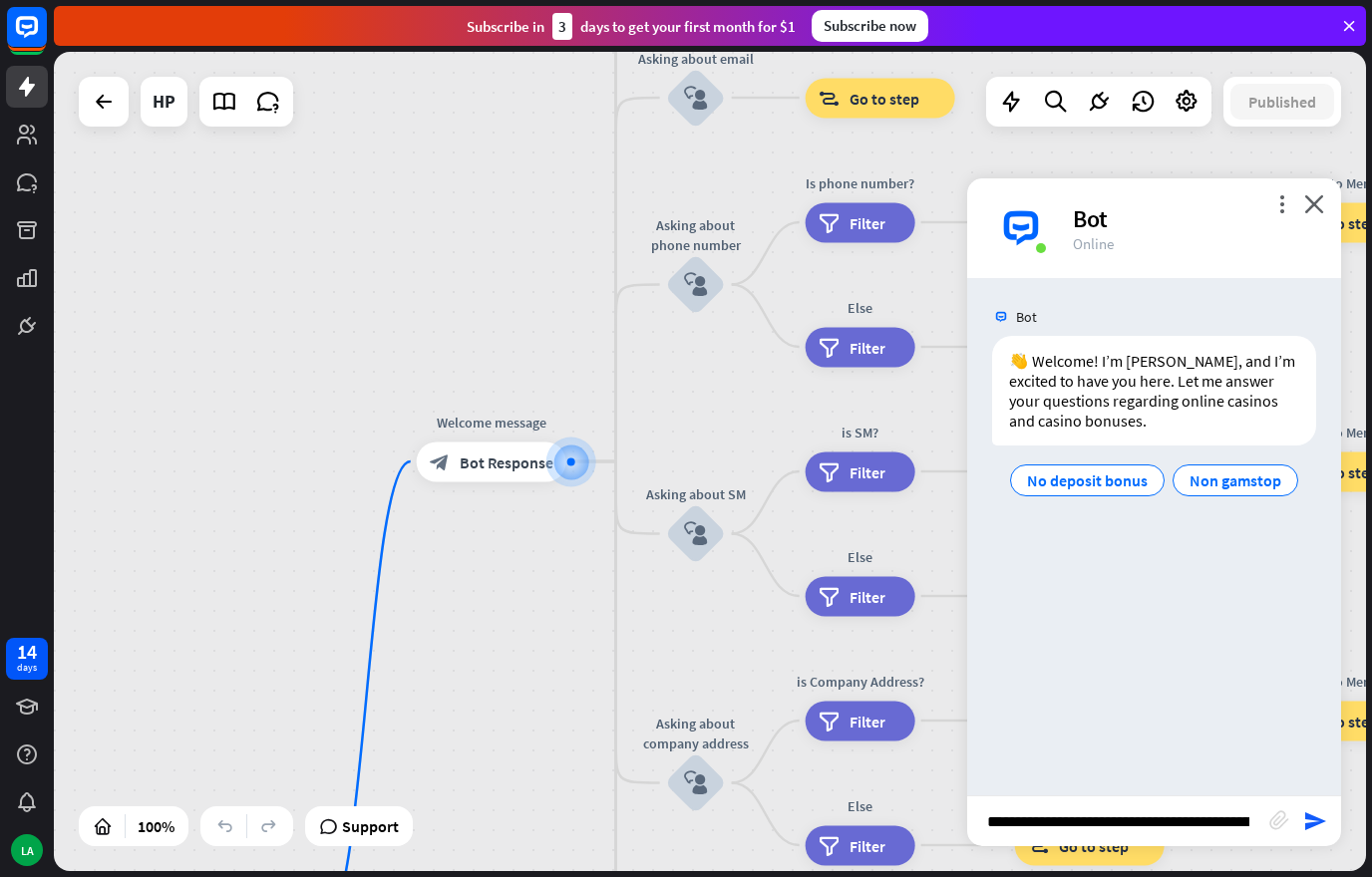 type on "**********" 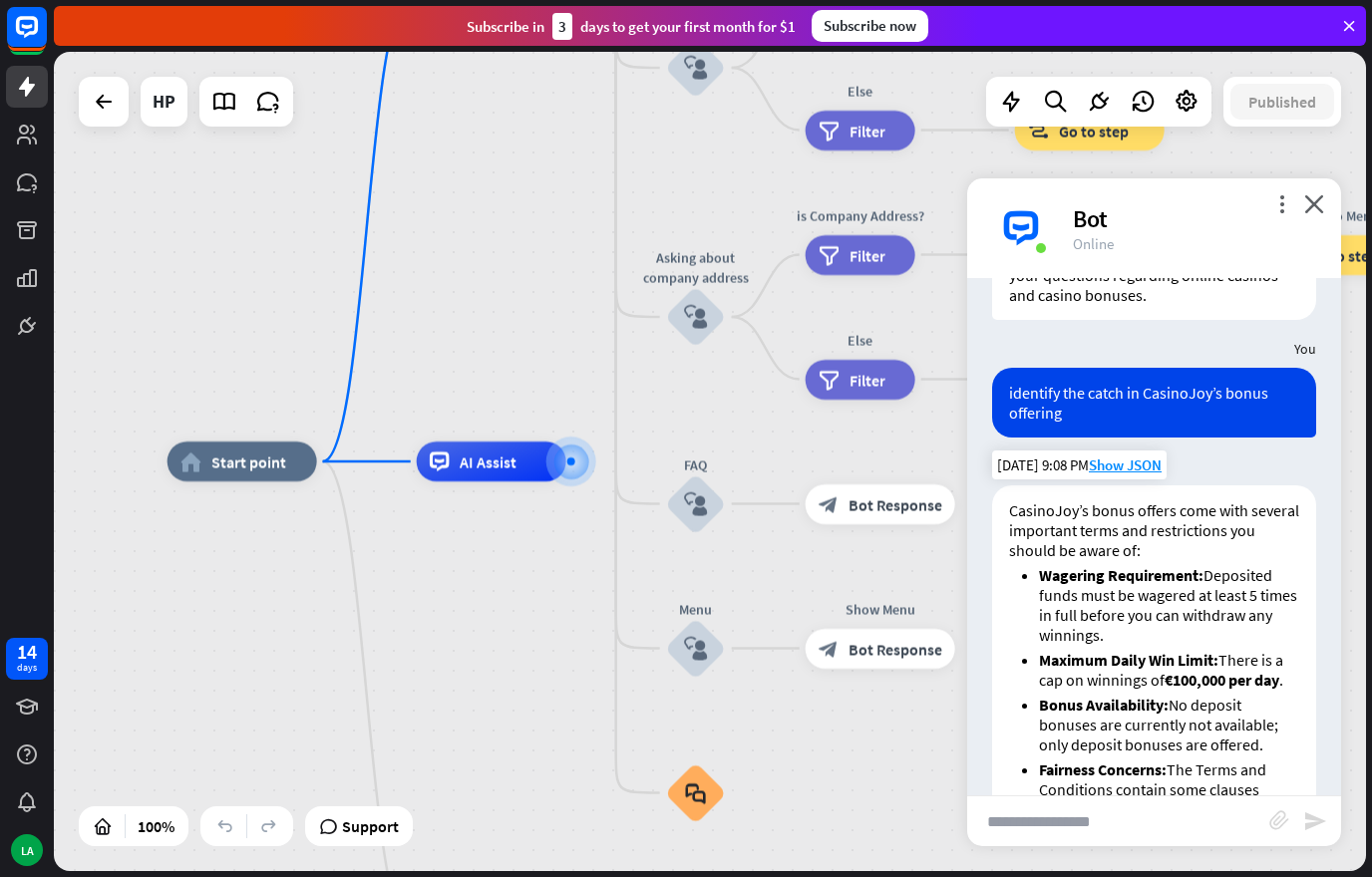 scroll, scrollTop: 107, scrollLeft: 0, axis: vertical 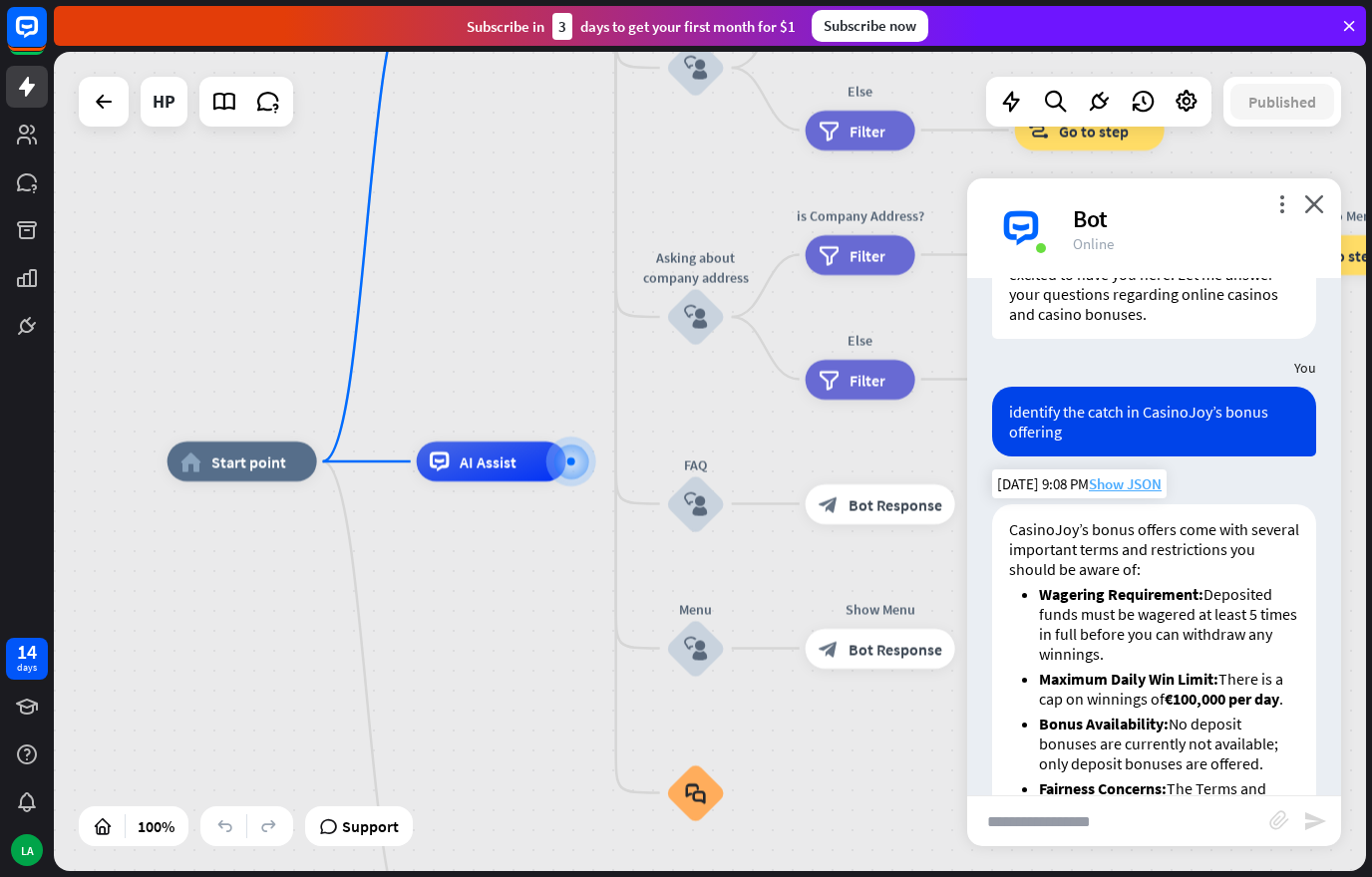 click on "Show JSON" at bounding box center (1125, 483) 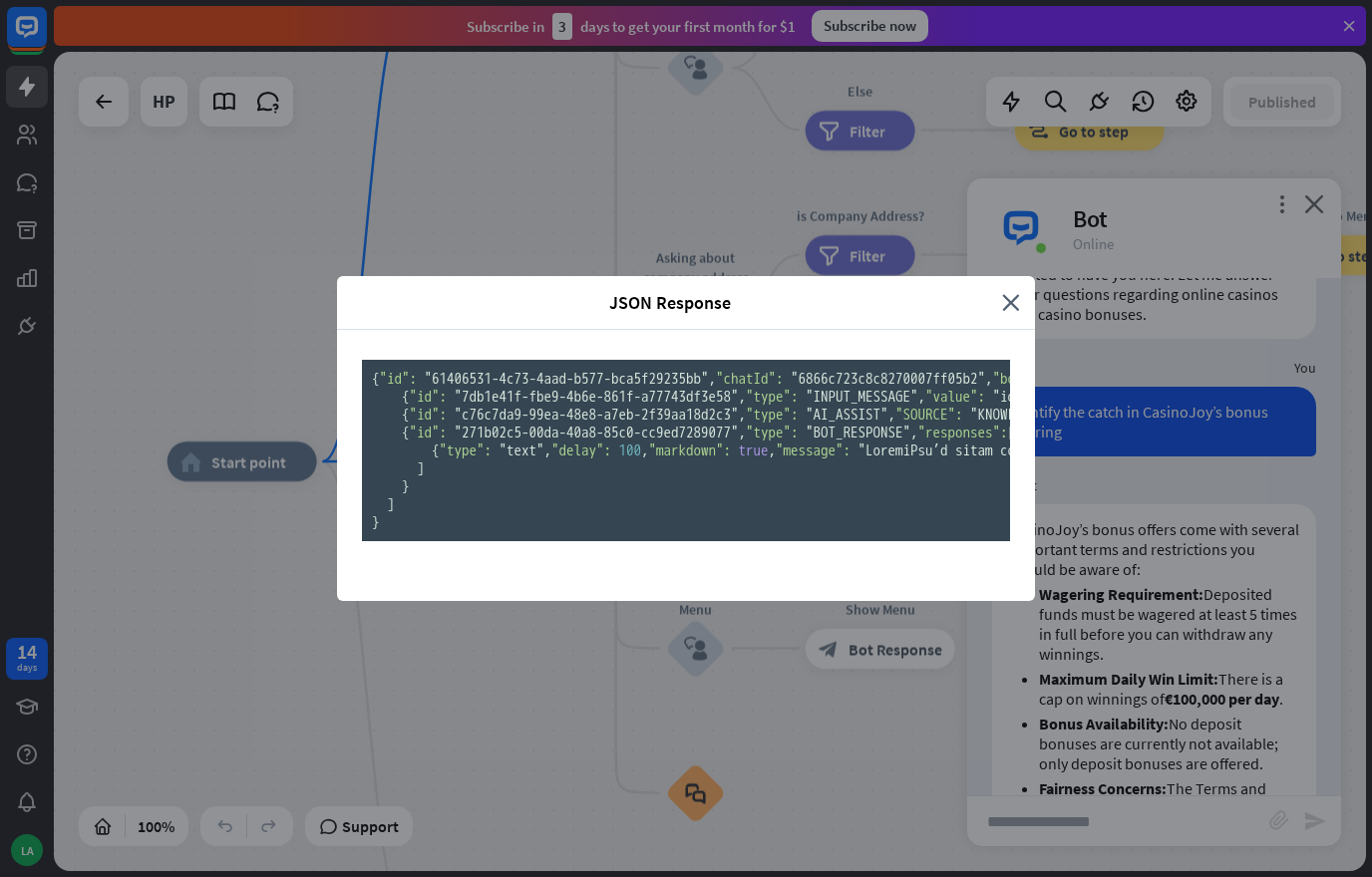 scroll, scrollTop: 0, scrollLeft: 0, axis: both 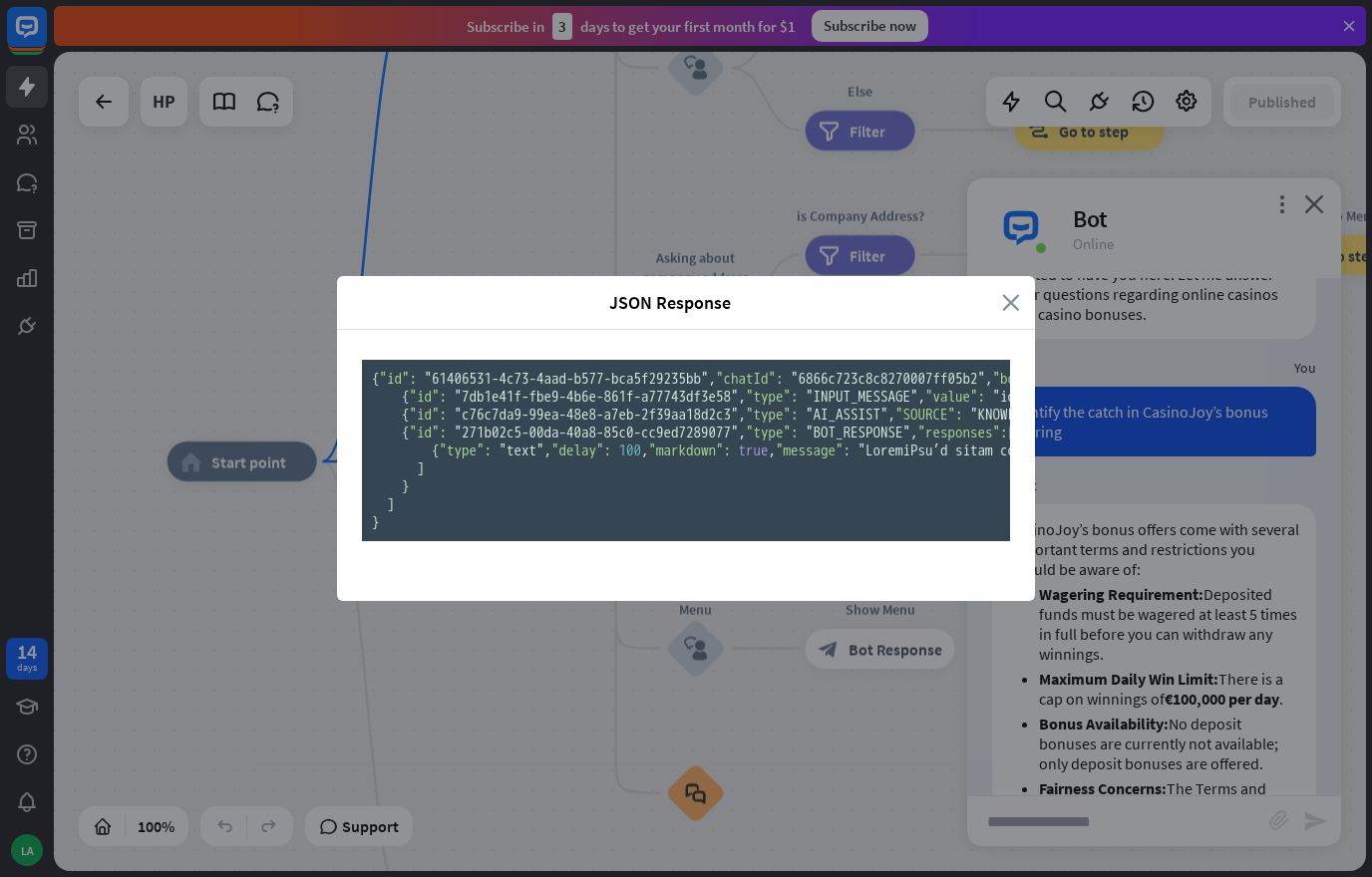 click on "close" at bounding box center [1011, 302] 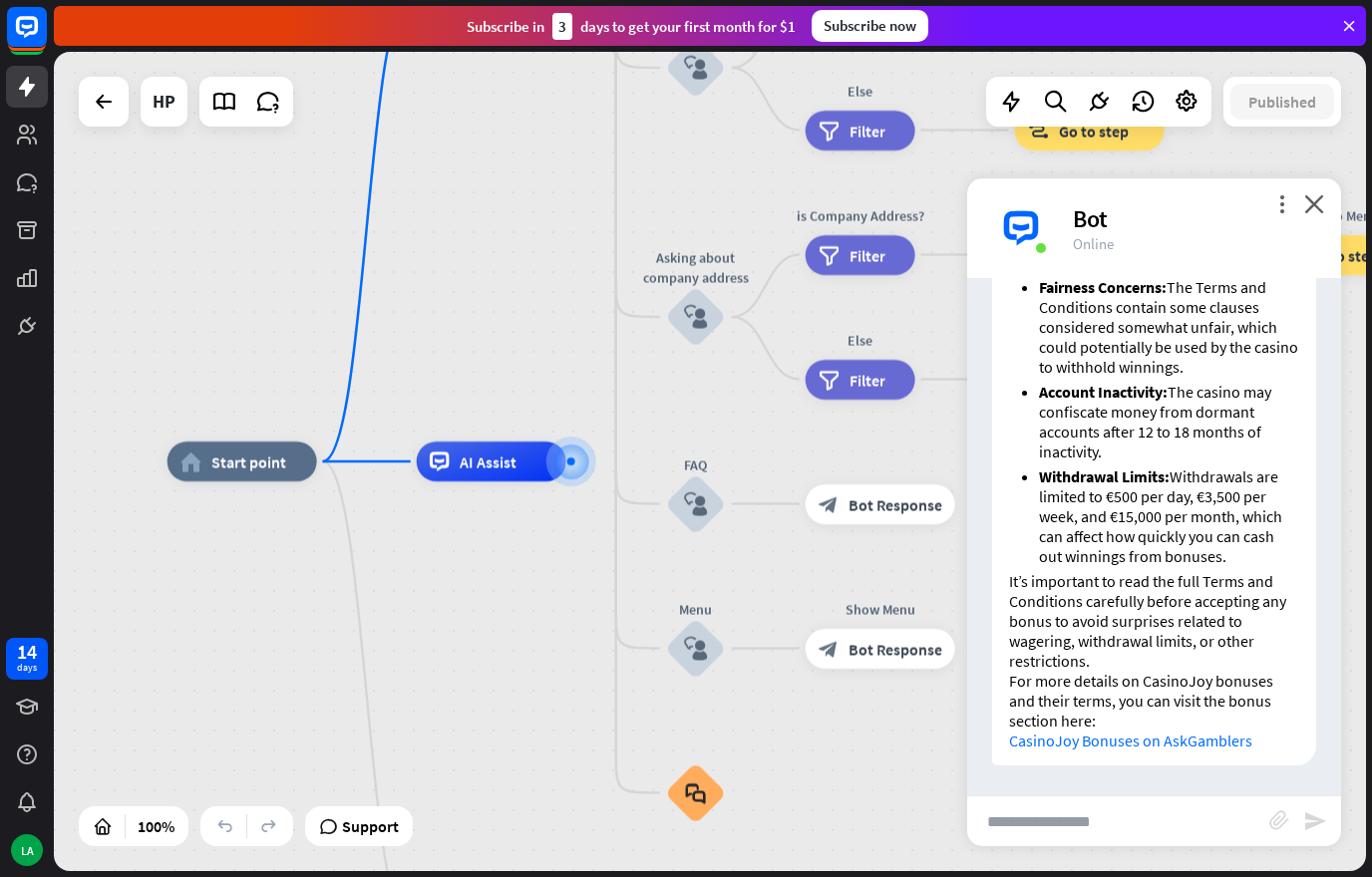 scroll, scrollTop: 608, scrollLeft: 0, axis: vertical 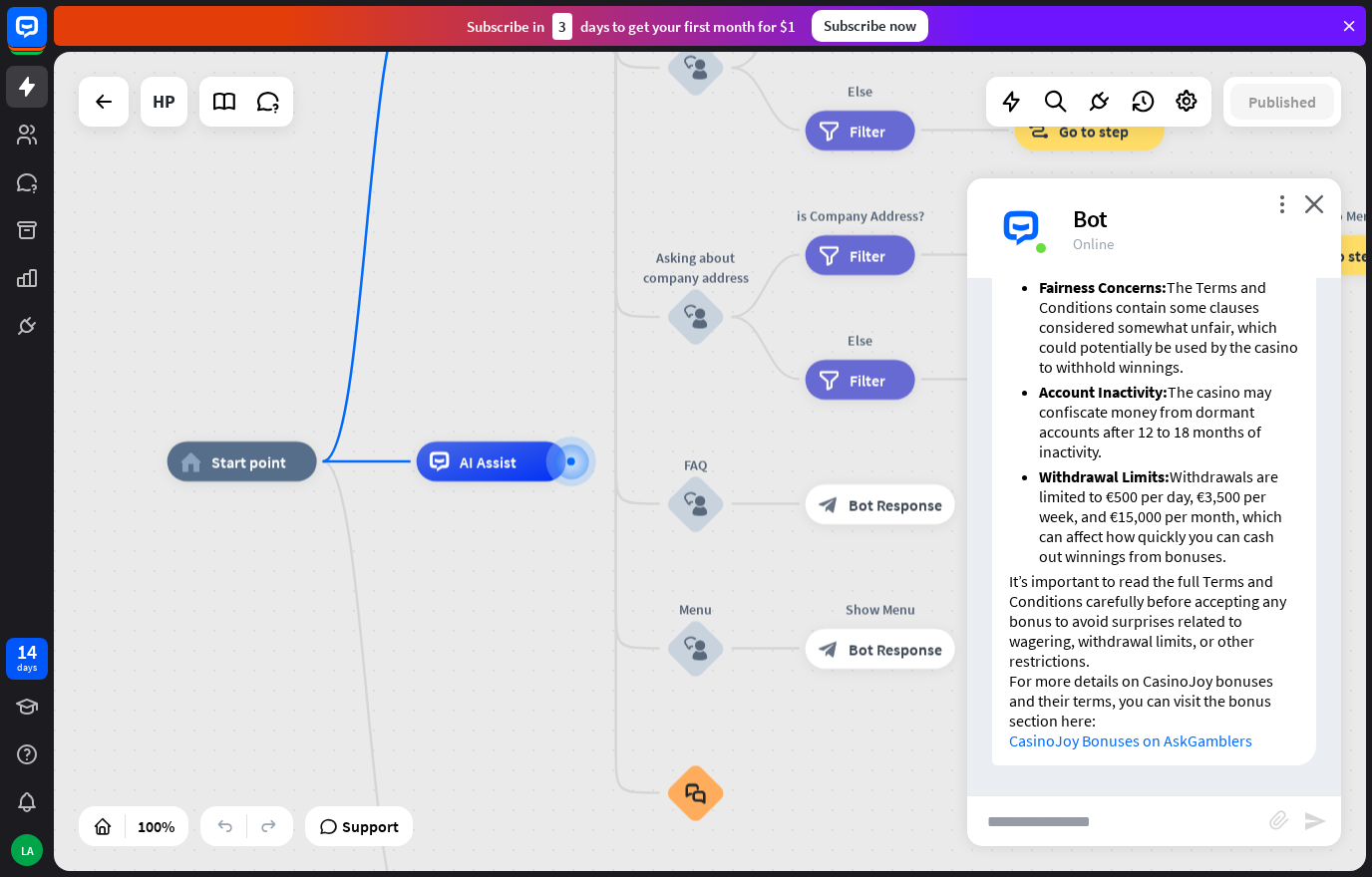 click at bounding box center [1118, 821] 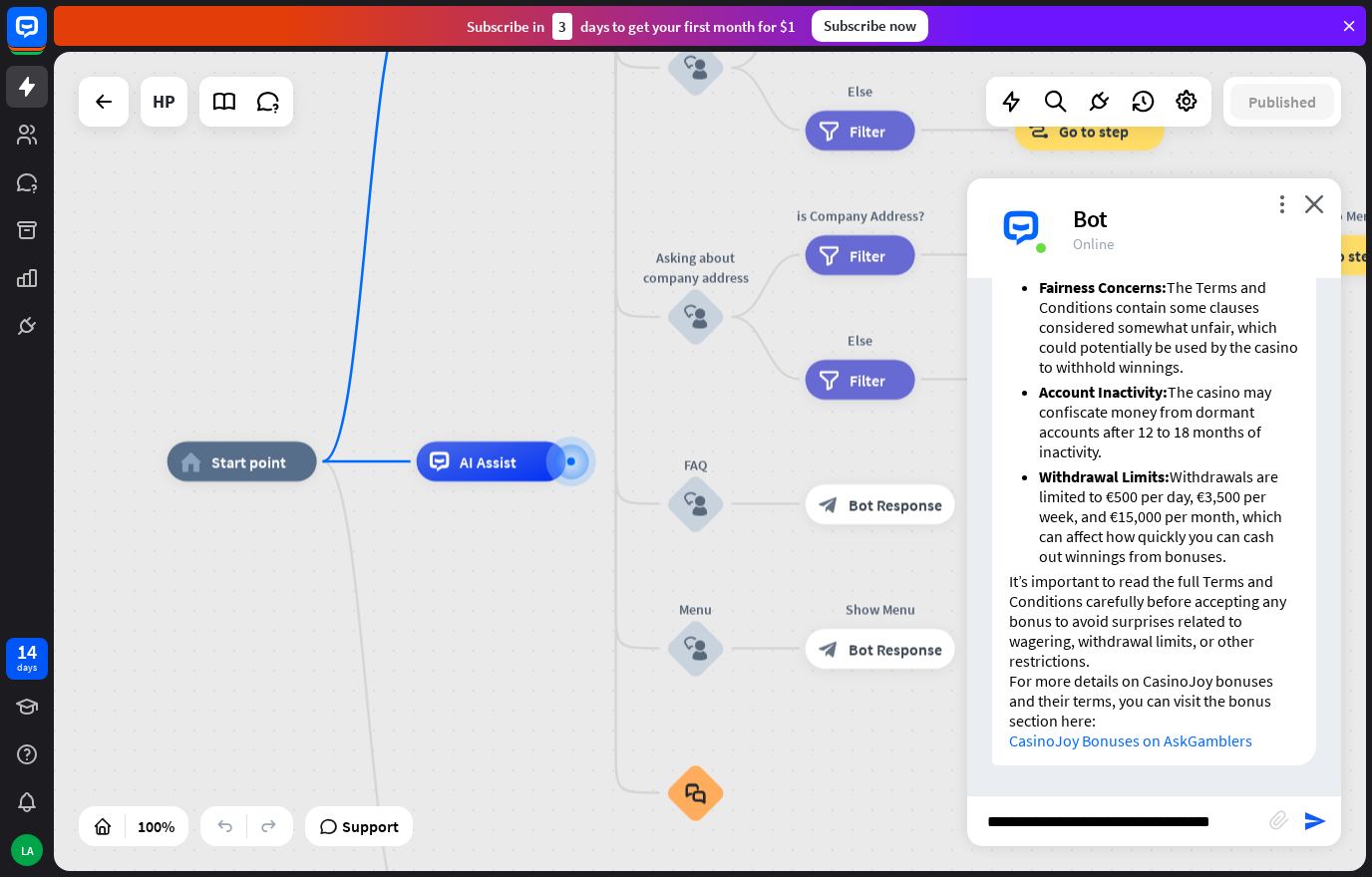type on "**********" 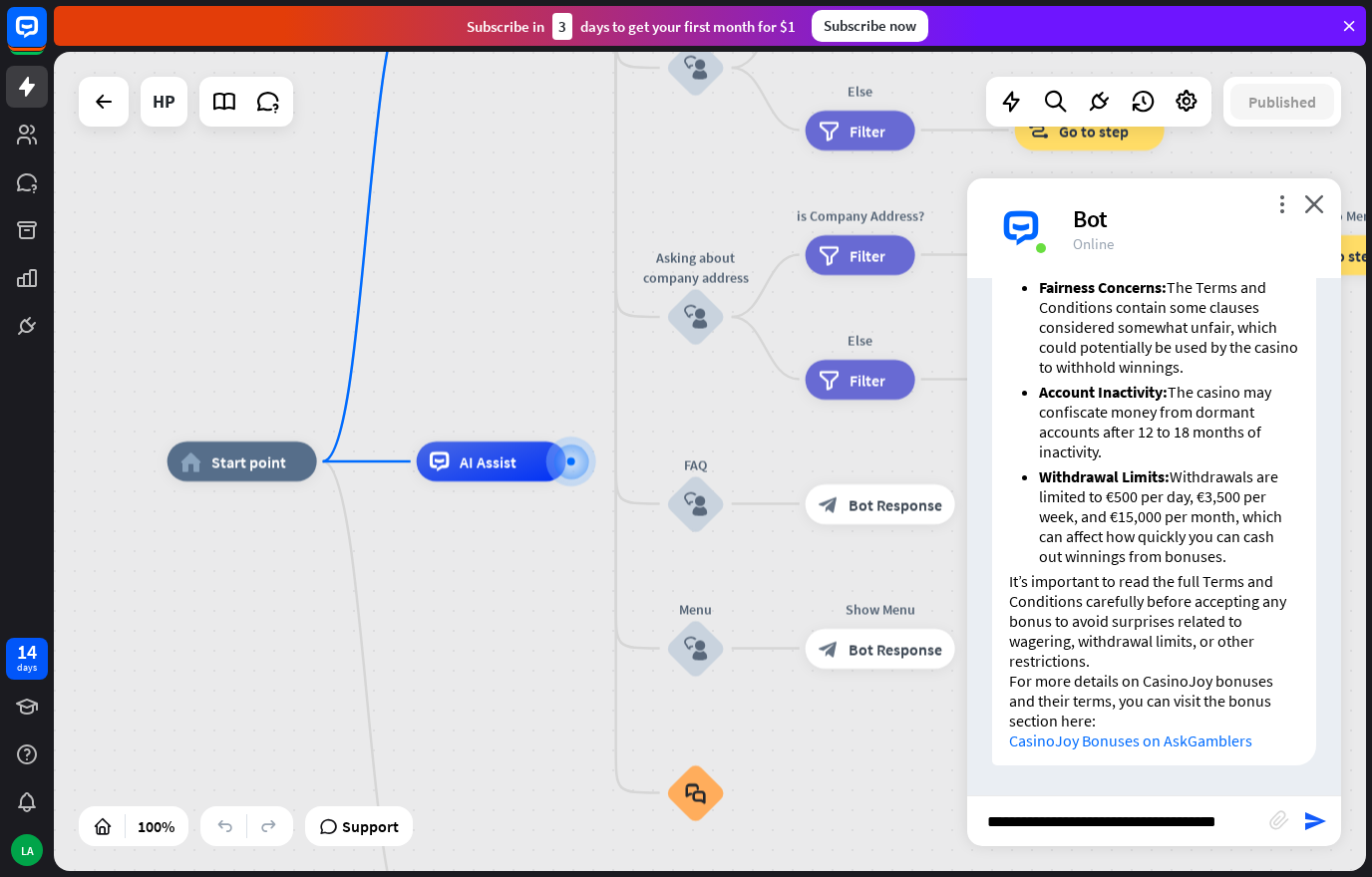 type 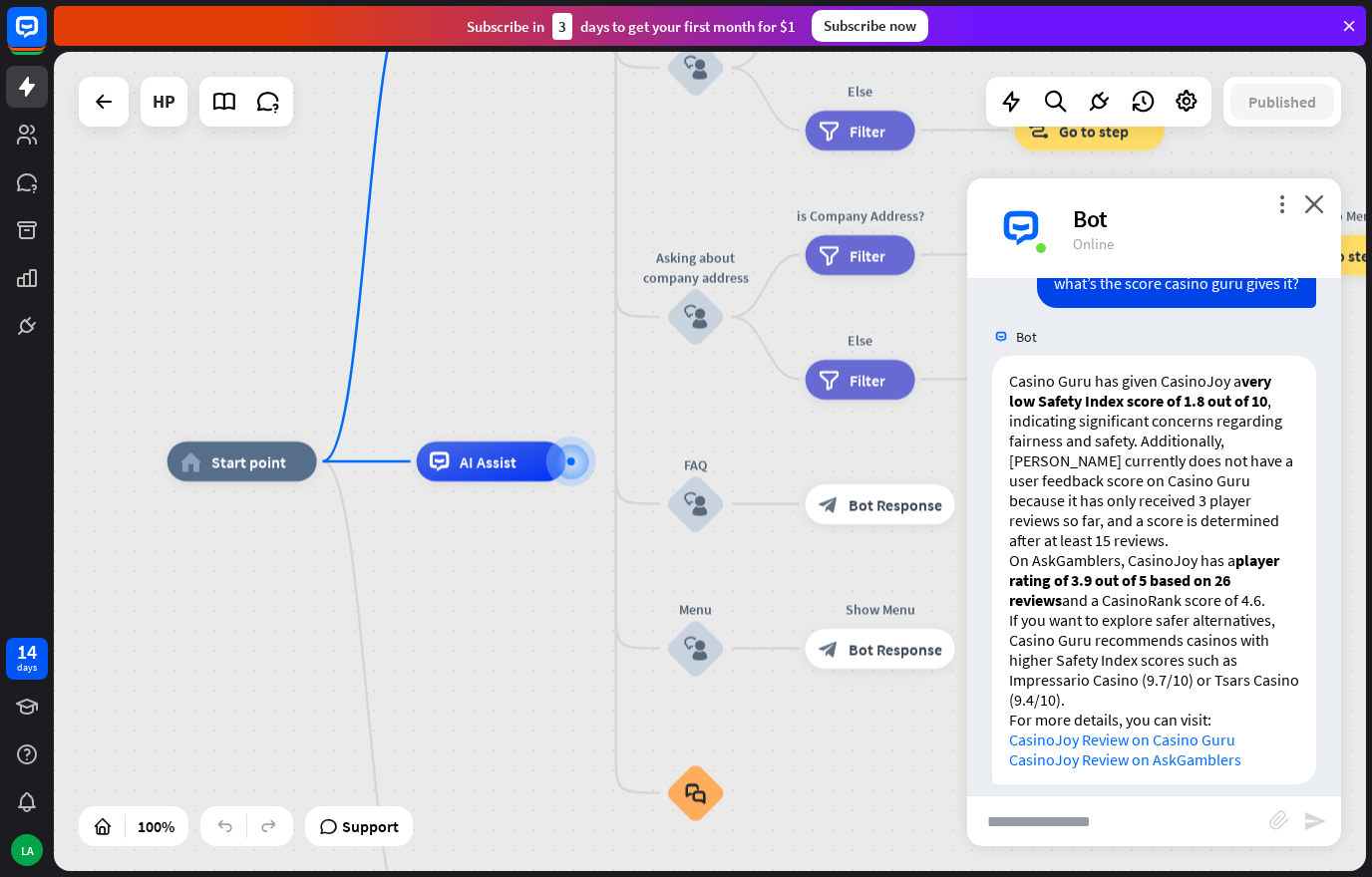 scroll, scrollTop: 1162, scrollLeft: 0, axis: vertical 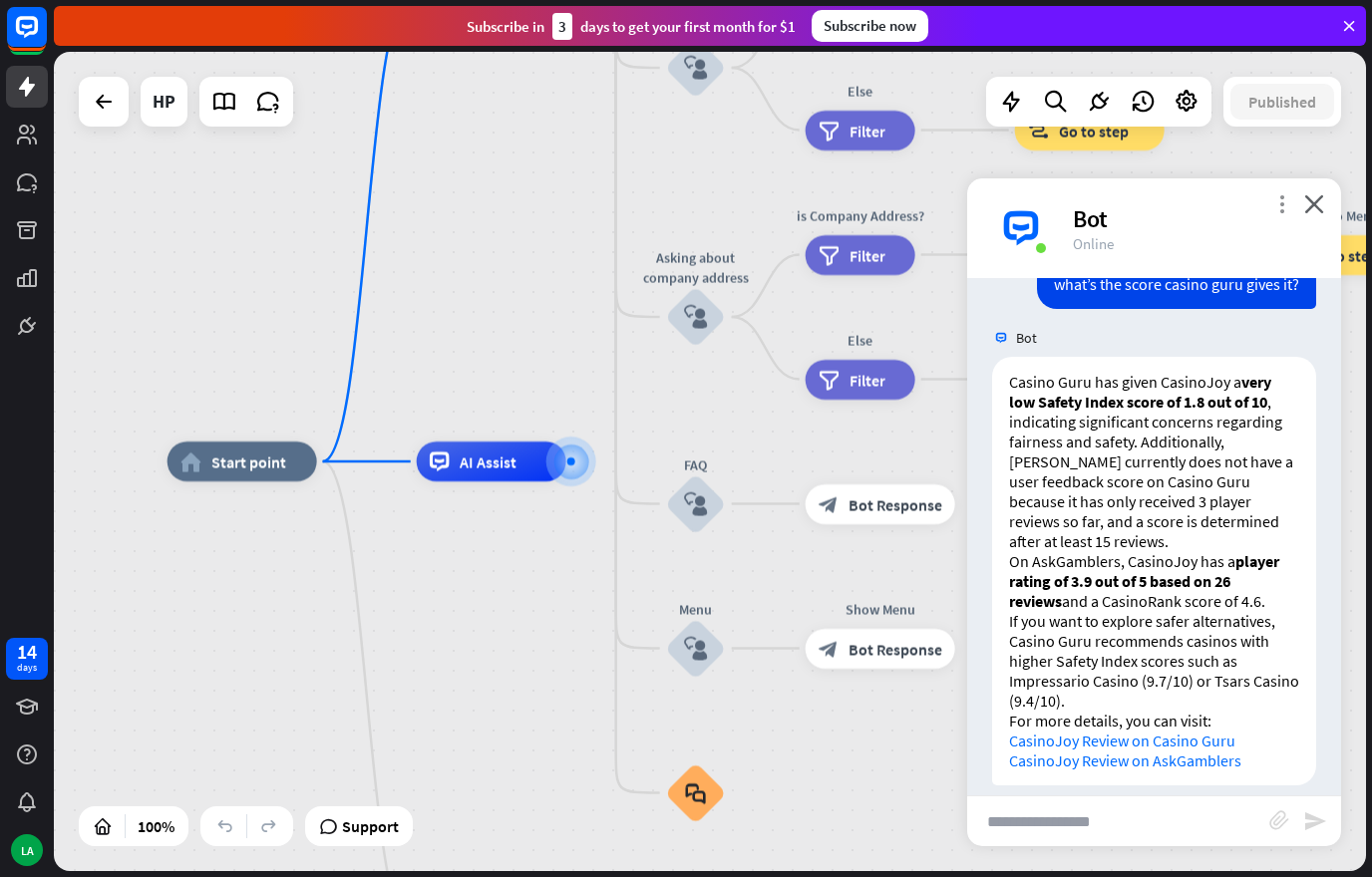 click on "more_vert" at bounding box center (1281, 203) 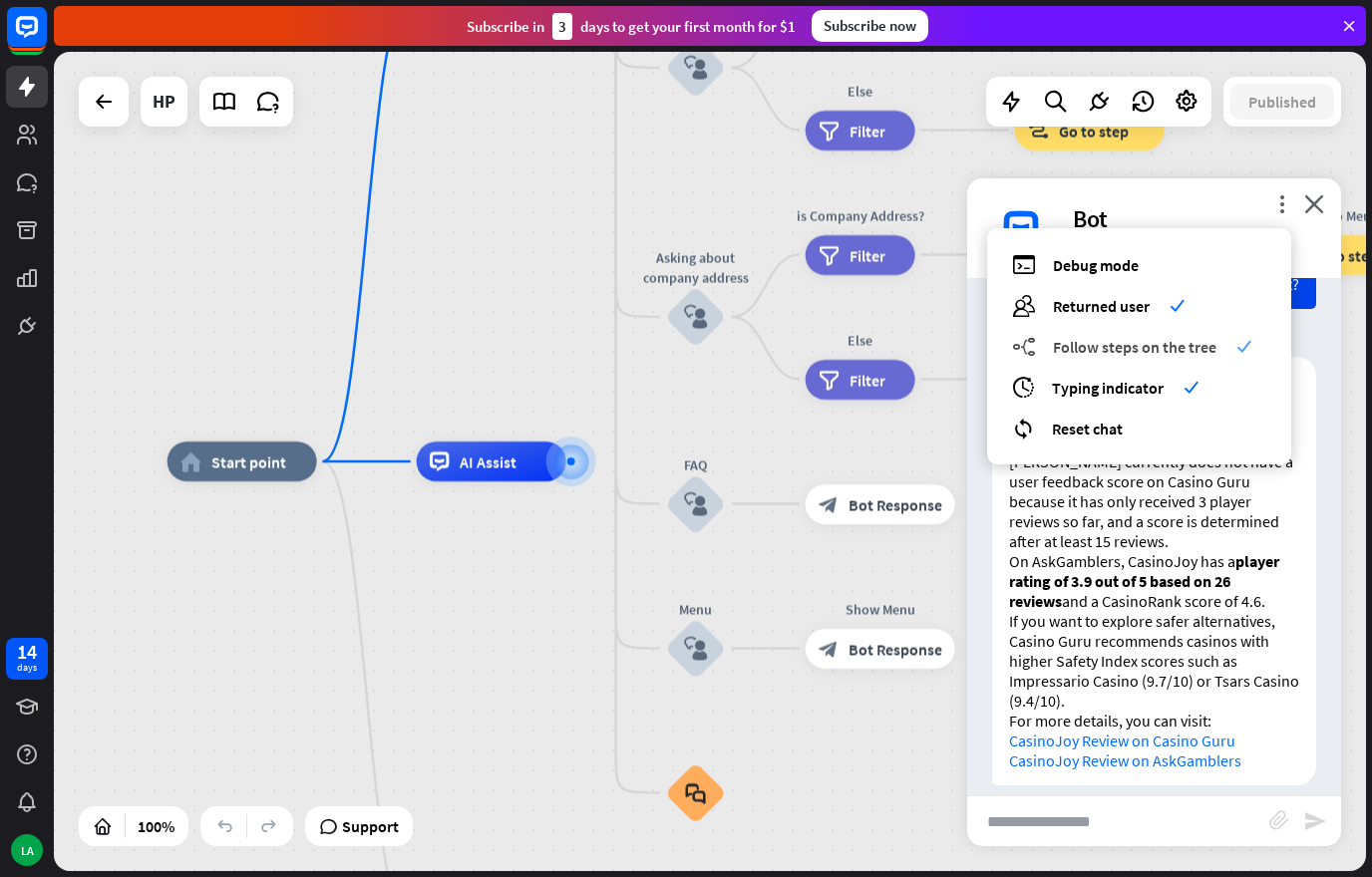 click on "check" at bounding box center [1243, 346] 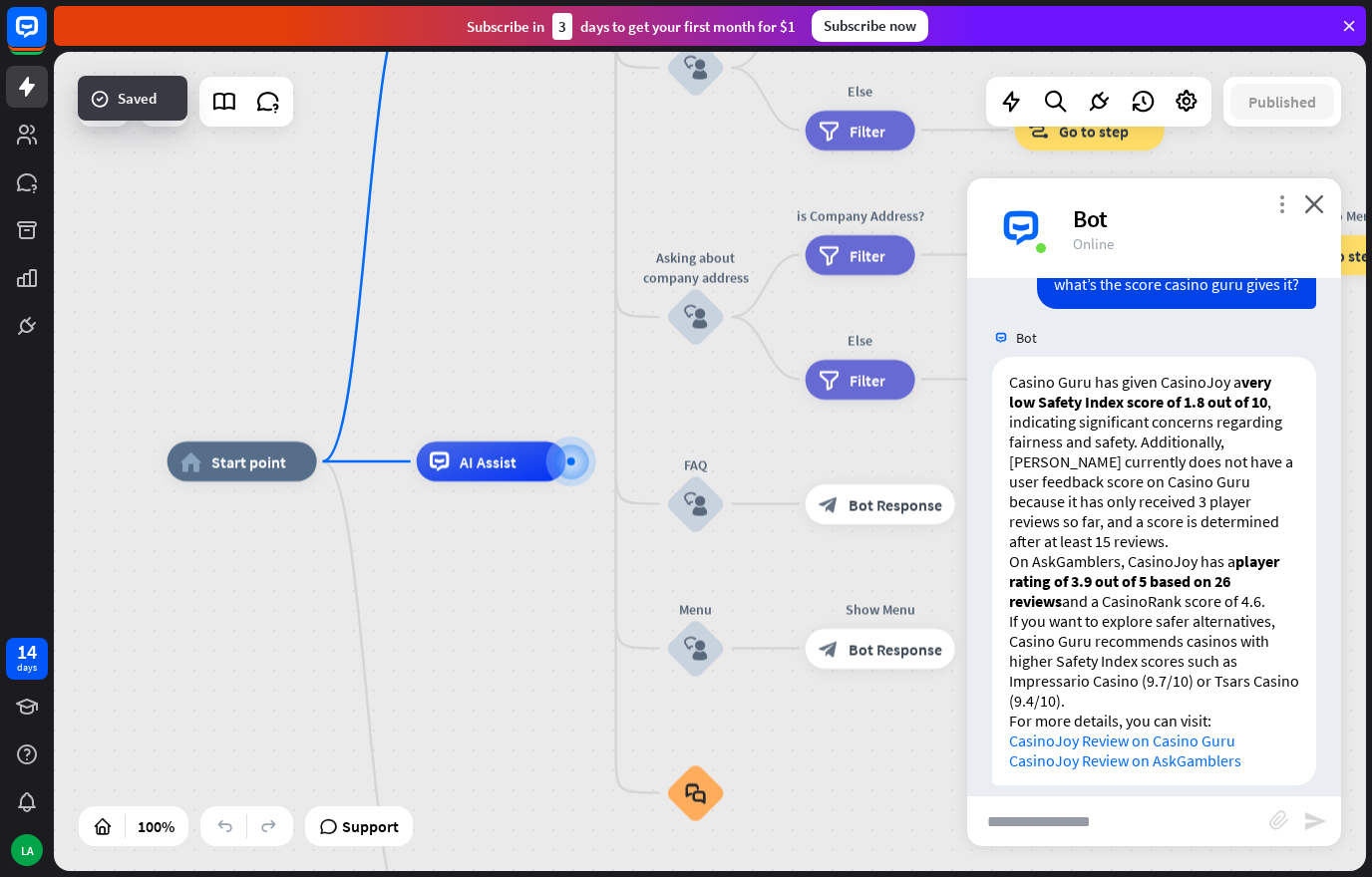 click on "more_vert" at bounding box center (1281, 203) 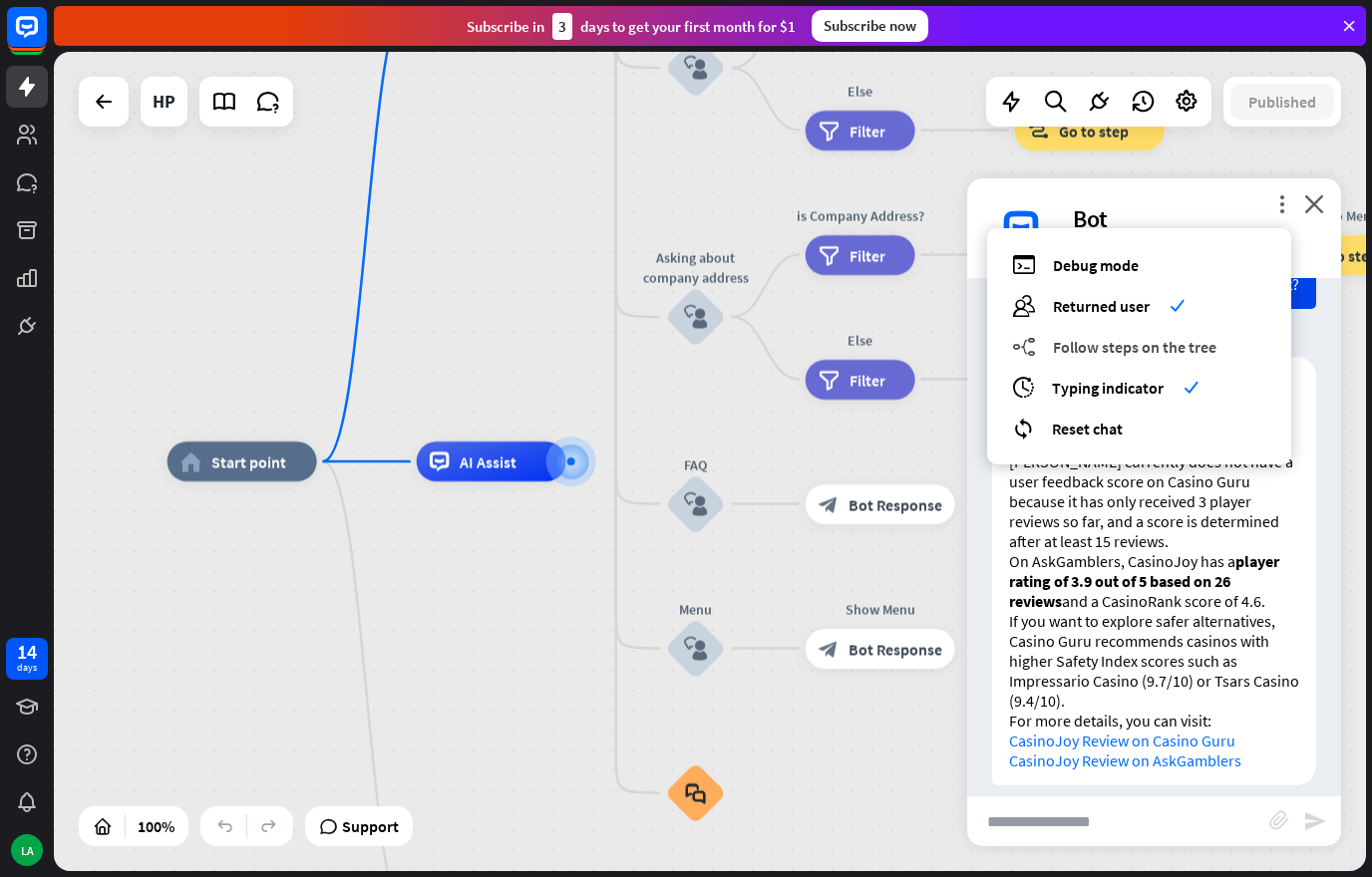 click on "builder_tree   Follow steps on the tree" at bounding box center [1139, 346] 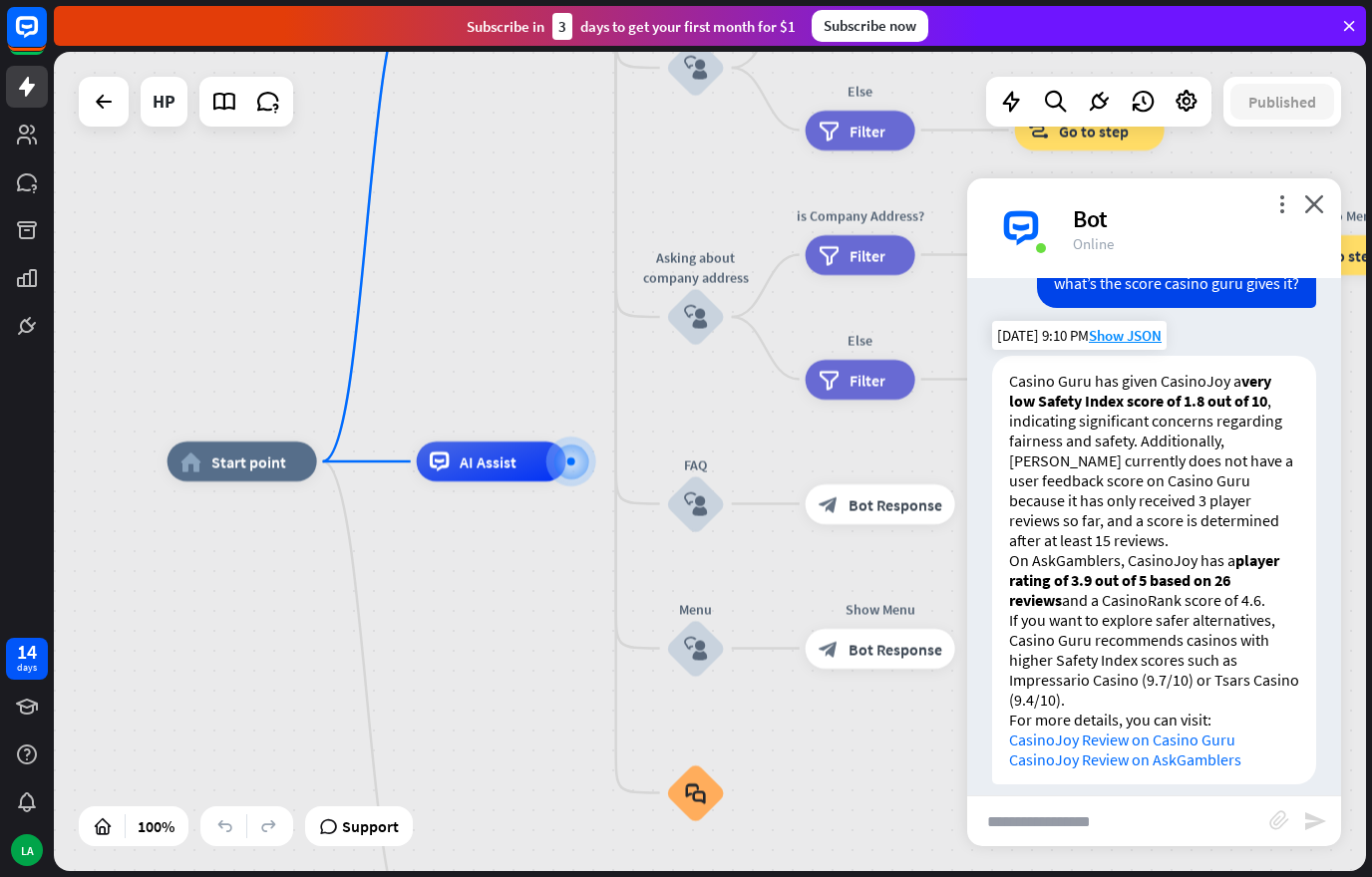 scroll, scrollTop: 1162, scrollLeft: 0, axis: vertical 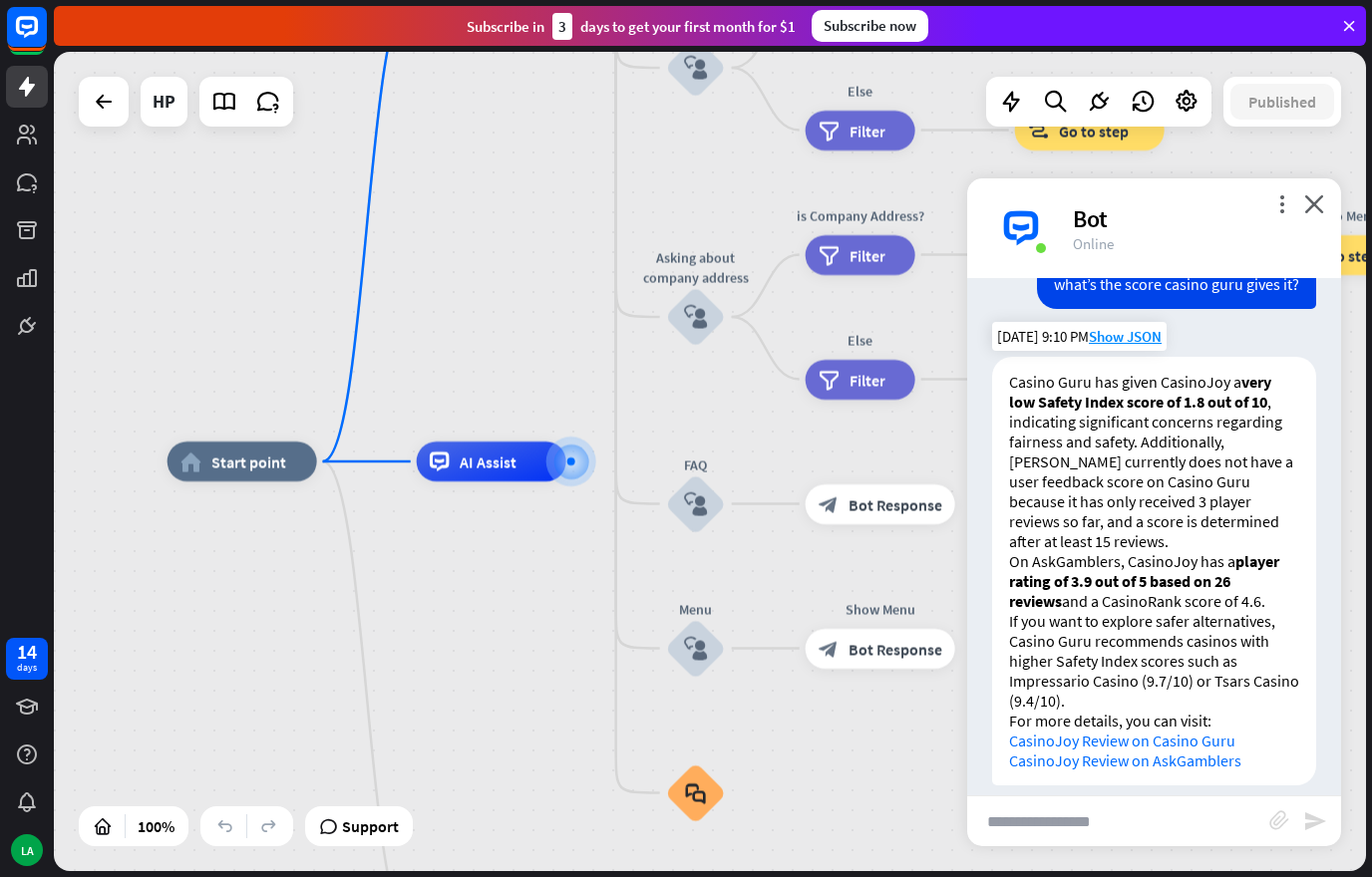 click on "CasinoJoy Review on Casino Guru" at bounding box center (1122, 740) 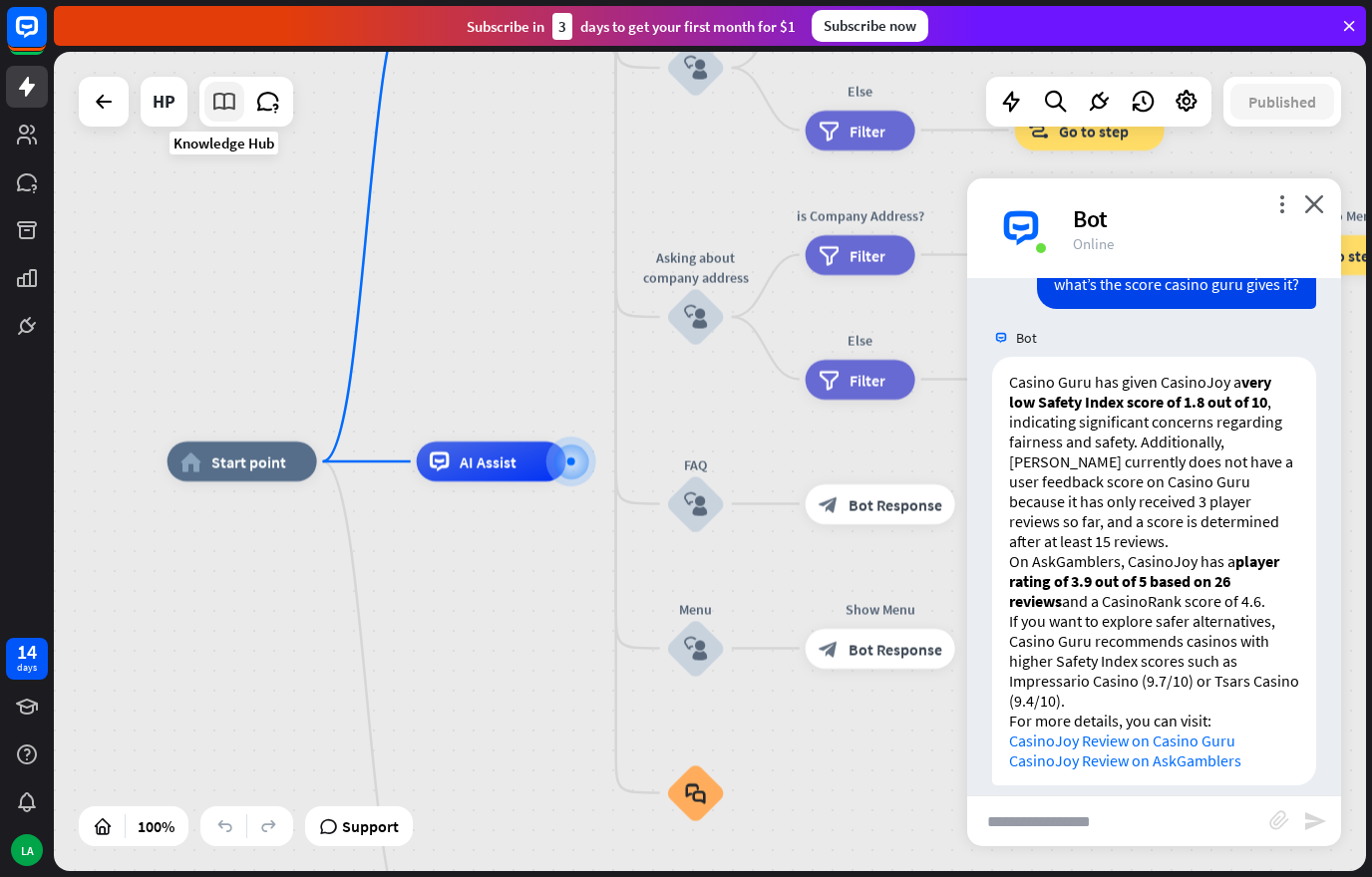 click at bounding box center [224, 102] 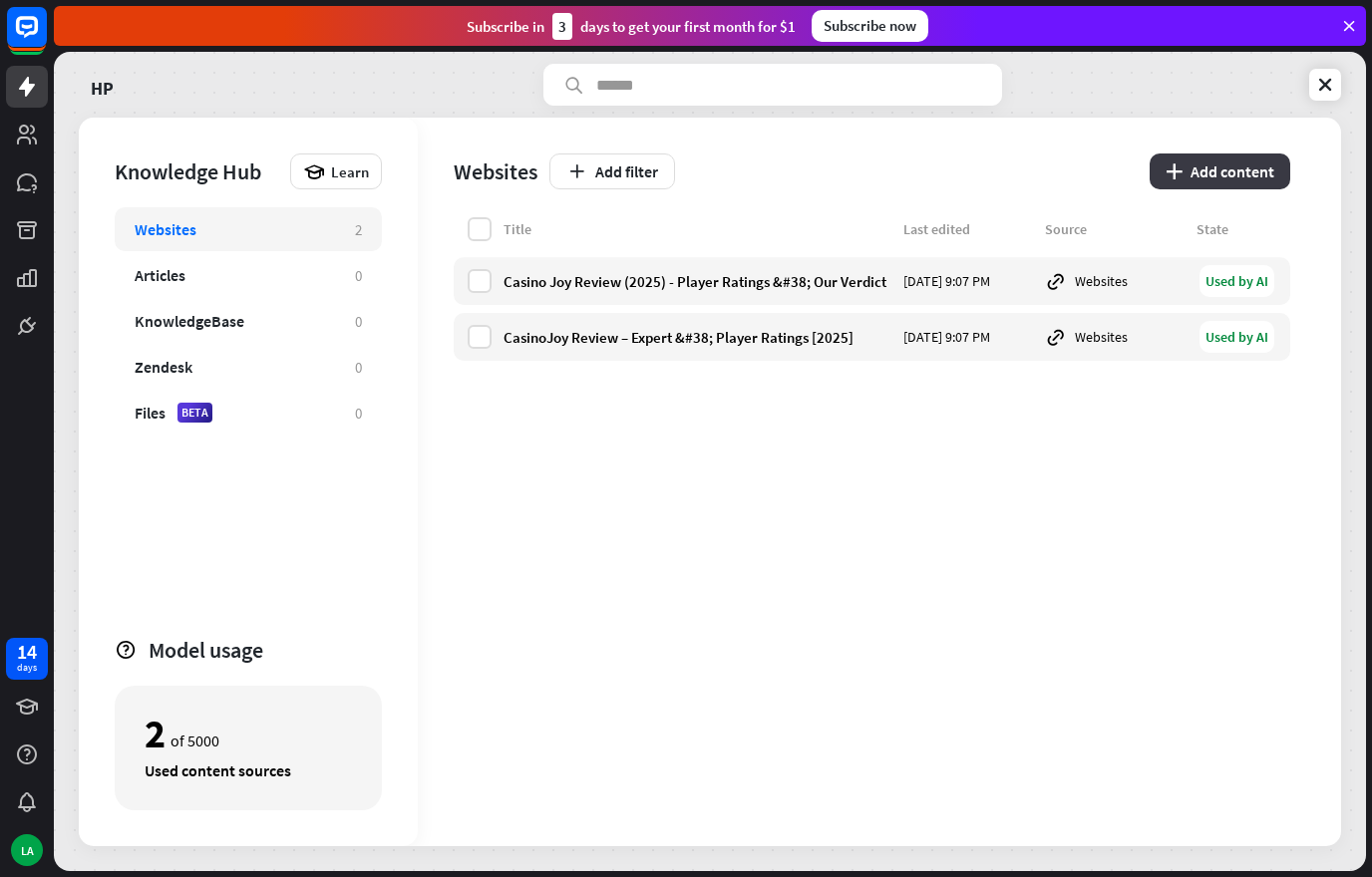 click on "plus
Add content" at bounding box center [1219, 171] 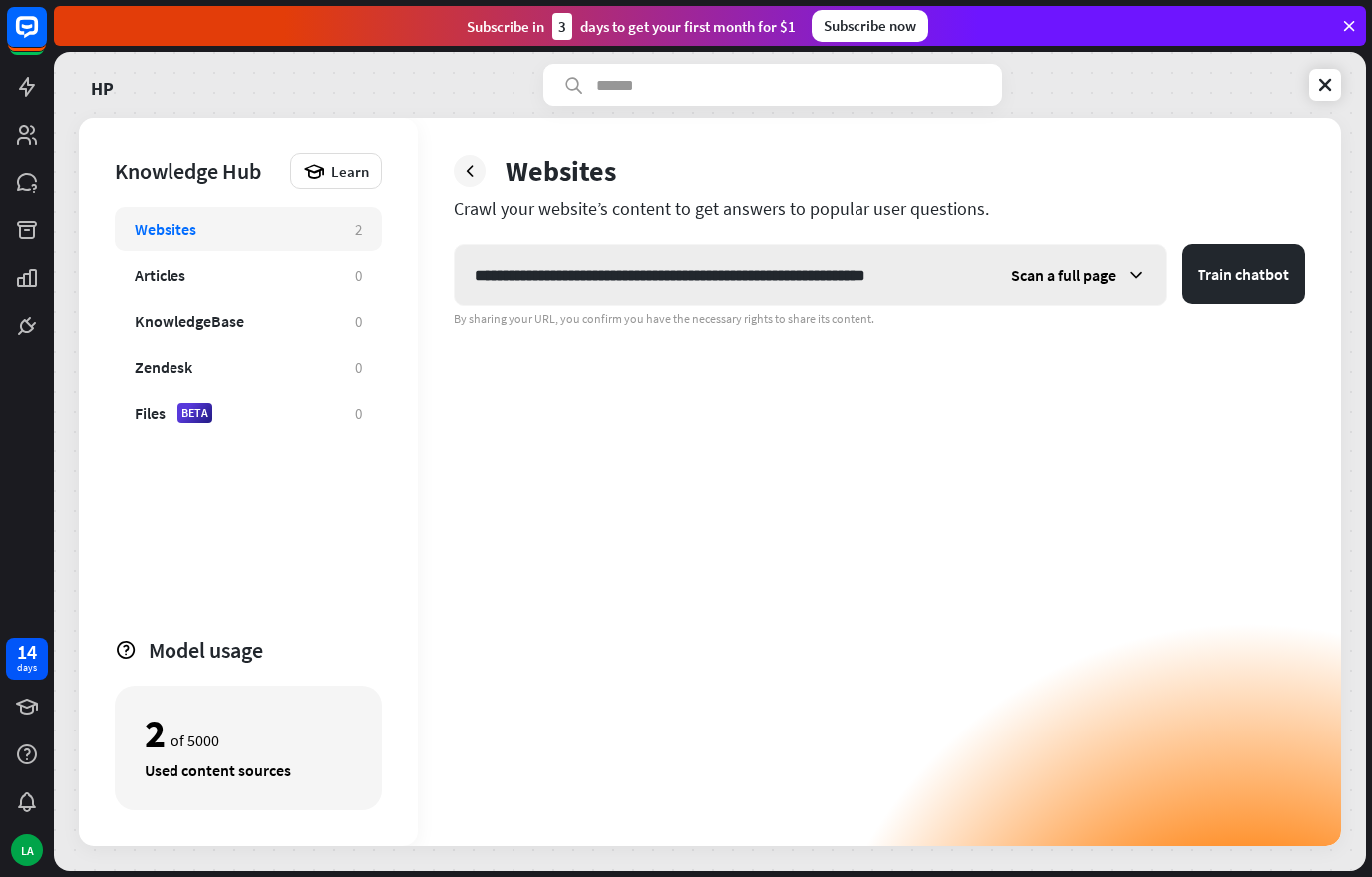 type on "**********" 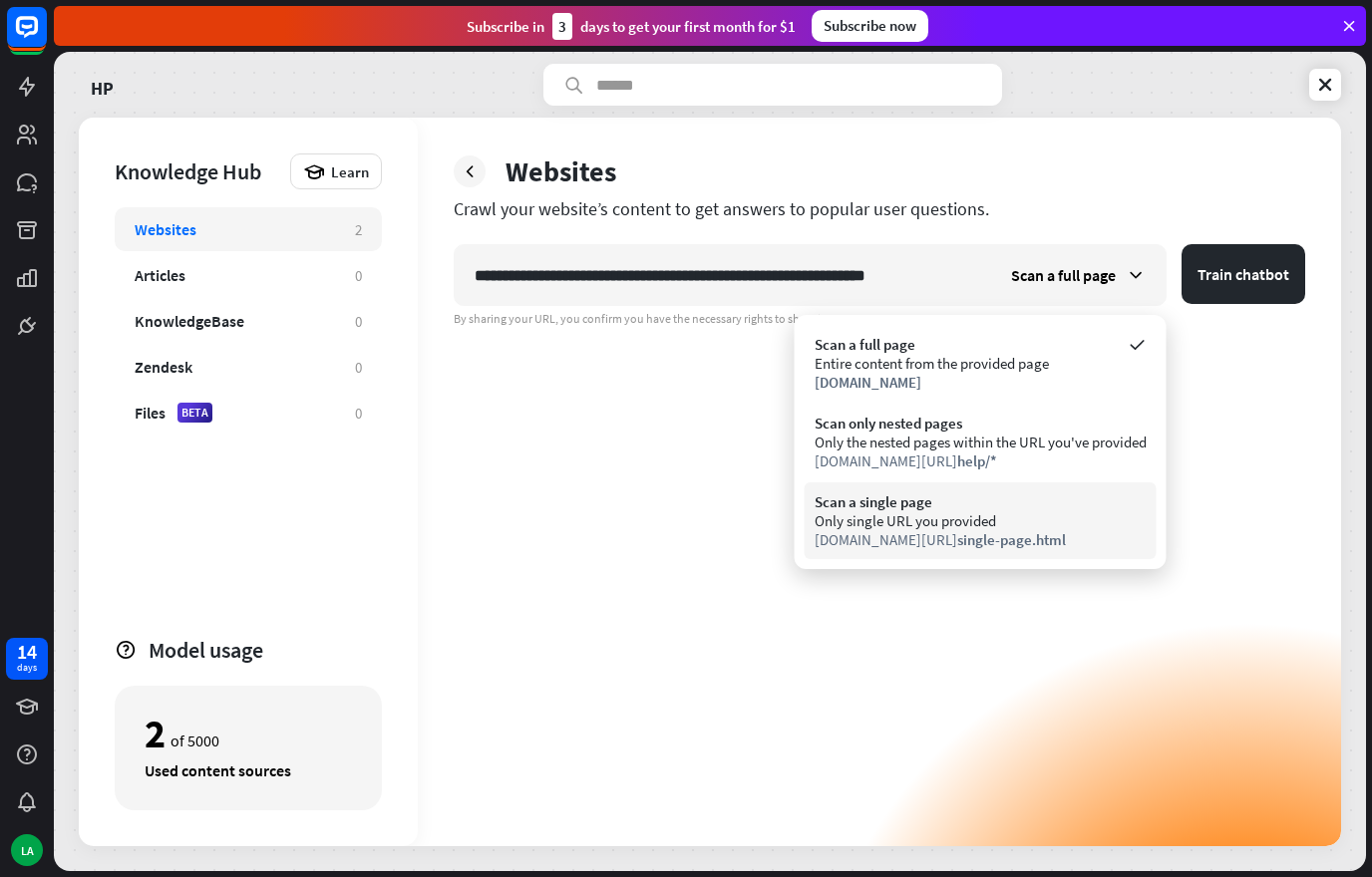 click on "Only single URL you provided" at bounding box center (980, 520) 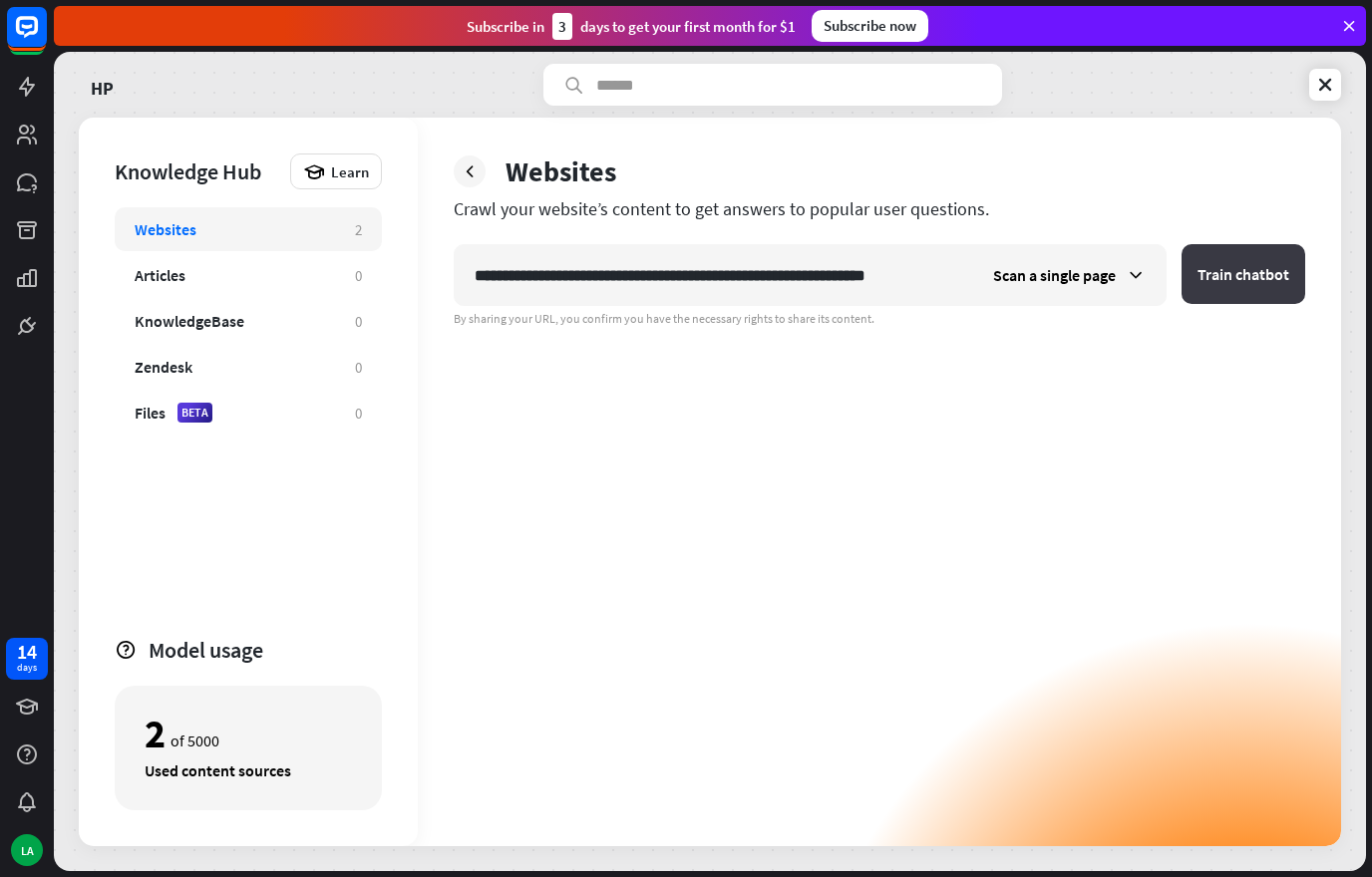 click on "Train chatbot" at bounding box center [1243, 274] 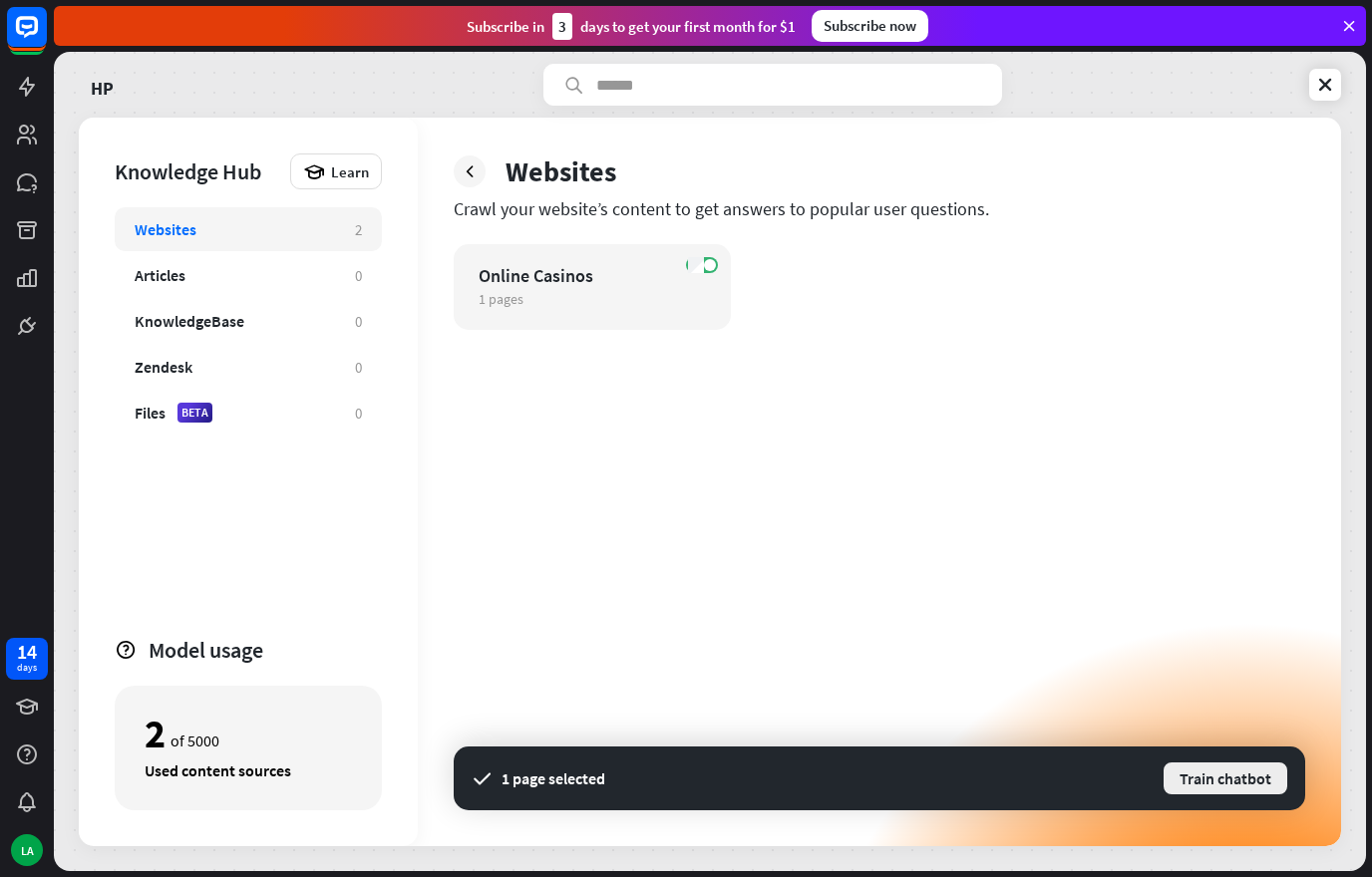 click on "Train chatbot" at bounding box center (1225, 778) 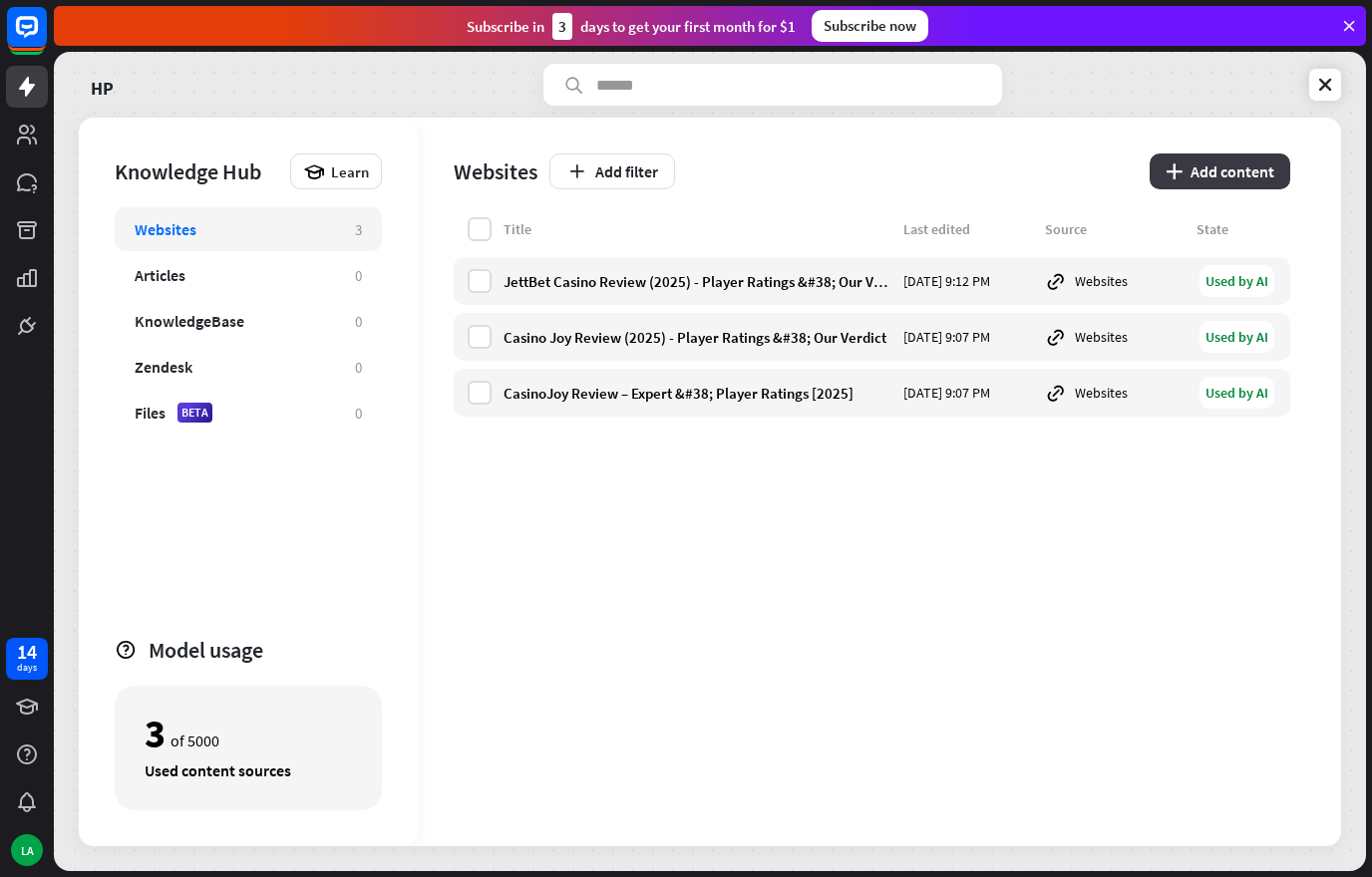 click on "plus
Add content" at bounding box center [1219, 171] 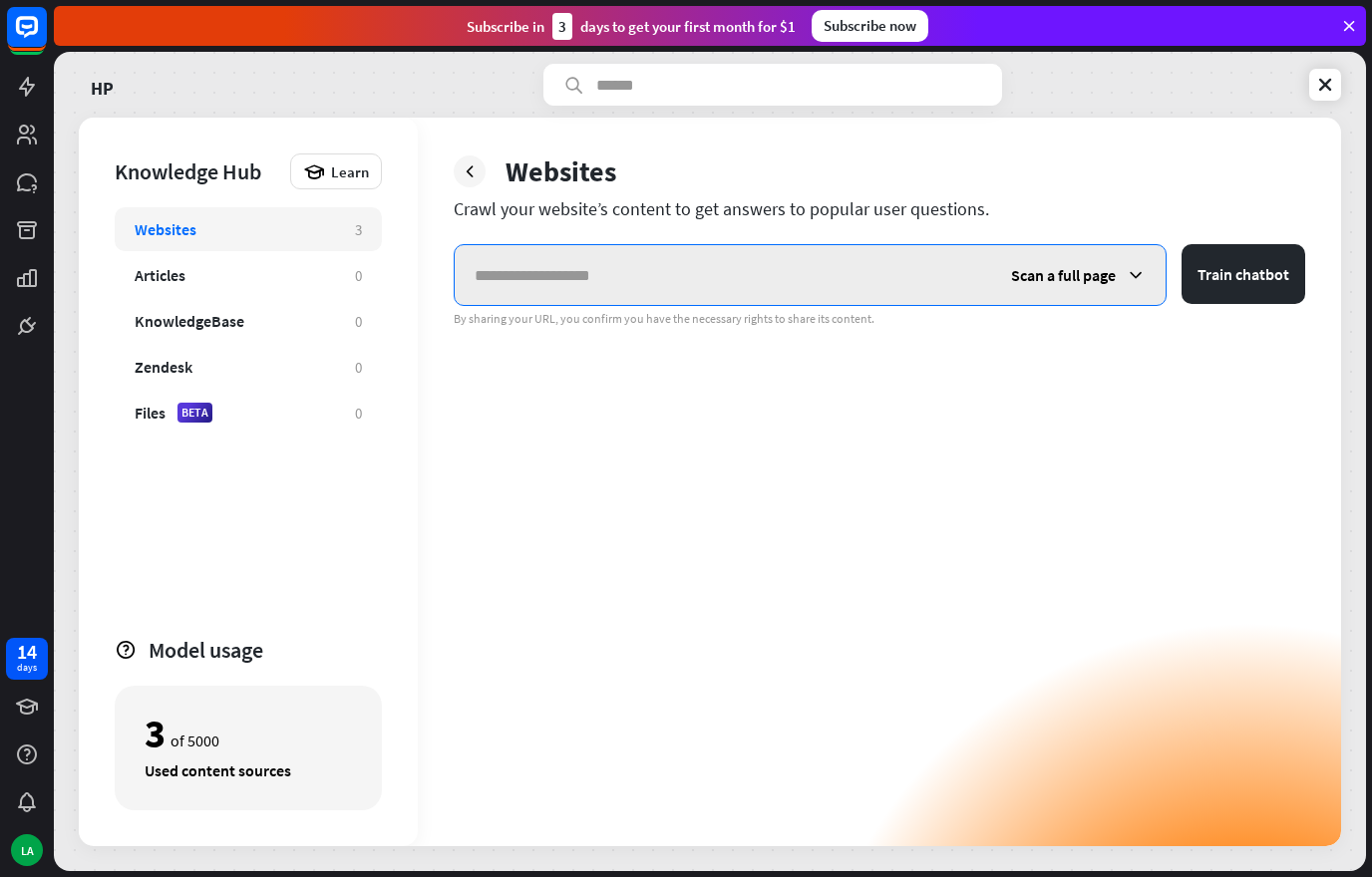 click at bounding box center [723, 275] 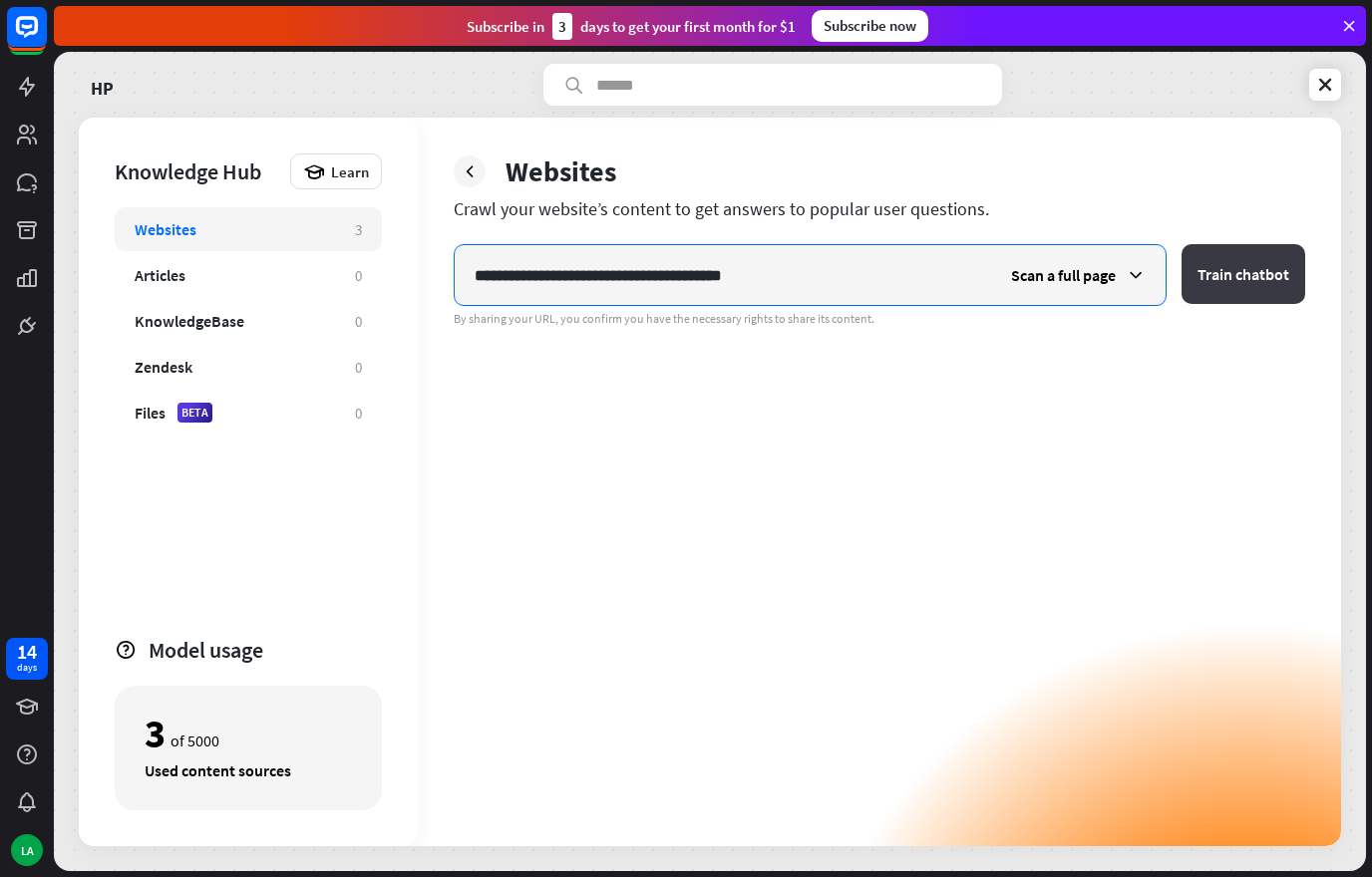 type on "**********" 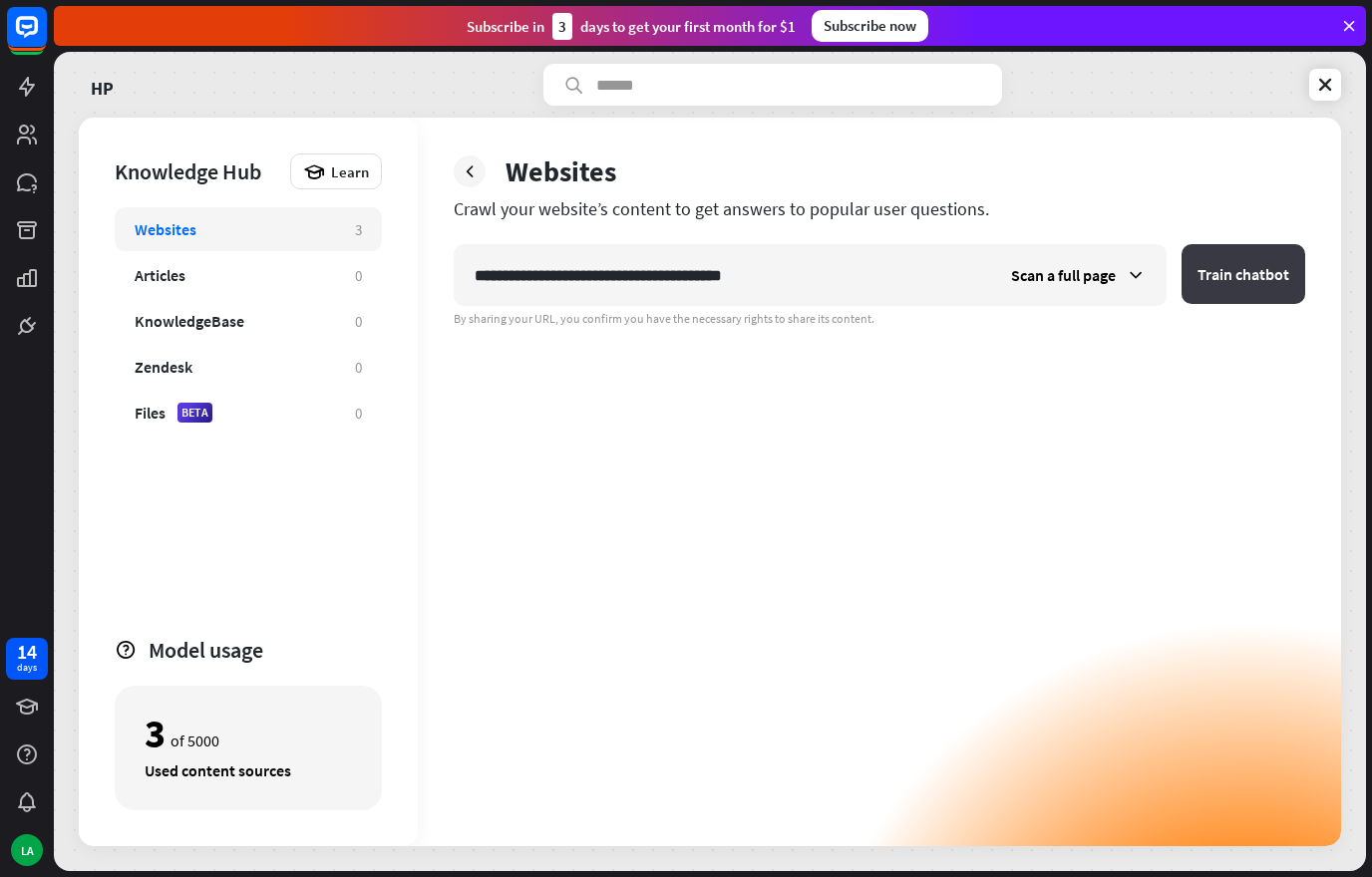 click on "Train chatbot" at bounding box center (1243, 274) 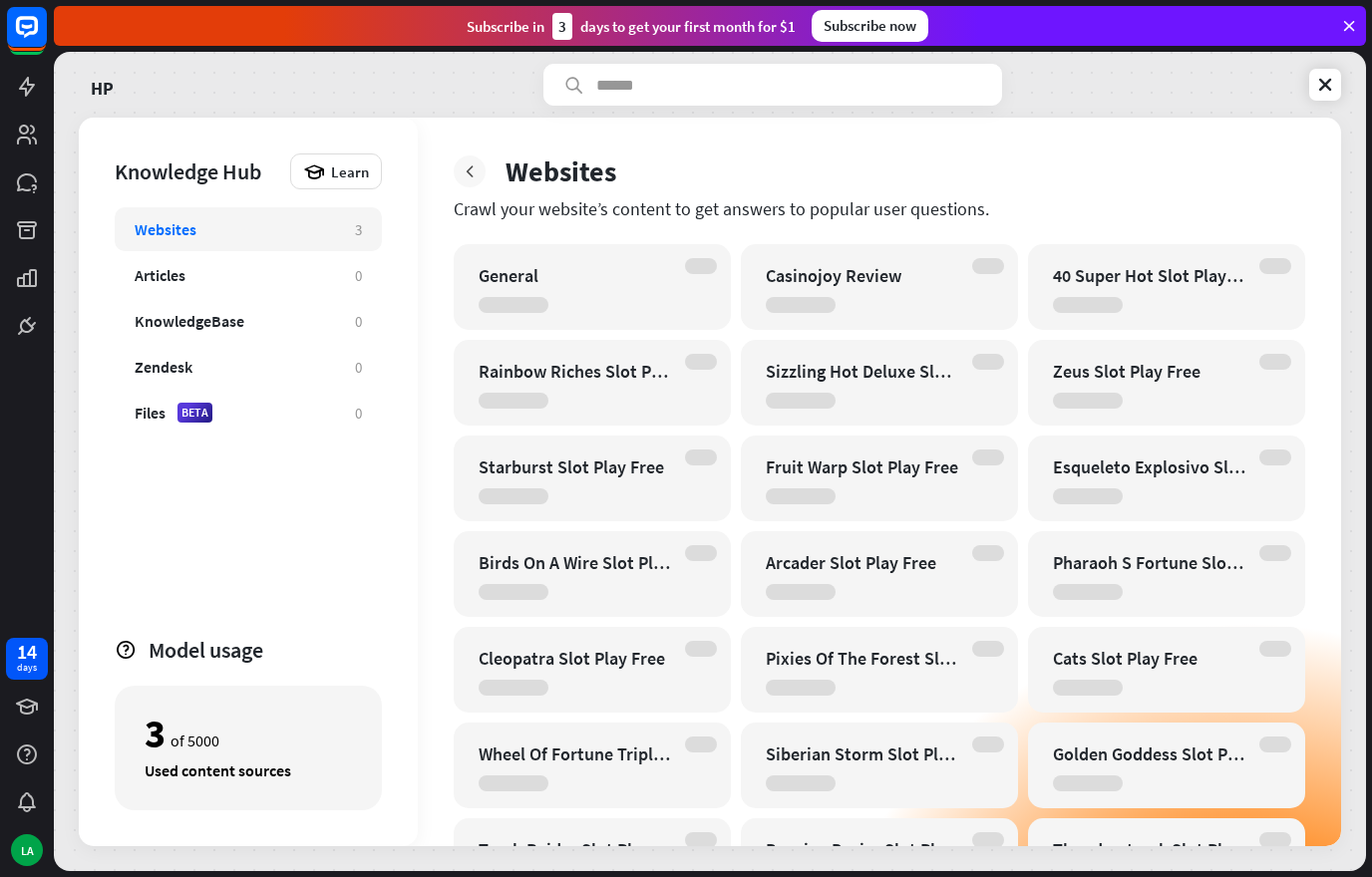 click at bounding box center [470, 171] 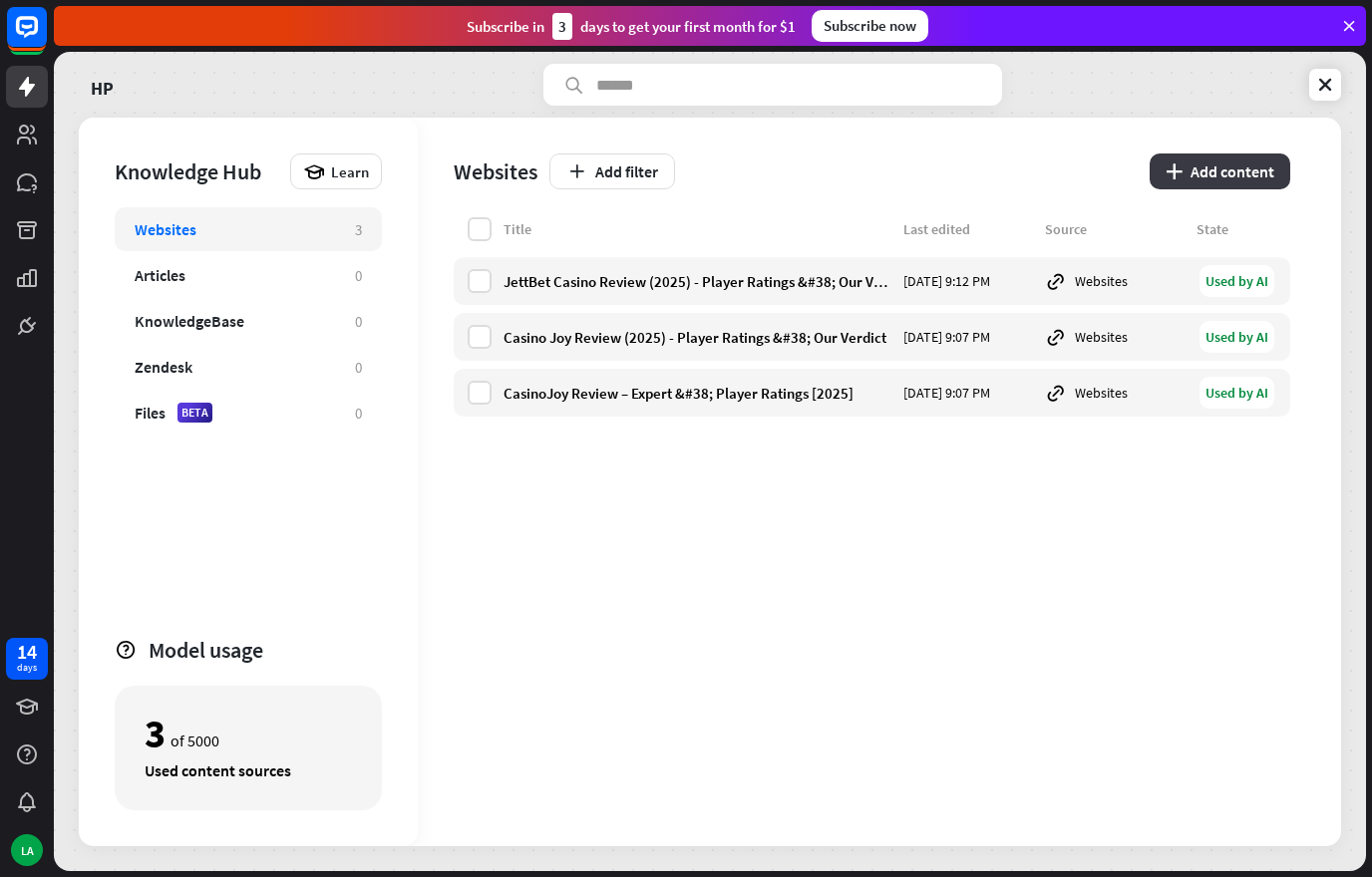 click on "plus
Add content" at bounding box center [1219, 171] 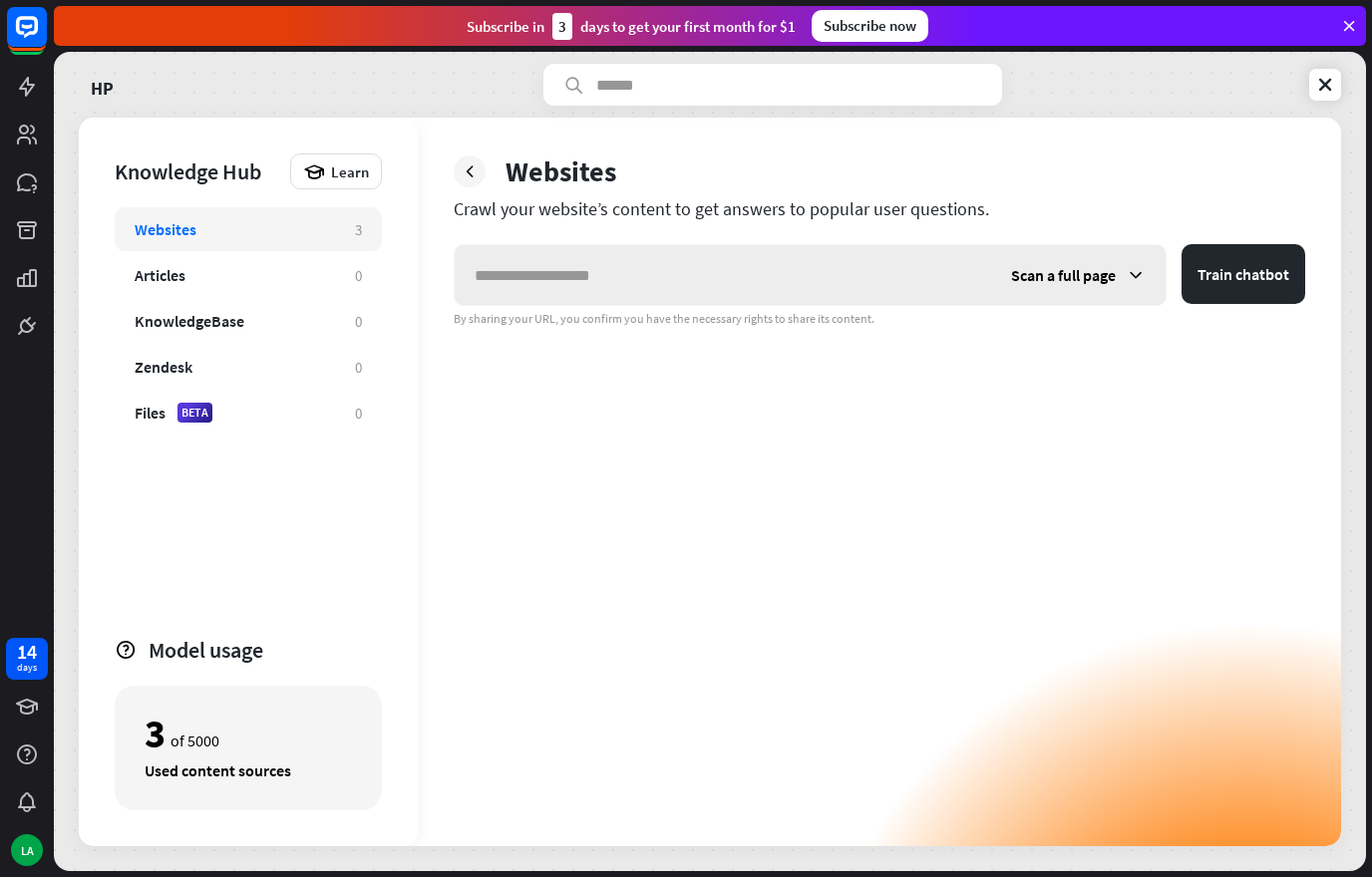 click on "Scan a full page" at bounding box center (1063, 275) 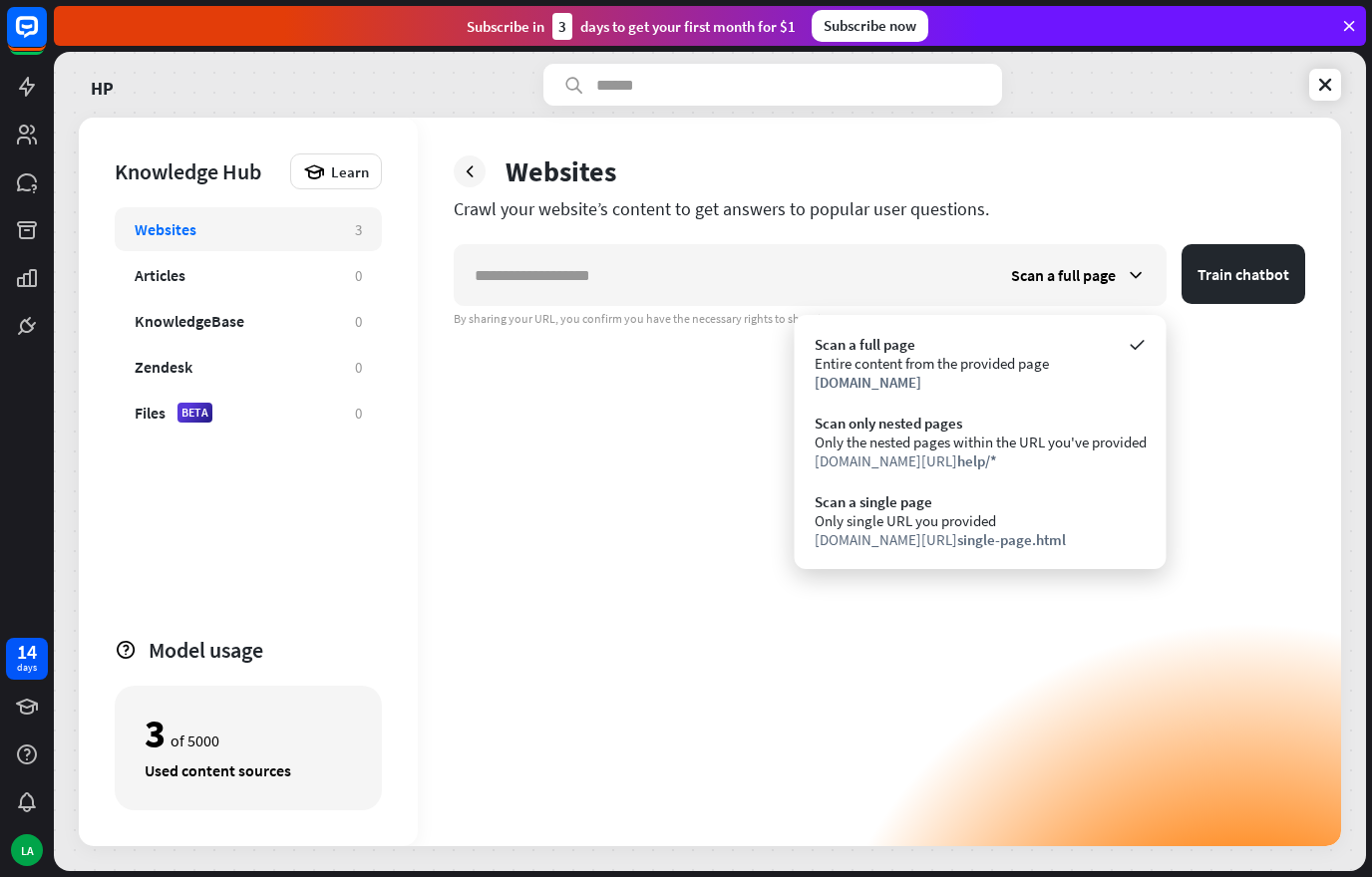 click on "Only single URL you provided" at bounding box center [980, 520] 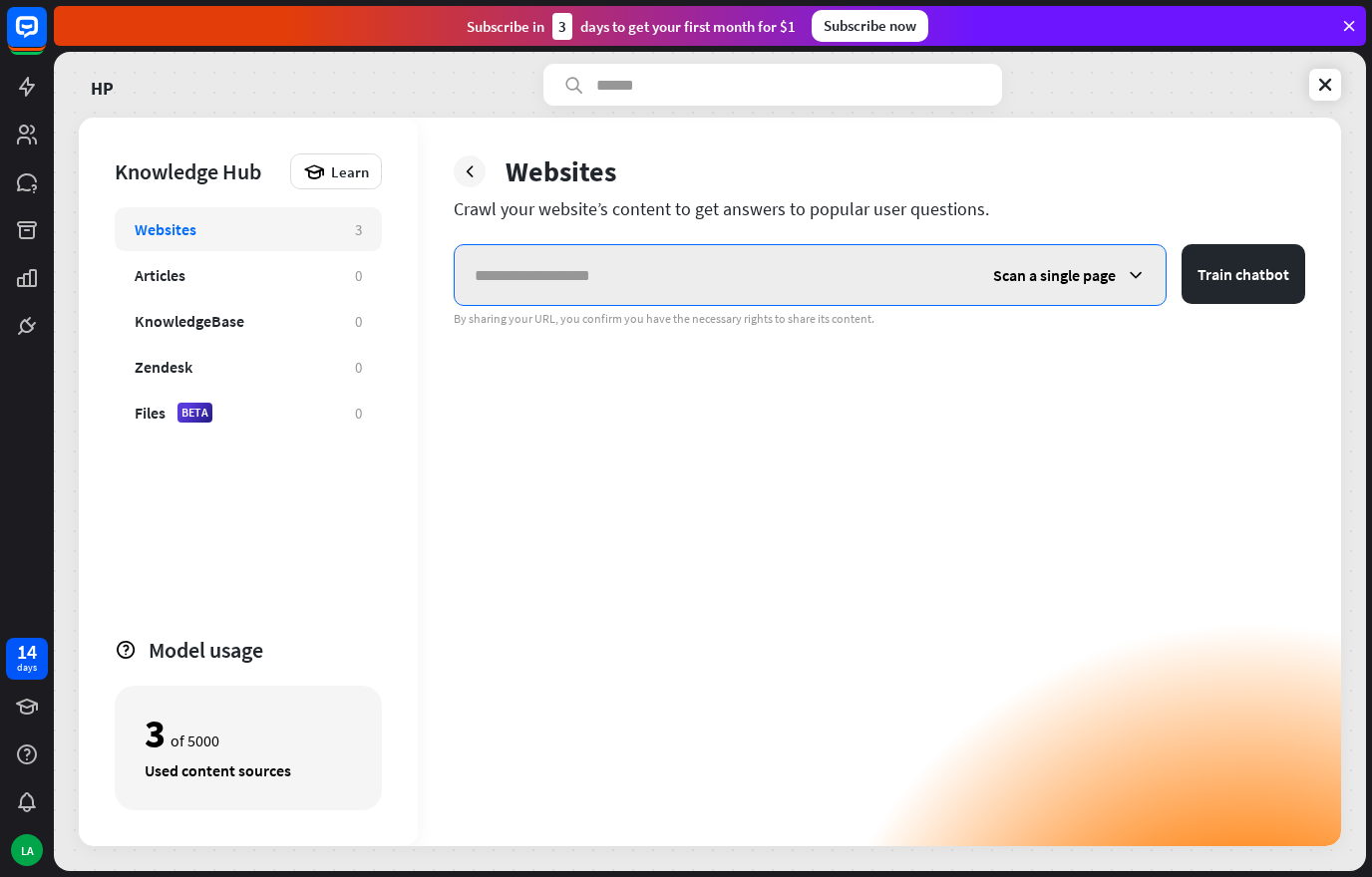 click at bounding box center (714, 275) 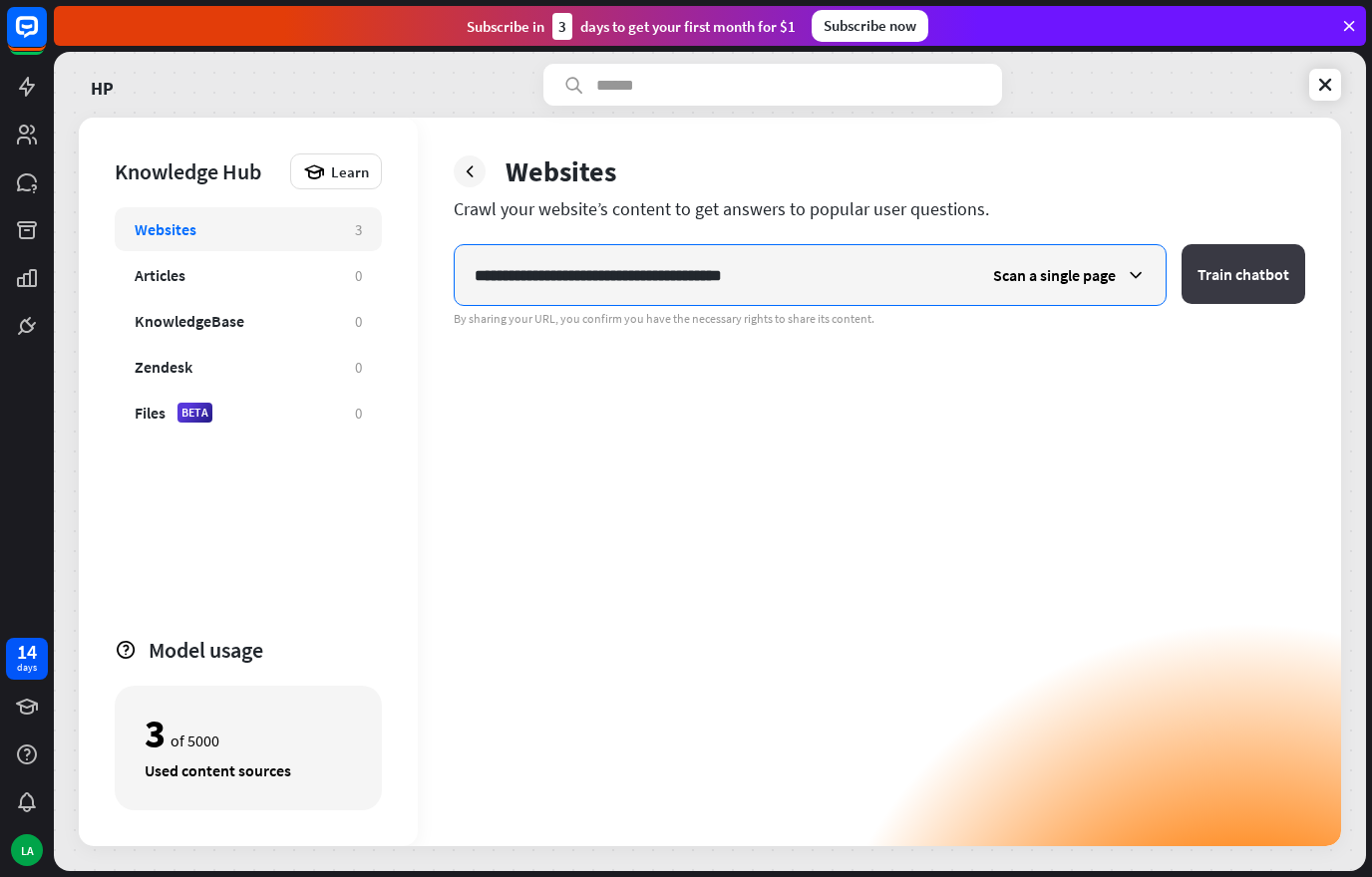 type on "**********" 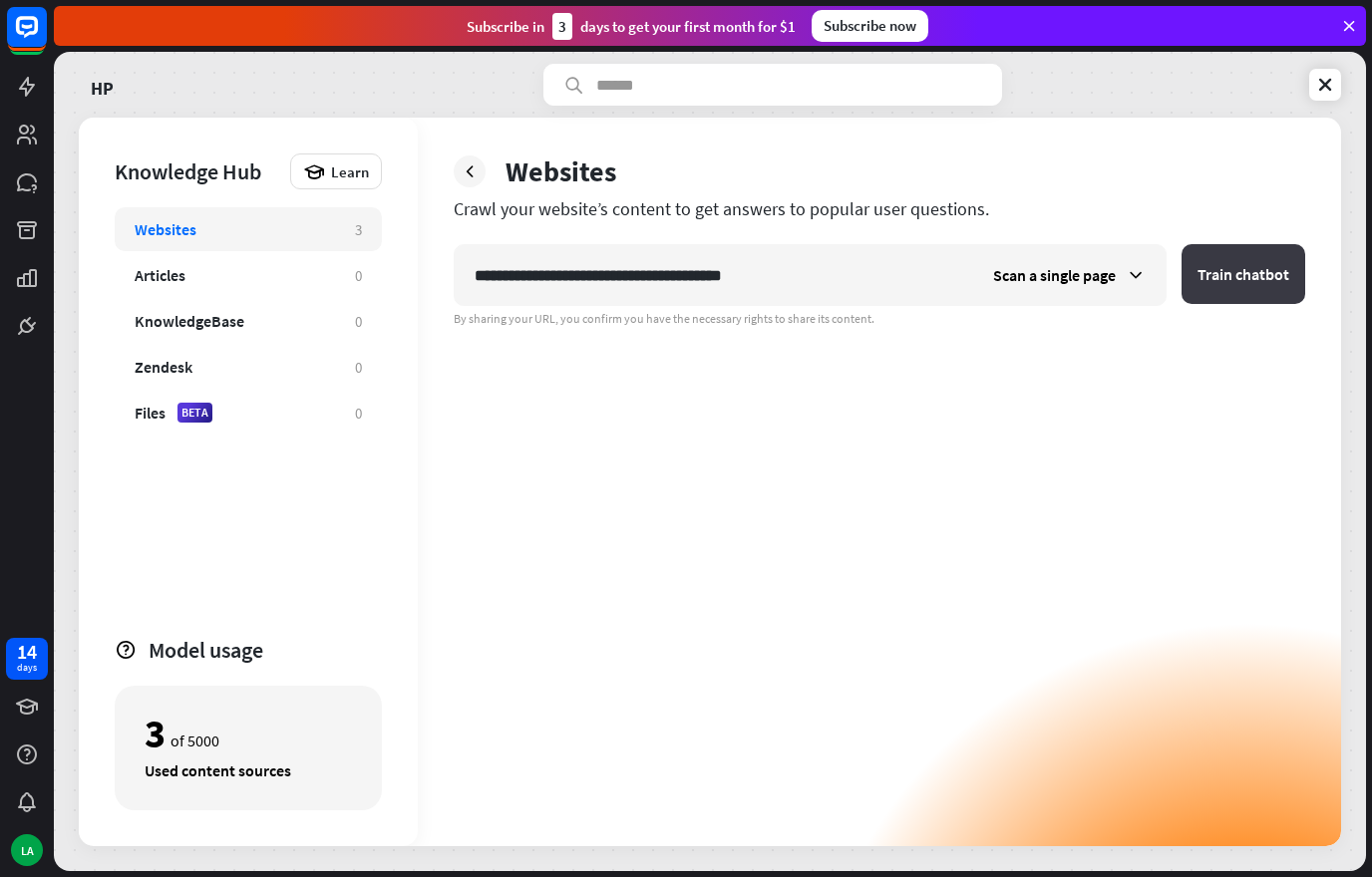 click on "Train chatbot" at bounding box center [1243, 274] 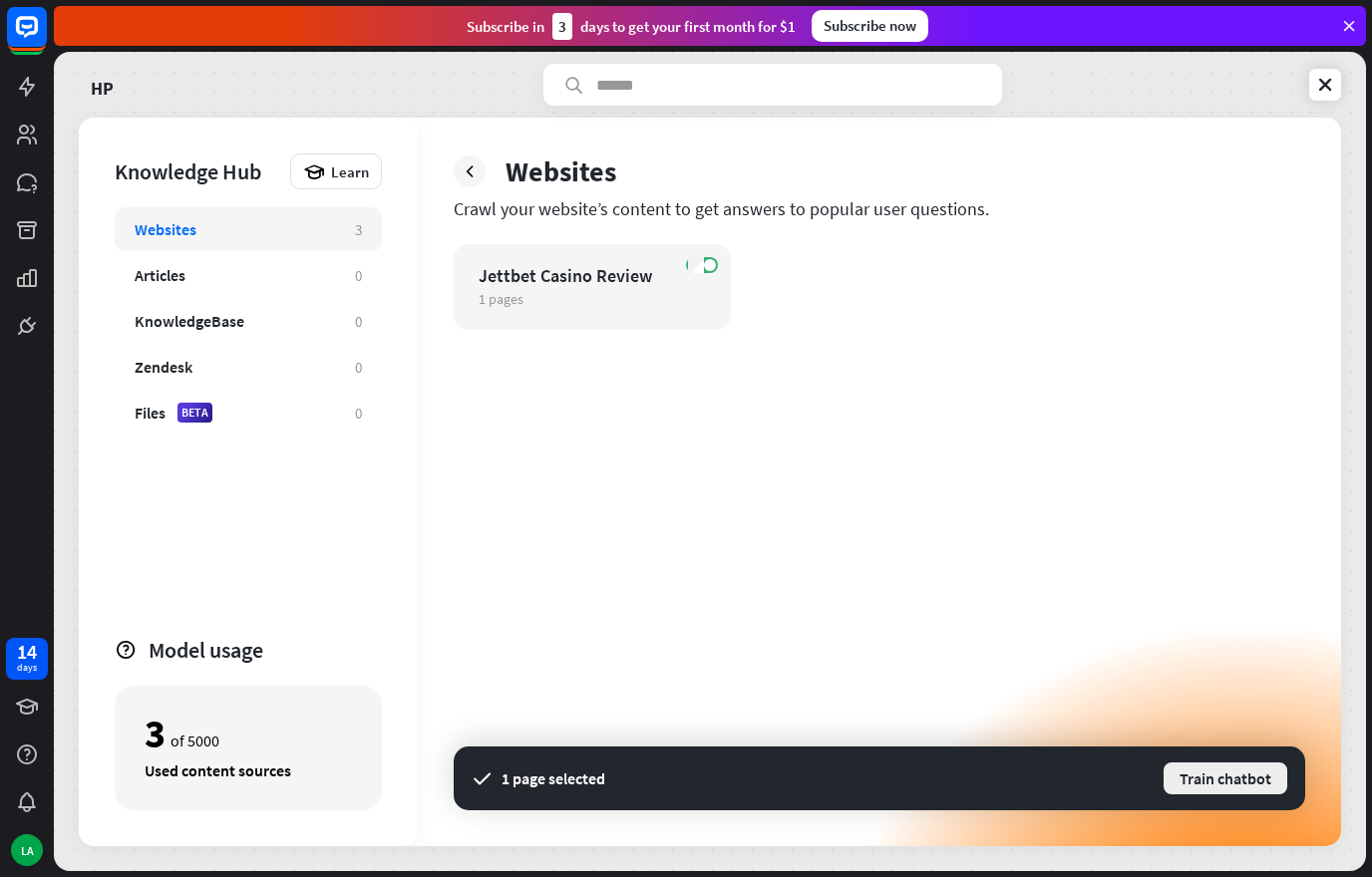 click on "Train chatbot" at bounding box center [1225, 778] 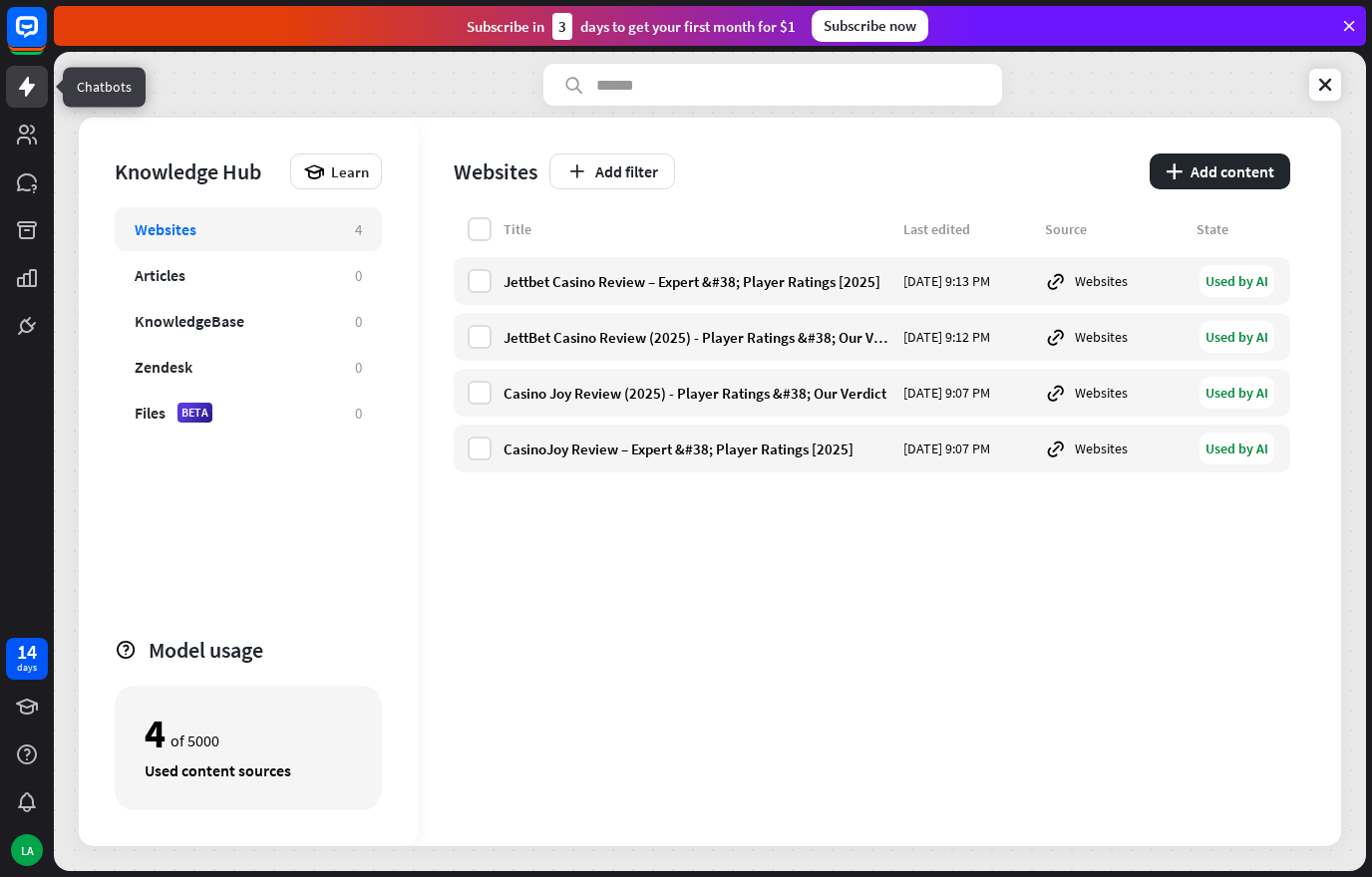 click 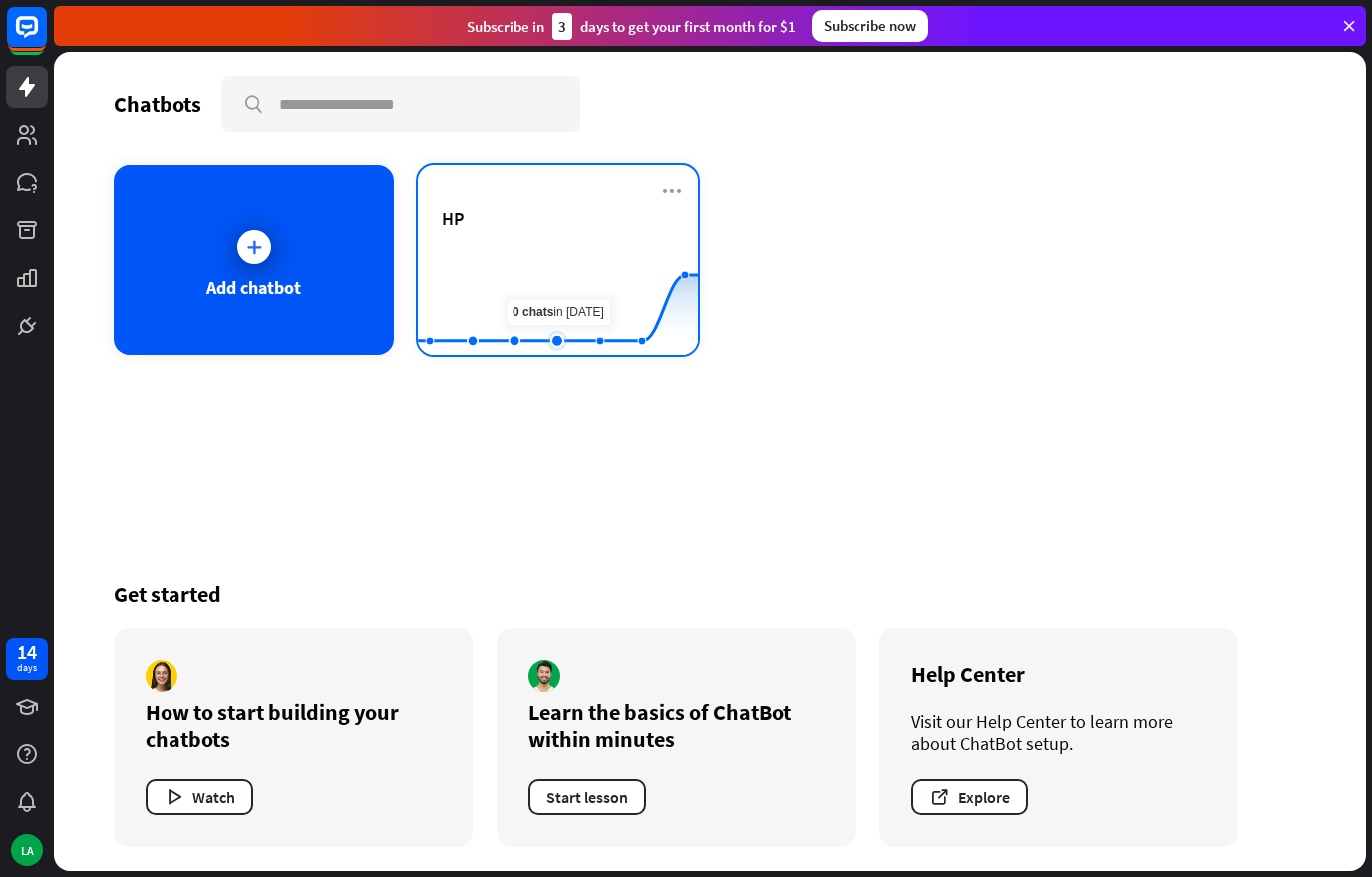 click 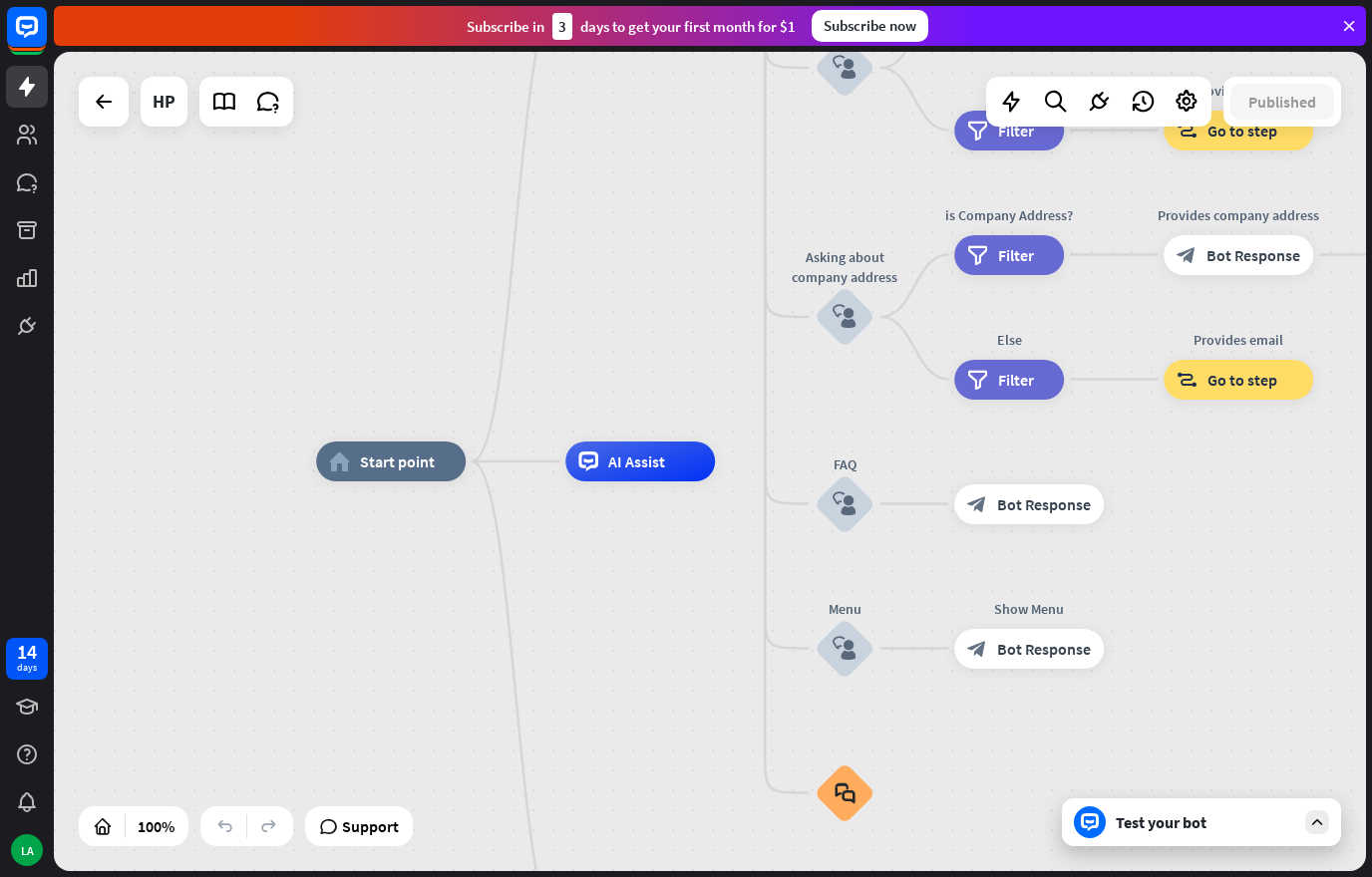 click on "Test your bot" at bounding box center [1205, 822] 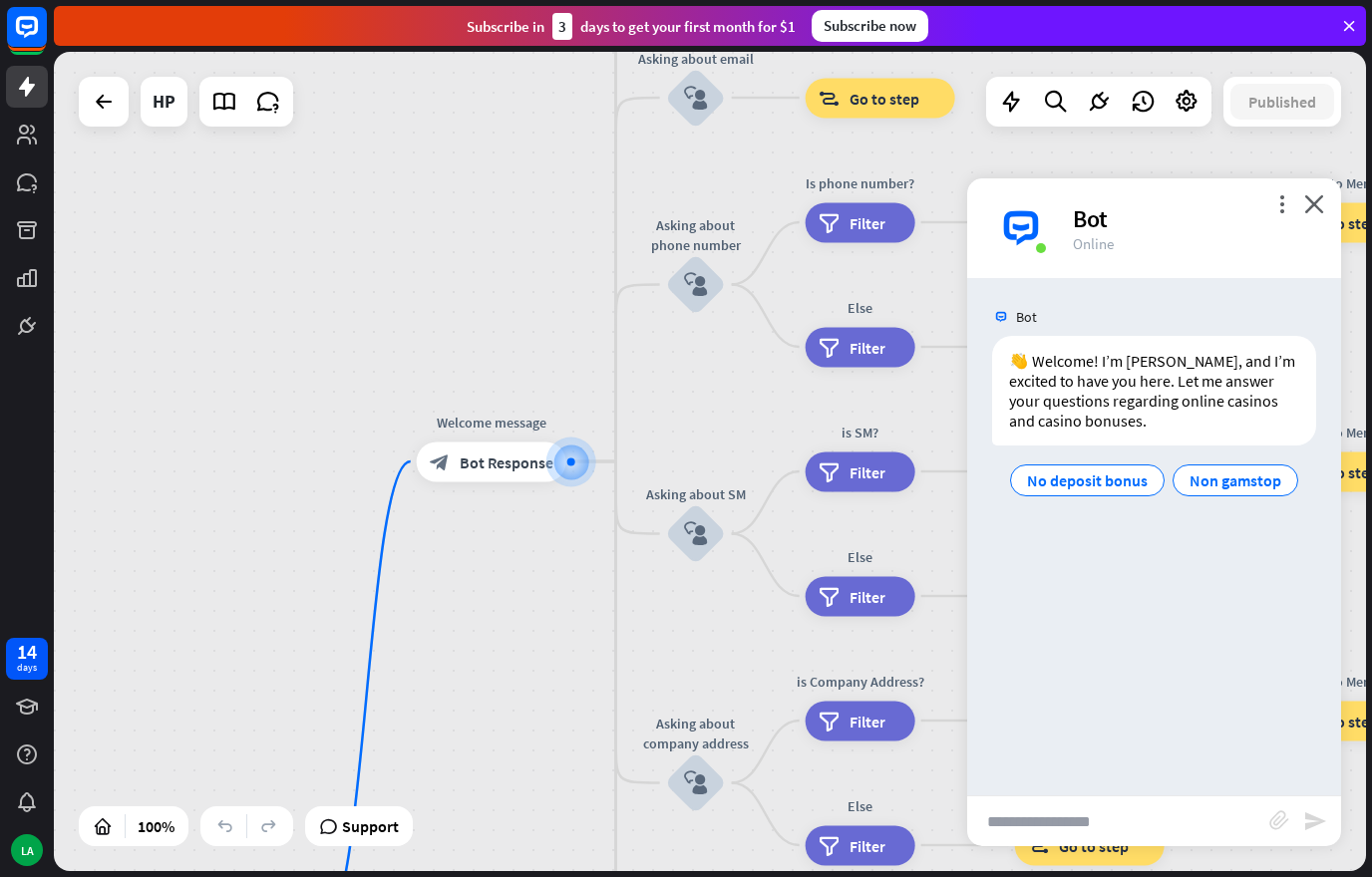 click at bounding box center (1118, 821) 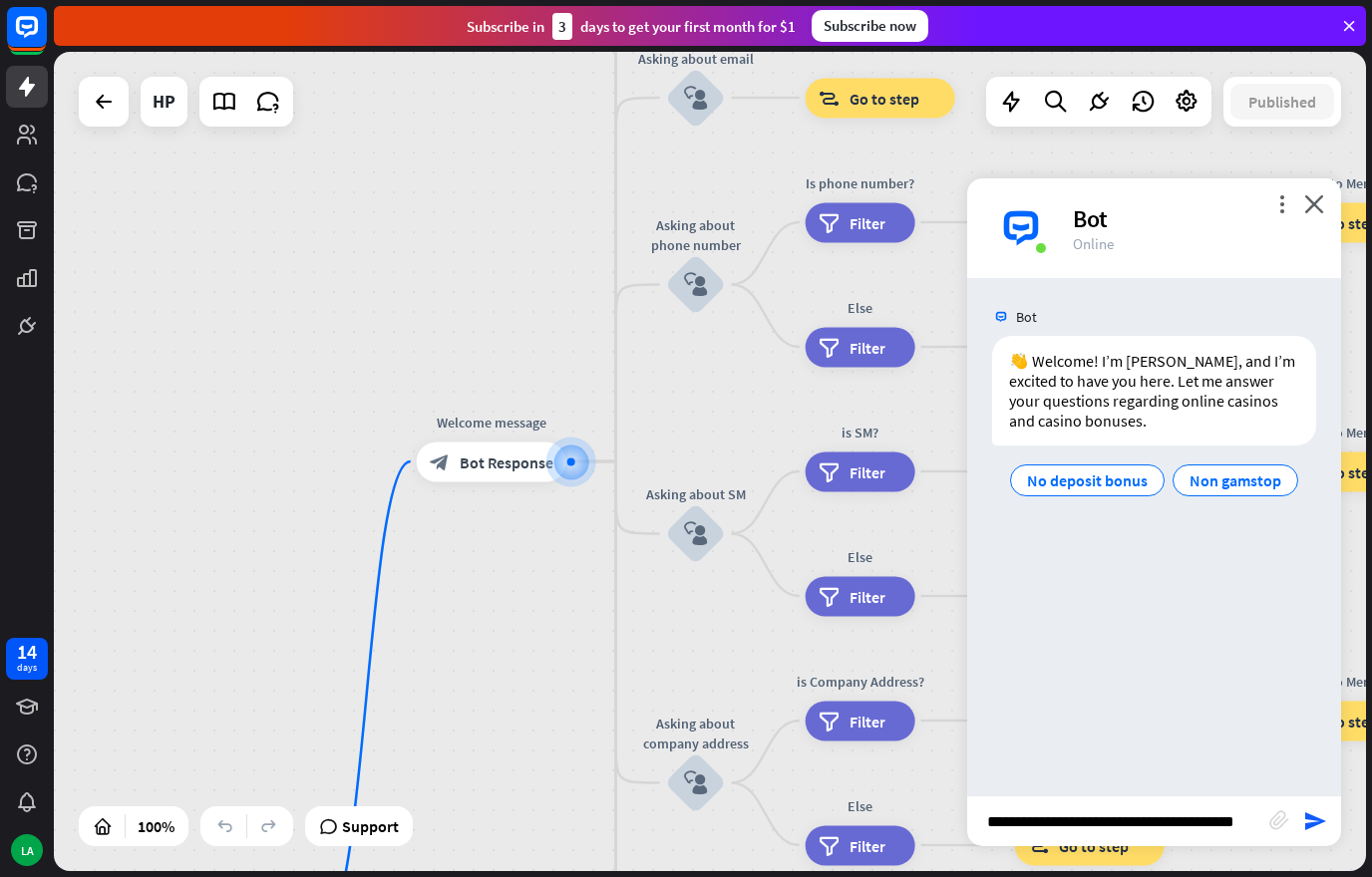 type on "**********" 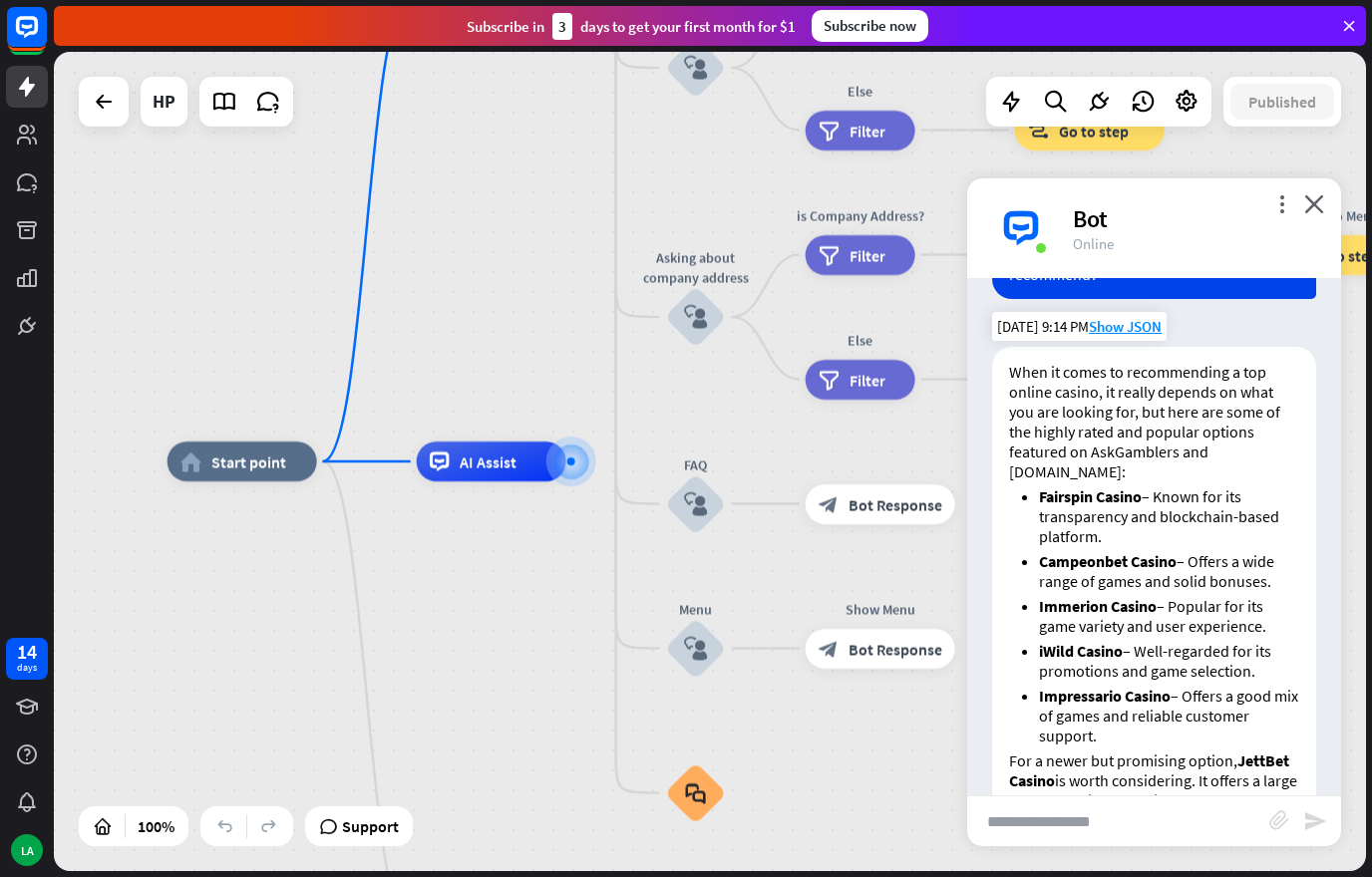 scroll, scrollTop: 217, scrollLeft: 0, axis: vertical 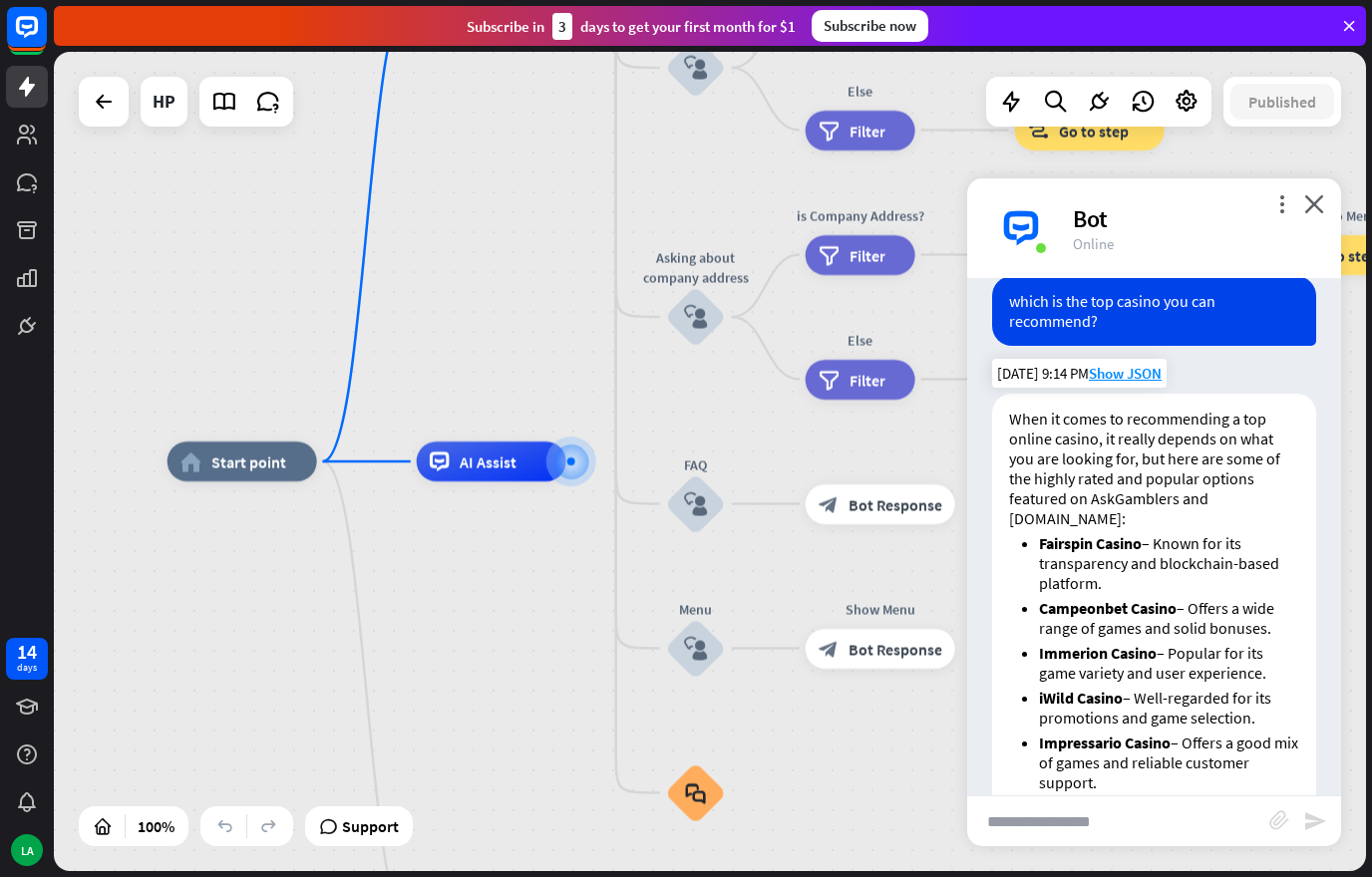 click on "Immerion Casino" at bounding box center [1098, 653] 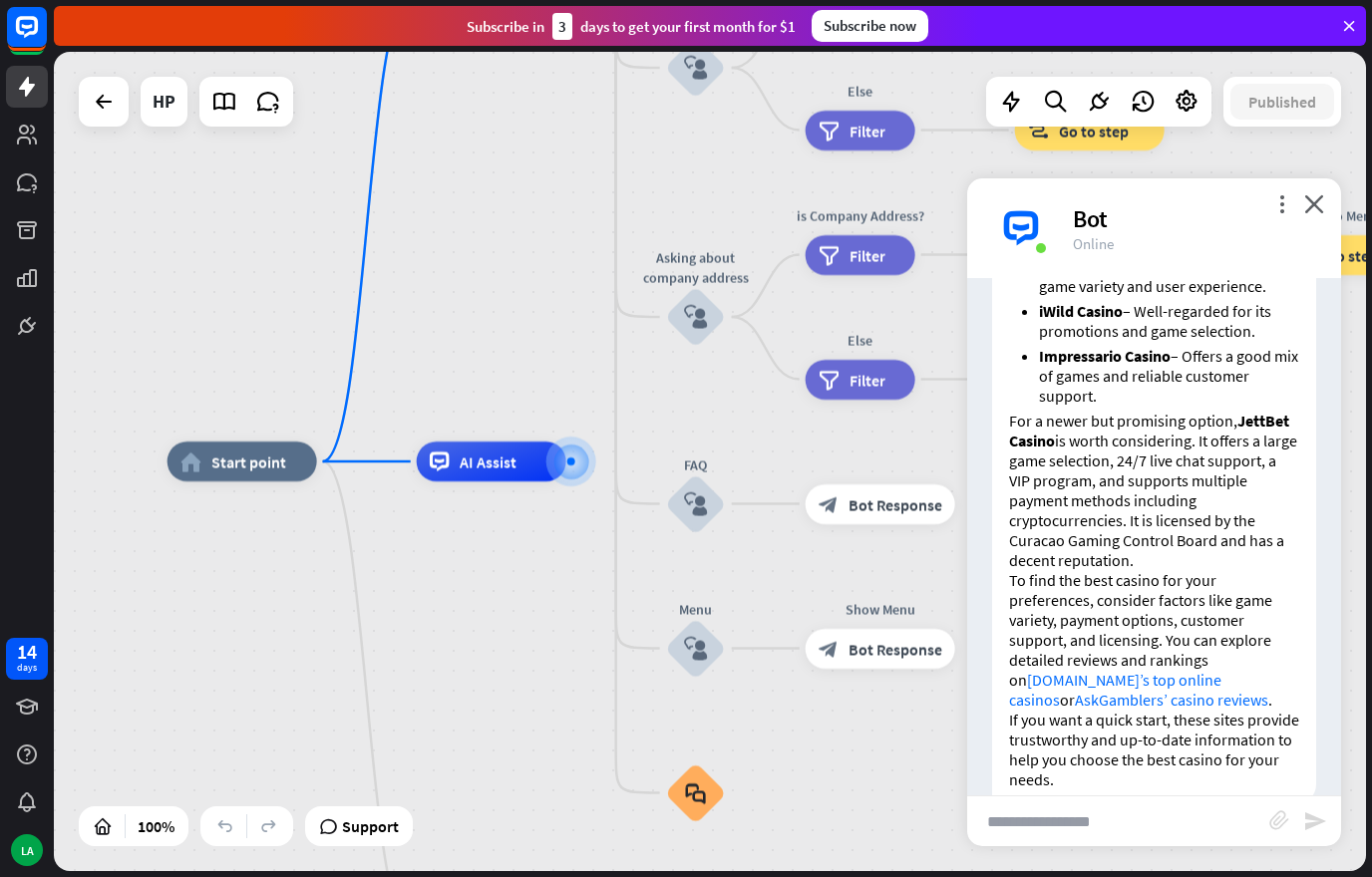 scroll, scrollTop: 603, scrollLeft: 0, axis: vertical 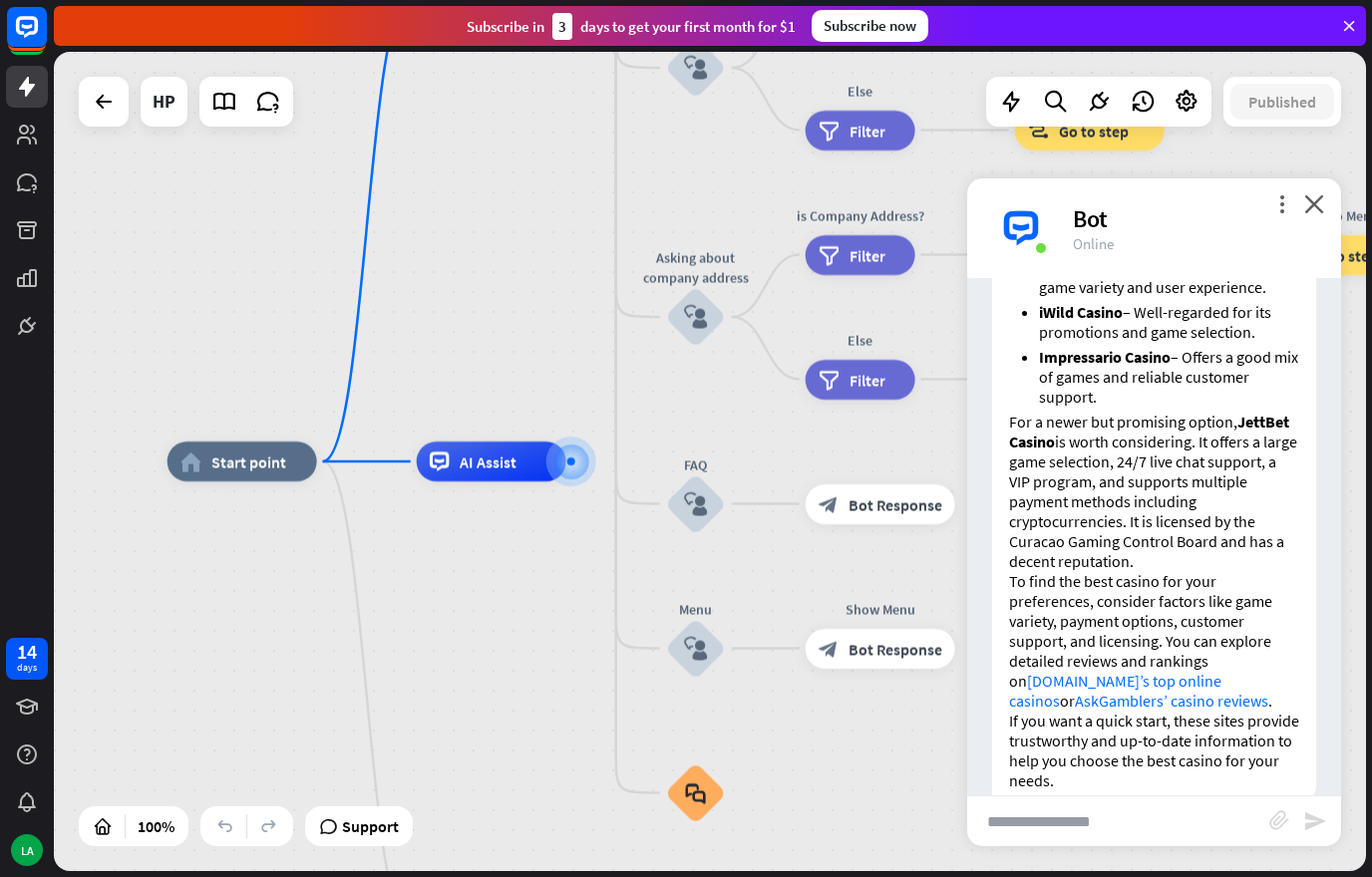 click on "[DOMAIN_NAME]’s top online casinos" at bounding box center [1115, 691] 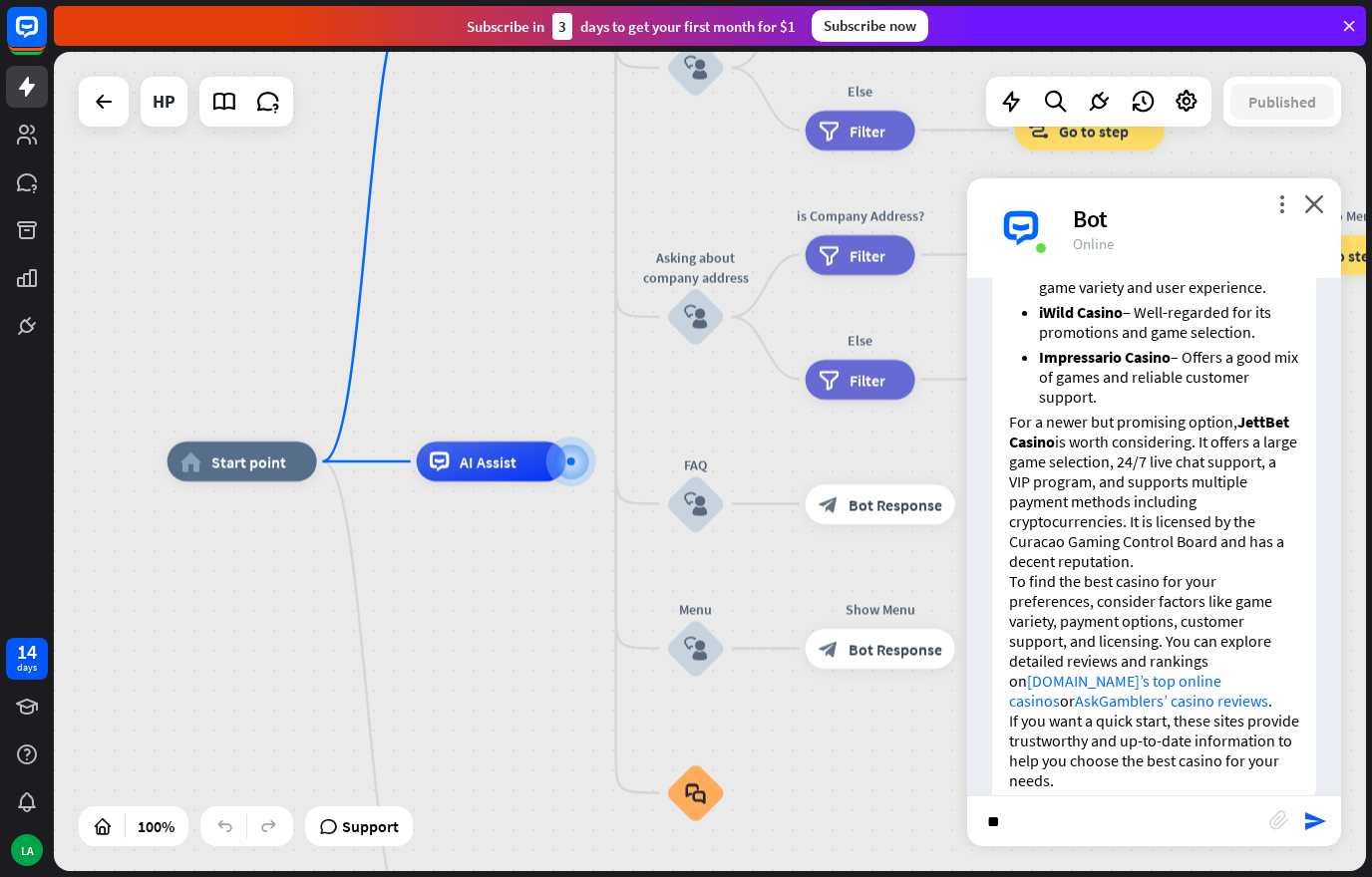 type on "*" 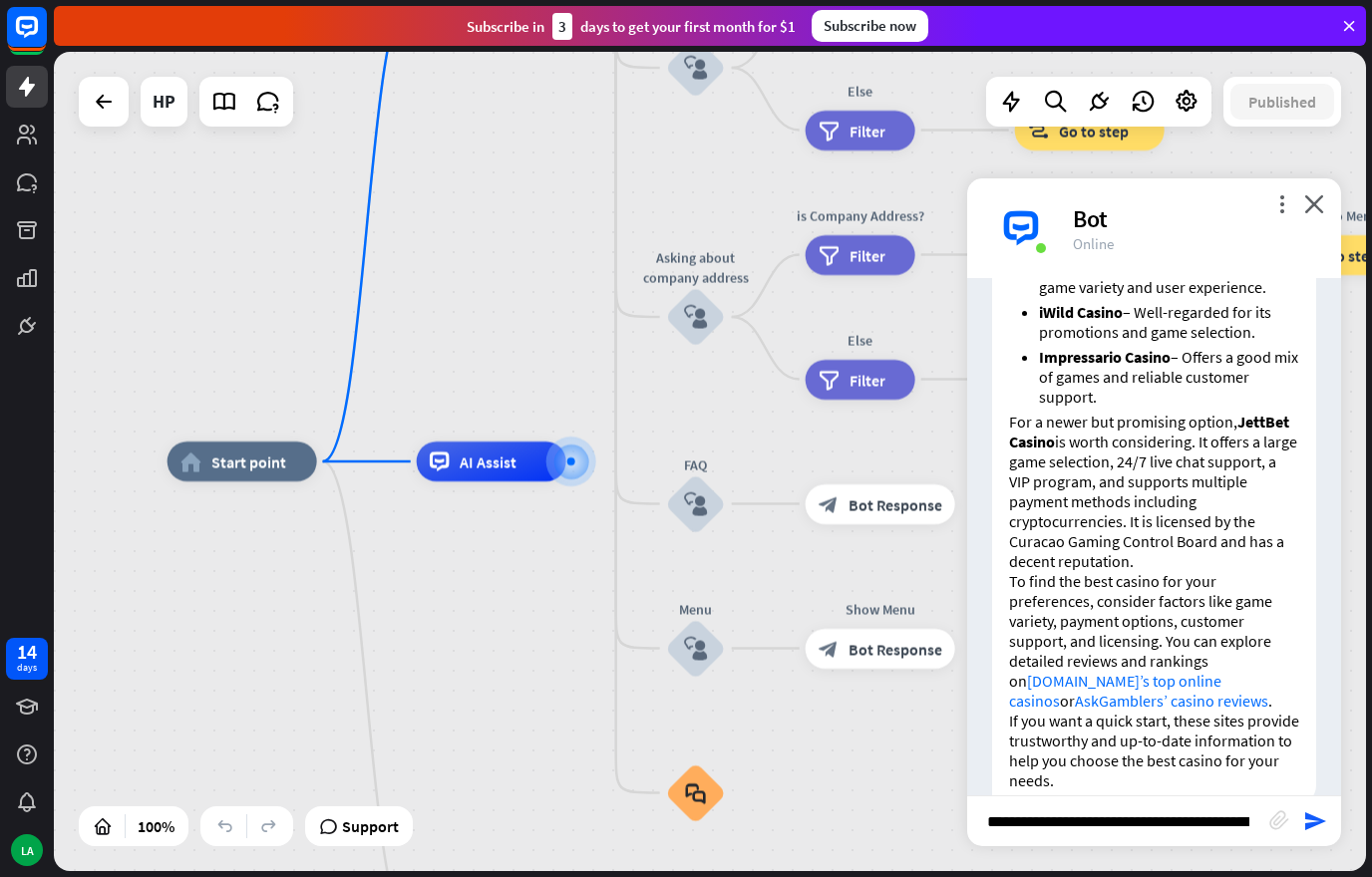 type on "**********" 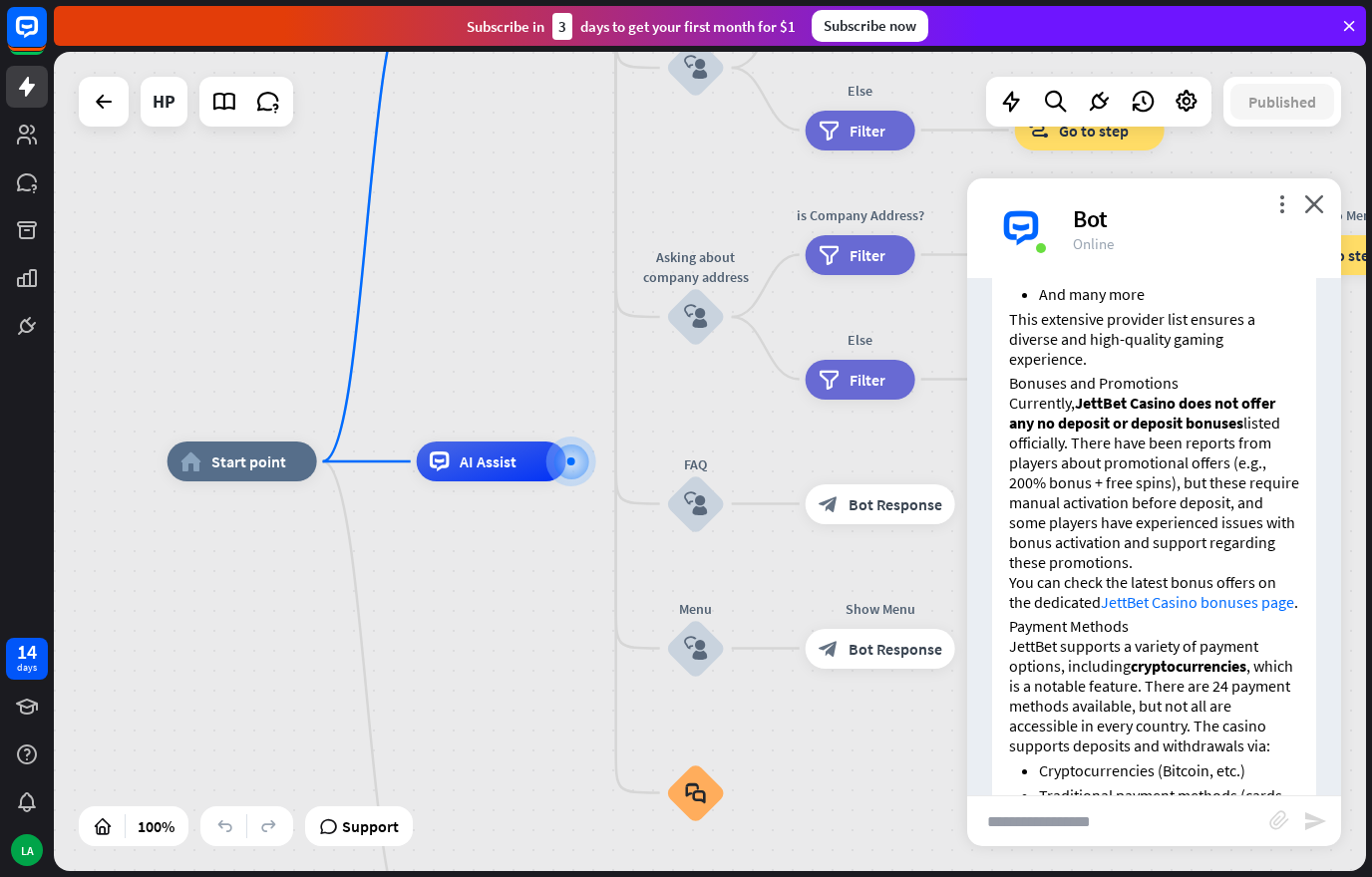 scroll, scrollTop: 2417, scrollLeft: 0, axis: vertical 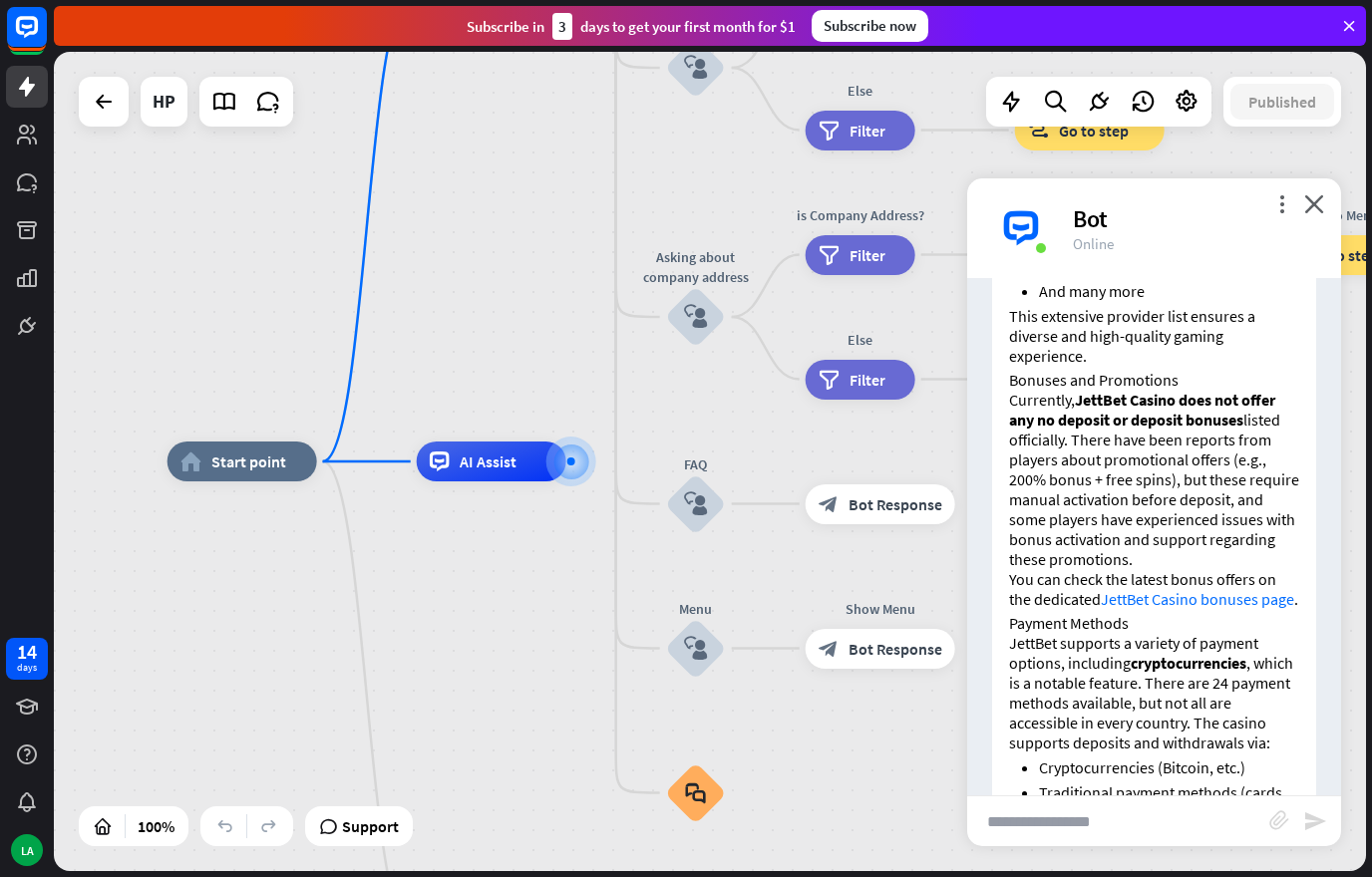 click on "JettBet Casino bonuses page" at bounding box center [1198, 599] 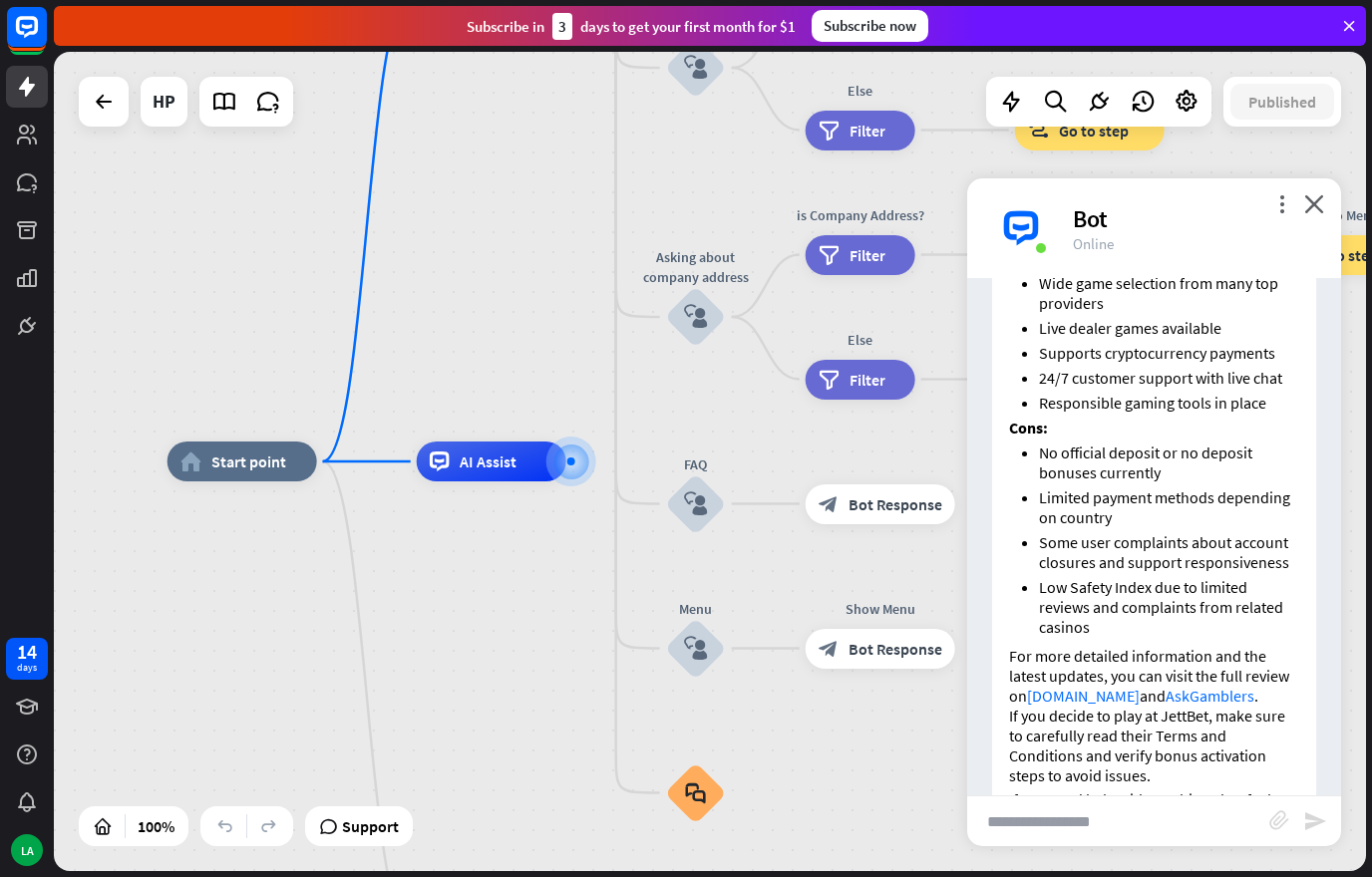 scroll, scrollTop: 4127, scrollLeft: 0, axis: vertical 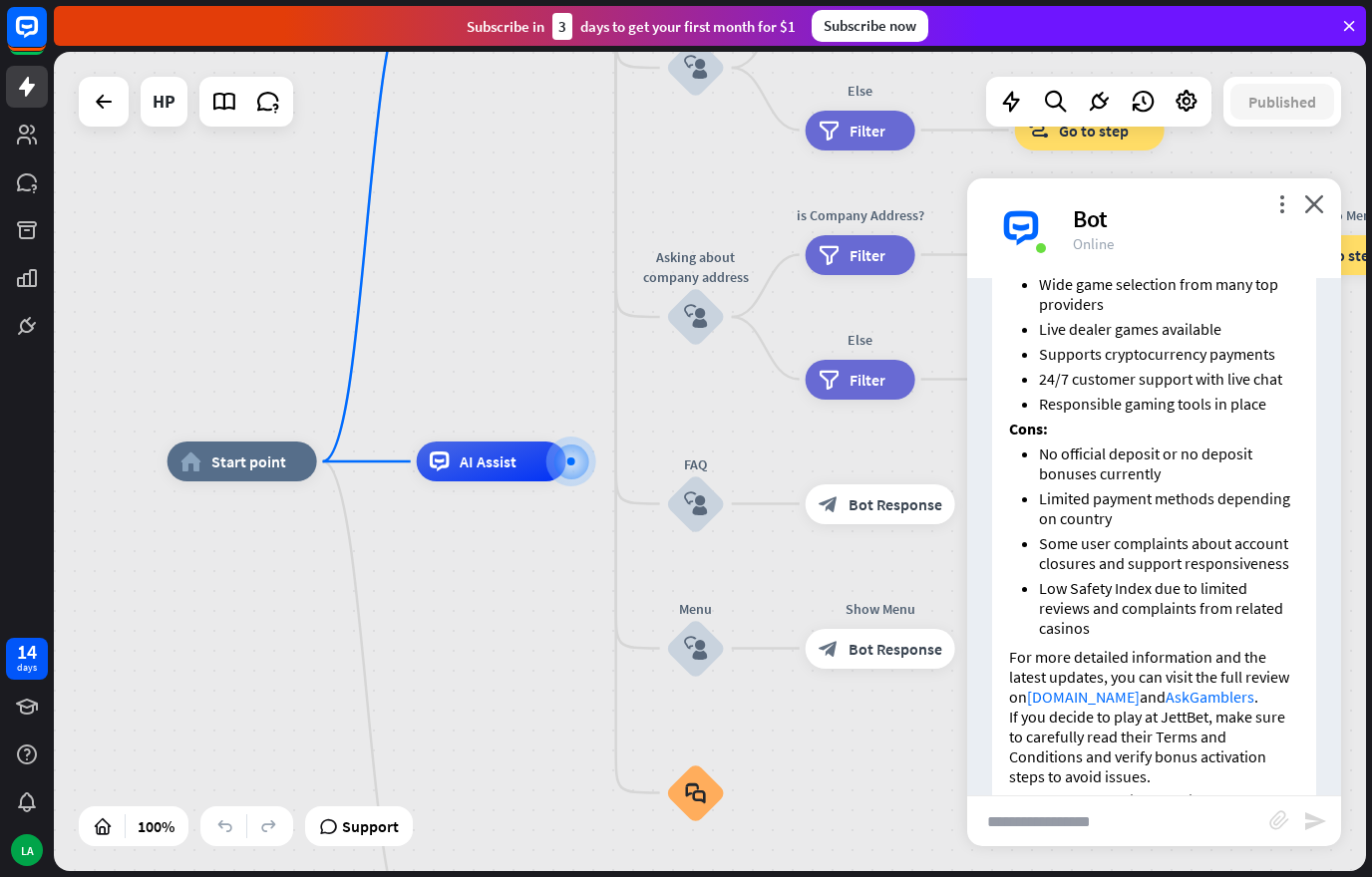 click at bounding box center (1118, 821) 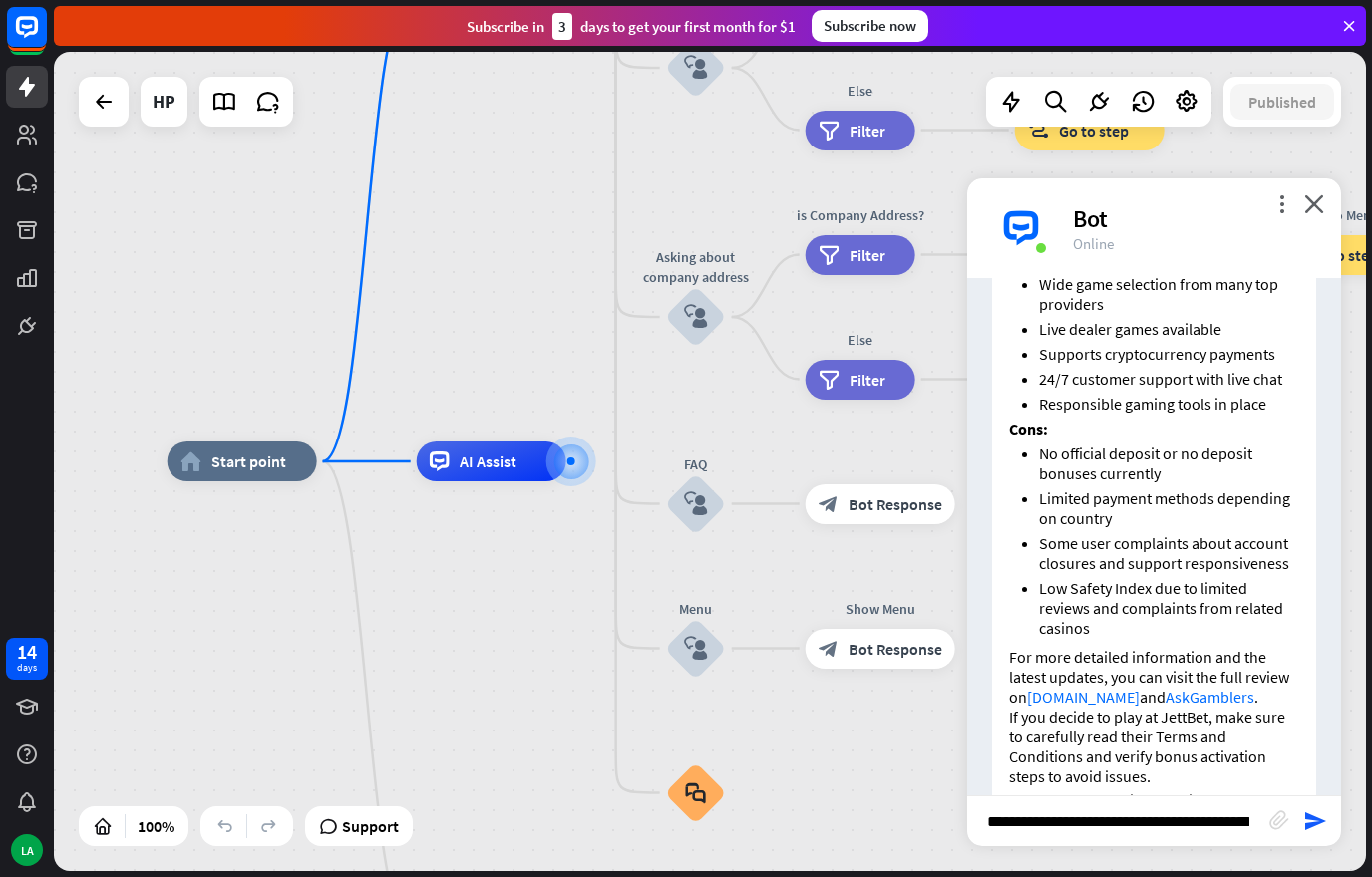 type on "**********" 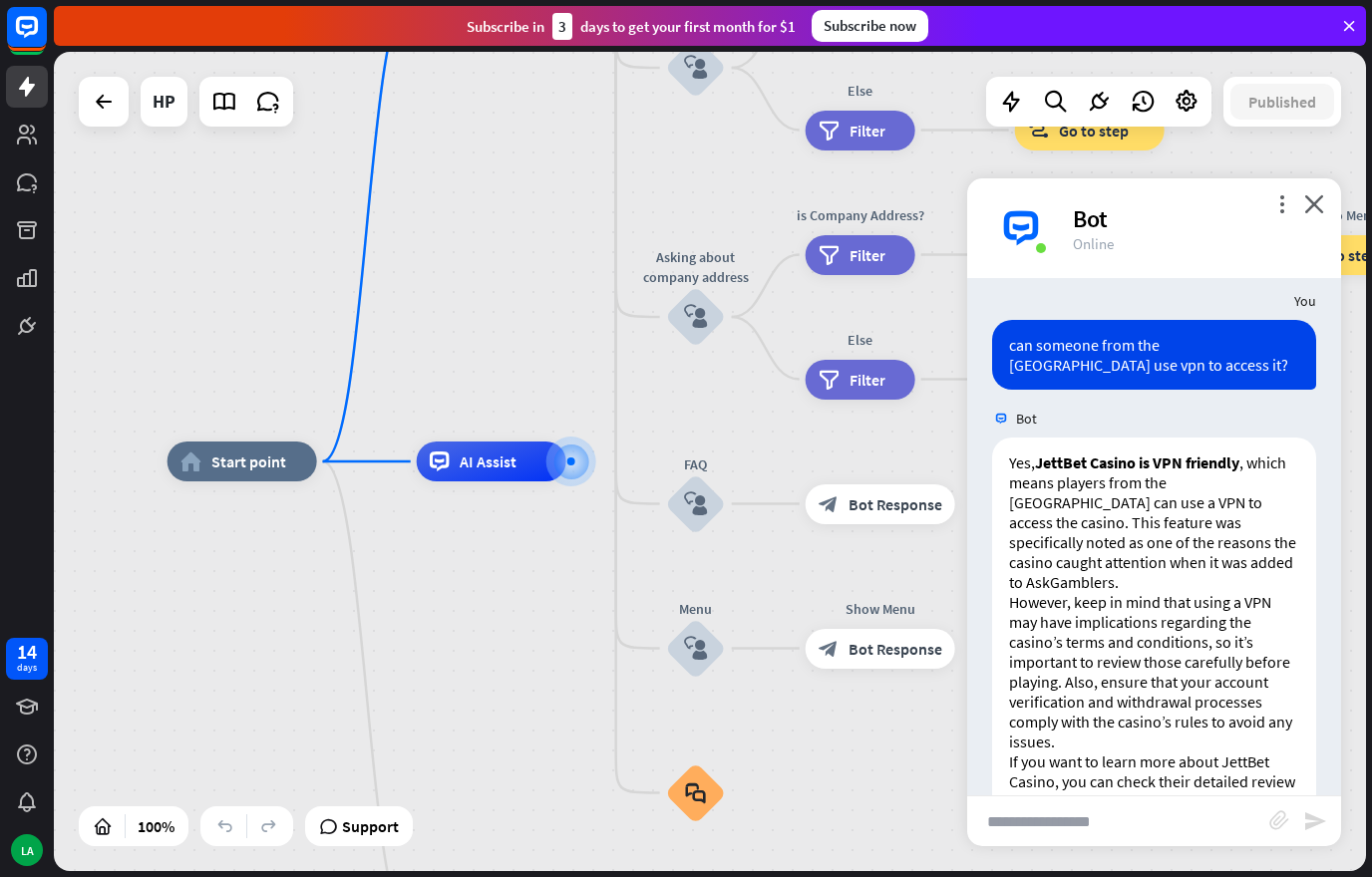 scroll, scrollTop: 4701, scrollLeft: 0, axis: vertical 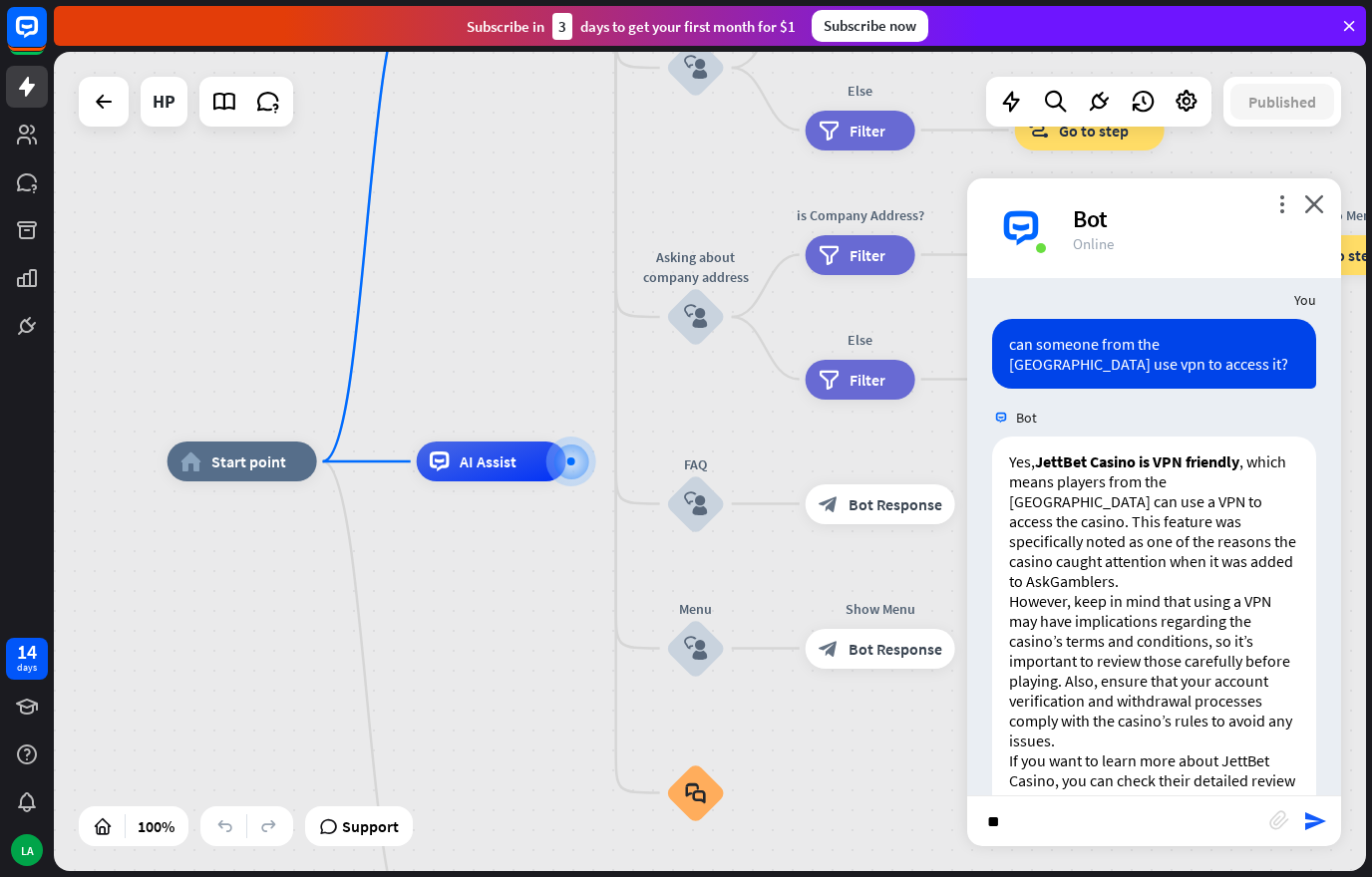 type on "*" 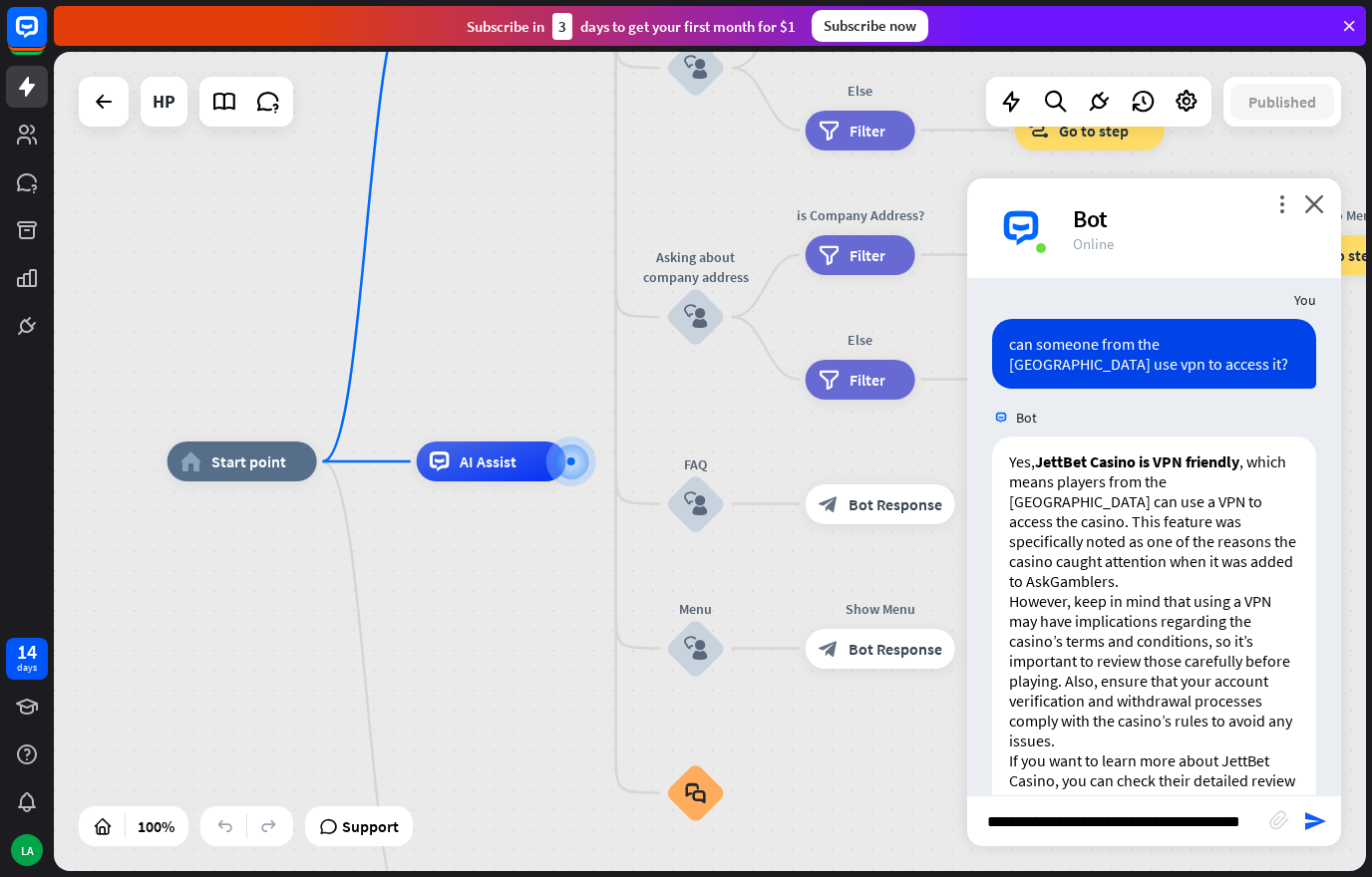 type on "**********" 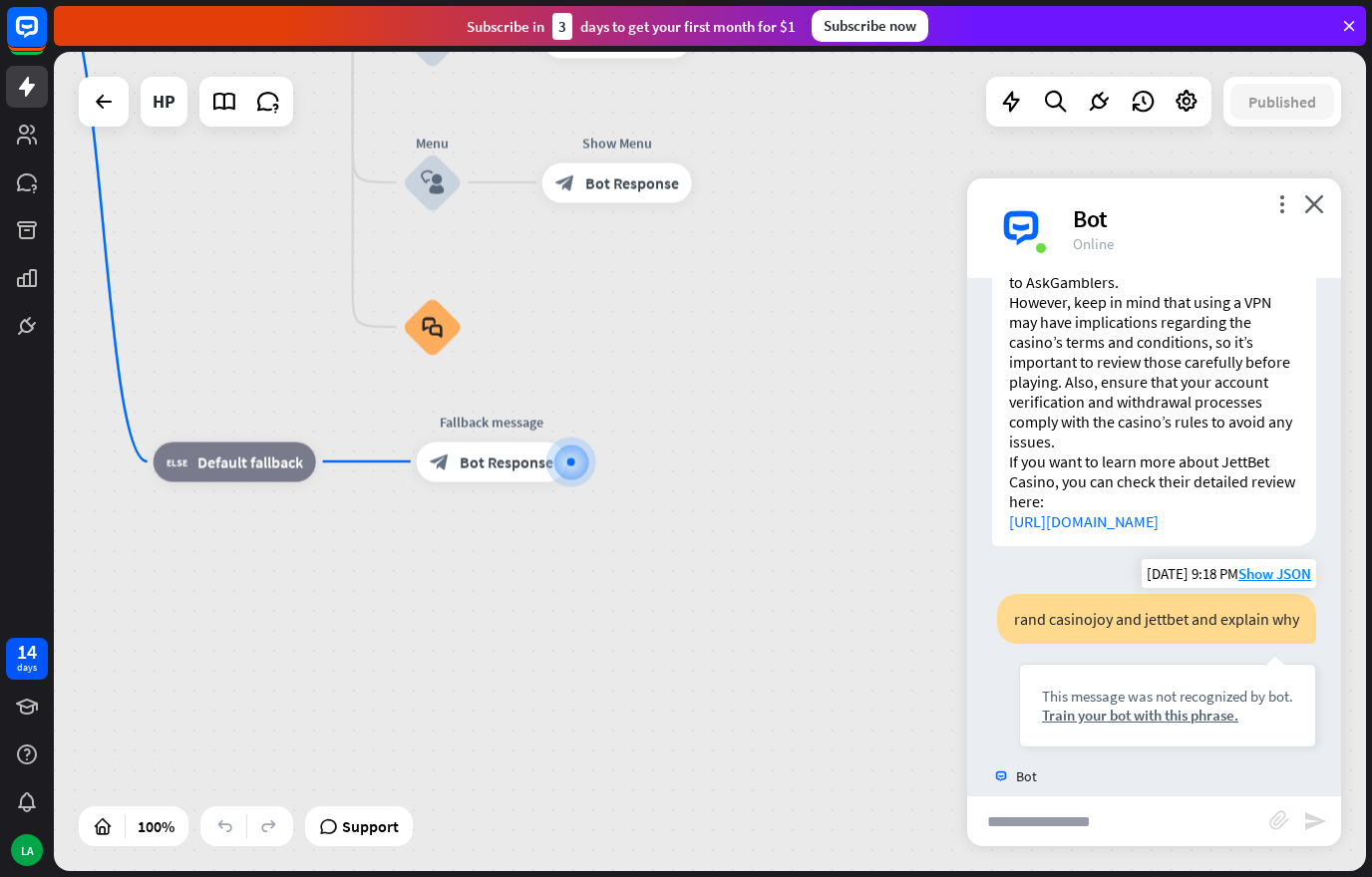 scroll, scrollTop: 4974, scrollLeft: 0, axis: vertical 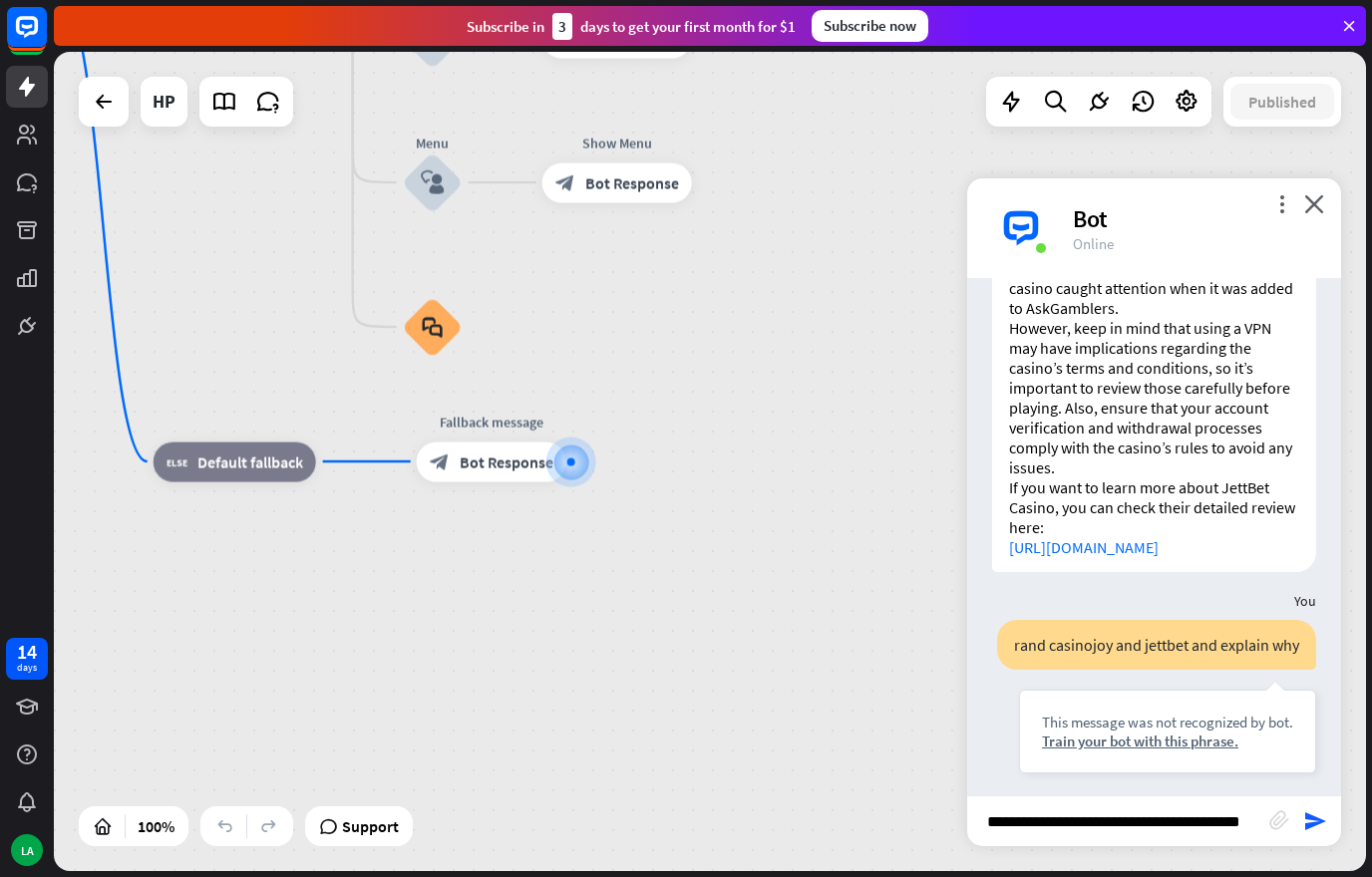 type on "**********" 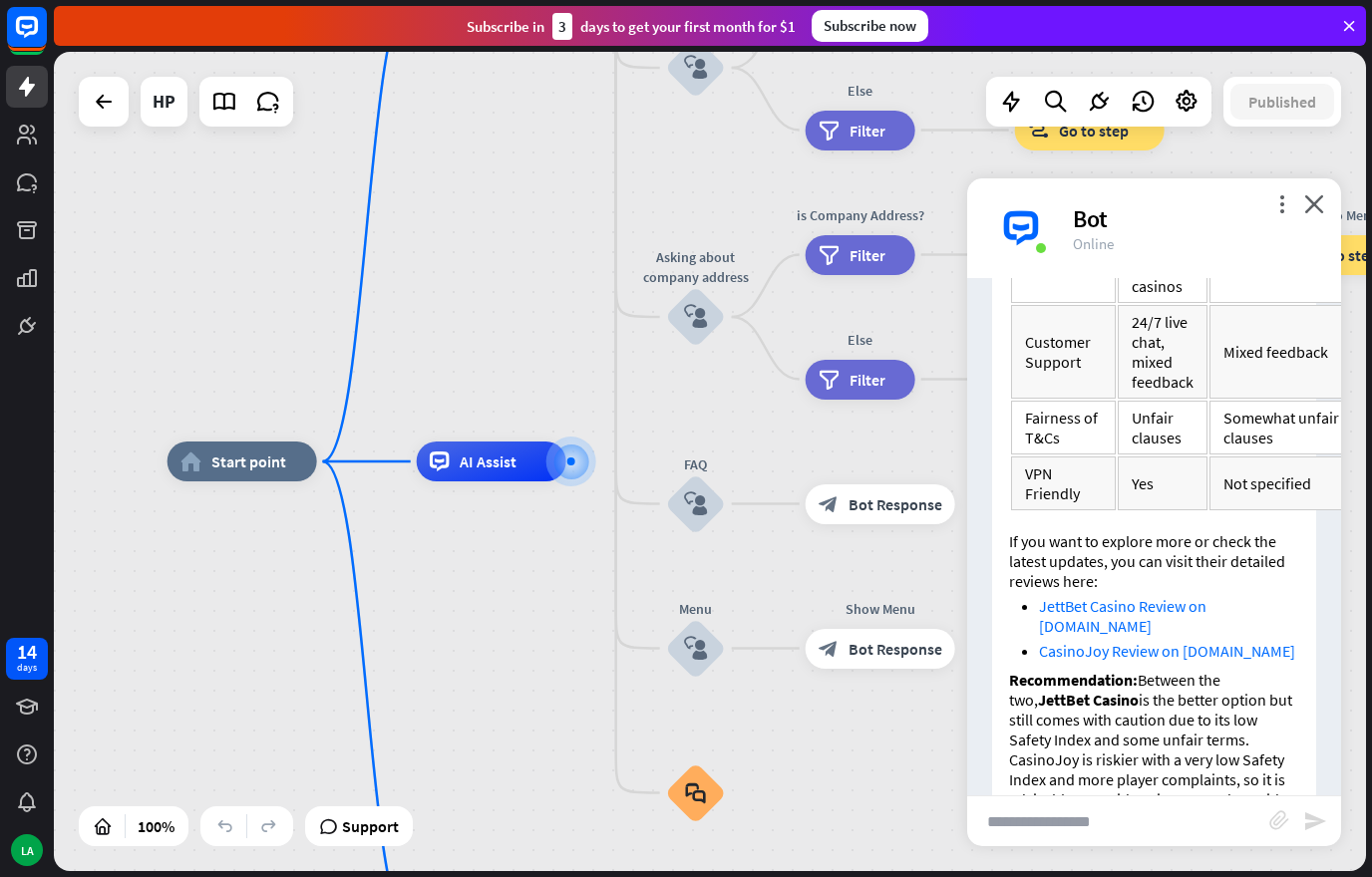 scroll, scrollTop: 8050, scrollLeft: 0, axis: vertical 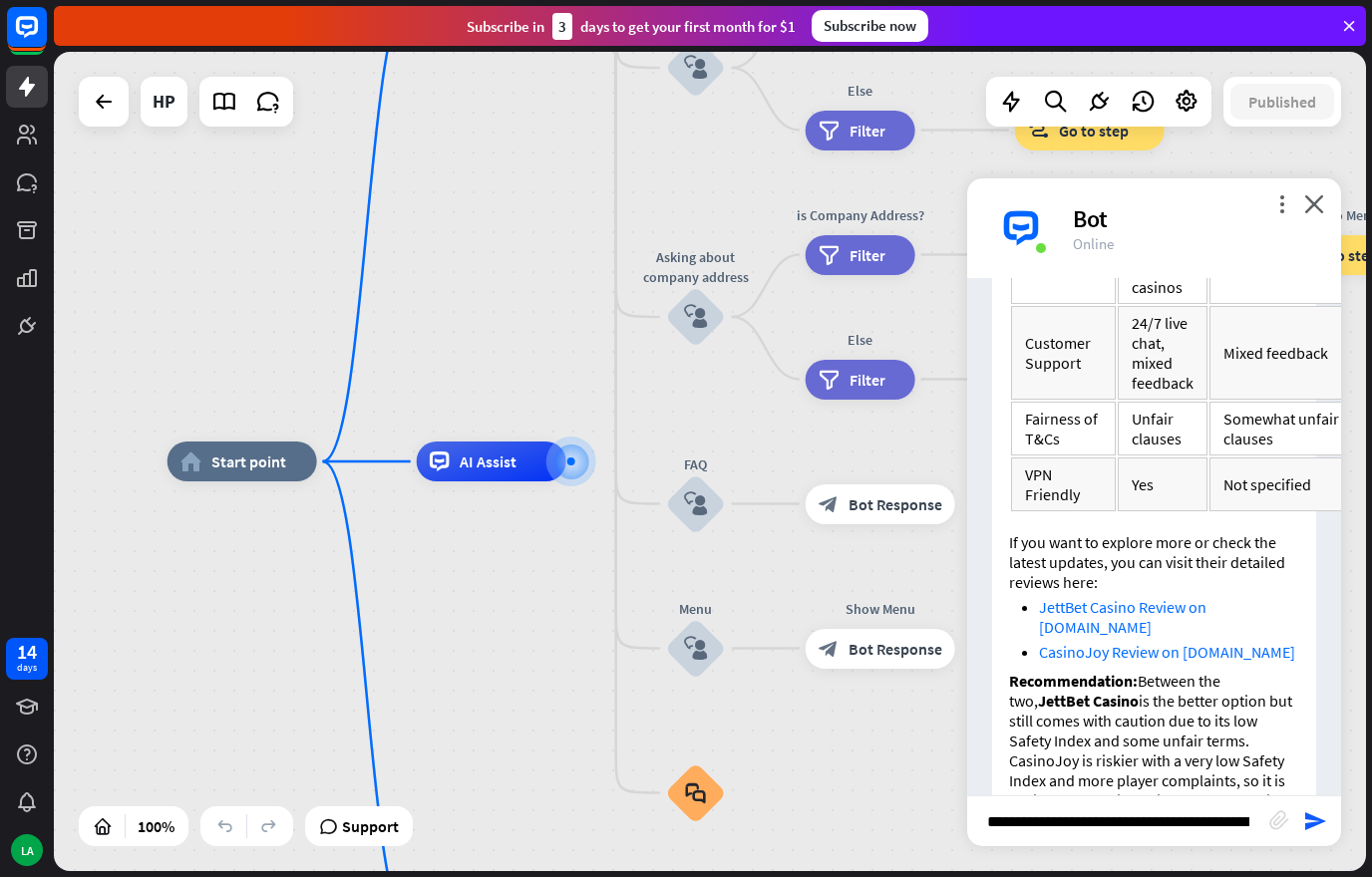 type on "**********" 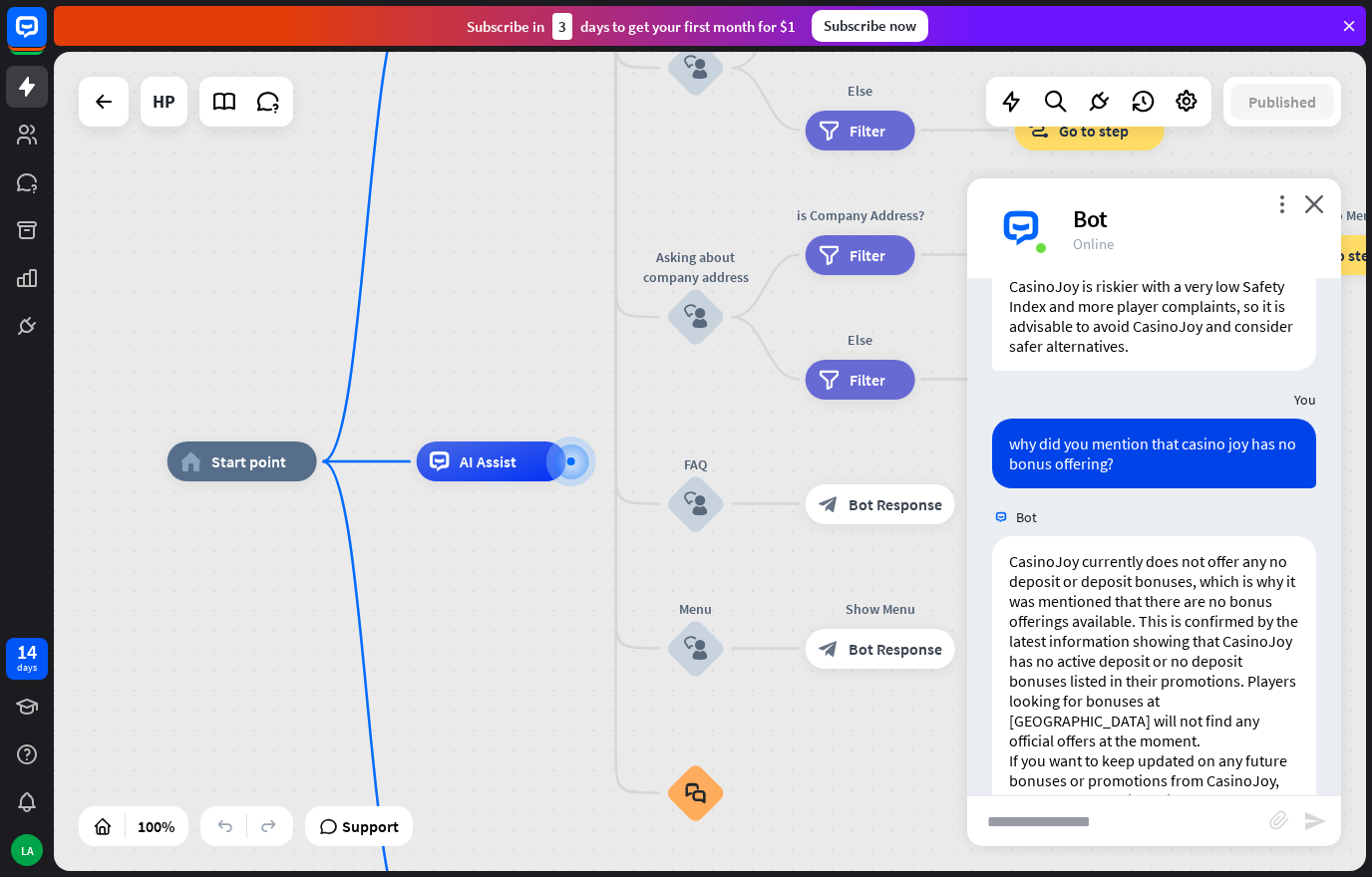 scroll, scrollTop: 8525, scrollLeft: 0, axis: vertical 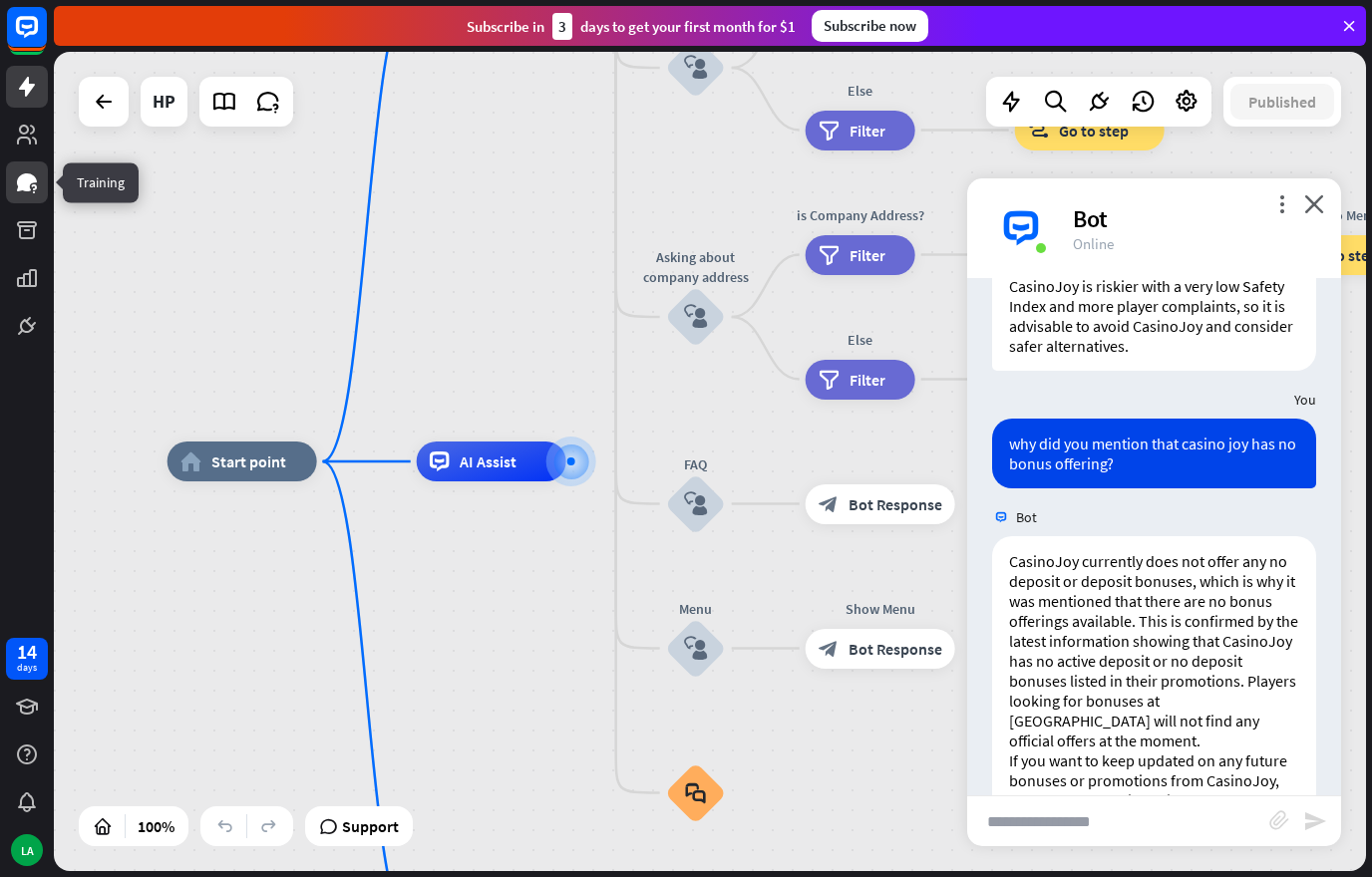 click 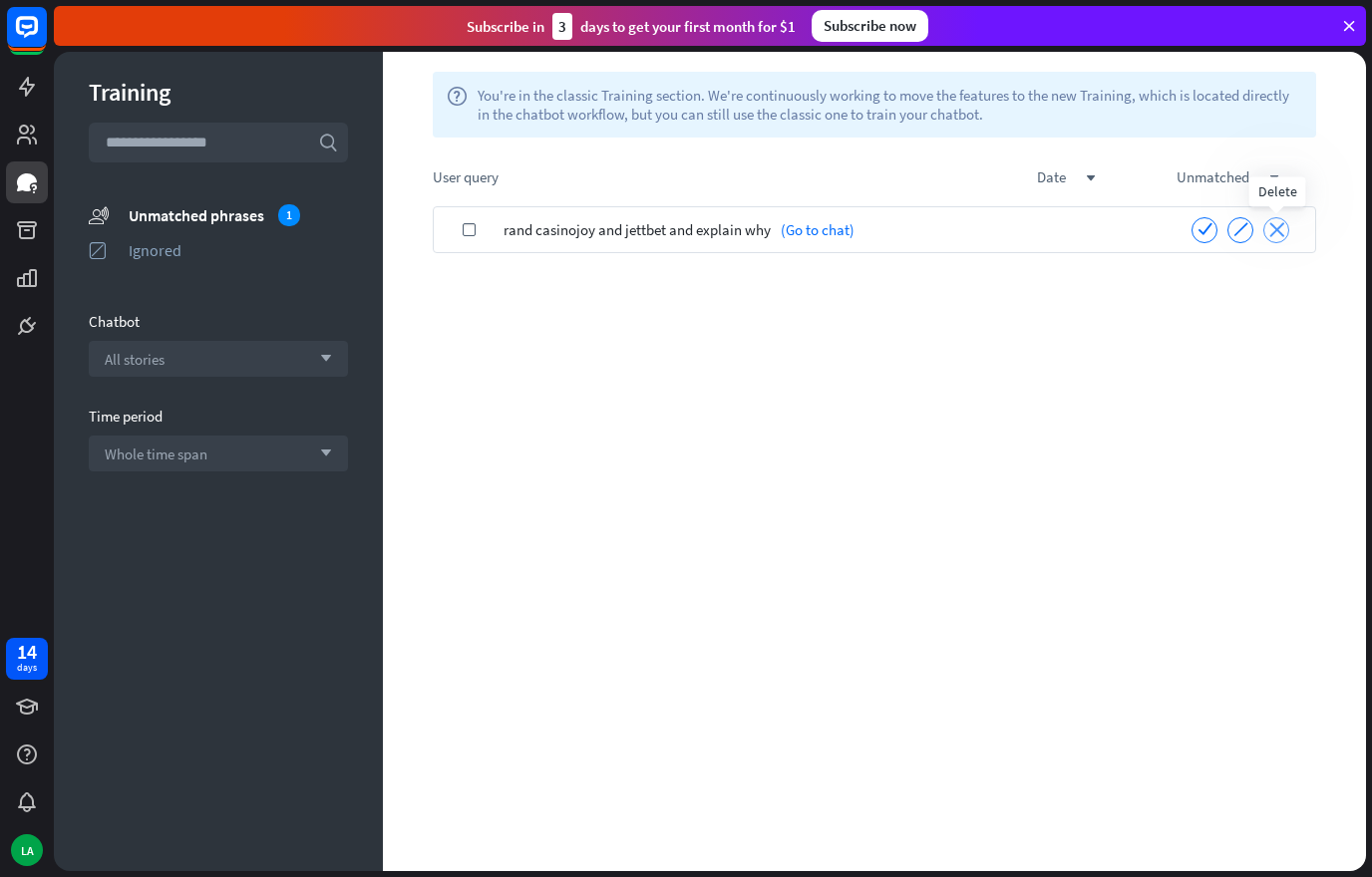 click on "close" at bounding box center [1276, 229] 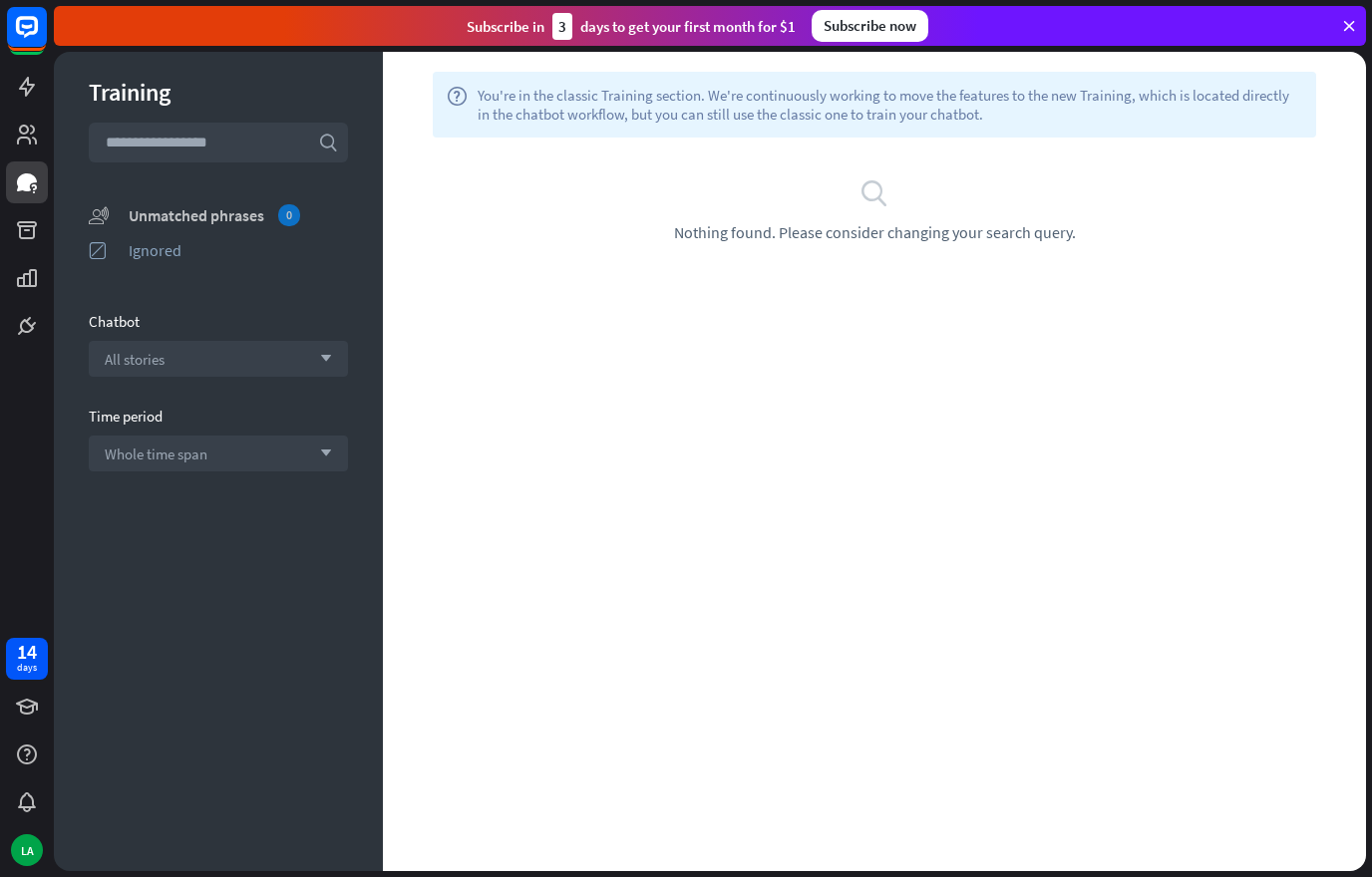 click on "Unmatched phrases
0" at bounding box center (238, 215) 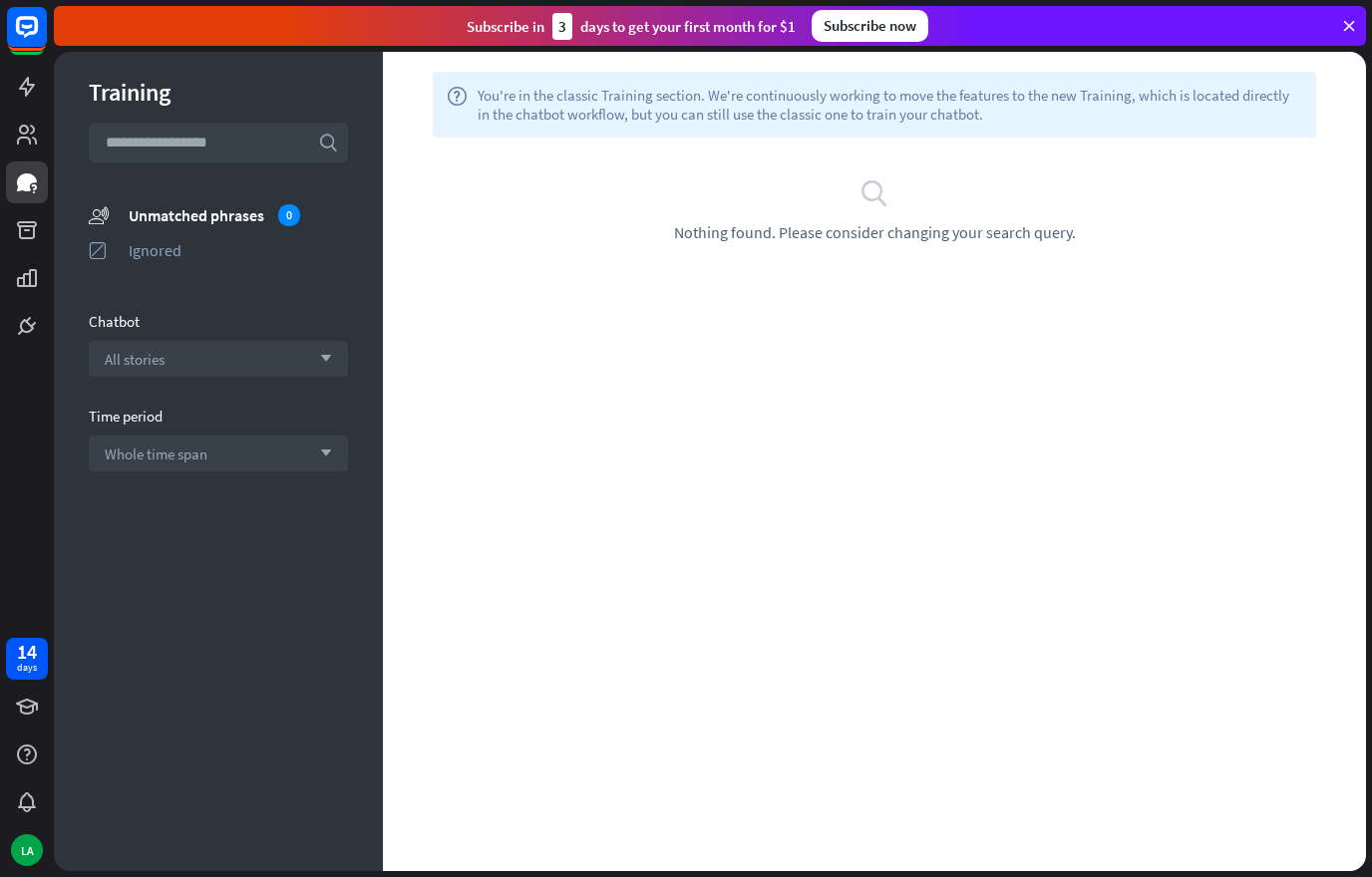 click at bounding box center (218, 143) 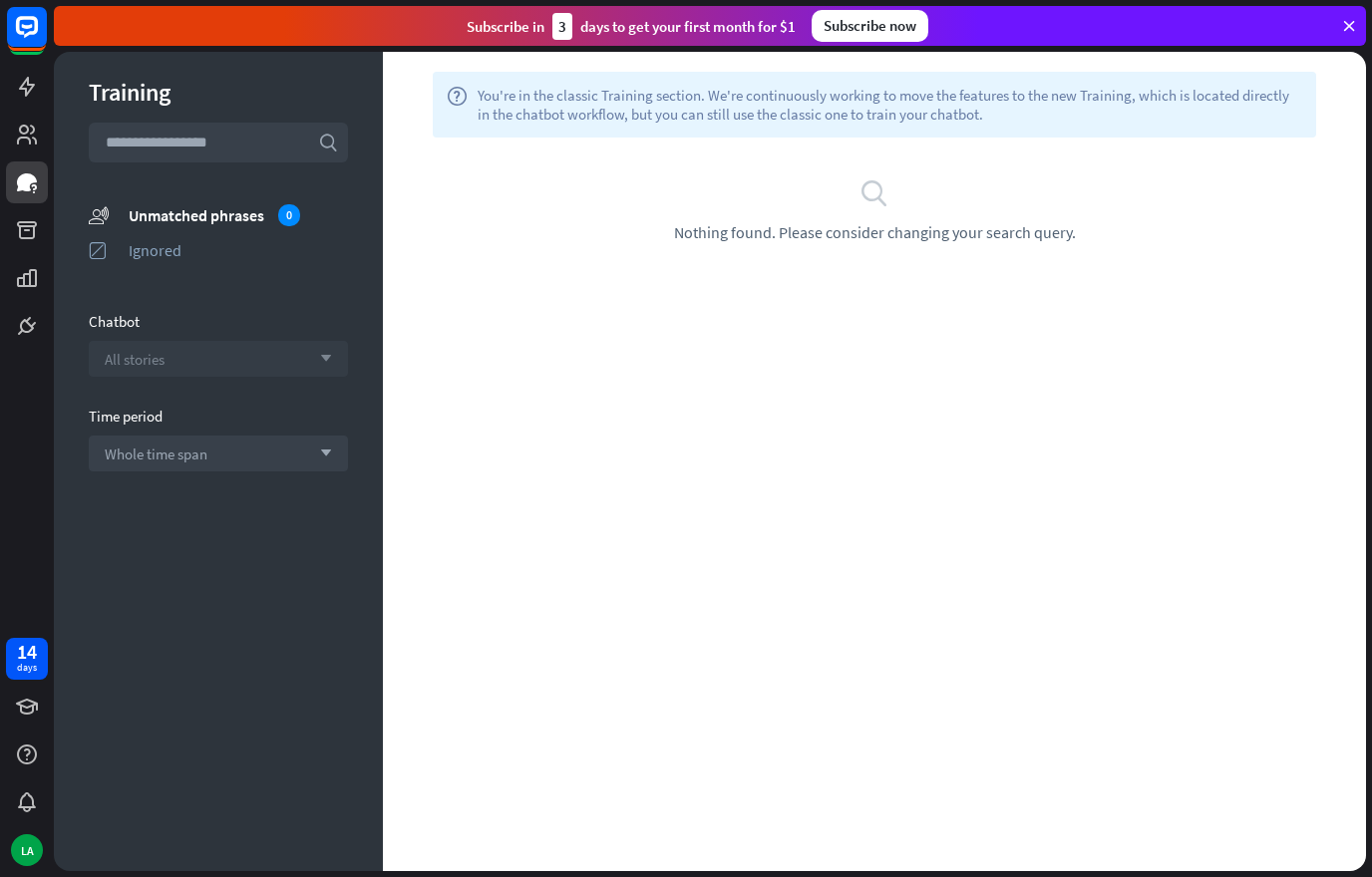 click on "All stories" at bounding box center (135, 359) 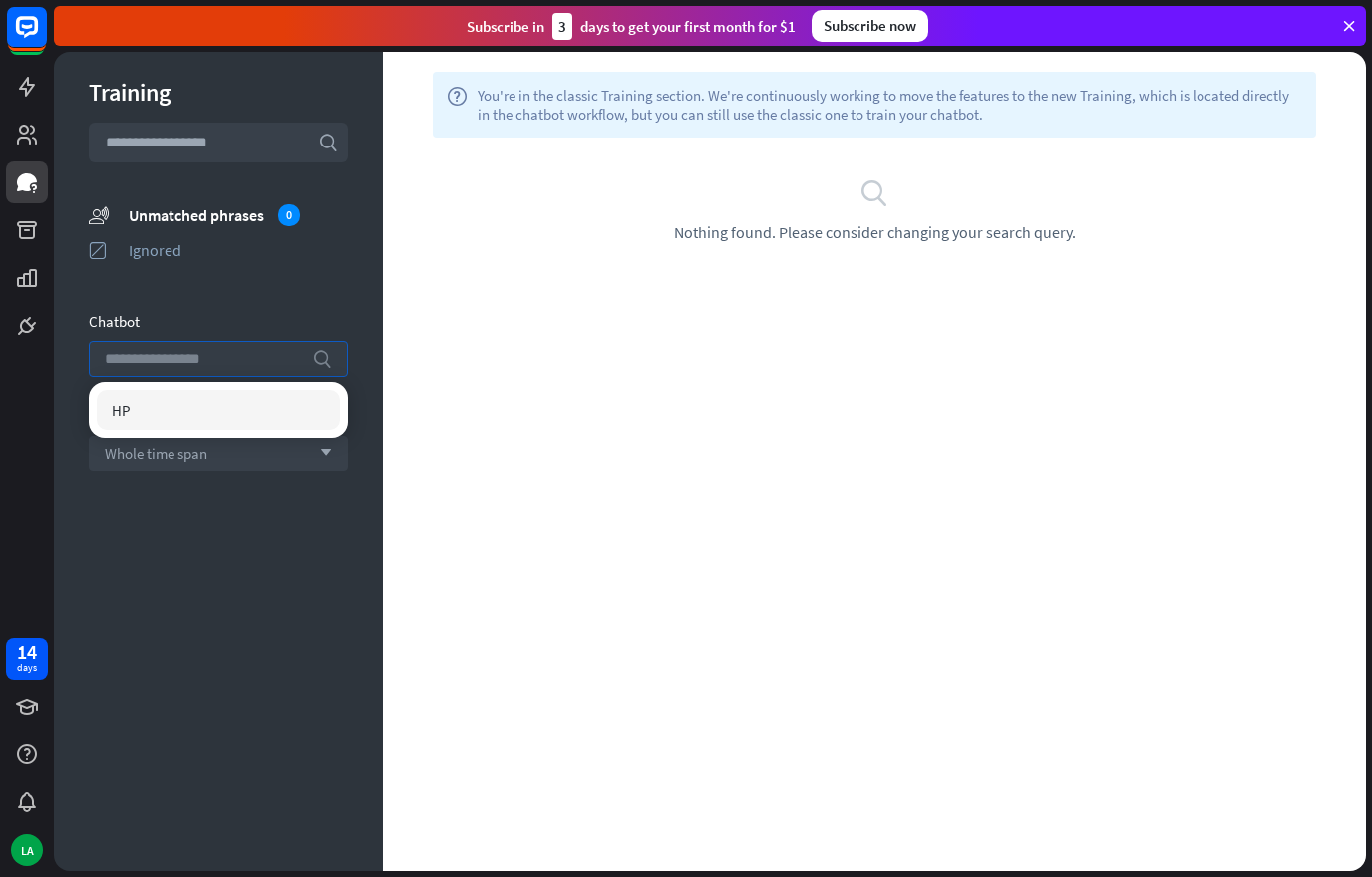 click on "HP" at bounding box center (121, 410) 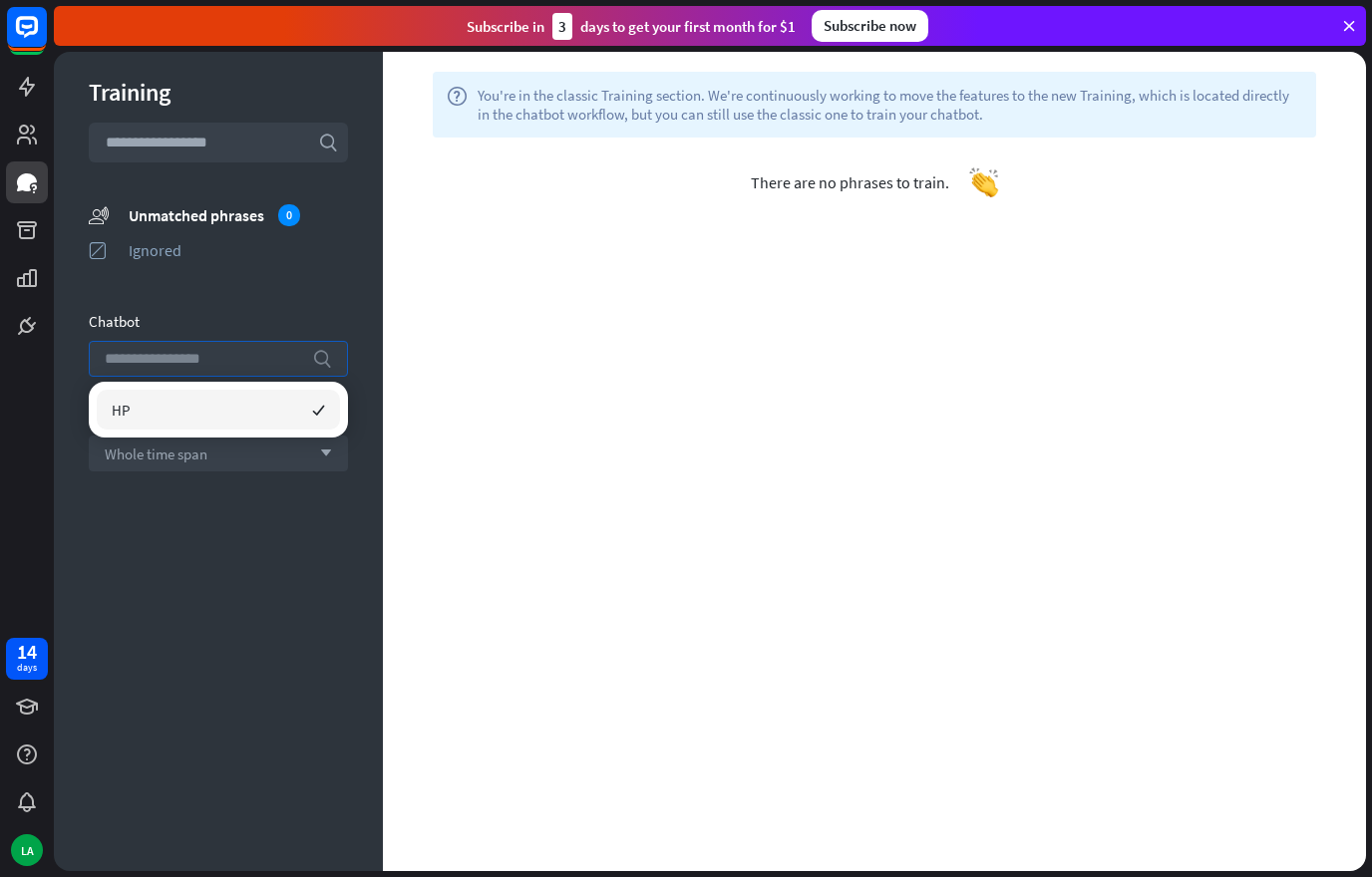 click on "help
You're in the classic Training section. We're continuously working to
move the features to the new Training, which is located directly in the
chatbot workflow, but you can still use the classic one to train your
chatbot.
plus
Filters
There are no phrases to train." at bounding box center (874, 461) 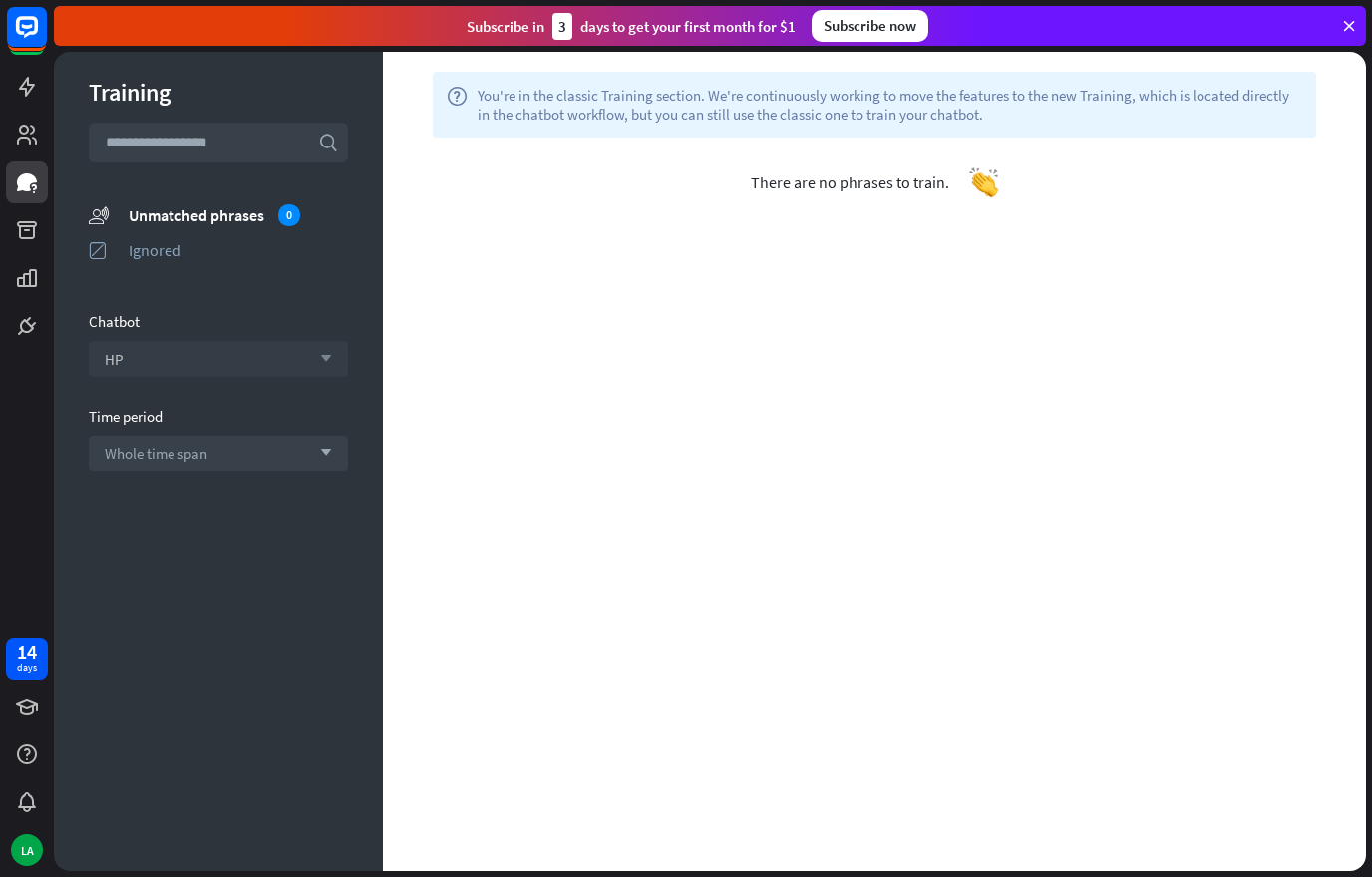 click at bounding box center (218, 143) 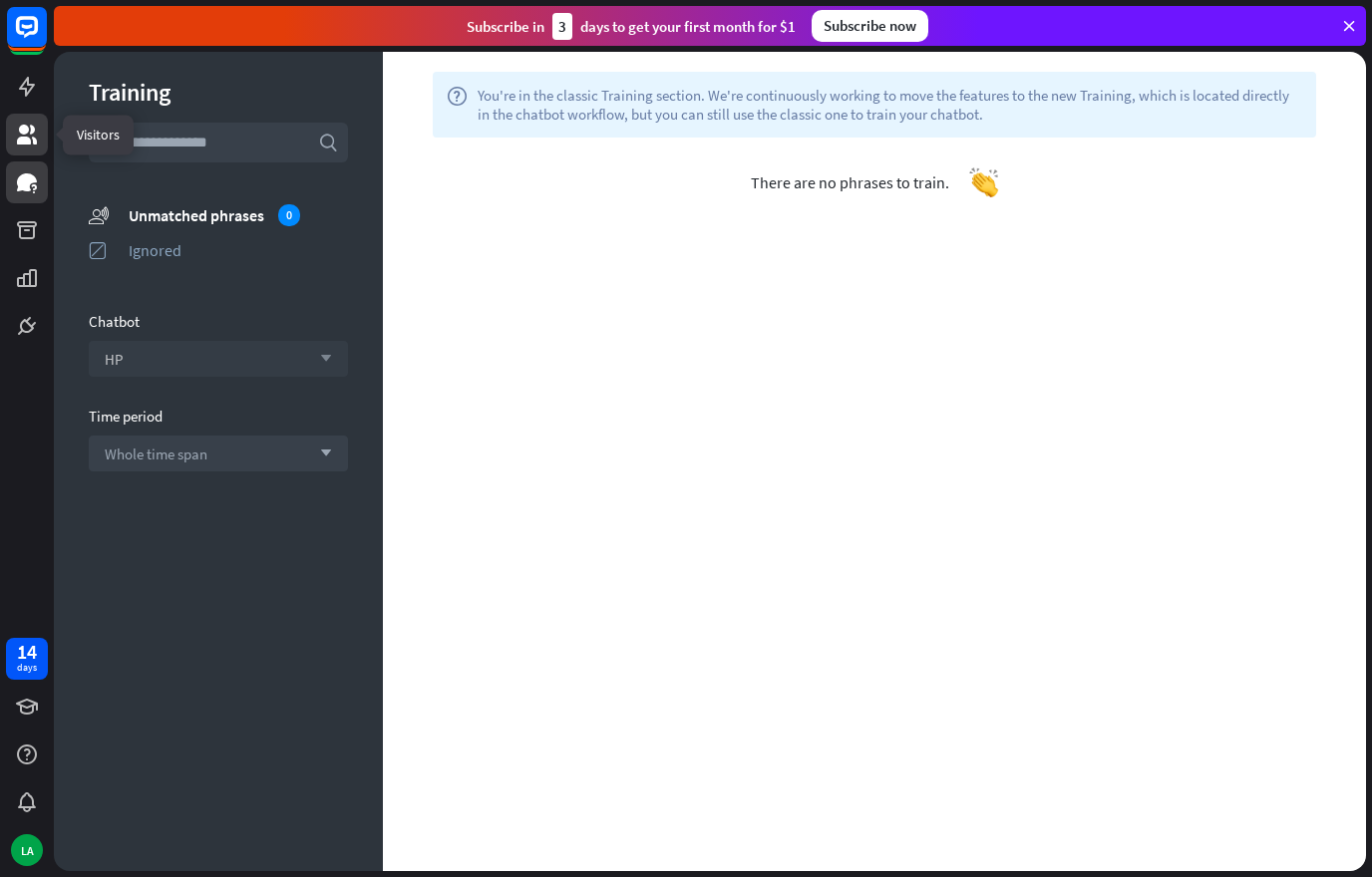 click 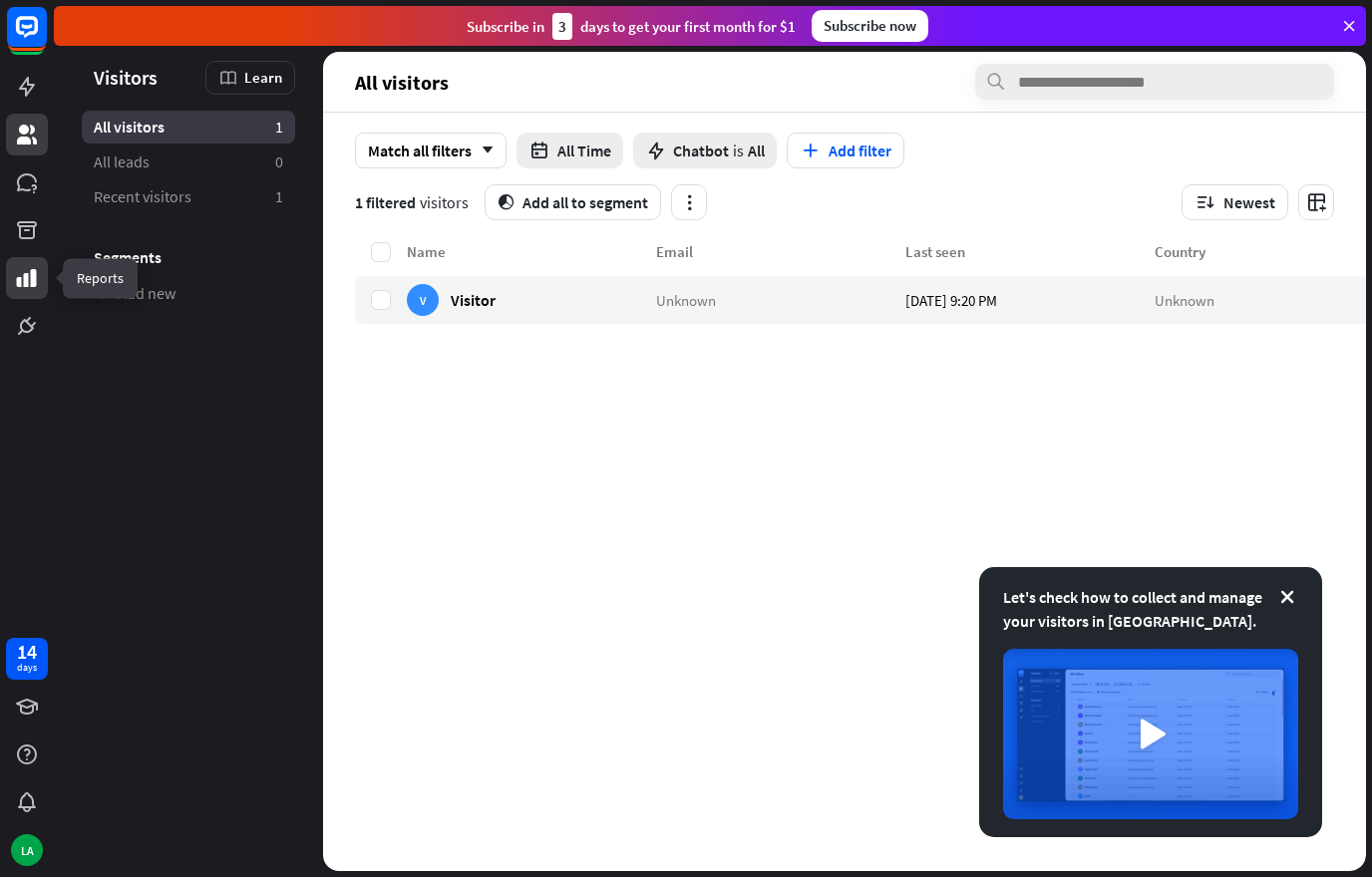click 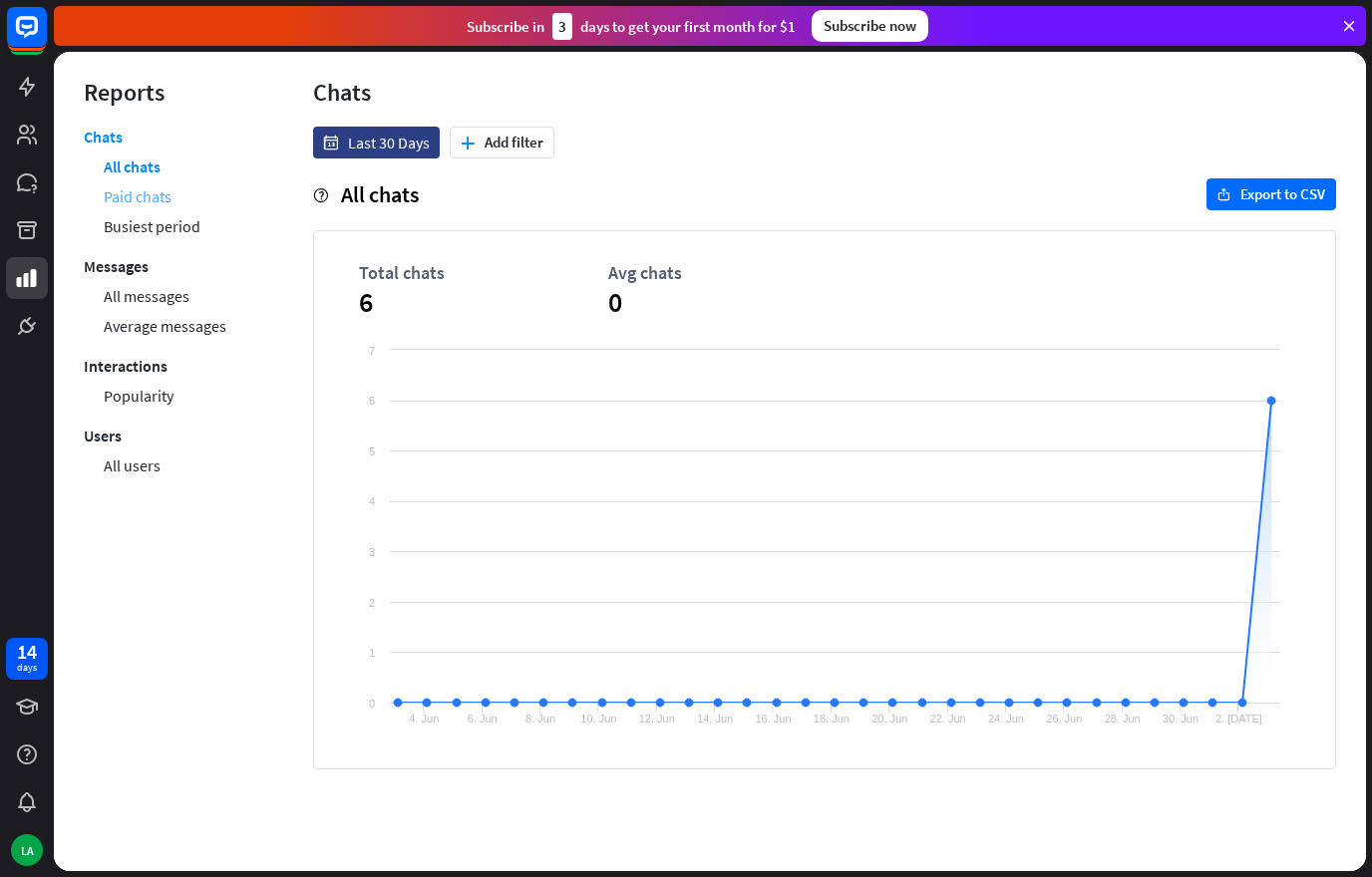 click on "Paid chats" at bounding box center [138, 196] 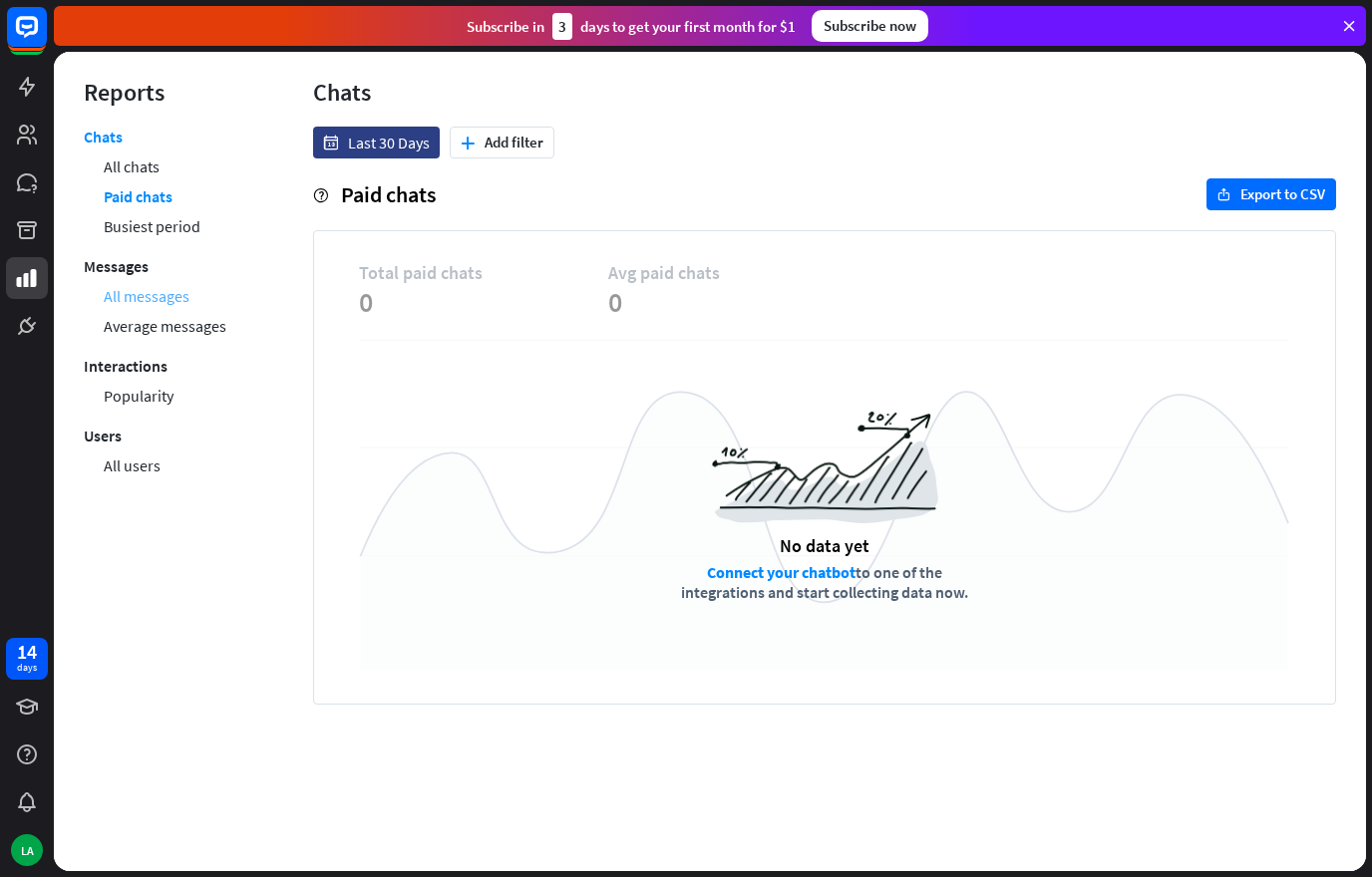 click on "All messages" at bounding box center (147, 296) 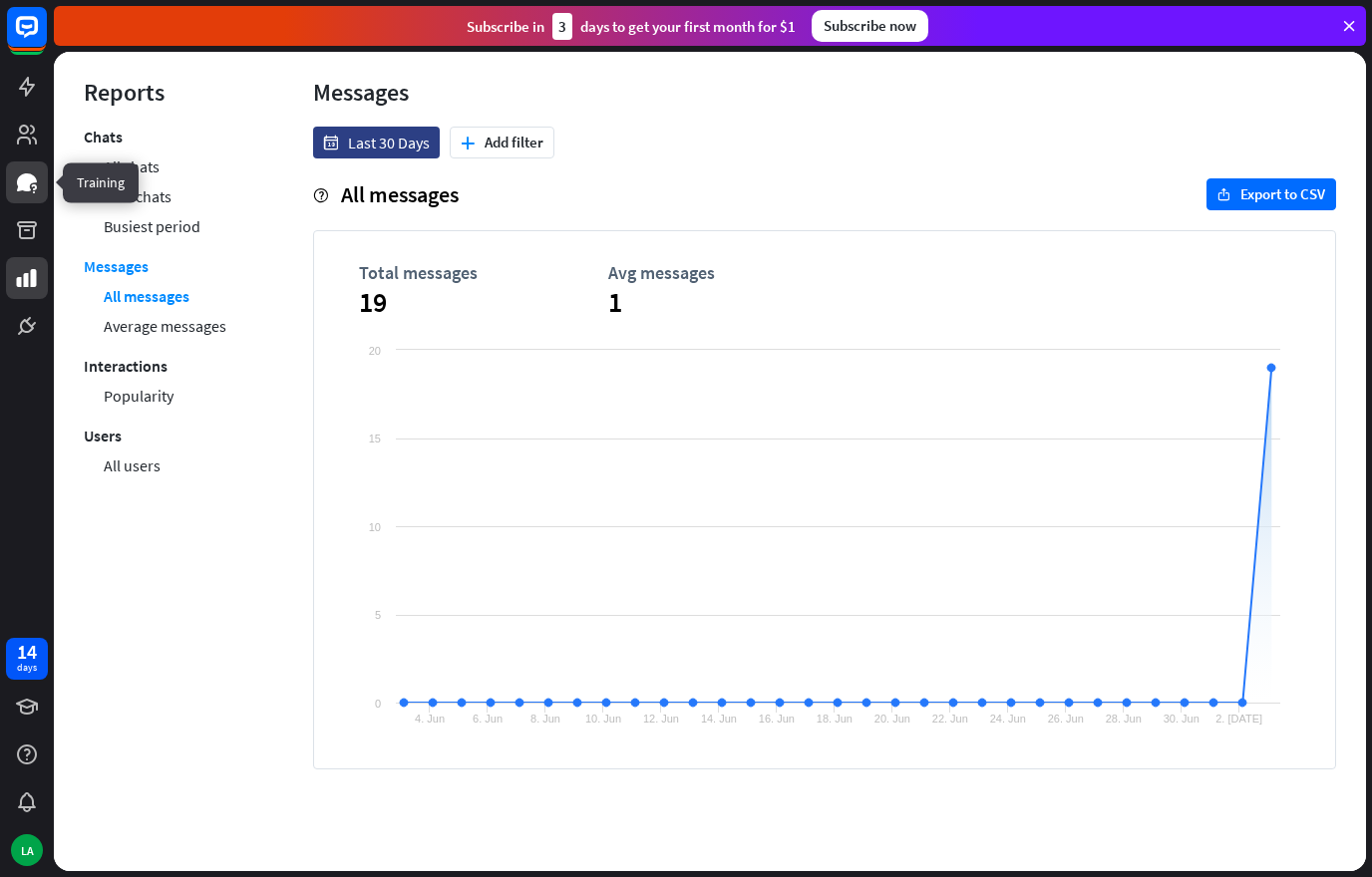 click 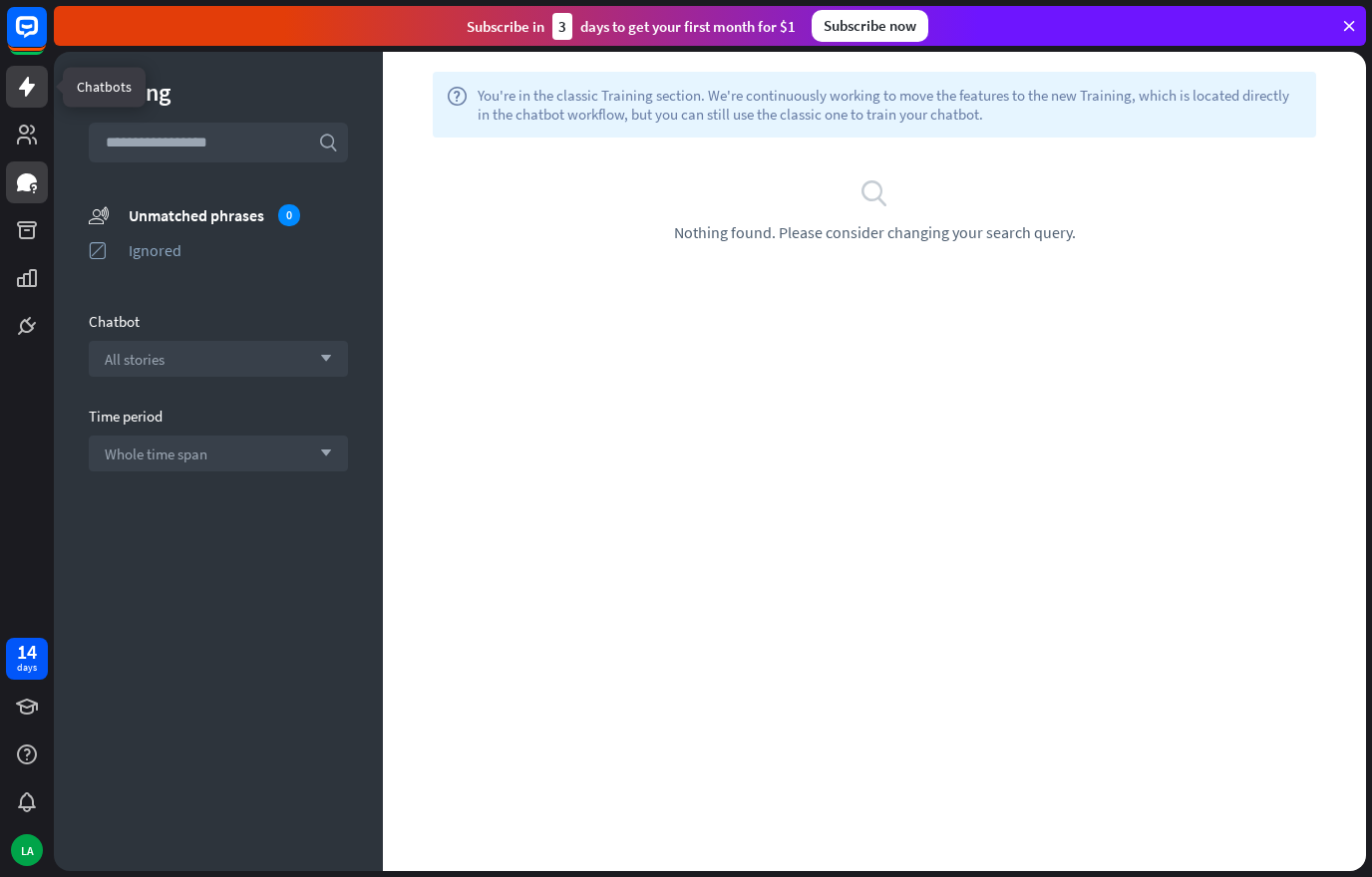 click 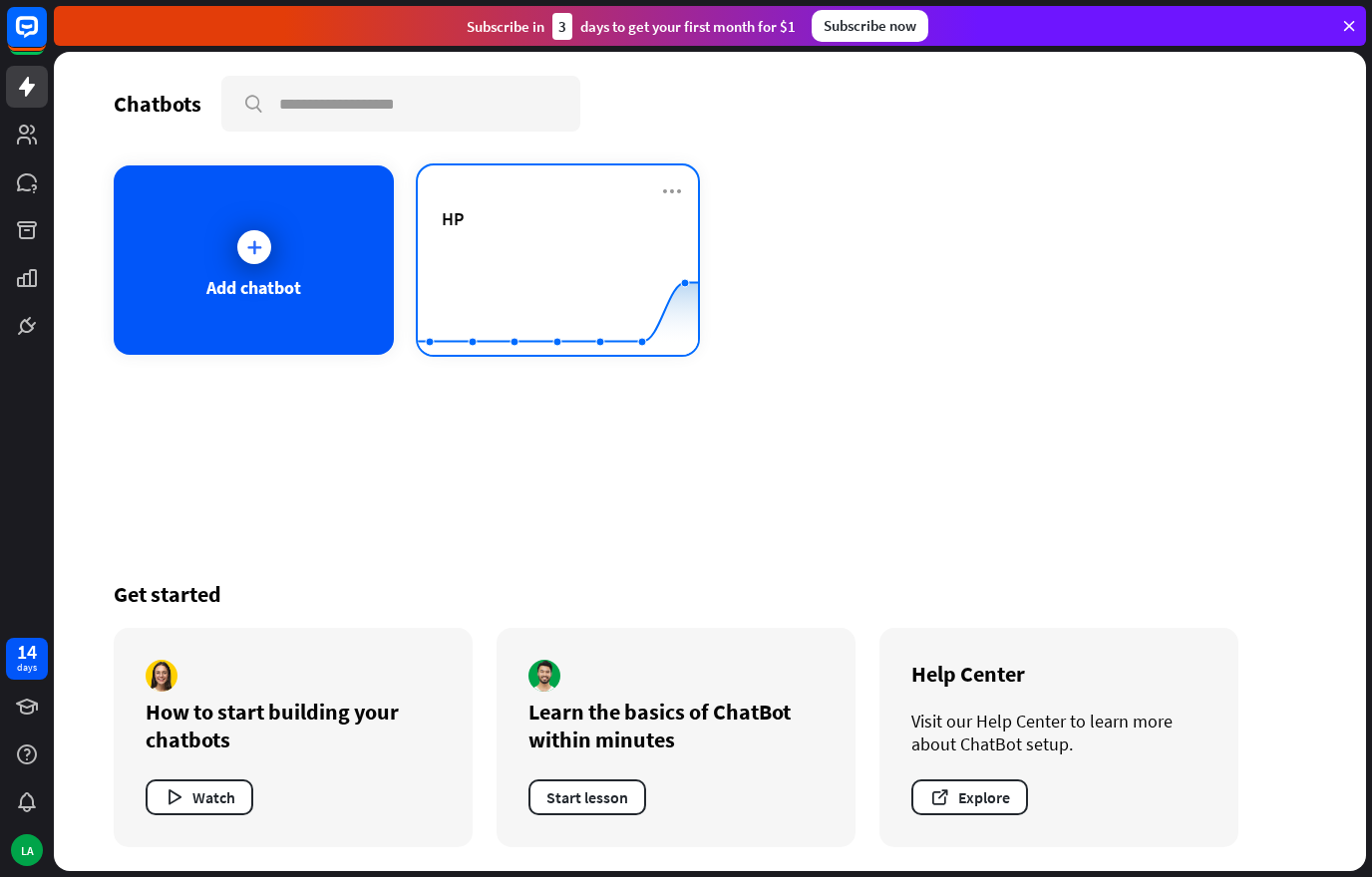 click on "HP" at bounding box center (453, 218) 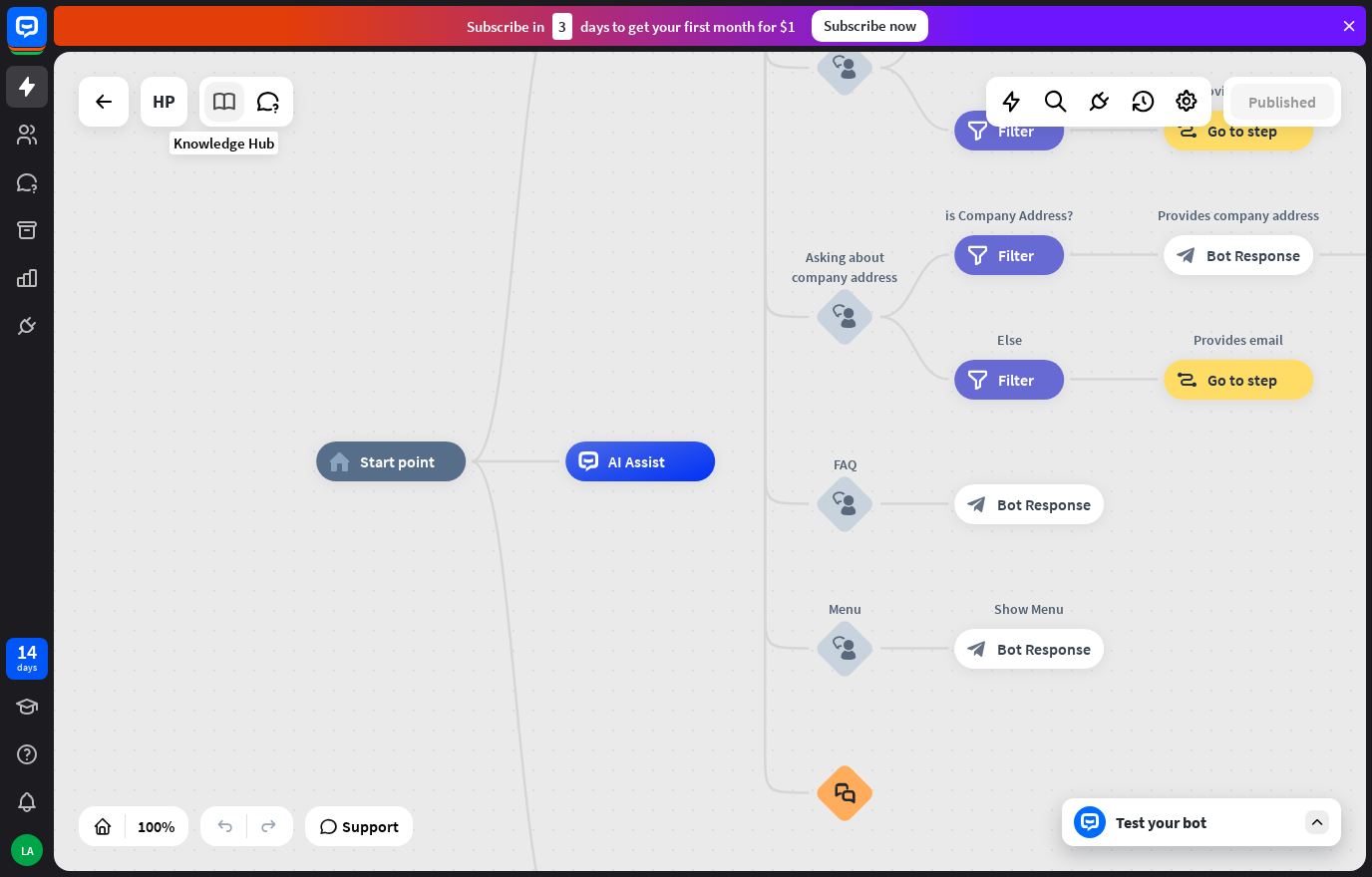 click at bounding box center (224, 102) 